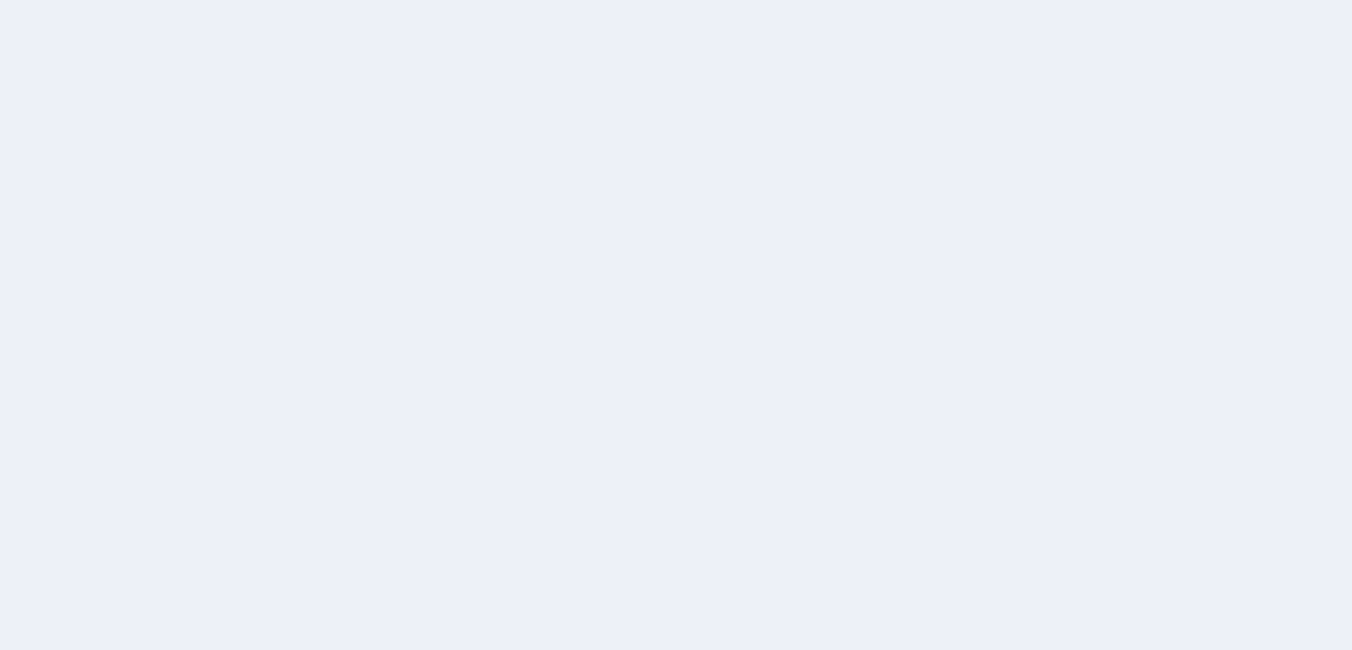 scroll, scrollTop: 0, scrollLeft: 0, axis: both 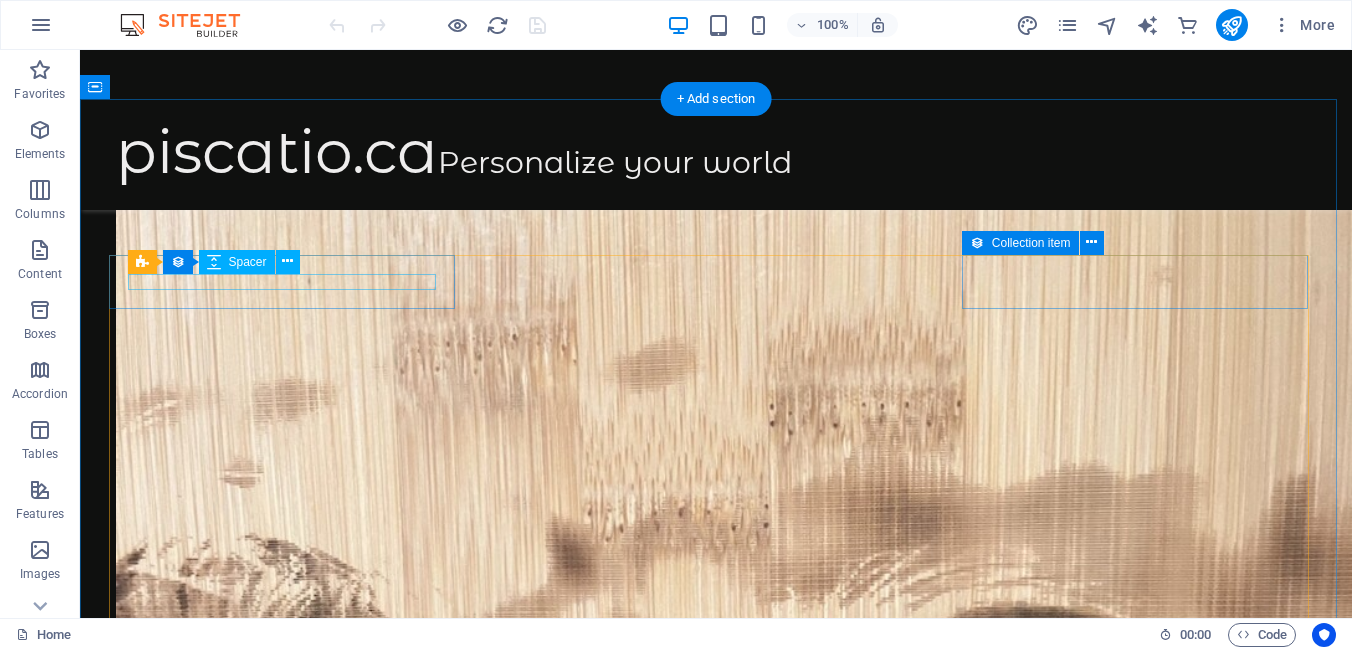 click at bounding box center [716, 7357] 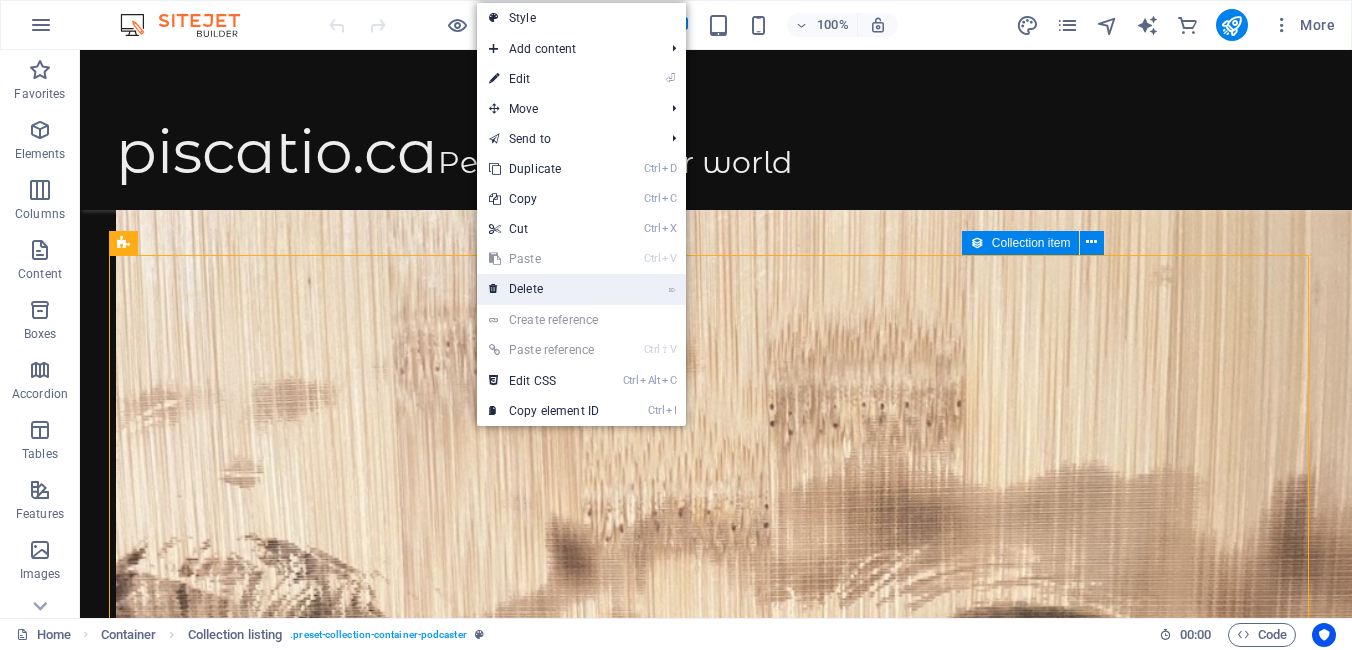 click on "⌦  Delete" at bounding box center (544, 289) 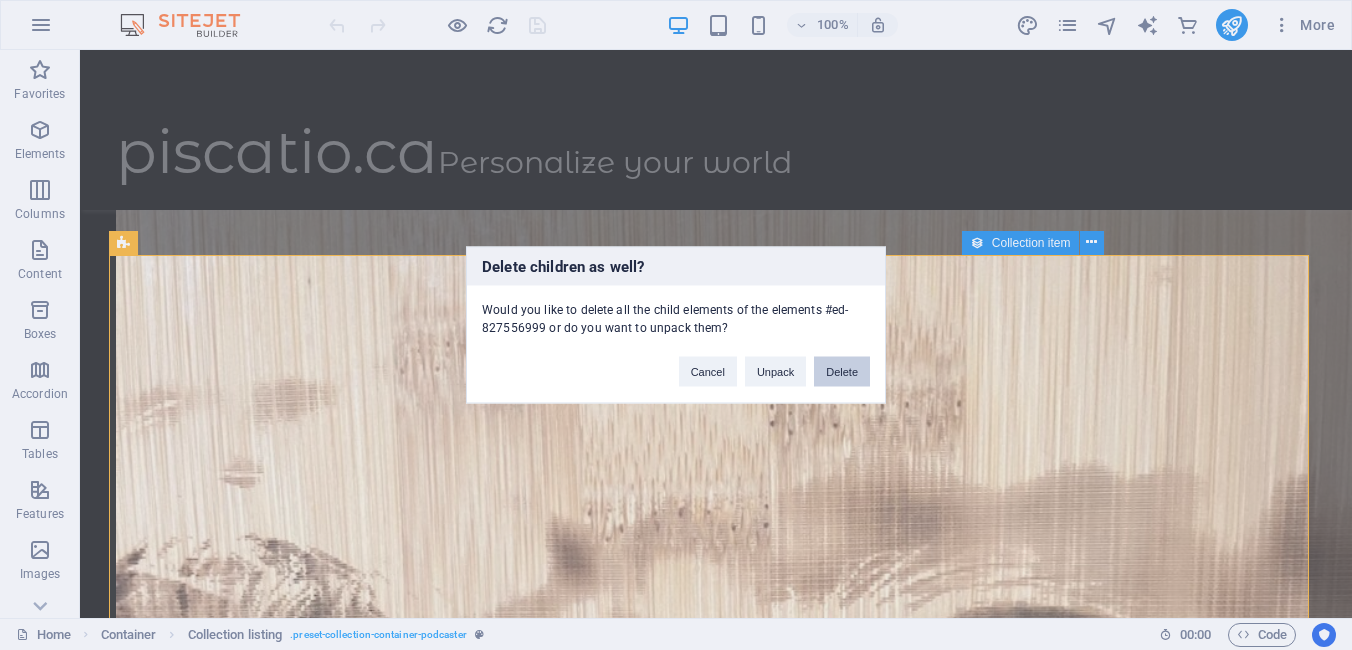 click on "Delete" at bounding box center [842, 372] 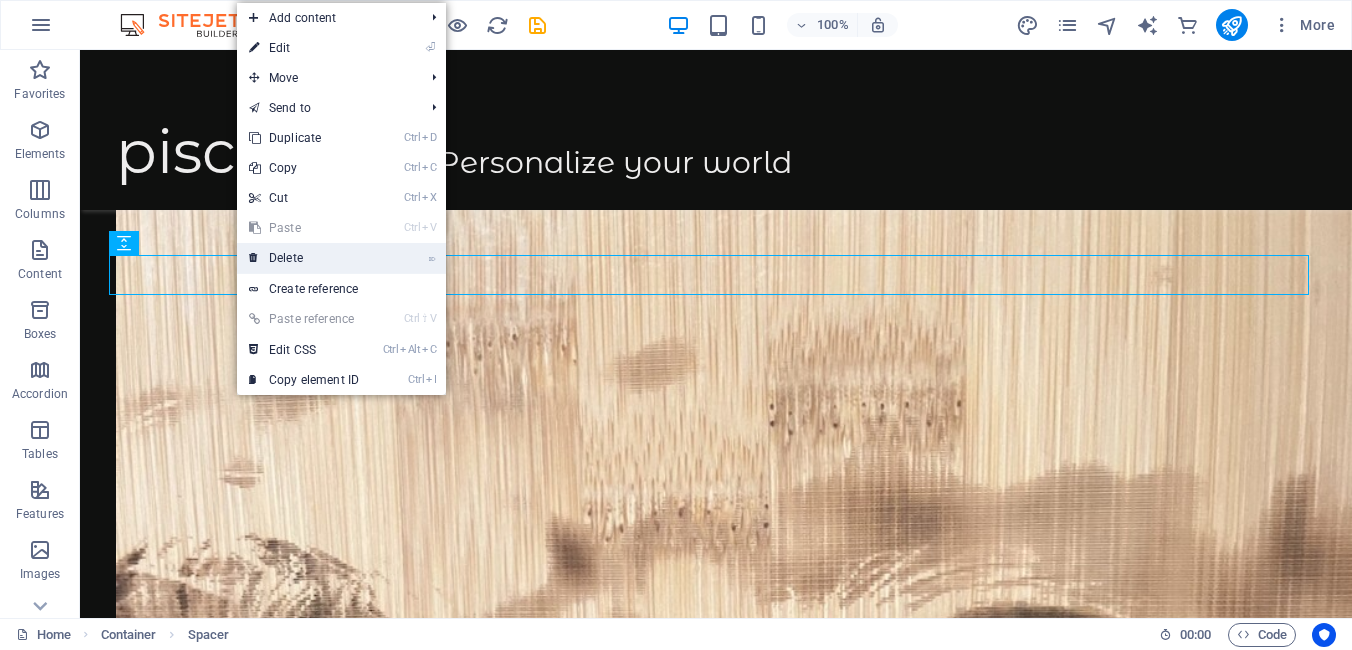 click on "⌦  Delete" at bounding box center (304, 258) 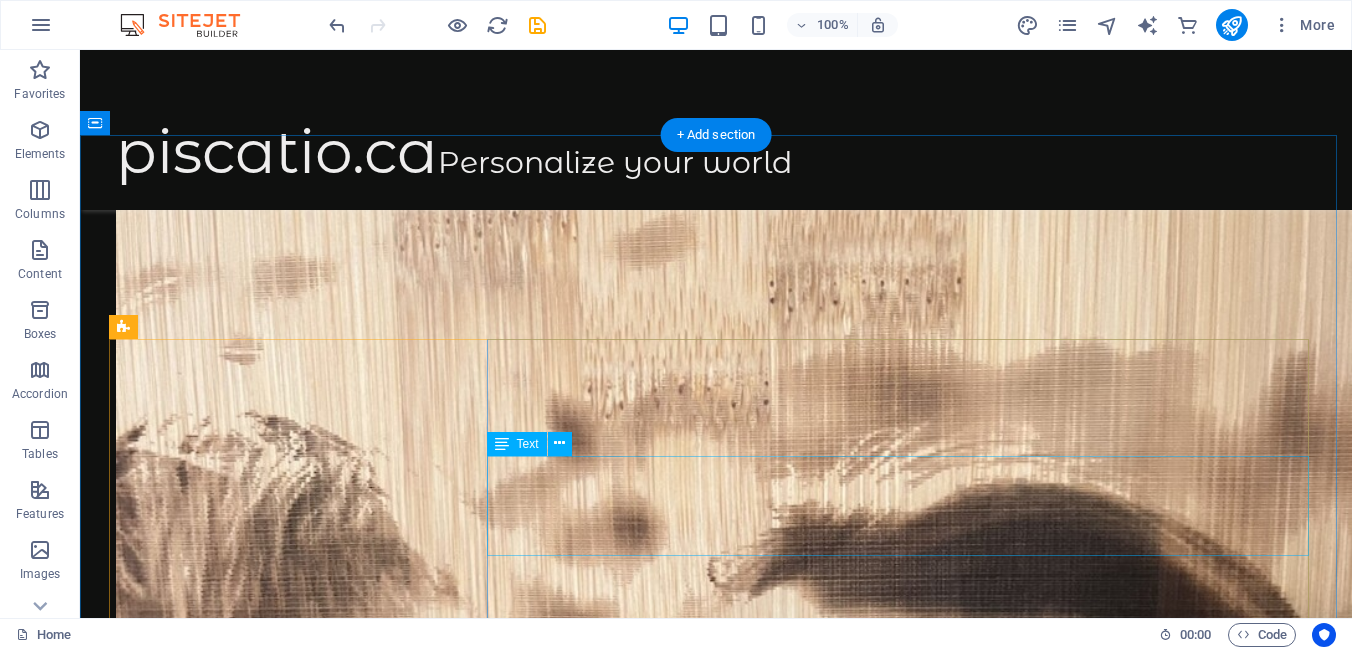 scroll, scrollTop: 1600, scrollLeft: 0, axis: vertical 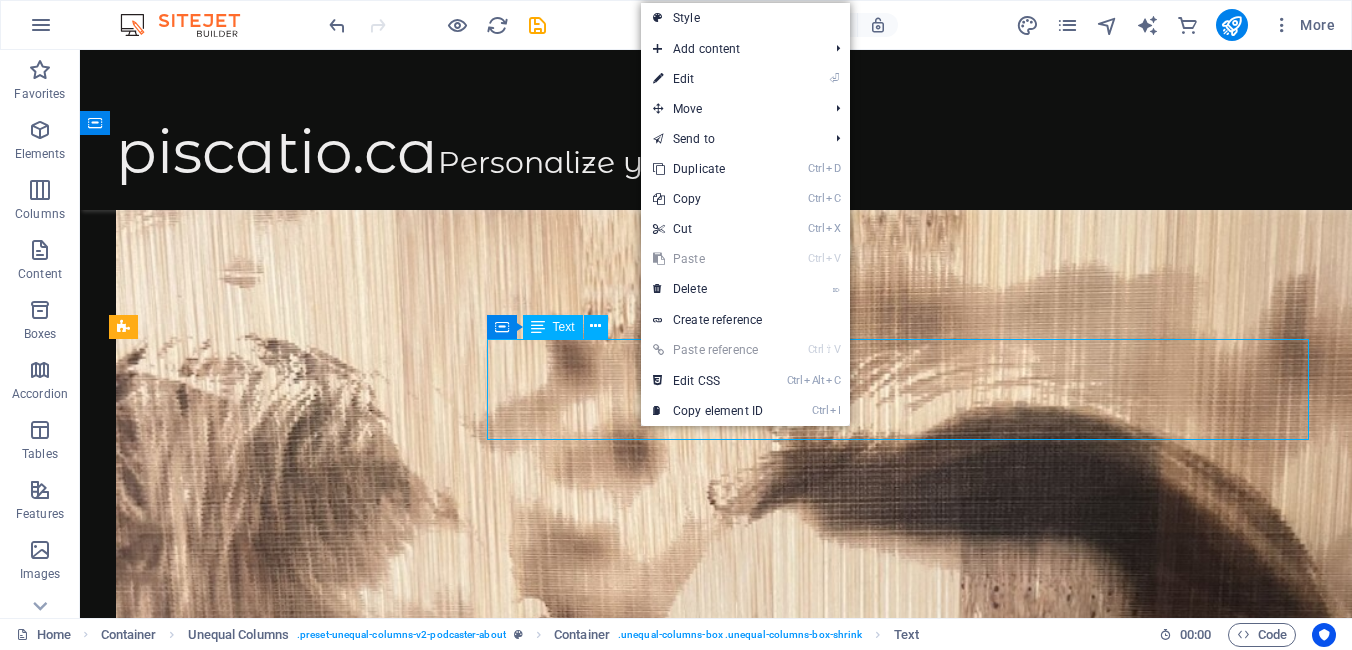 click on "Francesco is the charismatic and knowledgeable host of Podcaster. With a great passion, he brings a wealth of expertise and experience to the microphone. Francesco have spent years honing his craft and is dedicated to sharing valuable insights and engaging conversations with his listeners." at bounding box center [716, 7727] 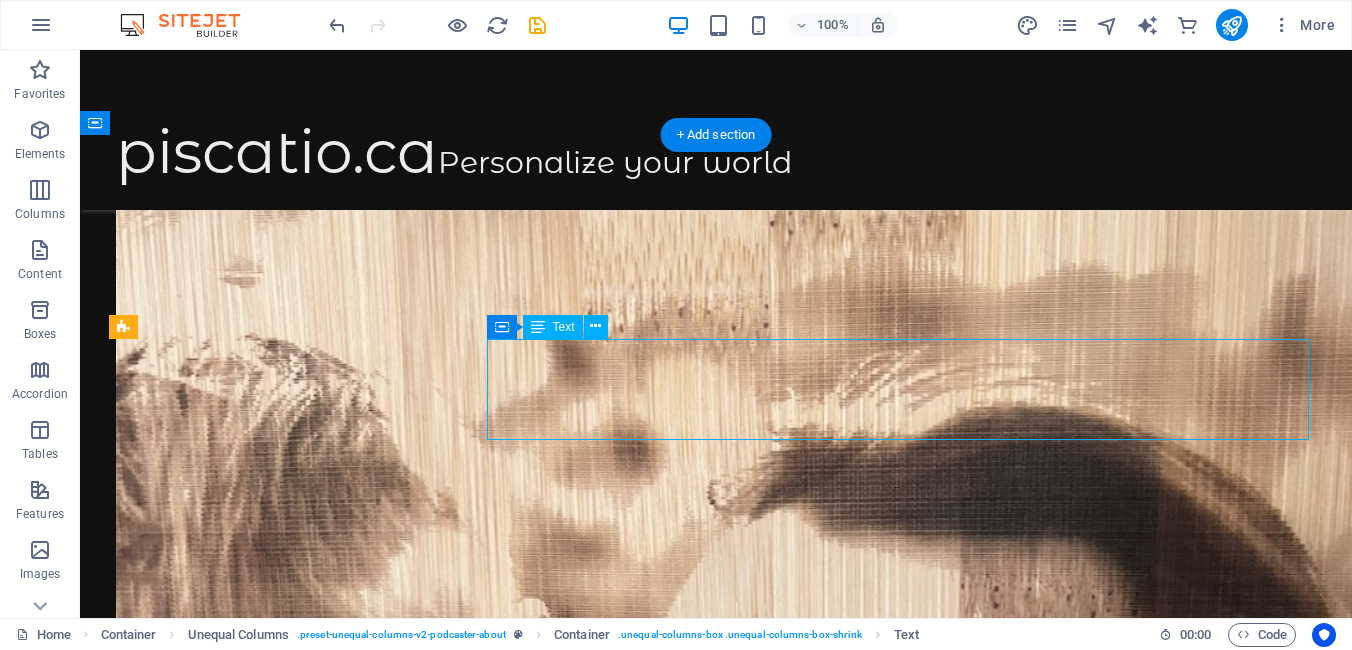 click on "Francesco is the charismatic and knowledgeable host of Podcaster. With a great passion, he brings a wealth of expertise and experience to the microphone. Francesco have spent years honing his craft and is dedicated to sharing valuable insights and engaging conversations with his listeners." at bounding box center [716, 7727] 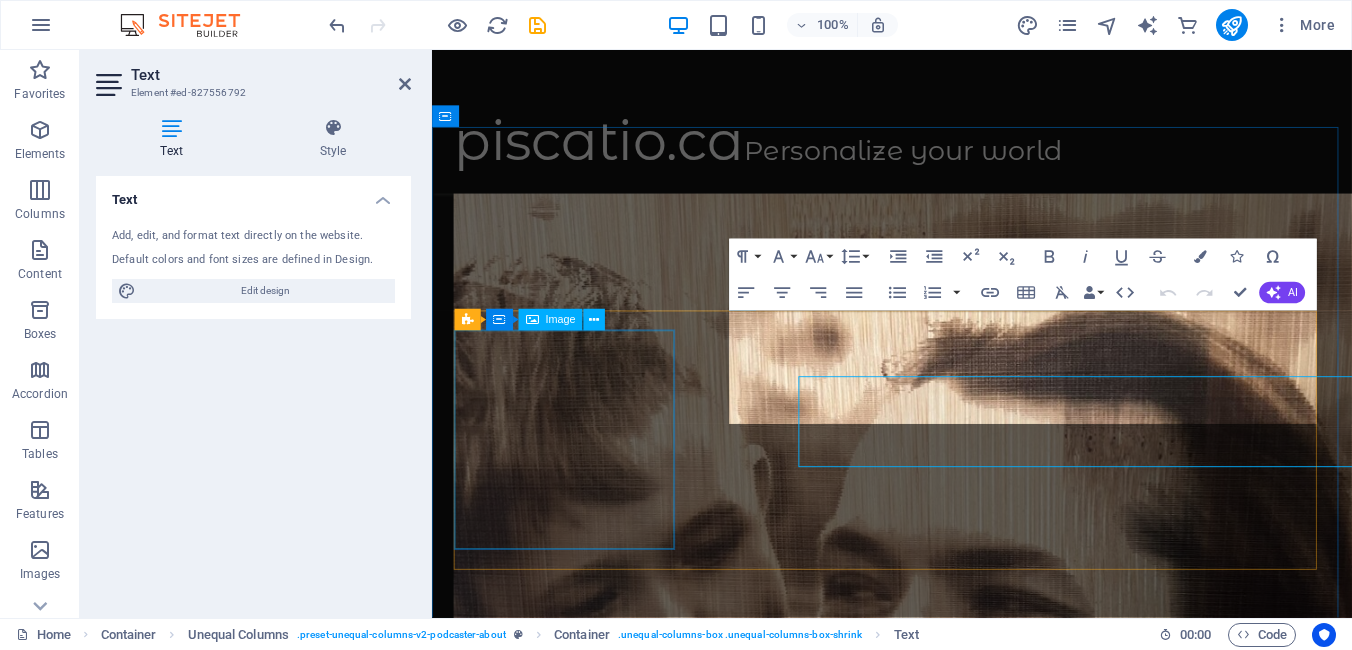 scroll, scrollTop: 1526, scrollLeft: 0, axis: vertical 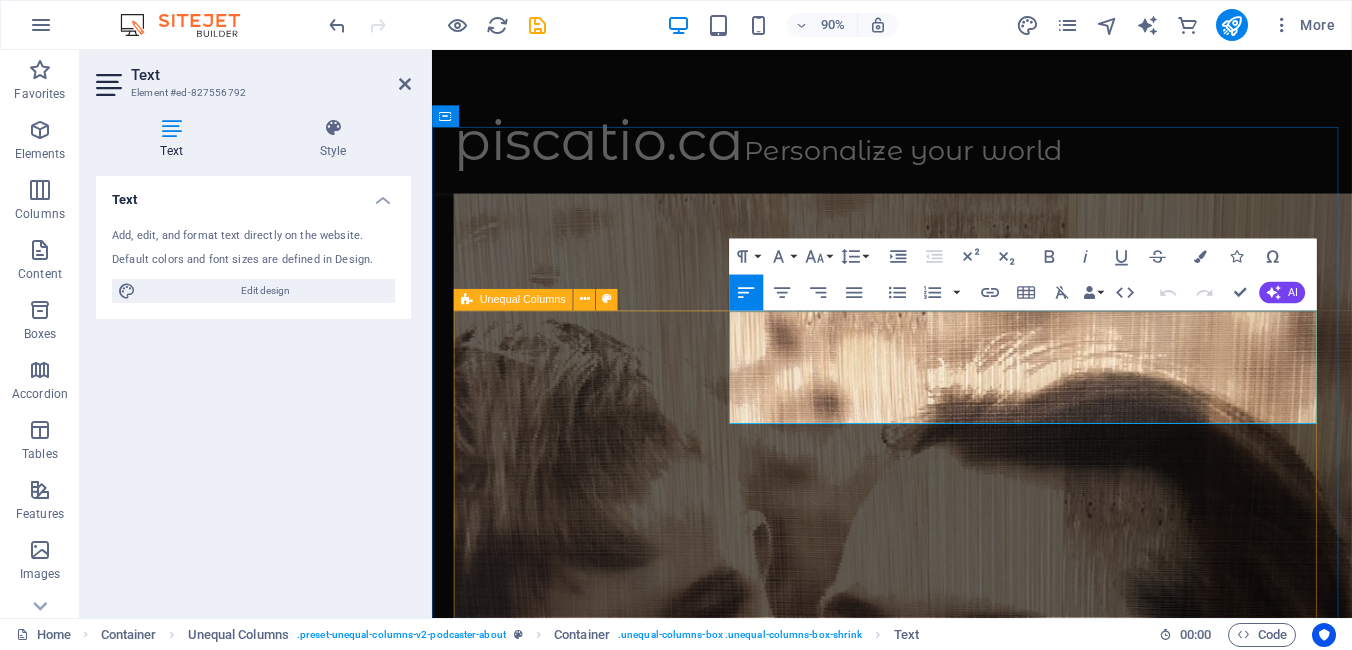 drag, startPoint x: 930, startPoint y: 451, endPoint x: 739, endPoint y: 341, distance: 220.41098 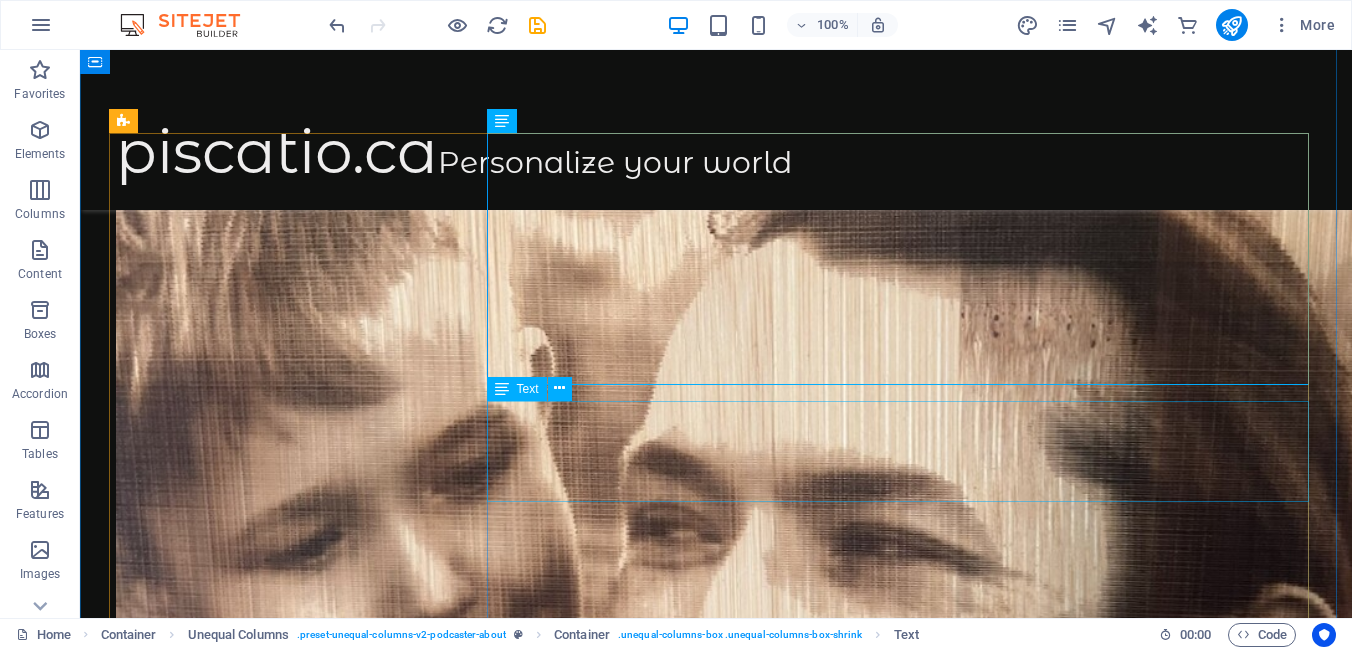 scroll, scrollTop: 1899, scrollLeft: 0, axis: vertical 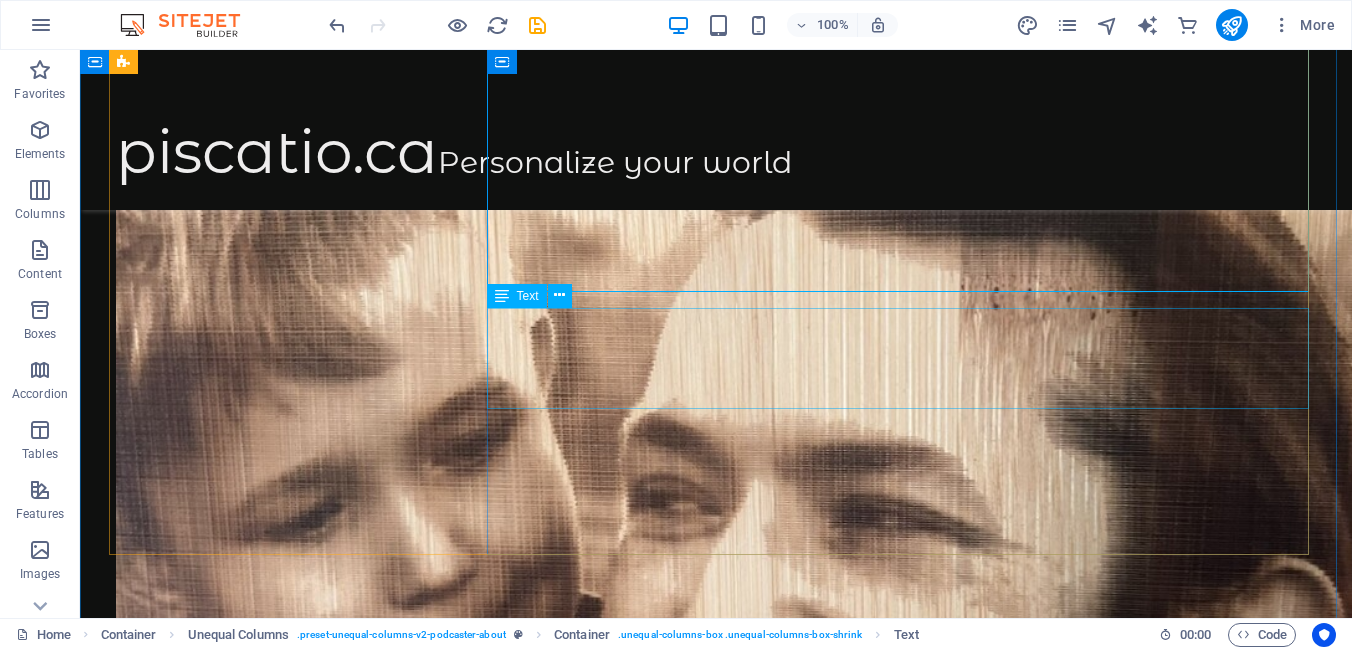 click on "The host has a knack for making complex topics accessible and enjoyable, ensuring that every episode is not only informative but also entertaining. His warm and inviting personality makes listeners feel like they're having a conversation with a close friend, and their enthusiasm is contagious." at bounding box center [716, 7620] 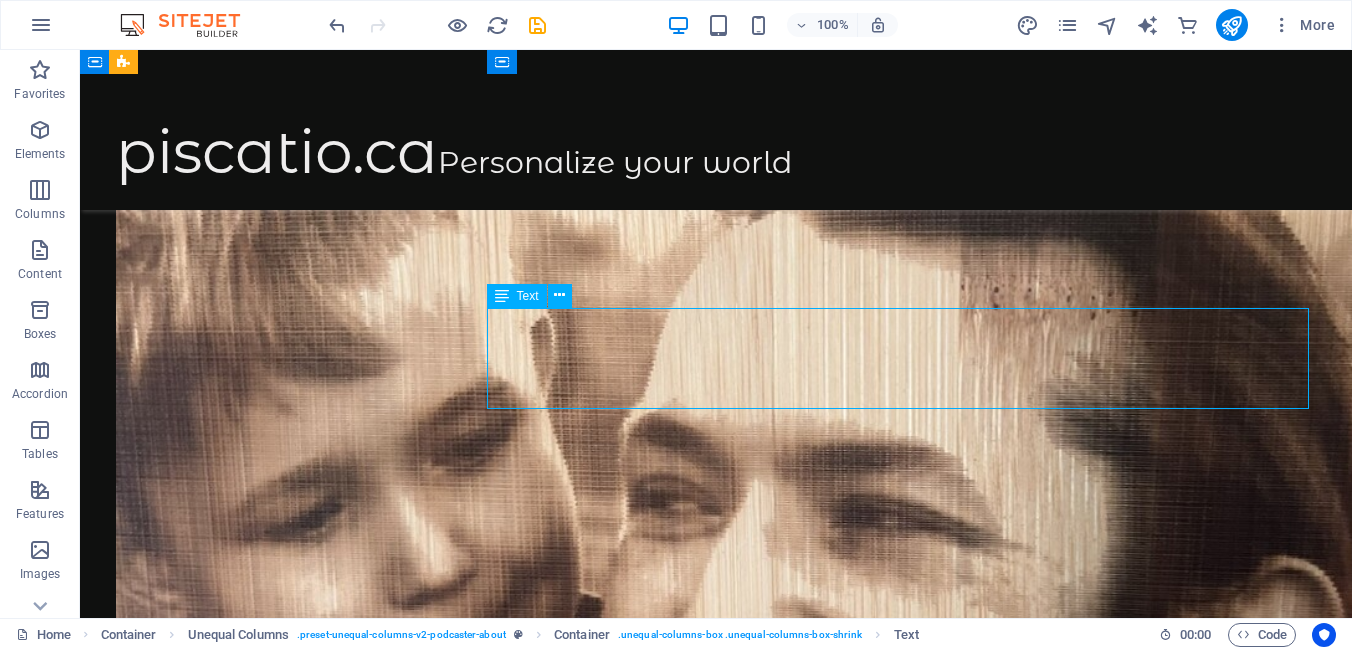 click on "The host has a knack for making complex topics accessible and enjoyable, ensuring that every episode is not only informative but also entertaining. His warm and inviting personality makes listeners feel like they're having a conversation with a close friend, and their enthusiasm is contagious." at bounding box center [716, 7620] 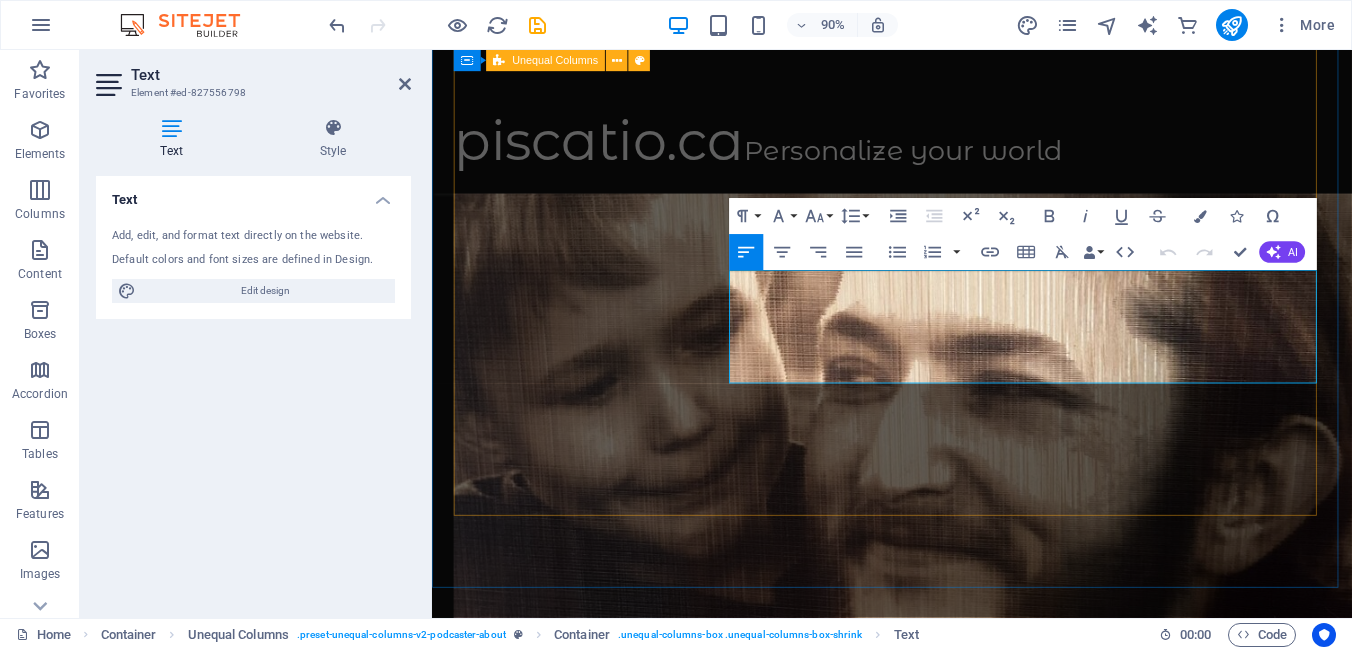 drag, startPoint x: 1004, startPoint y: 405, endPoint x: 708, endPoint y: 303, distance: 313.08145 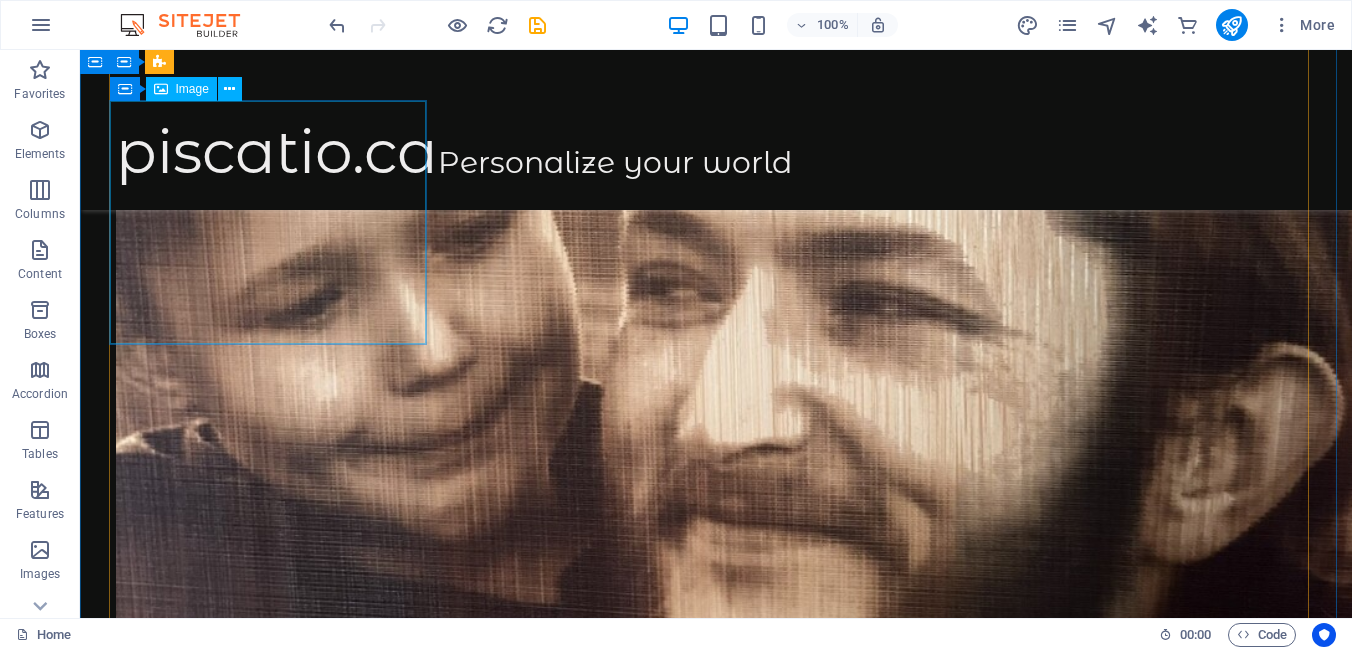 scroll, scrollTop: 2212, scrollLeft: 0, axis: vertical 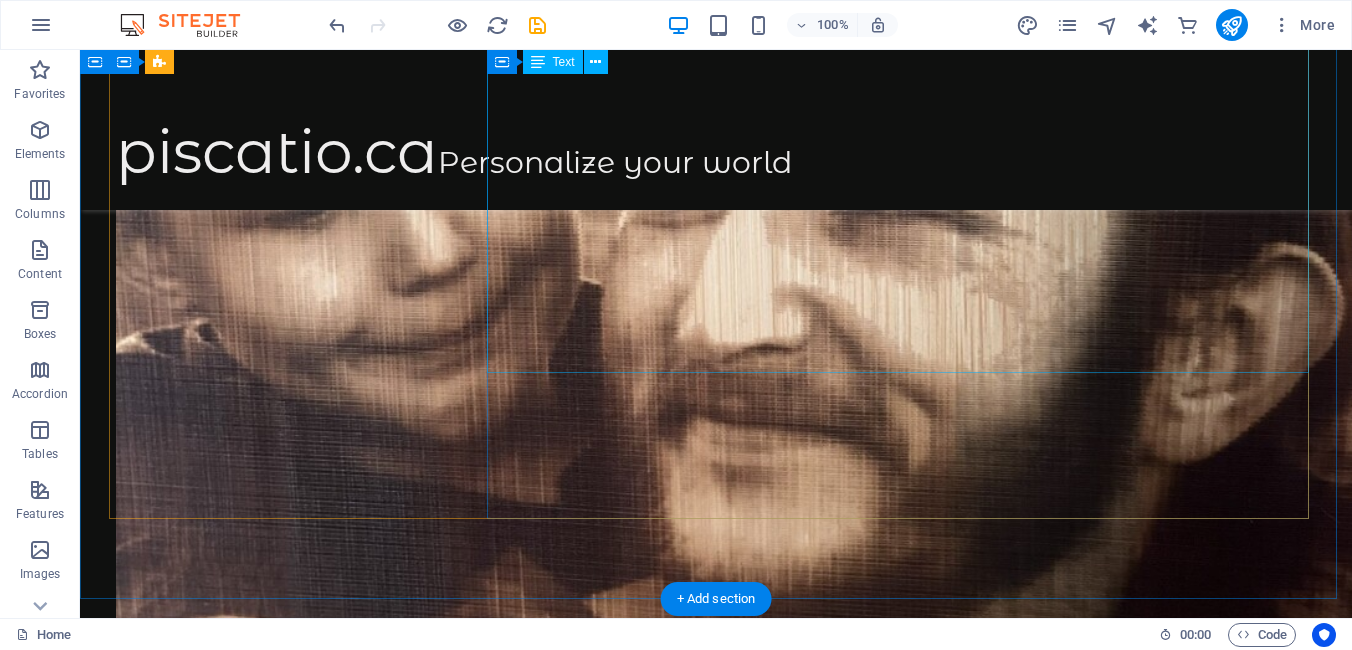 click on "Fast forward to when I was 10 years old. Life was simple—I didn’t have many cares in the world. I’d spend my time fishing in the river that flowed just past our yard. It was everything a kid could ask for. Then, one November evening, we received the most devastating news: my dad had passed away. I won’t go into the details—it’s a painful story, but not necessary to understand the heart of this one. What matters is that I was just a 10-year-old kid, surrounded by siblings, in a family that was beginning to fall apart. It was a cruel, unforgiving world. But the world wasn’t done with us yet. A couple of years after losing my father, just as things were slowly starting to feel somewhat normal again, tragedy struck once more—our house burned down. In that fire, we lost every photograph, every old projection reel we had of our dad and our family. Gone, just like that." at bounding box center (716, 7407) 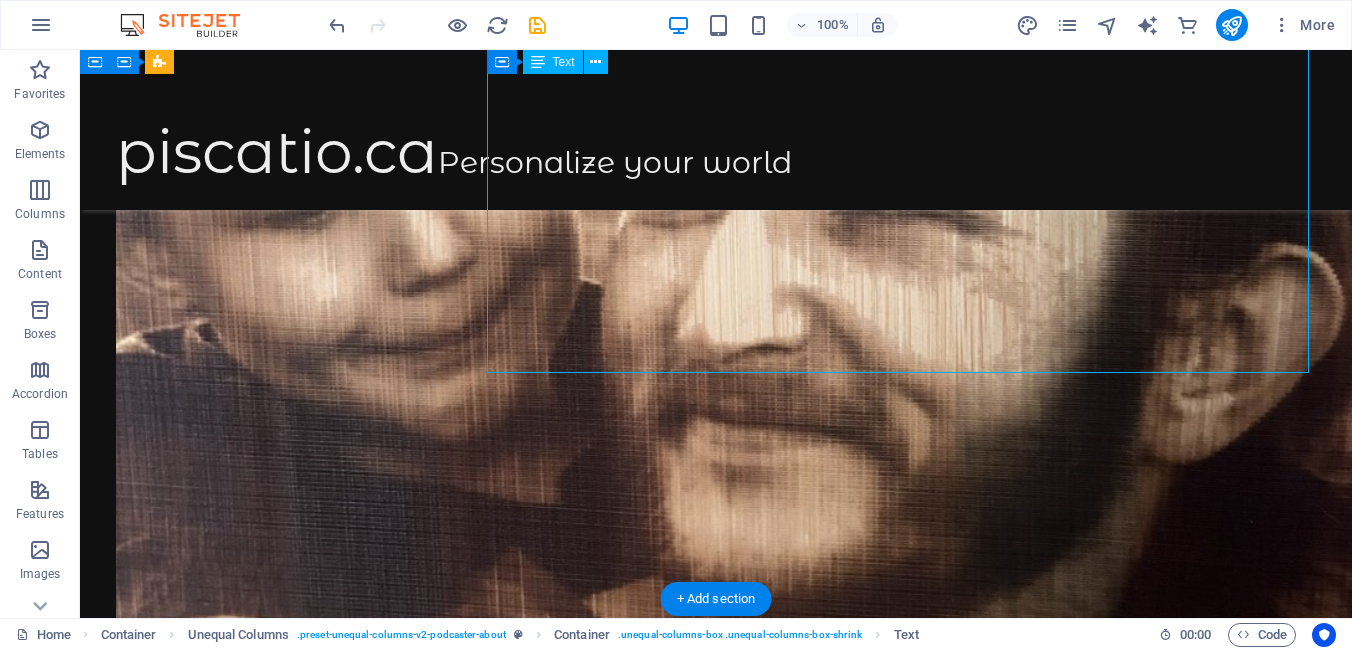 click on "Fast forward to when I was 10 years old. Life was simple—I didn’t have many cares in the world. I’d spend my time fishing in the river that flowed just past our yard. It was everything a kid could ask for. Then, one November evening, we received the most devastating news: my dad had passed away. I won’t go into the details—it’s a painful story, but not necessary to understand the heart of this one. What matters is that I was just a 10-year-old kid, surrounded by siblings, in a family that was beginning to fall apart. It was a cruel, unforgiving world. But the world wasn’t done with us yet. A couple of years after losing my father, just as things were slowly starting to feel somewhat normal again, tragedy struck once more—our house burned down. In that fire, we lost every photograph, every old projection reel we had of our dad and our family. Gone, just like that." at bounding box center [716, 7407] 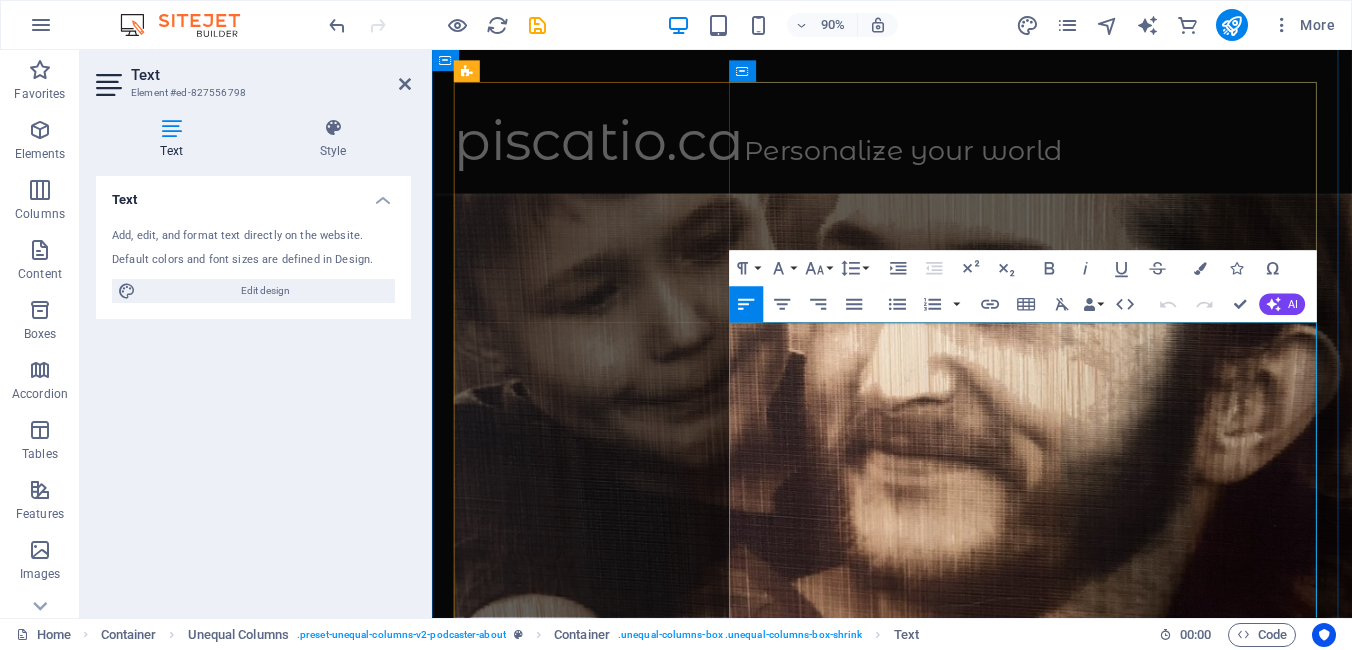 scroll, scrollTop: 2080, scrollLeft: 0, axis: vertical 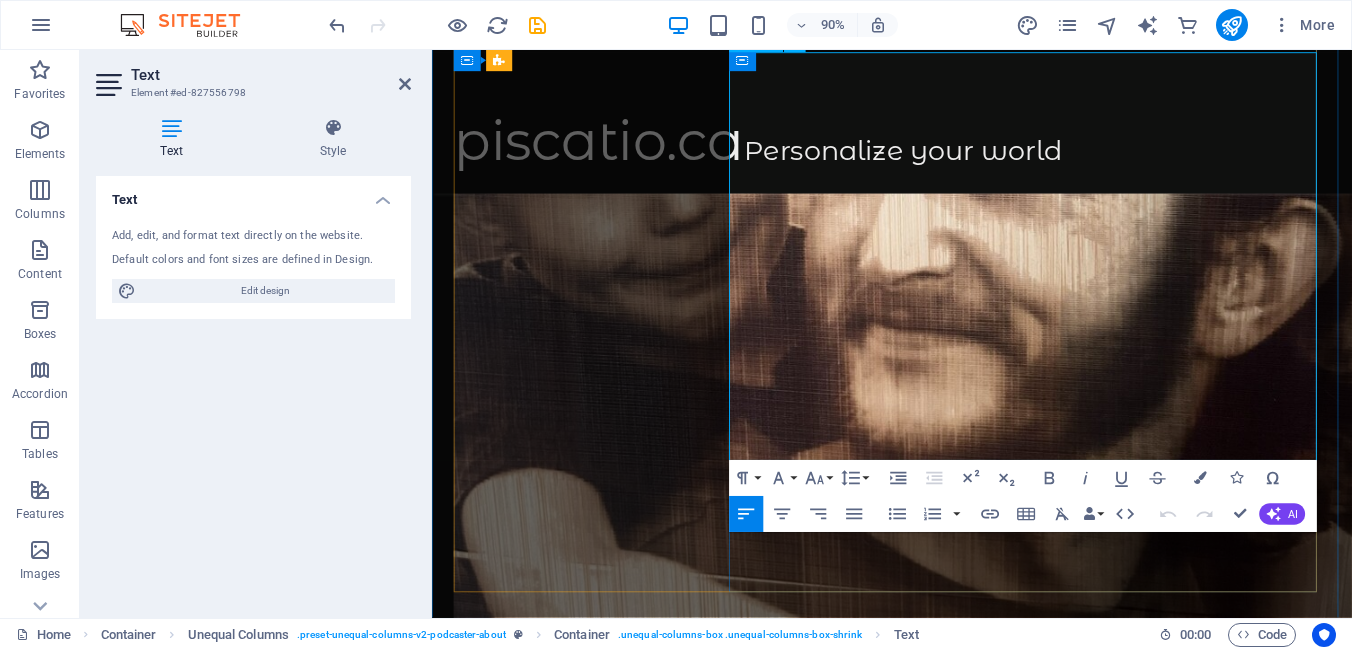 click on "I still remember those old movies we used to project on the wall. Nothing brings back the feeling of the '70s and '80s more than those flickering images—at least, not for me." at bounding box center [943, 6375] 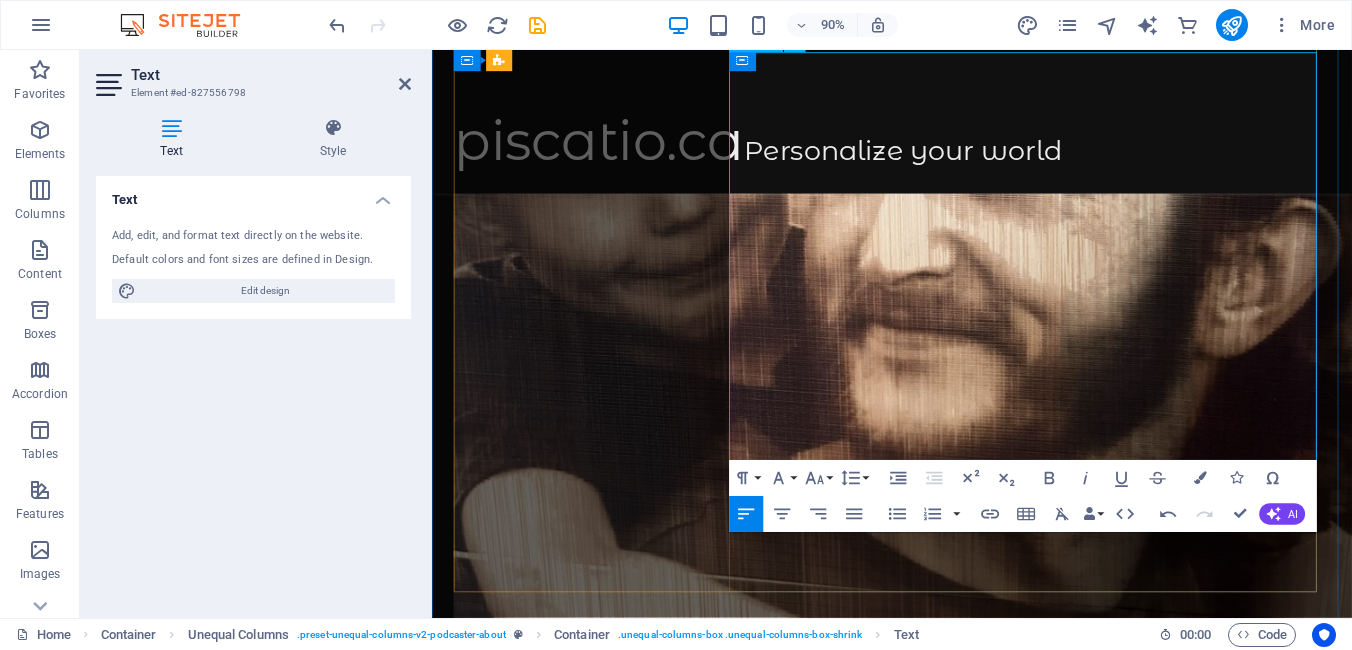 type 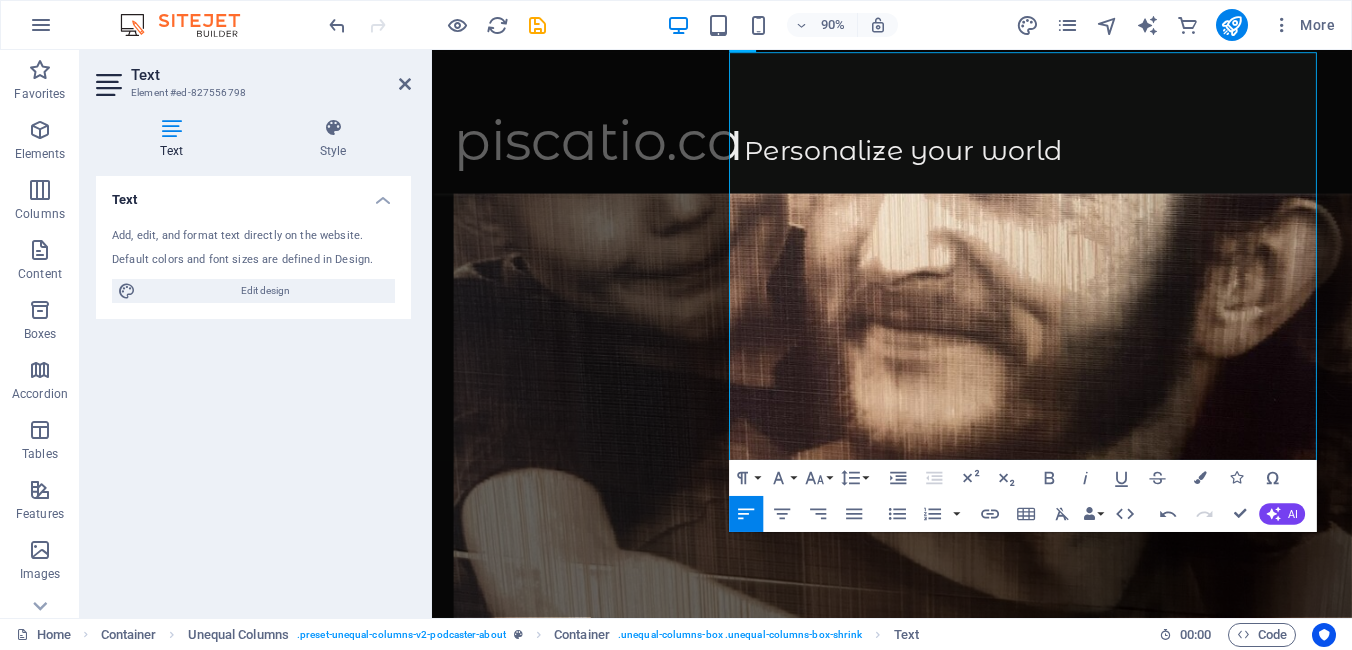 scroll, scrollTop: 2154, scrollLeft: 0, axis: vertical 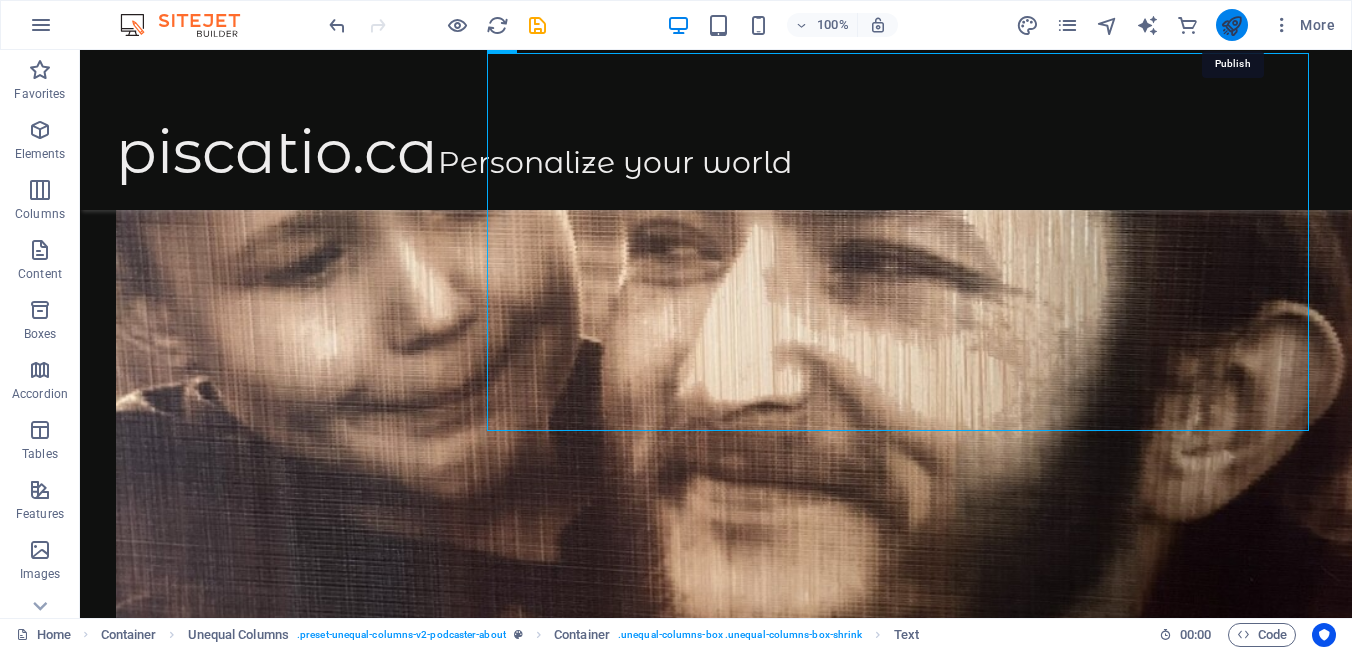 click at bounding box center (1231, 25) 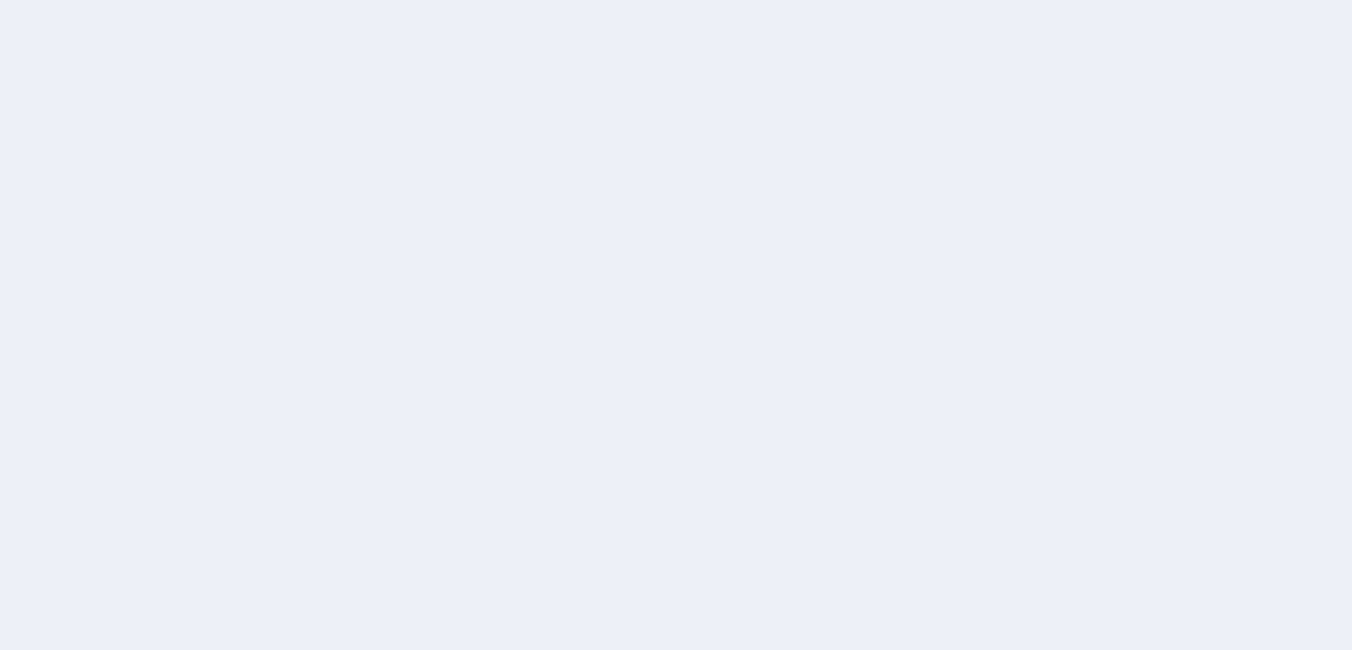 scroll, scrollTop: 0, scrollLeft: 0, axis: both 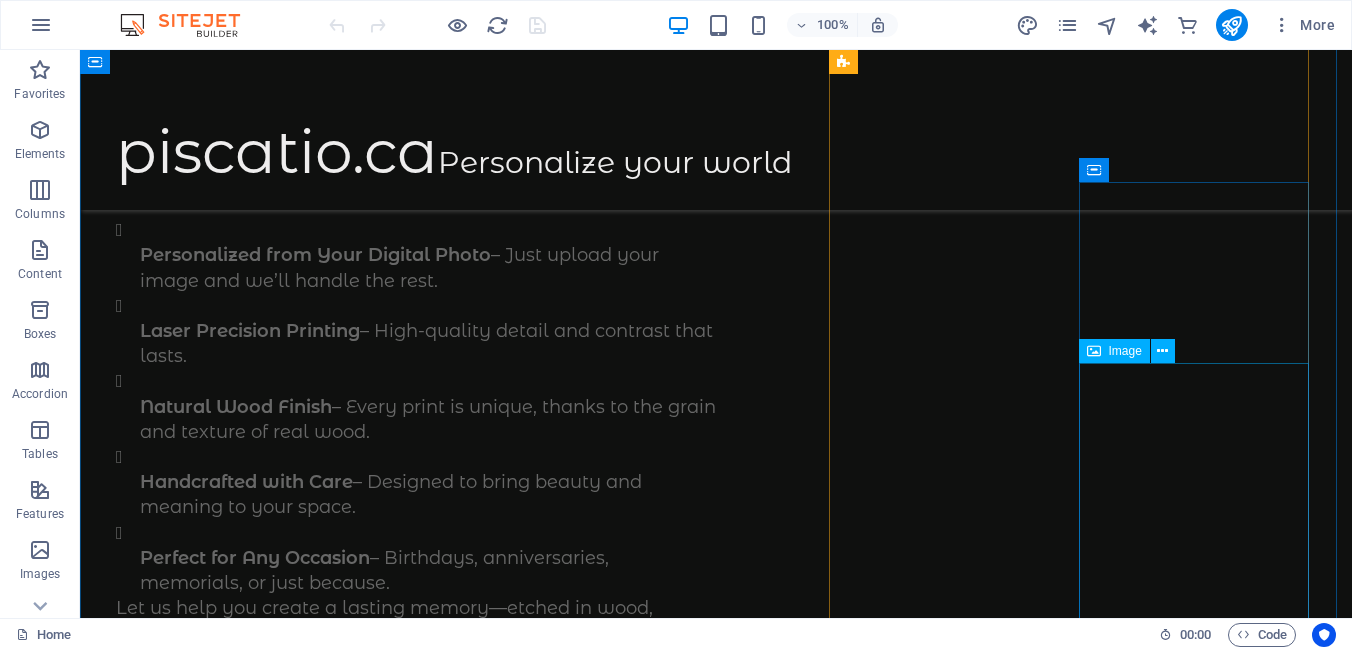 click at bounding box center [231, 7023] 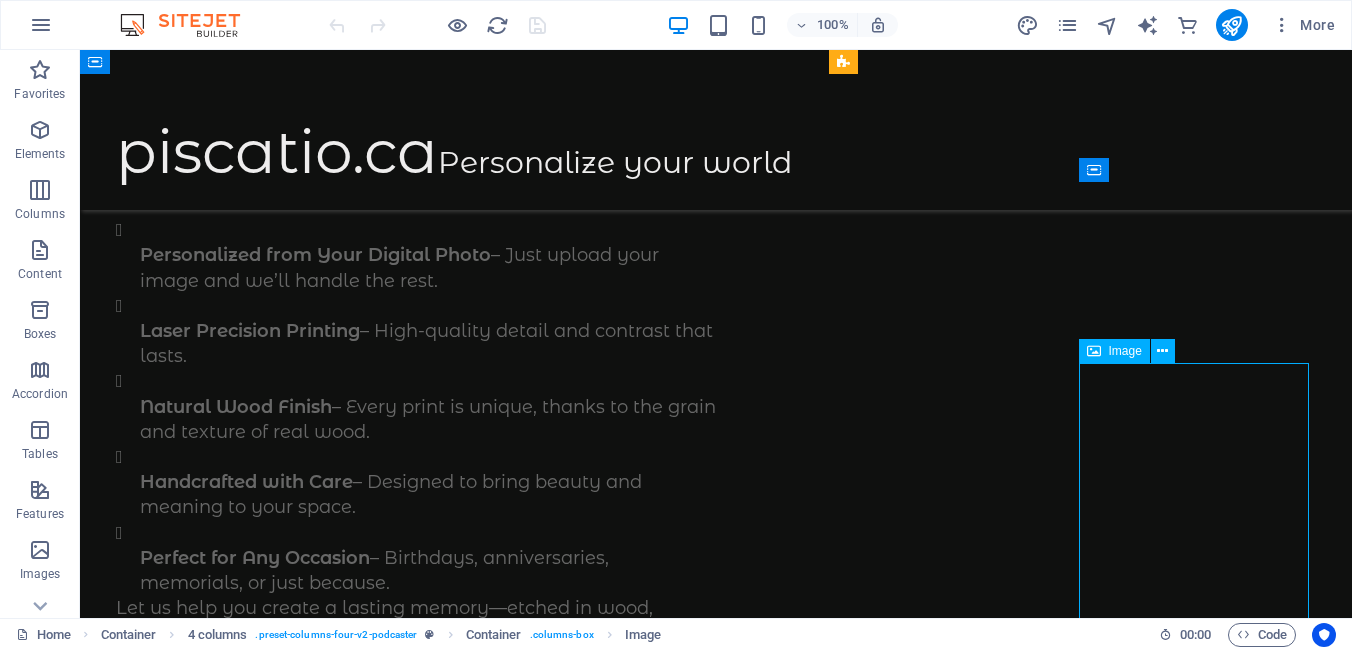 click at bounding box center (231, 7023) 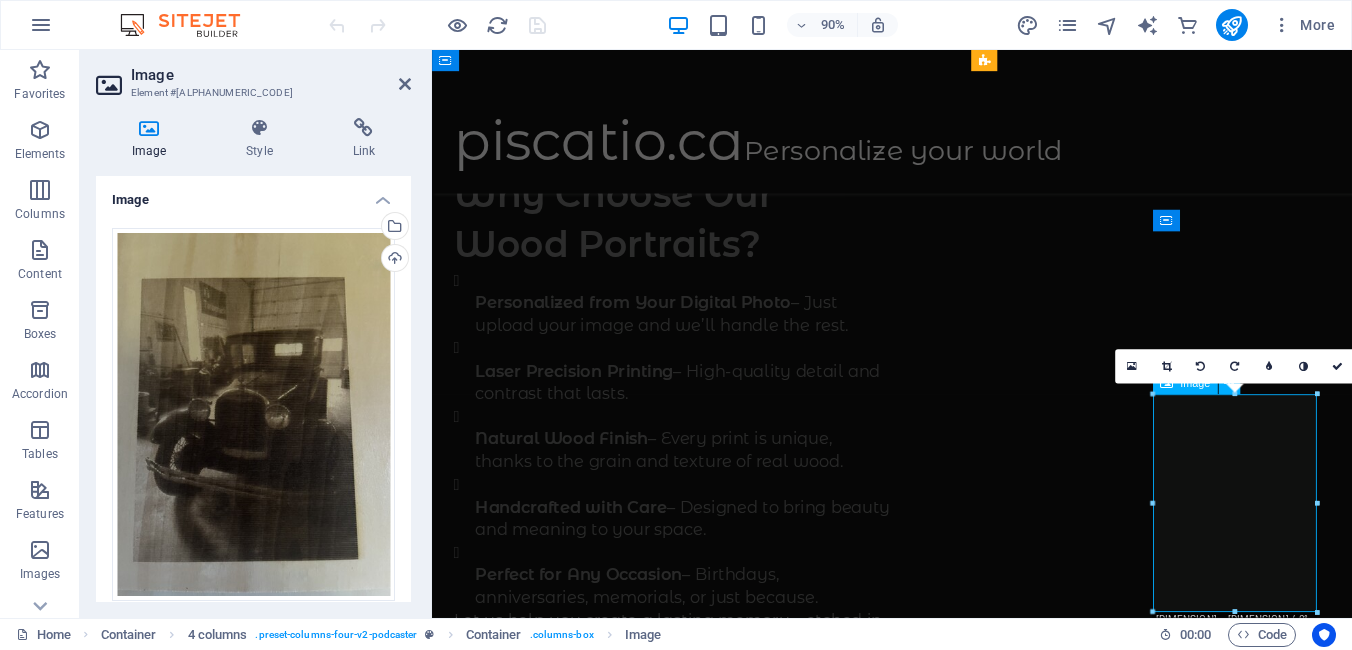 scroll, scrollTop: 526, scrollLeft: 0, axis: vertical 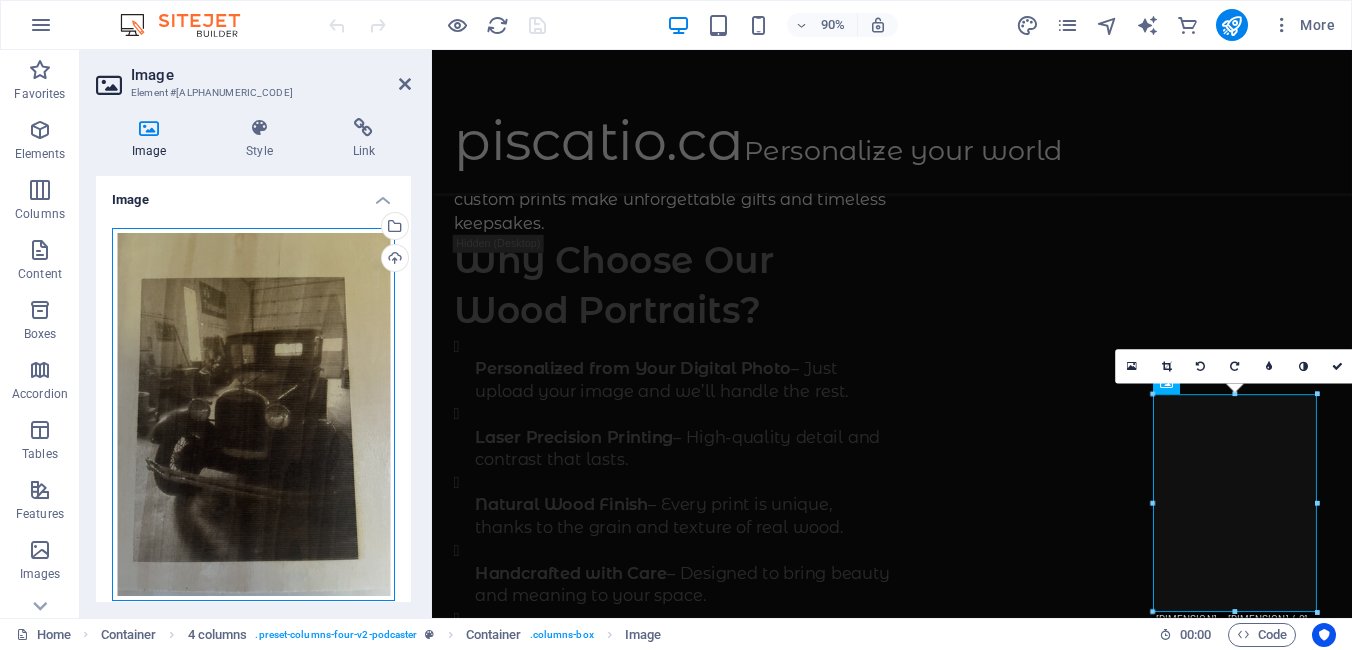 click on "Drag files here, click to choose files or select files from Files or our free stock photos & videos" at bounding box center (253, 415) 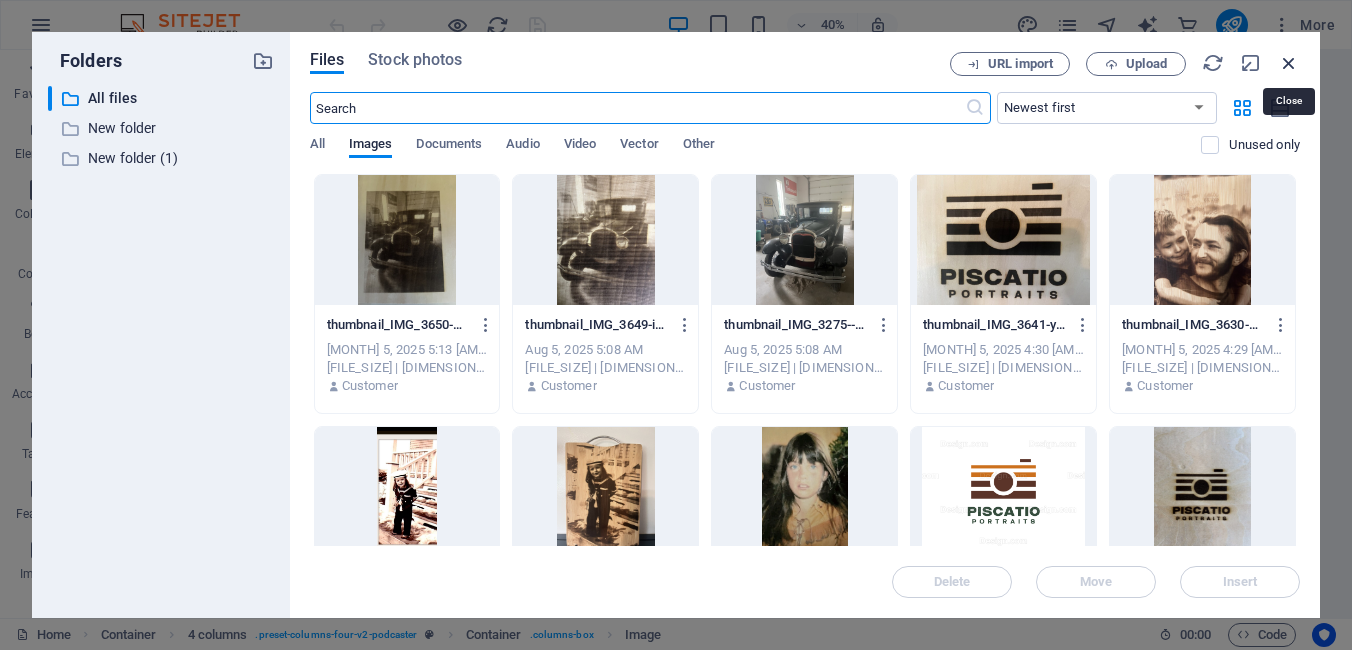 click at bounding box center (1289, 63) 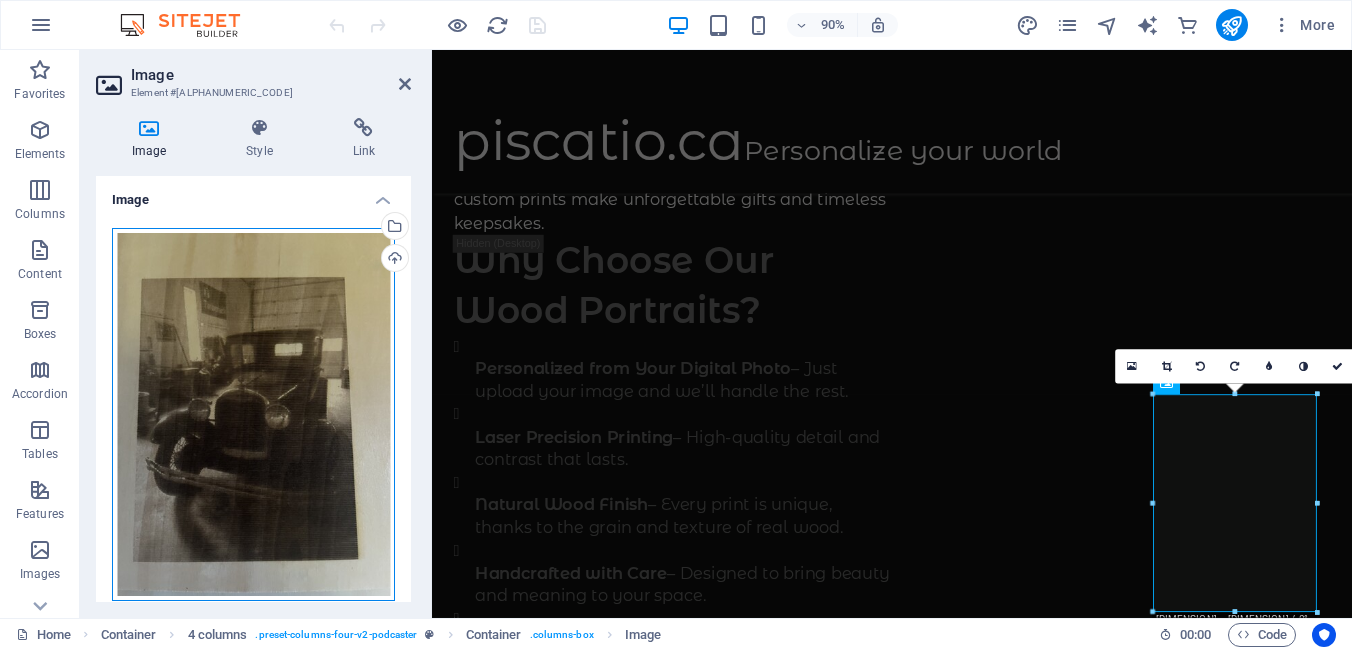 click on "Drag files here, click to choose files or select files from Files or our free stock photos & videos" at bounding box center [253, 415] 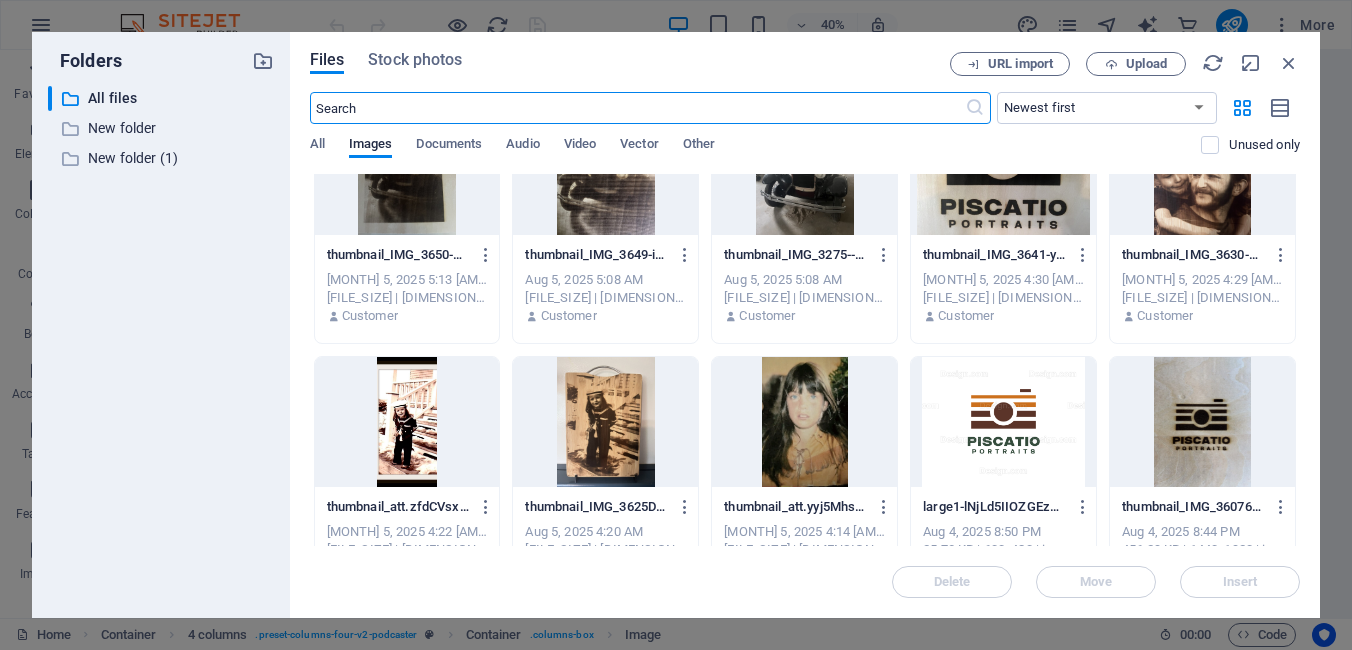 scroll, scrollTop: 0, scrollLeft: 0, axis: both 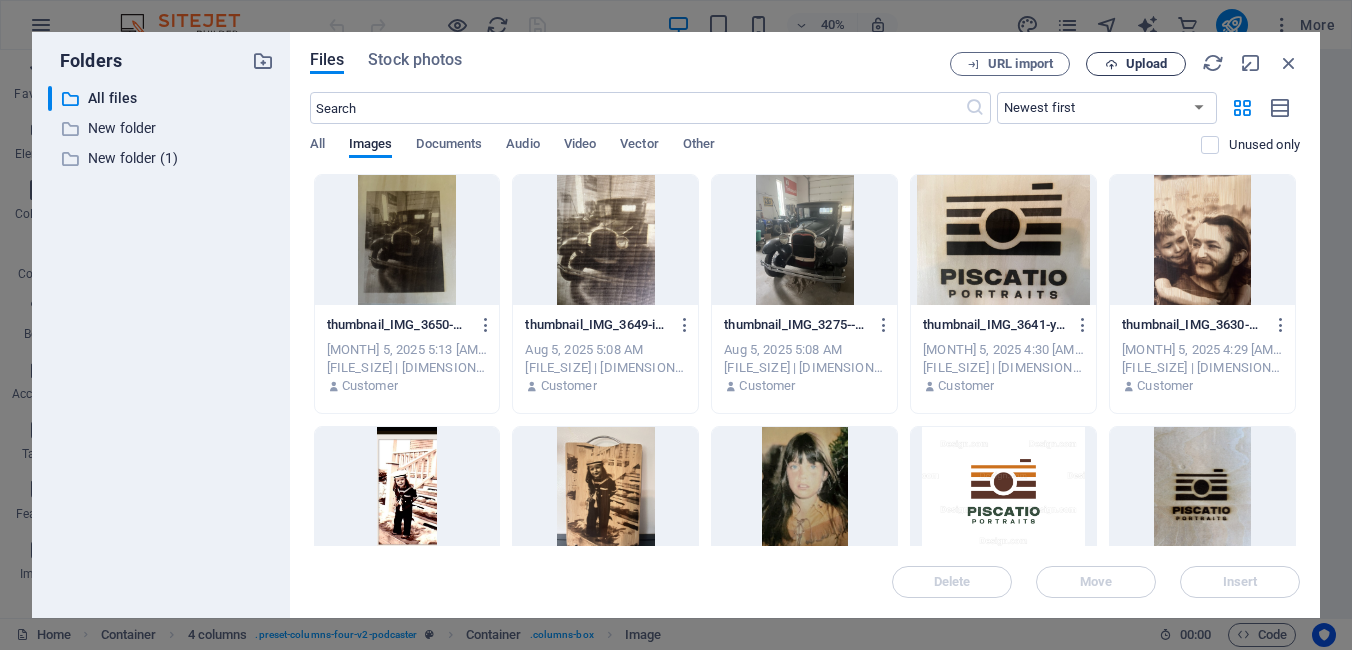 click on "Upload" at bounding box center (1146, 64) 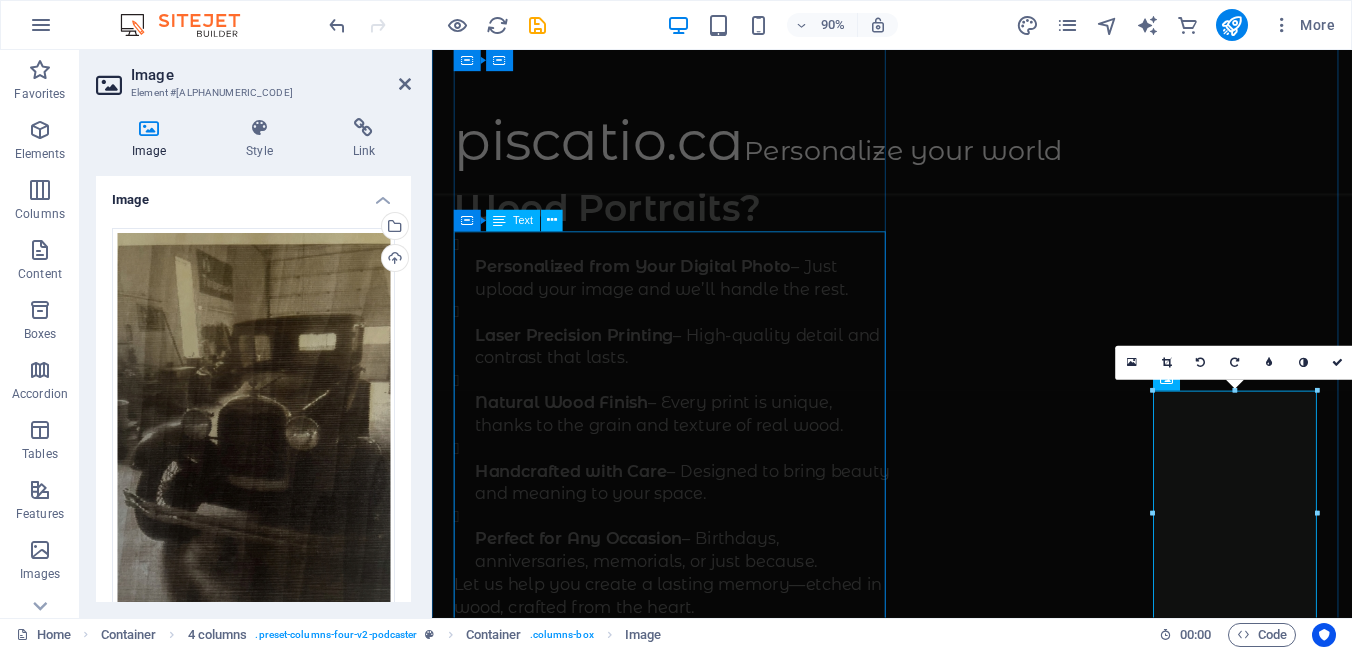 scroll, scrollTop: 526, scrollLeft: 0, axis: vertical 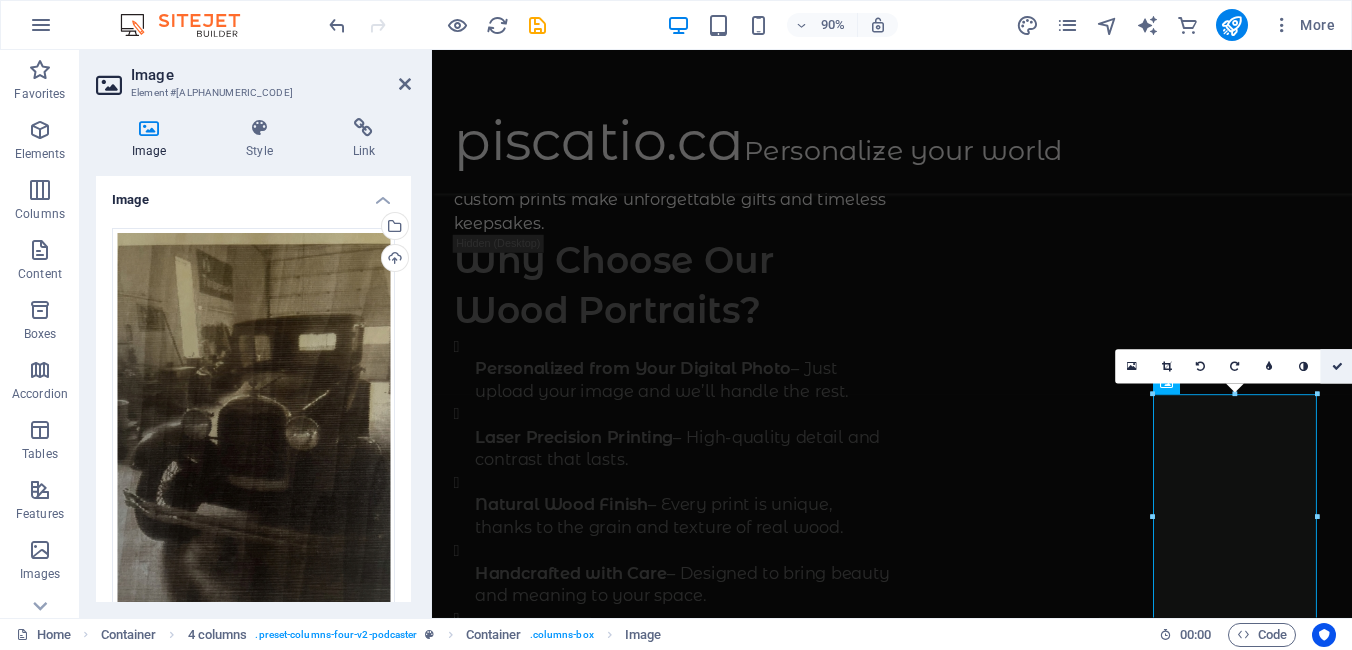 click at bounding box center [1337, 366] 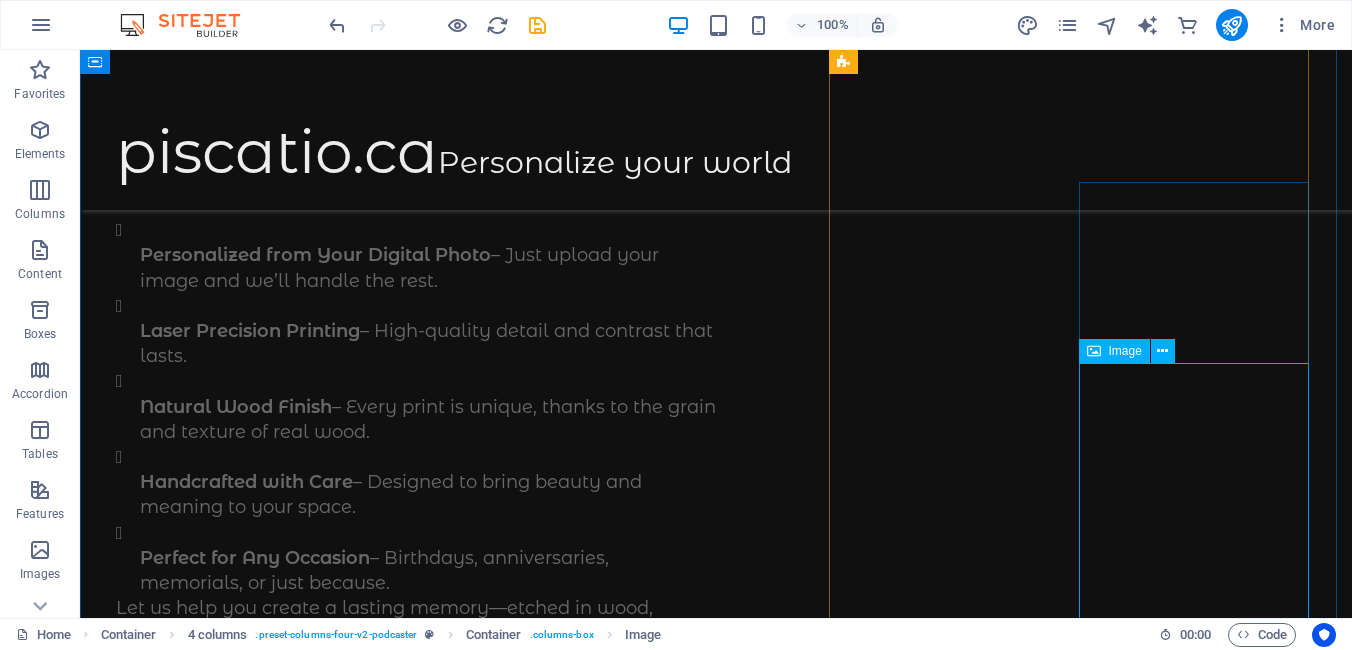 scroll, scrollTop: 500, scrollLeft: 0, axis: vertical 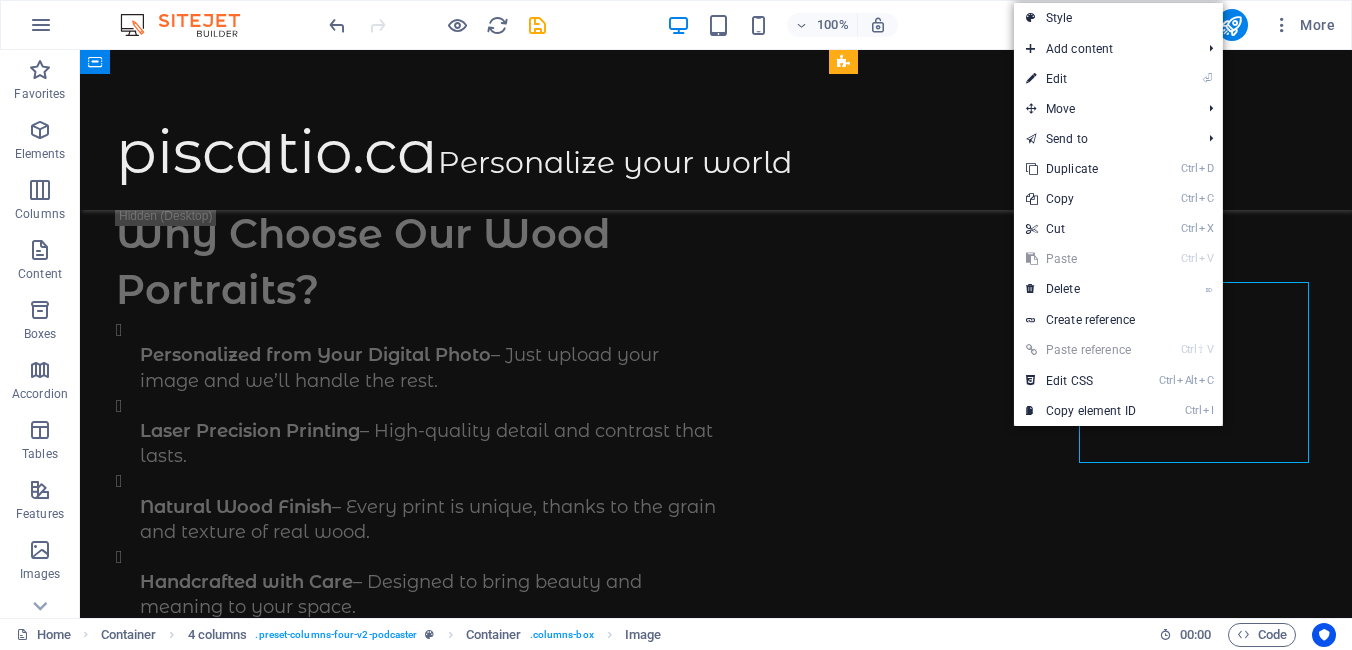 click at bounding box center [231, 6184] 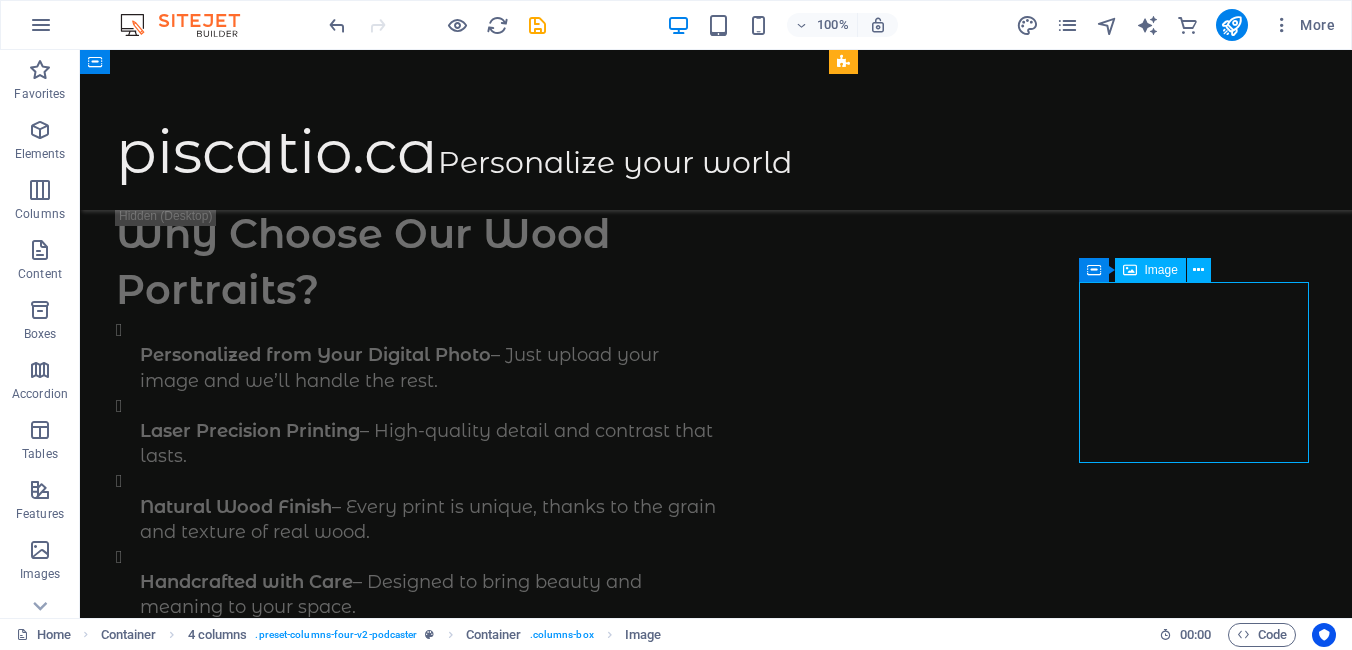 click at bounding box center [231, 6184] 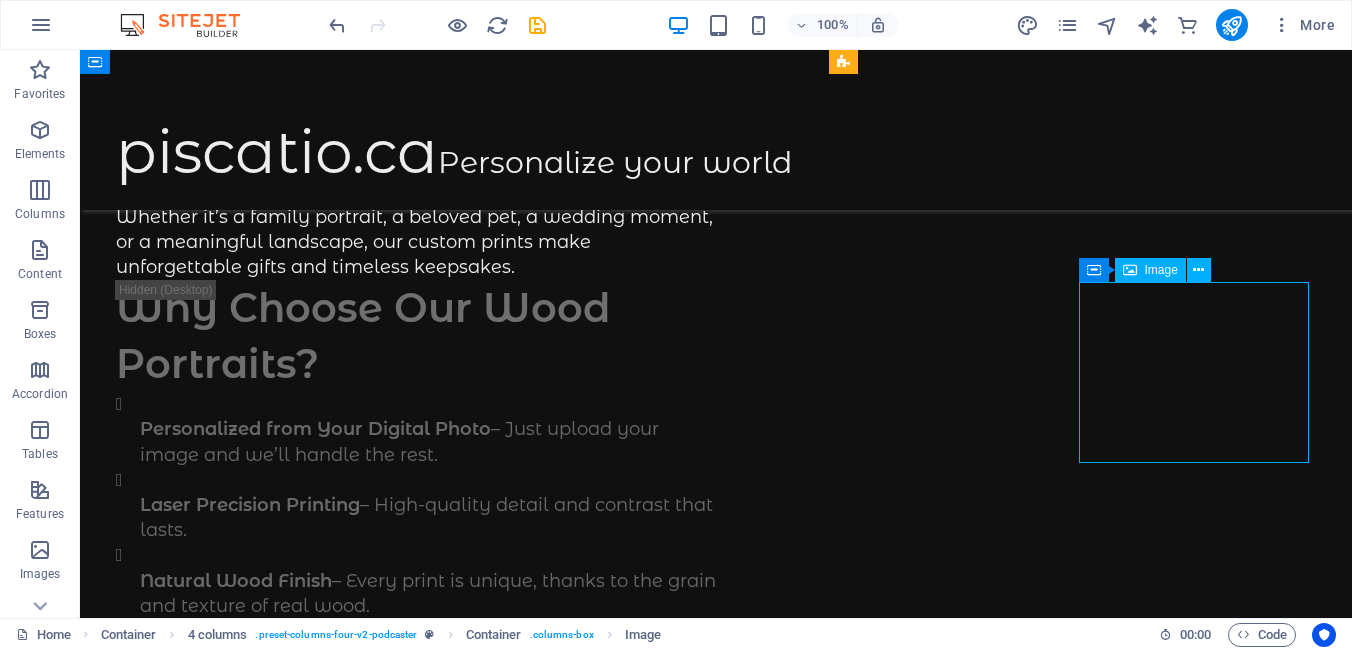 select on "px" 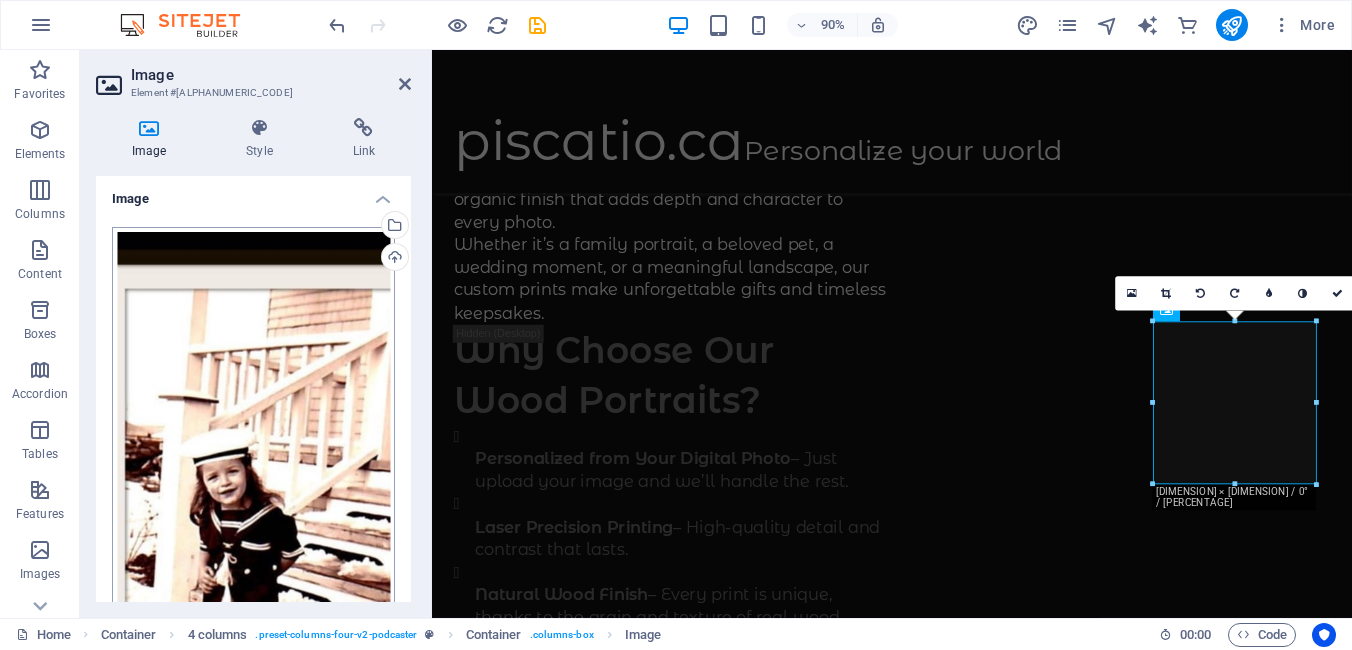 scroll, scrollTop: 0, scrollLeft: 0, axis: both 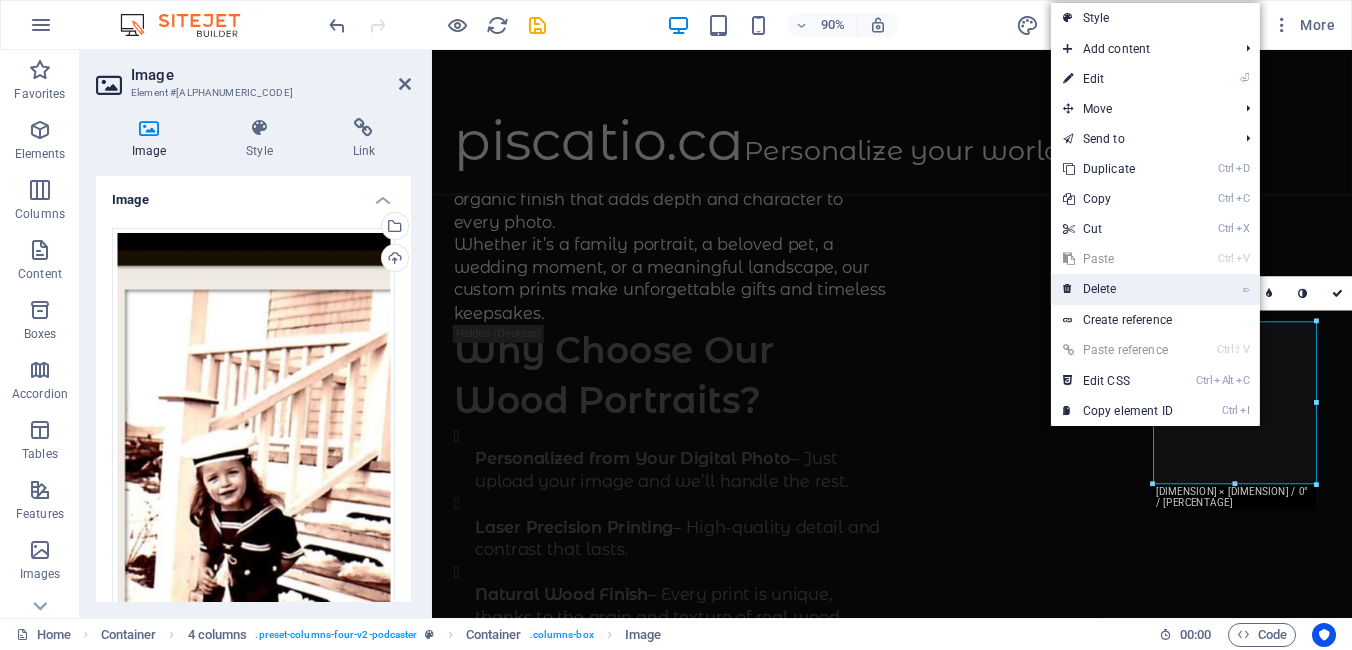 click on "⌦  Delete" at bounding box center [1118, 289] 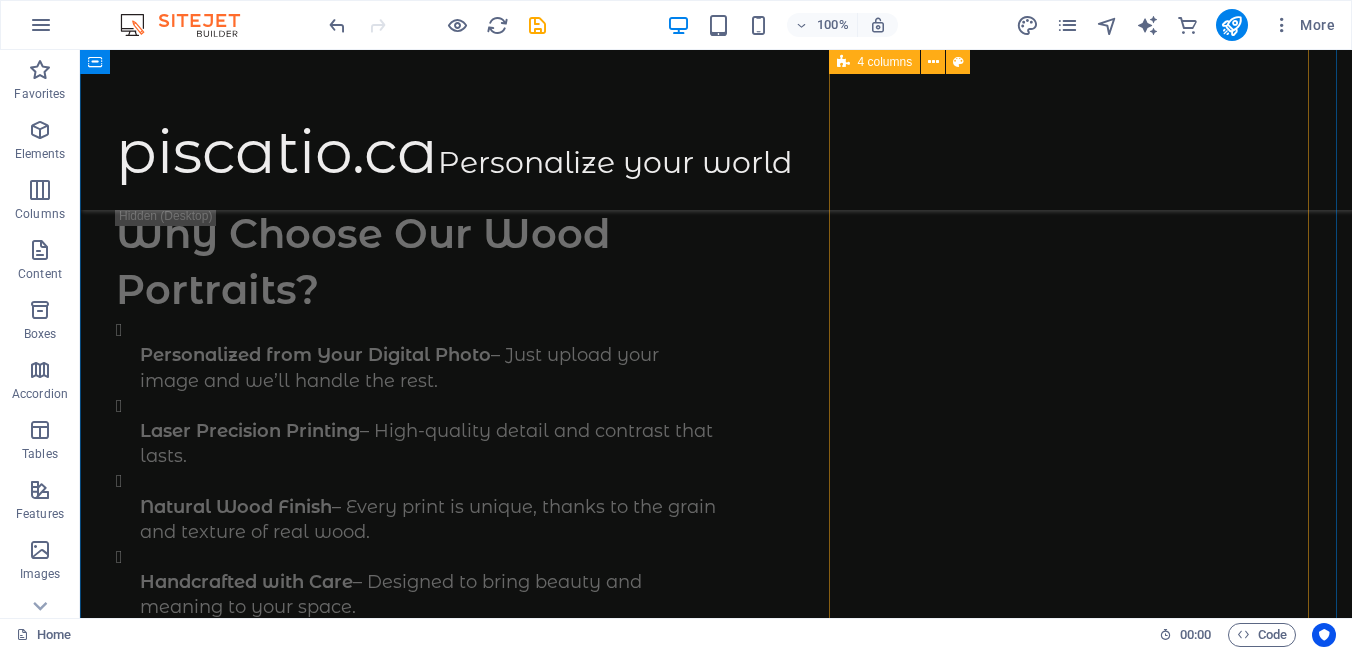 click at bounding box center (356, 4375) 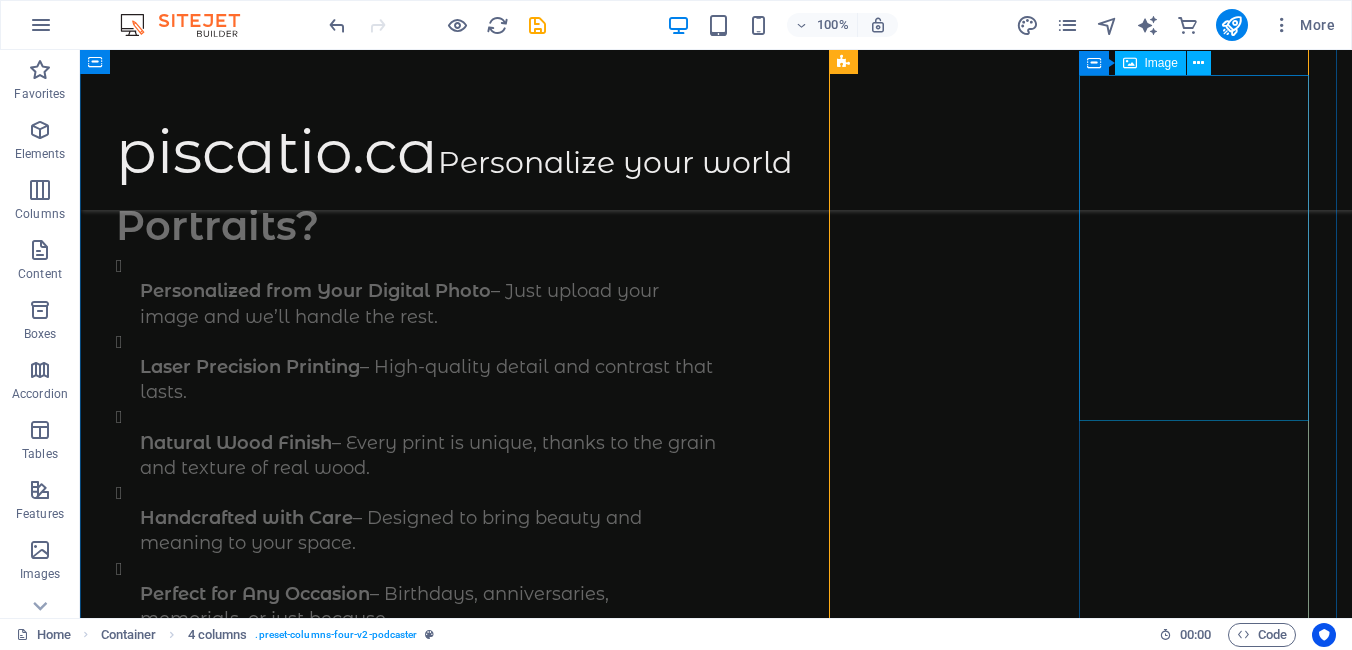scroll, scrollTop: 800, scrollLeft: 0, axis: vertical 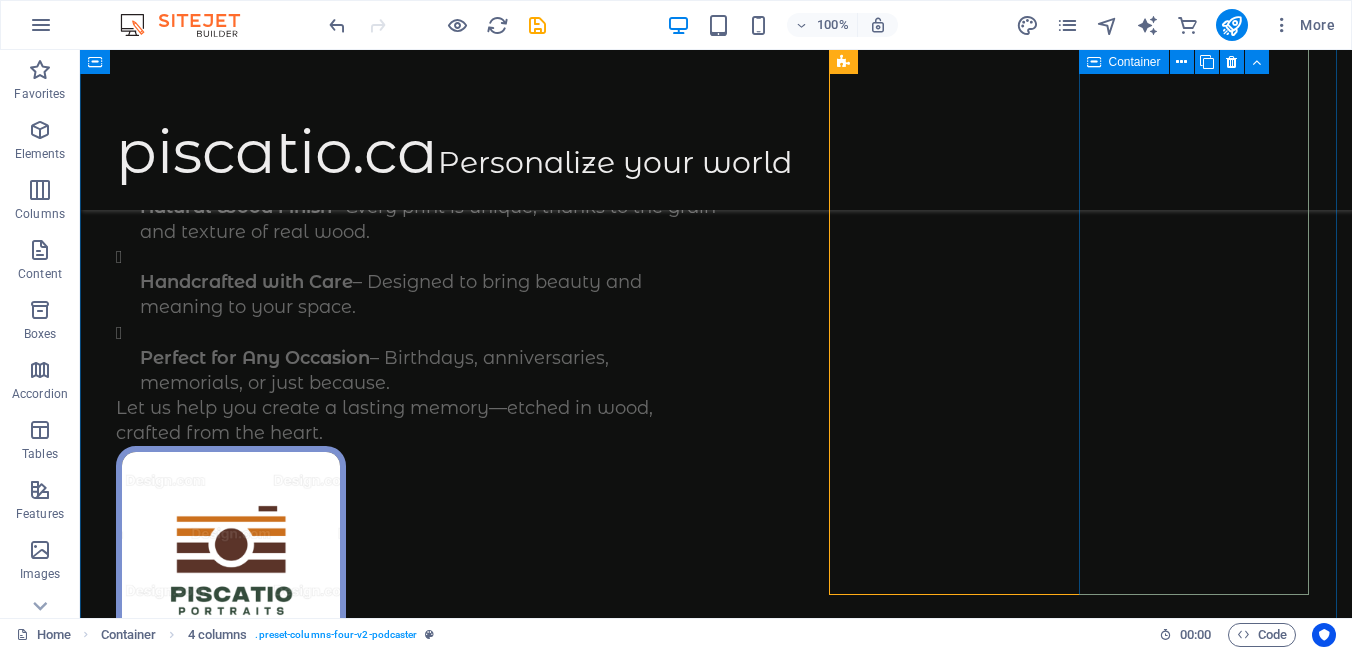 click at bounding box center [231, 6749] 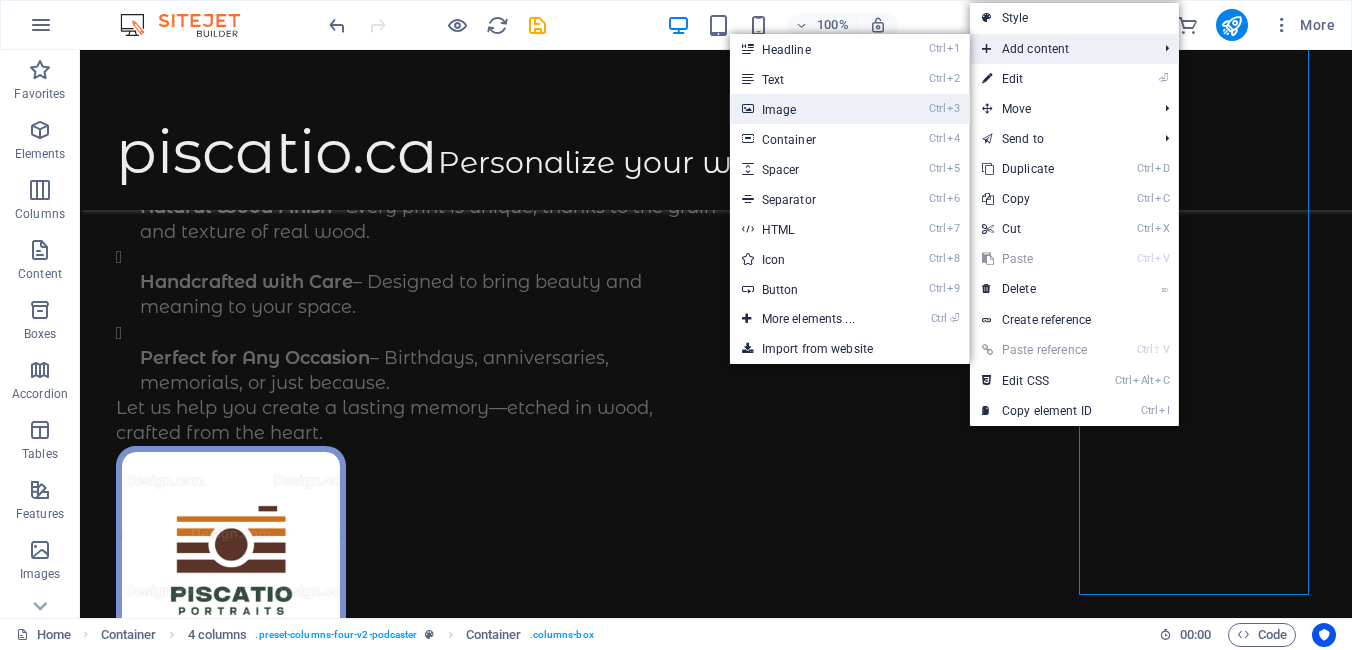click on "Ctrl 3  Image" at bounding box center (812, 109) 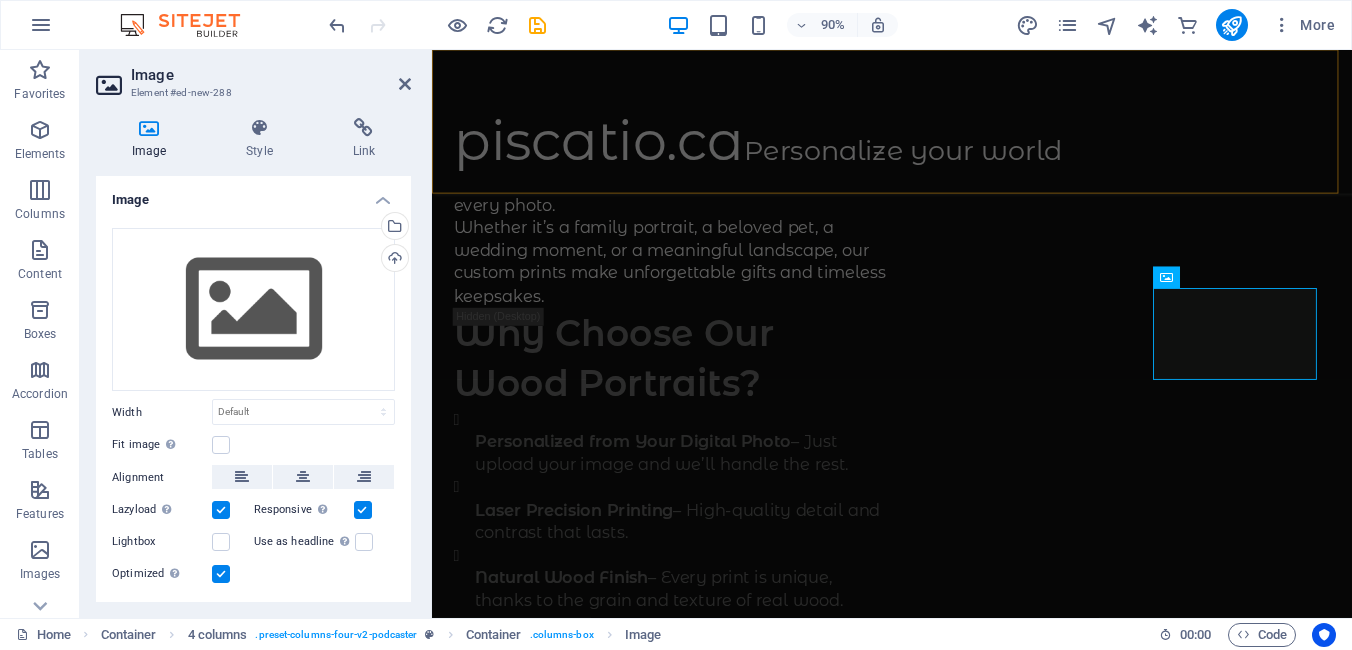 scroll, scrollTop: 463, scrollLeft: 0, axis: vertical 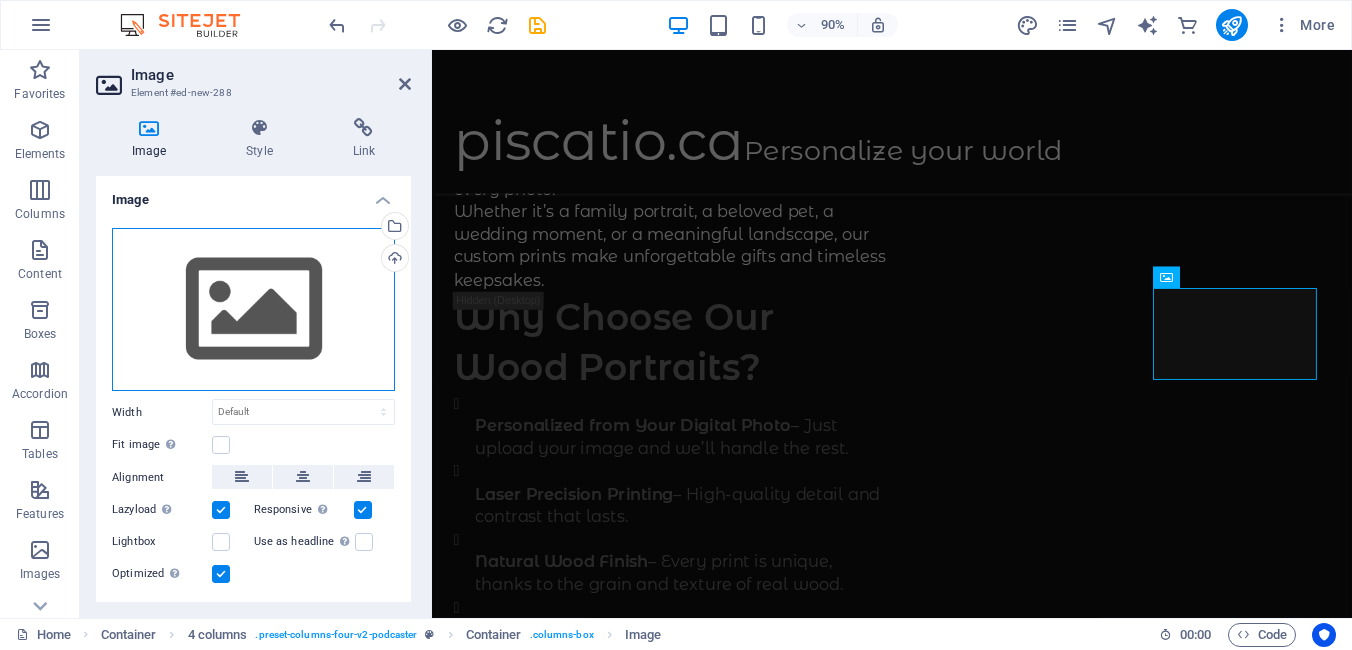 click on "Drag files here, click to choose files or select files from Files or our free stock photos & videos" at bounding box center (253, 310) 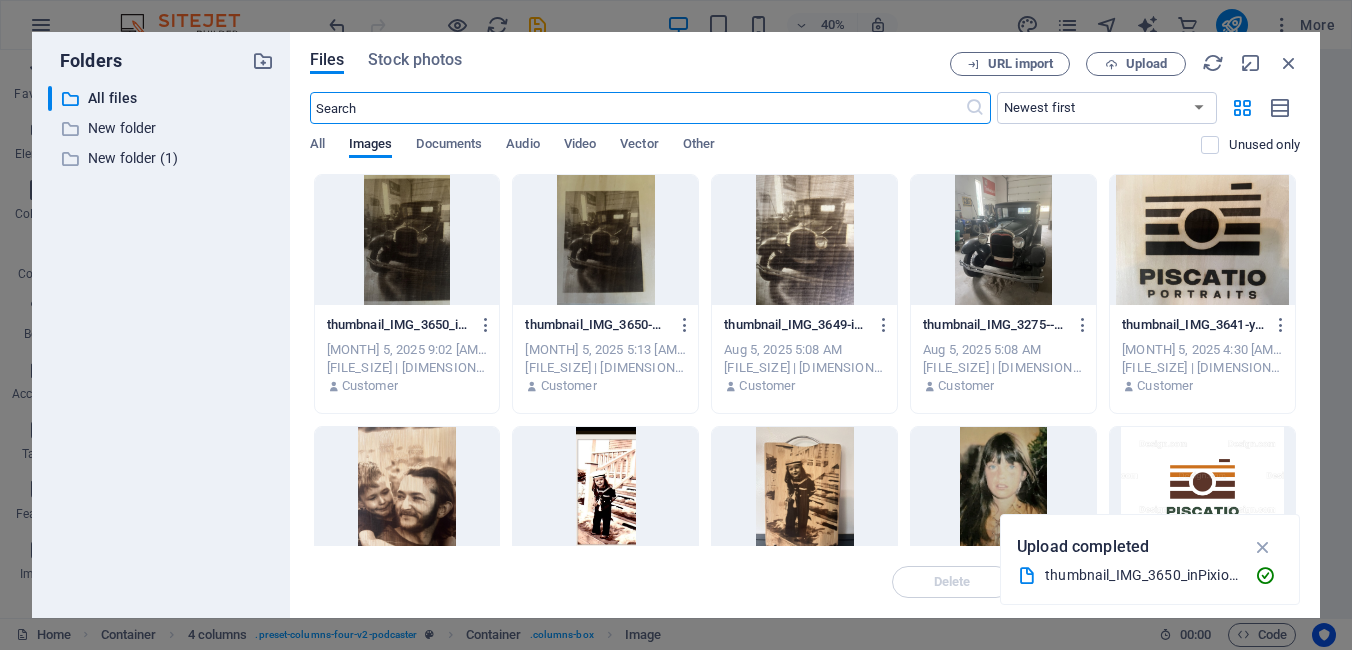 click at bounding box center (605, 492) 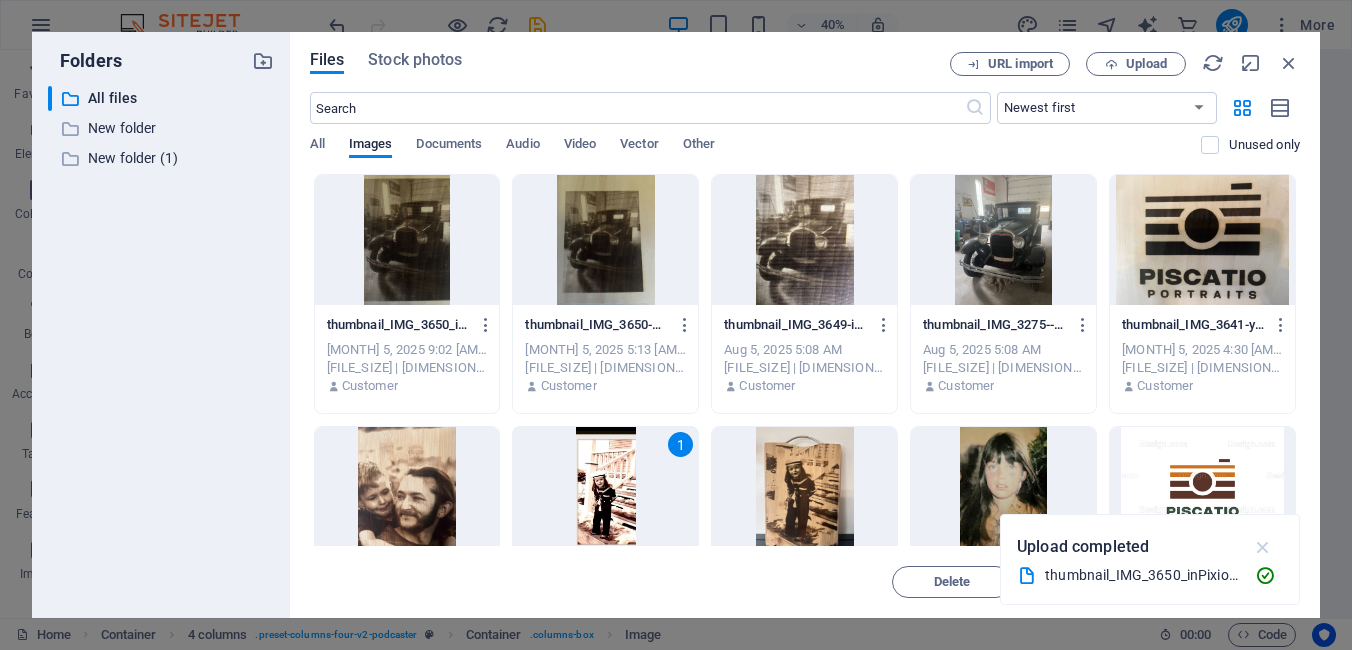 click at bounding box center [1263, 547] 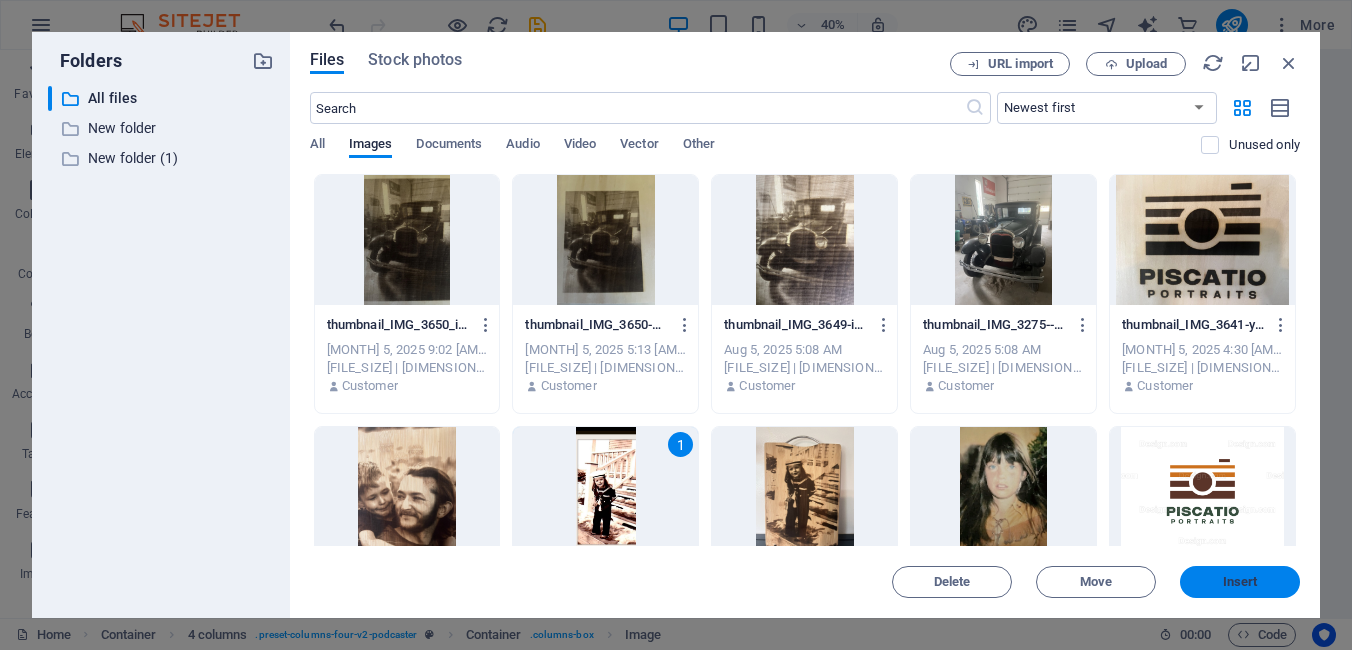drag, startPoint x: 1236, startPoint y: 577, endPoint x: 886, endPoint y: 582, distance: 350.0357 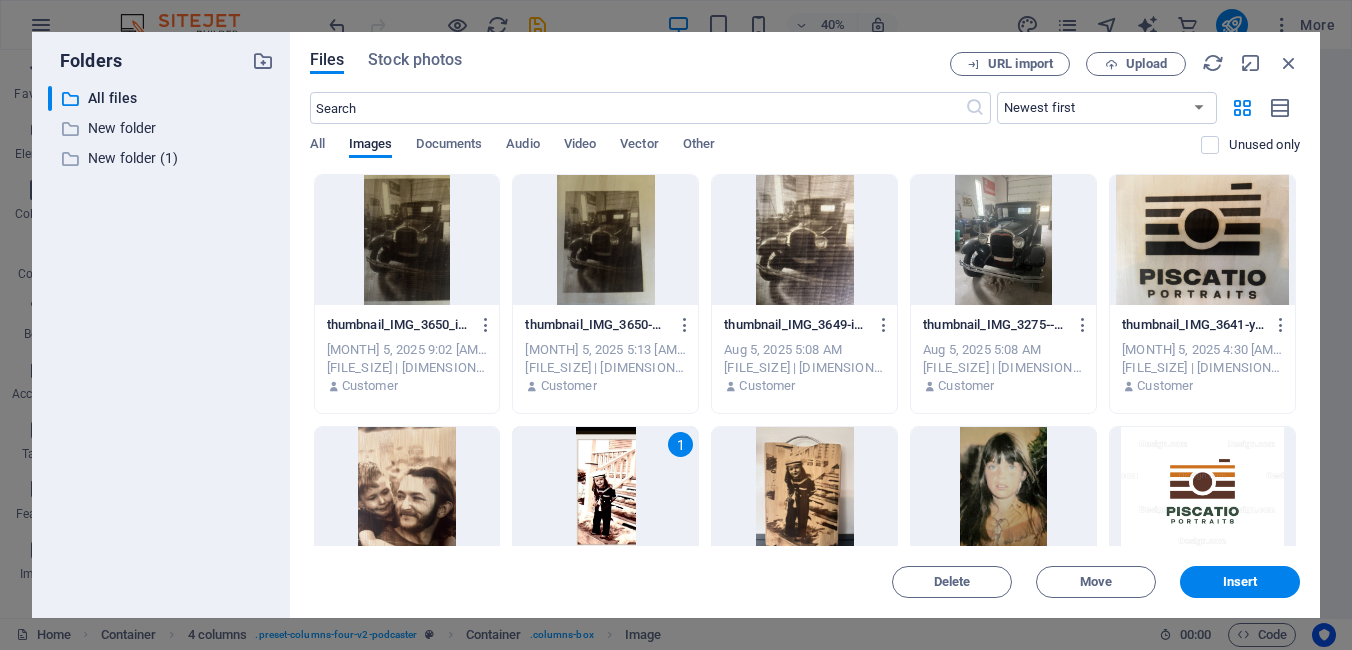 scroll, scrollTop: 494, scrollLeft: 0, axis: vertical 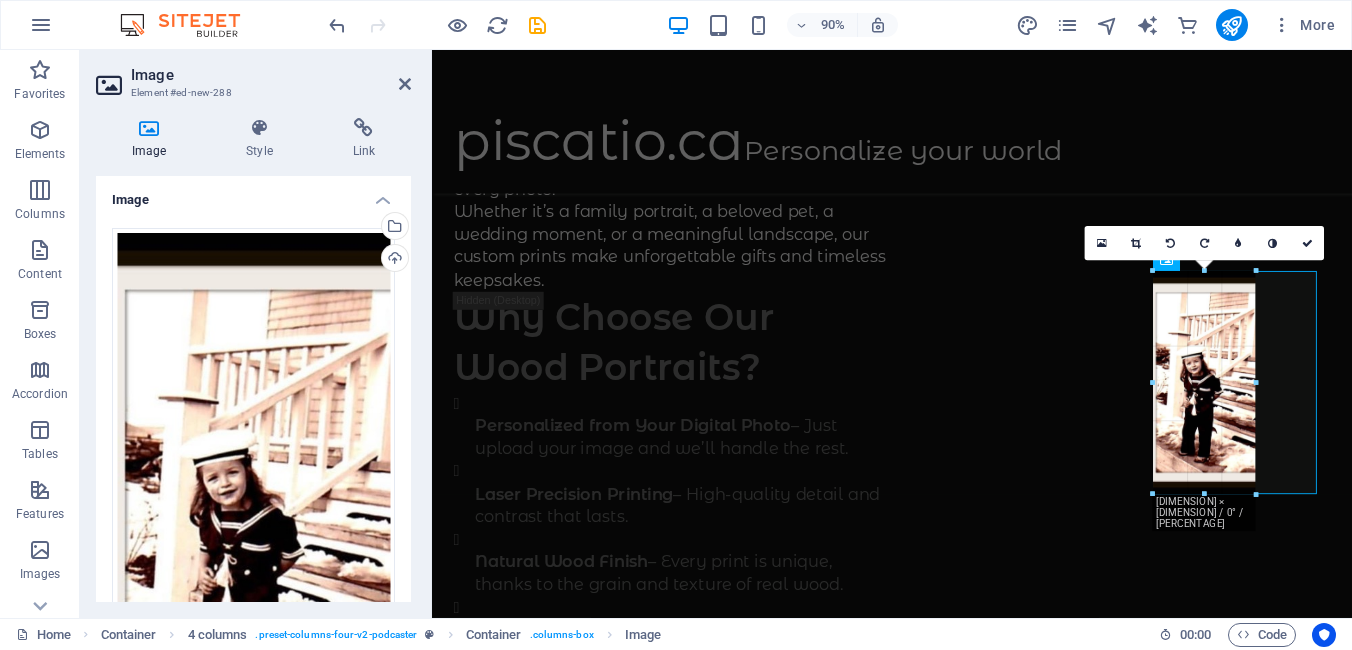 drag, startPoint x: 1235, startPoint y: 561, endPoint x: 1211, endPoint y: 420, distance: 143.02797 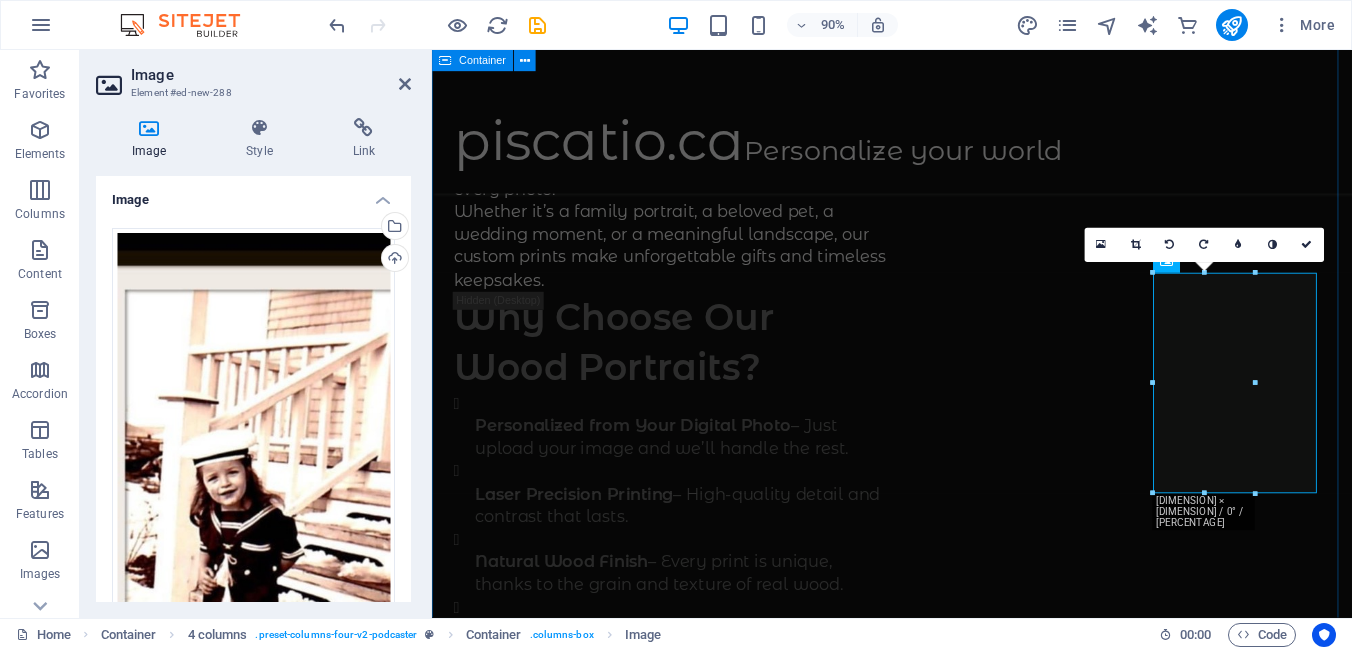 click on "Bring your favorite memories to life with our personalized wood portraits. Using advanced laser printing technology, we transform your digital images into stunning, one-of-a-kind artworks on natural wood. Each piece is custom-made with care, preserving the unique grain of the wood for a warm, organic finish that adds depth and character to every photo. Whether it’s a family portrait, a beloved pet, a wedding moment, or a meaningful landscape, our custom prints make unforgettable gifts and timeless keepsakes. Why Choose Our Wood Portraits? Personalized from Your Digital Photo  – Just upload your image and we’ll handle the rest. Laser Precision Printing  – High-quality detail and contrast that lasts. Natural Wood Finish  – Every print is unique, thanks to the grain and texture of real wood. Handcrafted with Care  – Designed to bring beauty and meaning to your space. Perfect for Any Occasion  – Birthdays, anniversaries, memorials, or just because." at bounding box center [943, 3497] 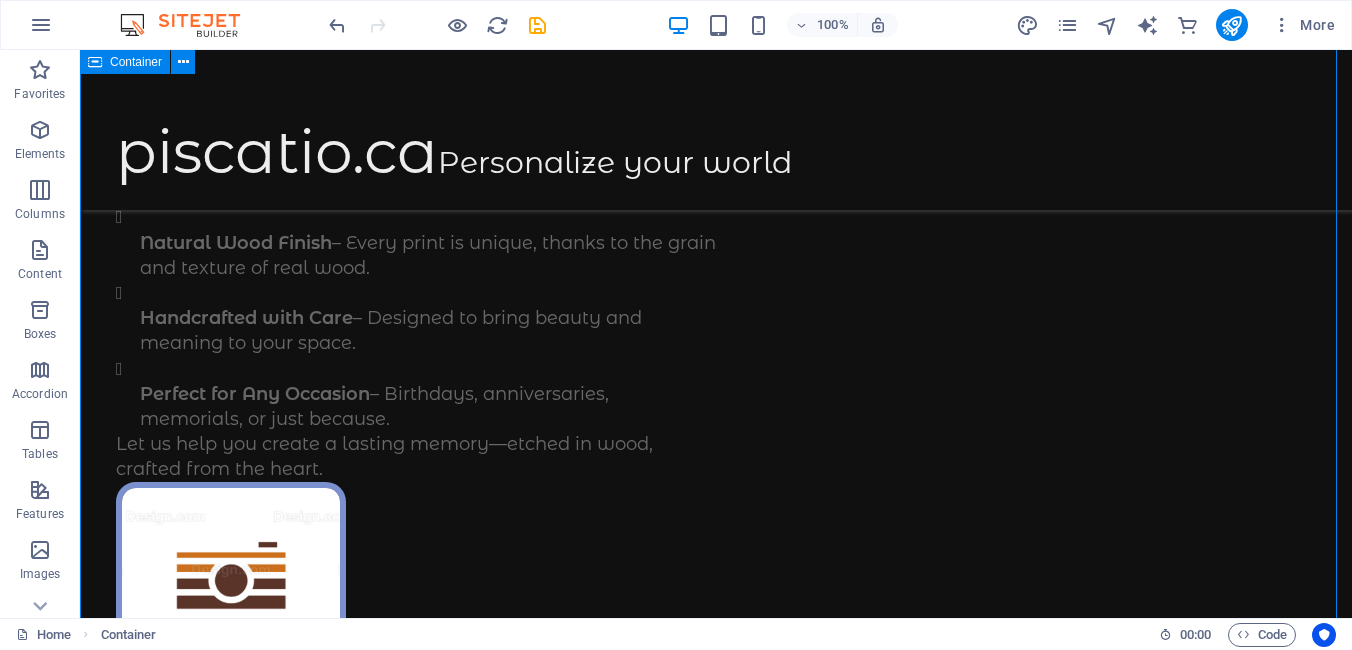 scroll, scrollTop: 737, scrollLeft: 0, axis: vertical 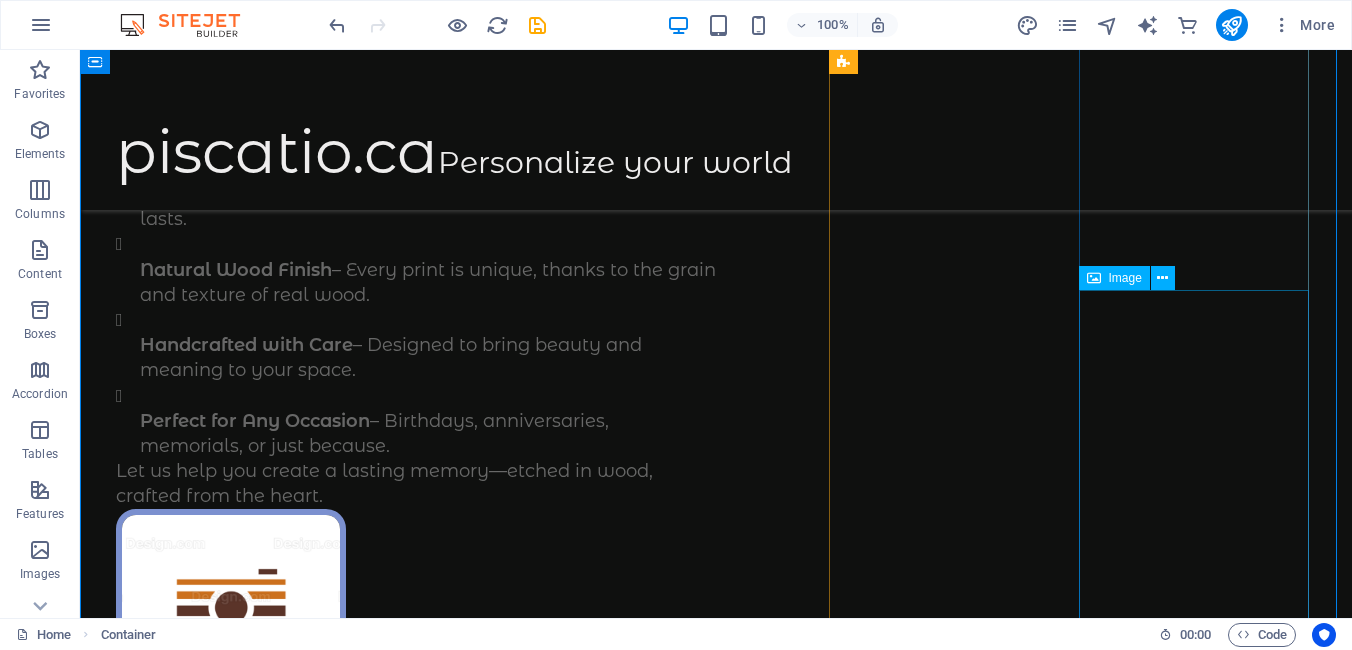 click at bounding box center [231, 7057] 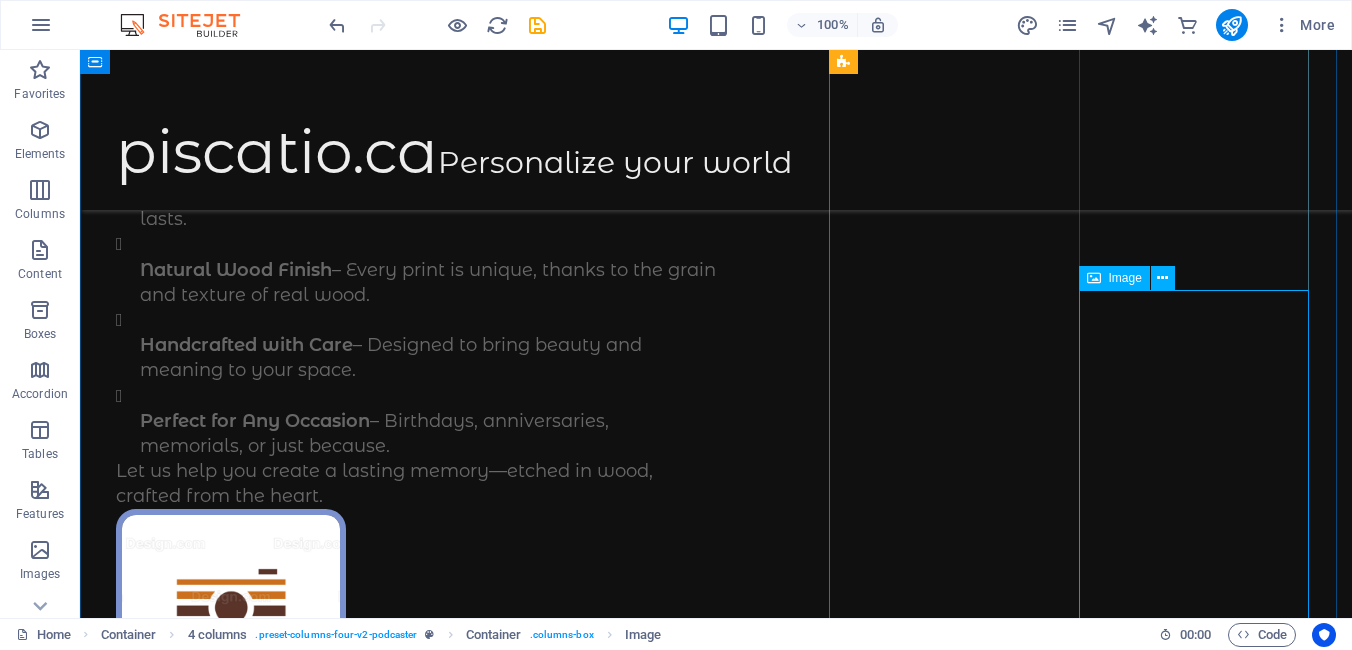 click at bounding box center [231, 7057] 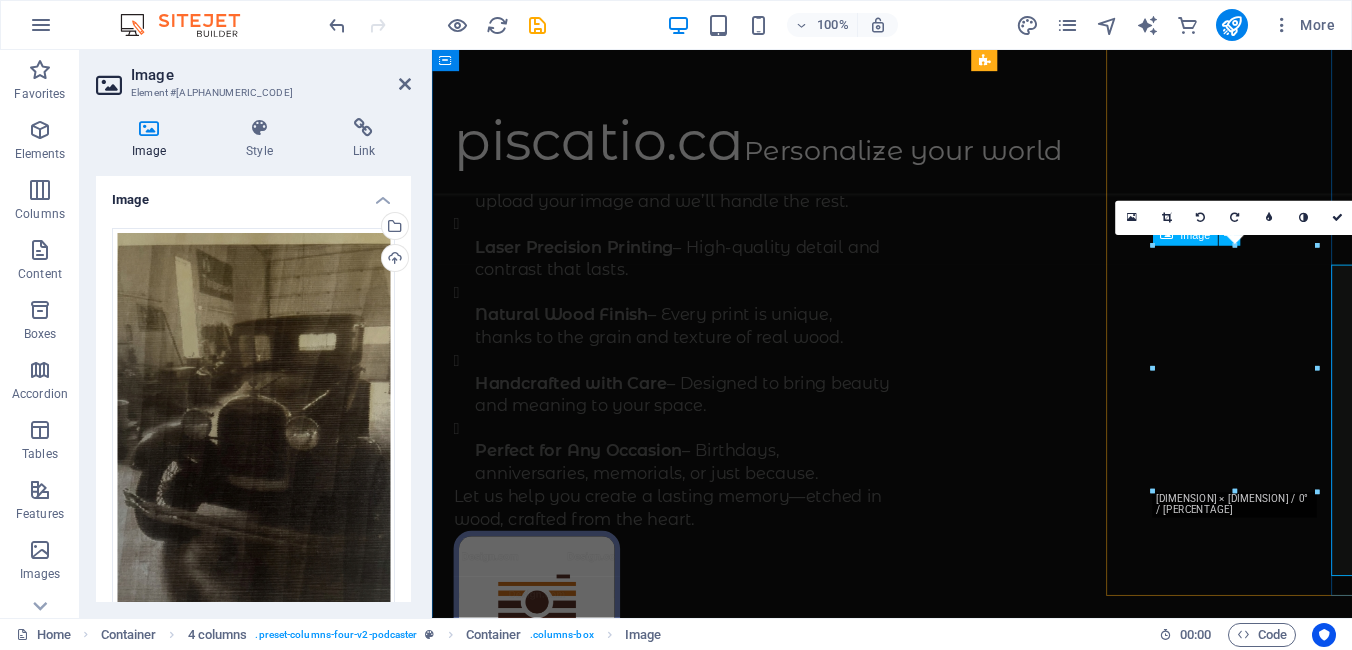scroll, scrollTop: 738, scrollLeft: 0, axis: vertical 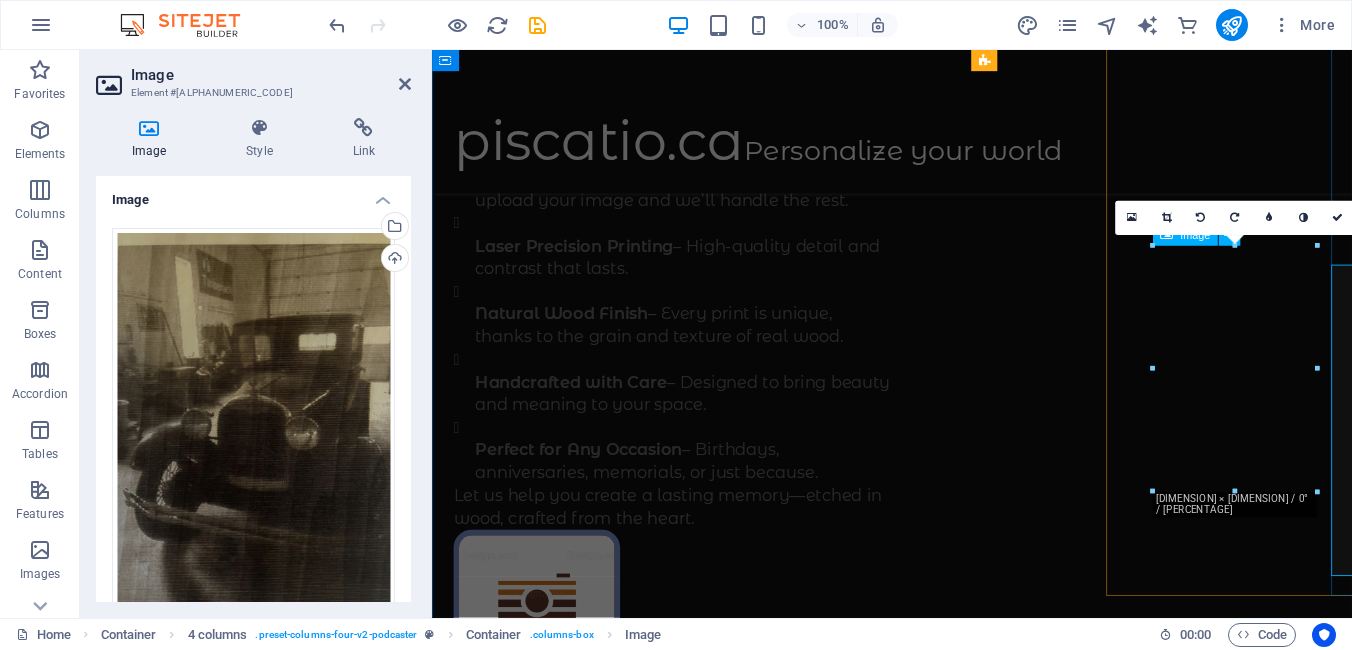 click at bounding box center [548, 5898] 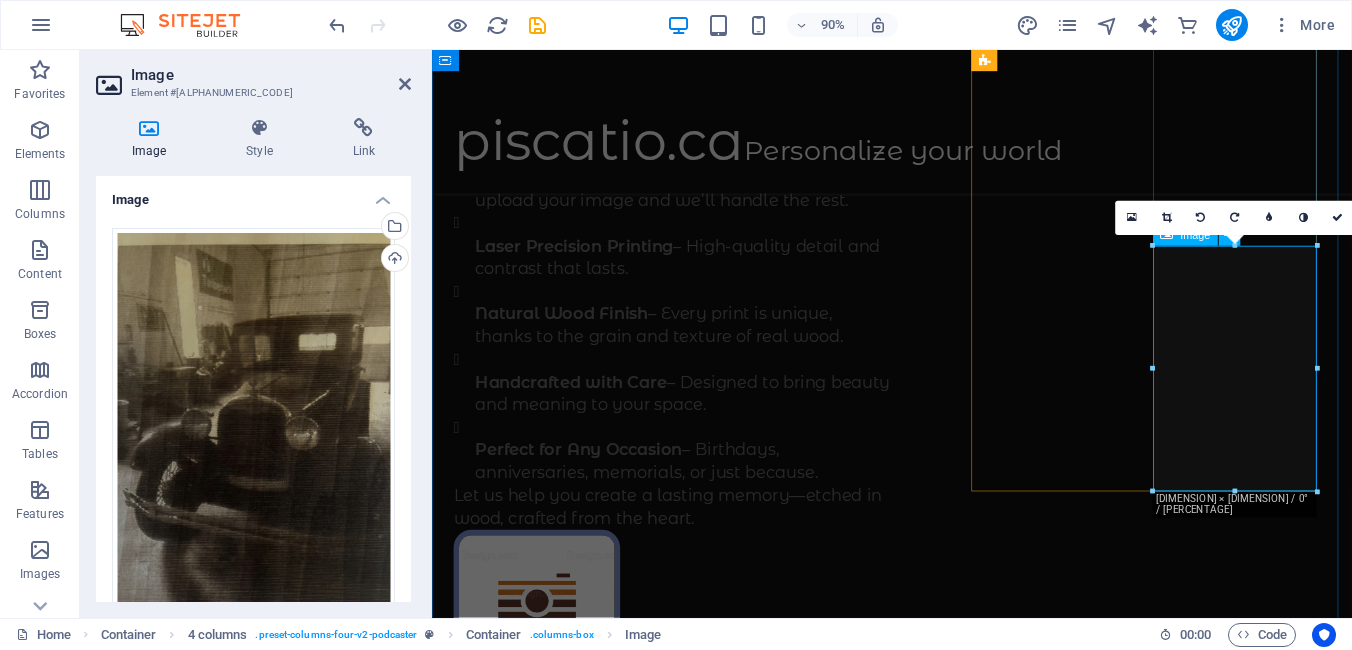 drag, startPoint x: 1588, startPoint y: 417, endPoint x: 1256, endPoint y: 398, distance: 332.54324 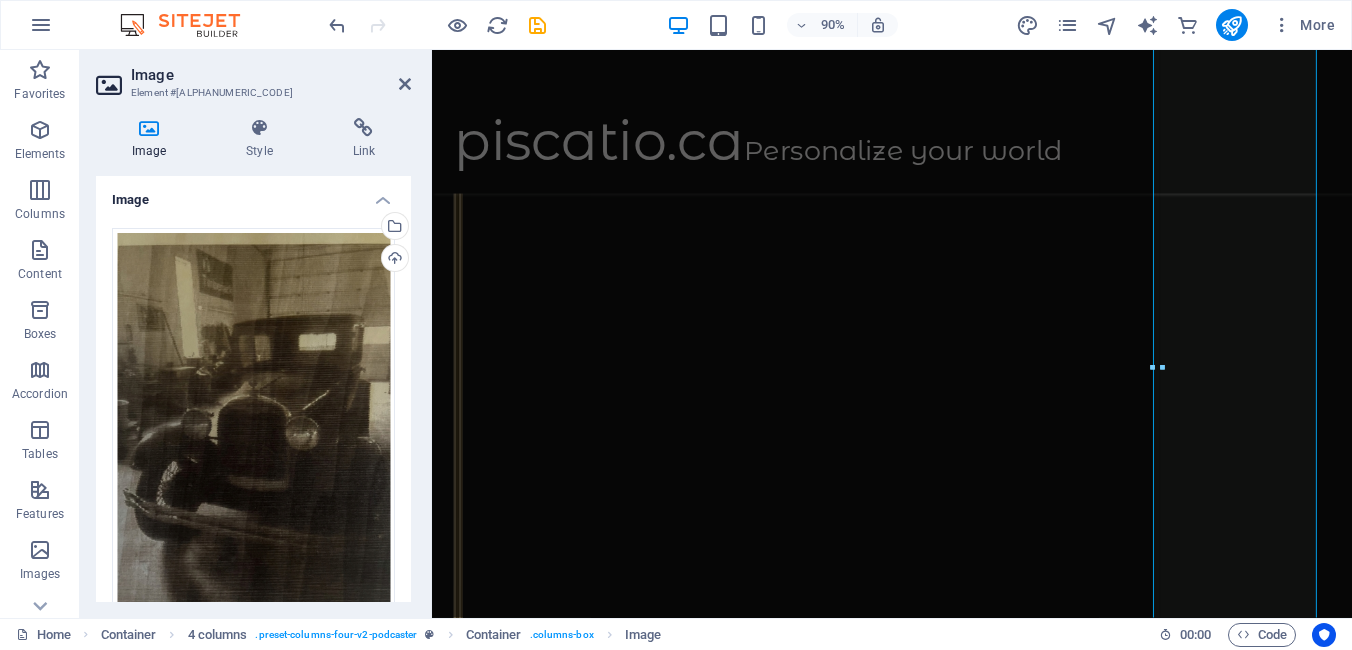 scroll, scrollTop: 16777448, scrollLeft: 0, axis: vertical 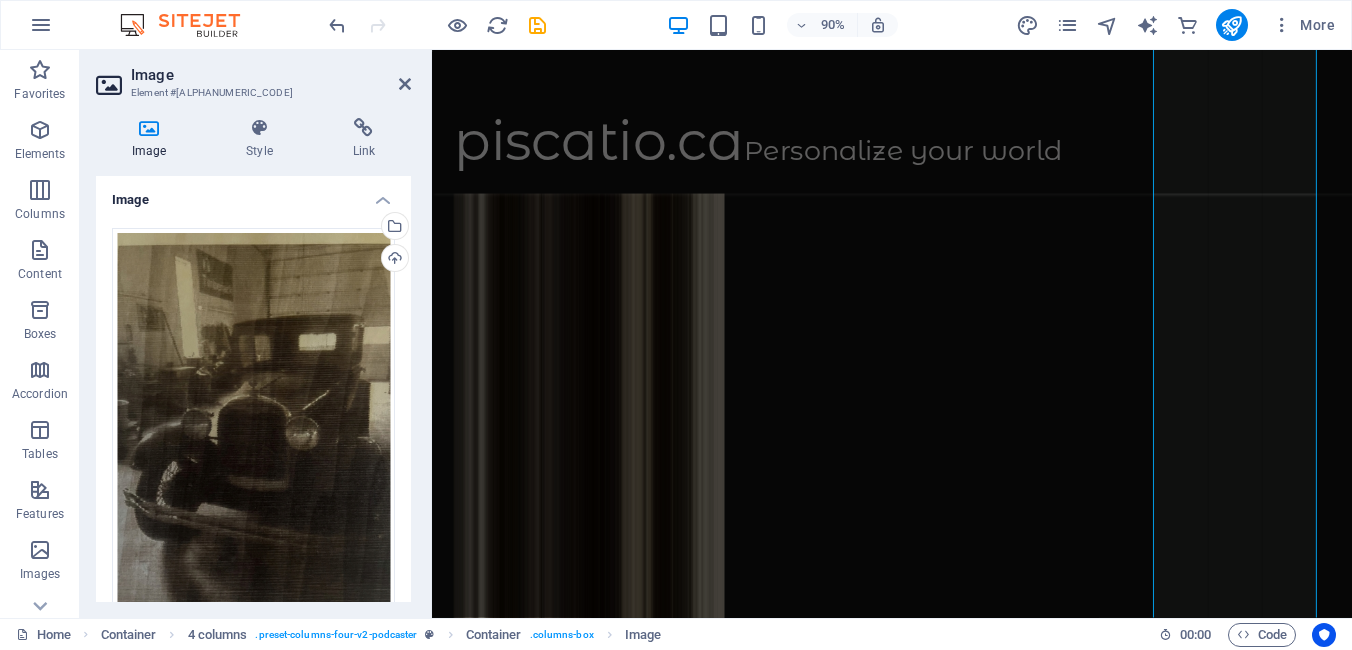 click on "180 170 160 150 140 130 120 110 100 90 80 70 60 50 40 30 20 10 0 -10 -20 -30 -40 -50 -60 -70 -80 -90 -100 -110 -120 -130 -140 -150 -160 -170 [DIMENSION] × [DIMENSION] / 0° / [PERCENTAGE] 16:10 16:9 4:3 1:1 1:2 0" at bounding box center [1235, 646] 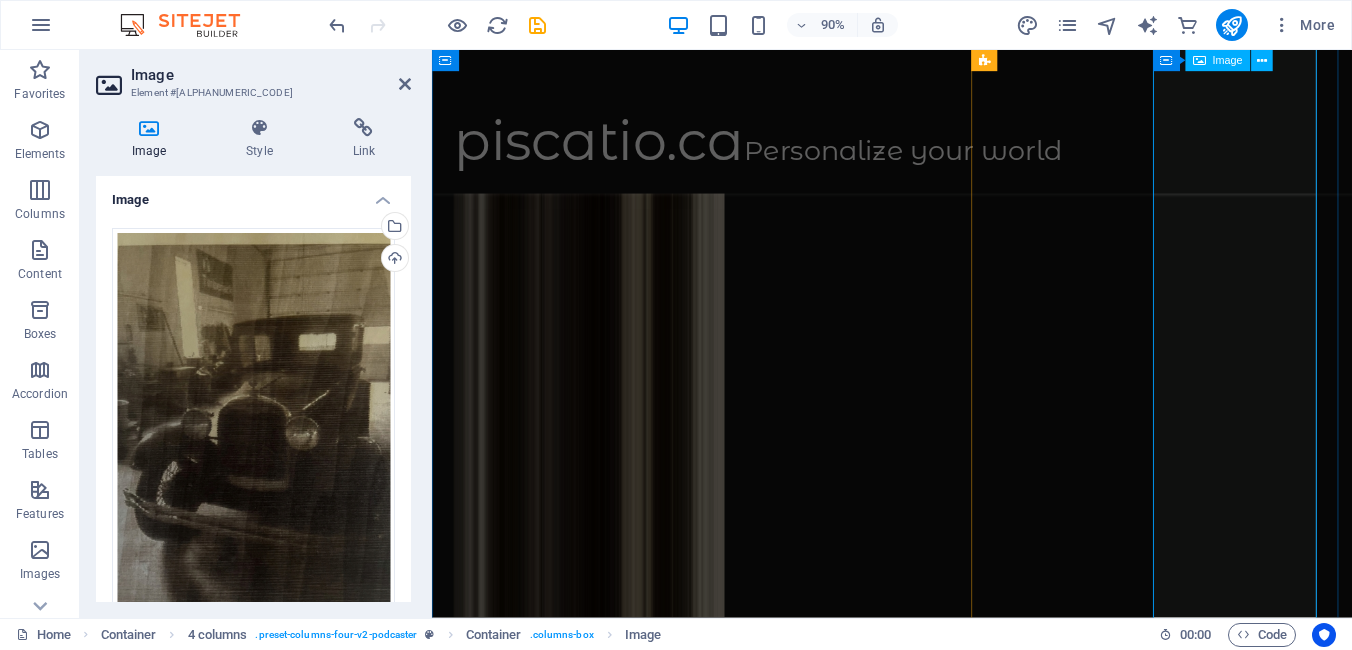 scroll, scrollTop: 16777348, scrollLeft: 0, axis: vertical 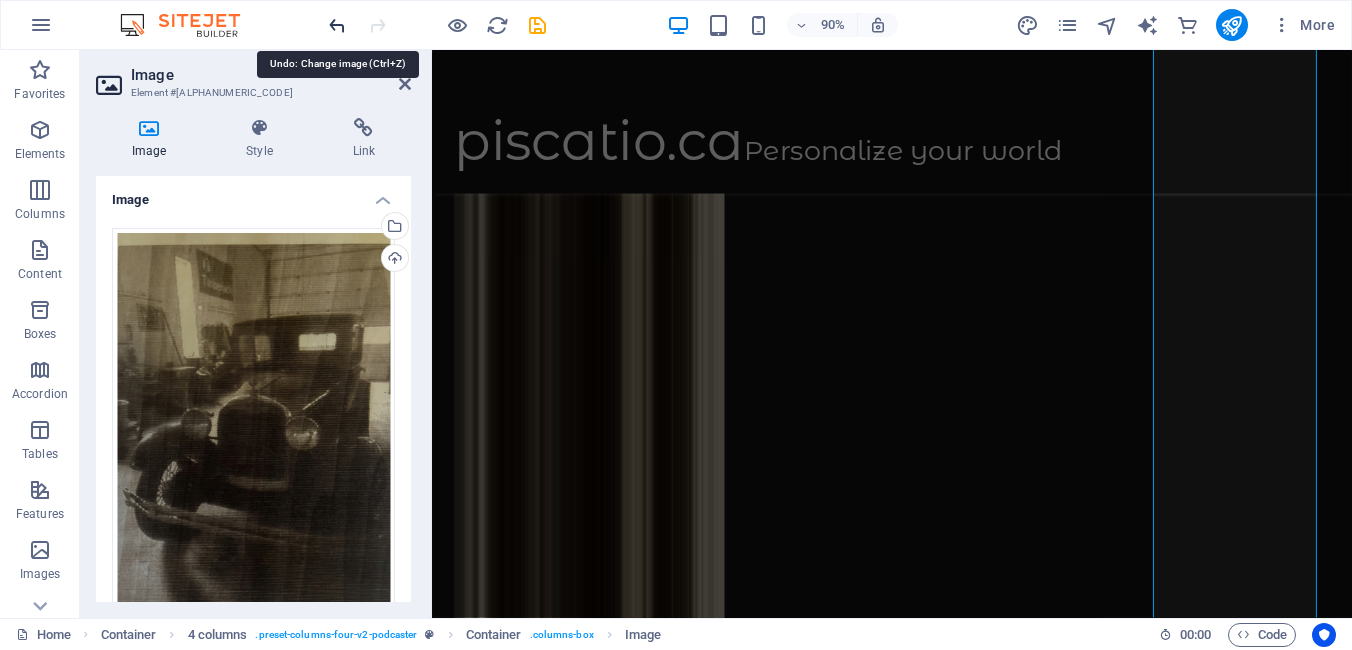 click at bounding box center (337, 25) 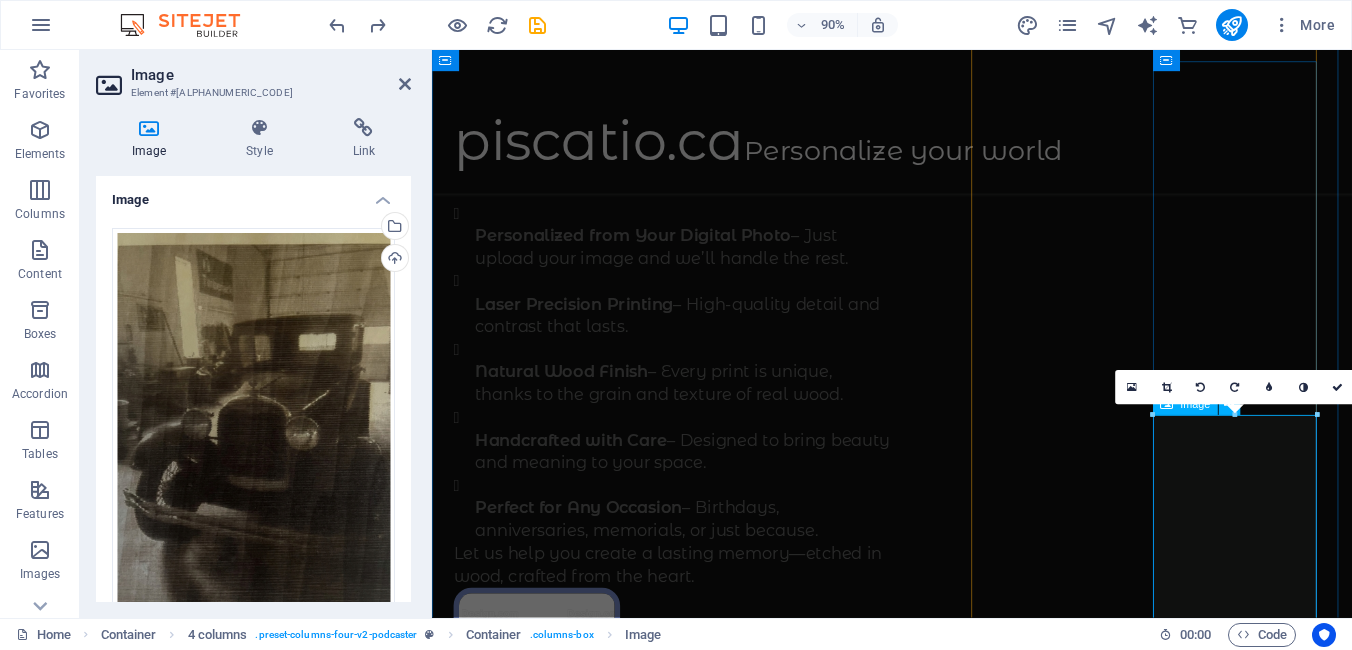 scroll, scrollTop: 585, scrollLeft: 0, axis: vertical 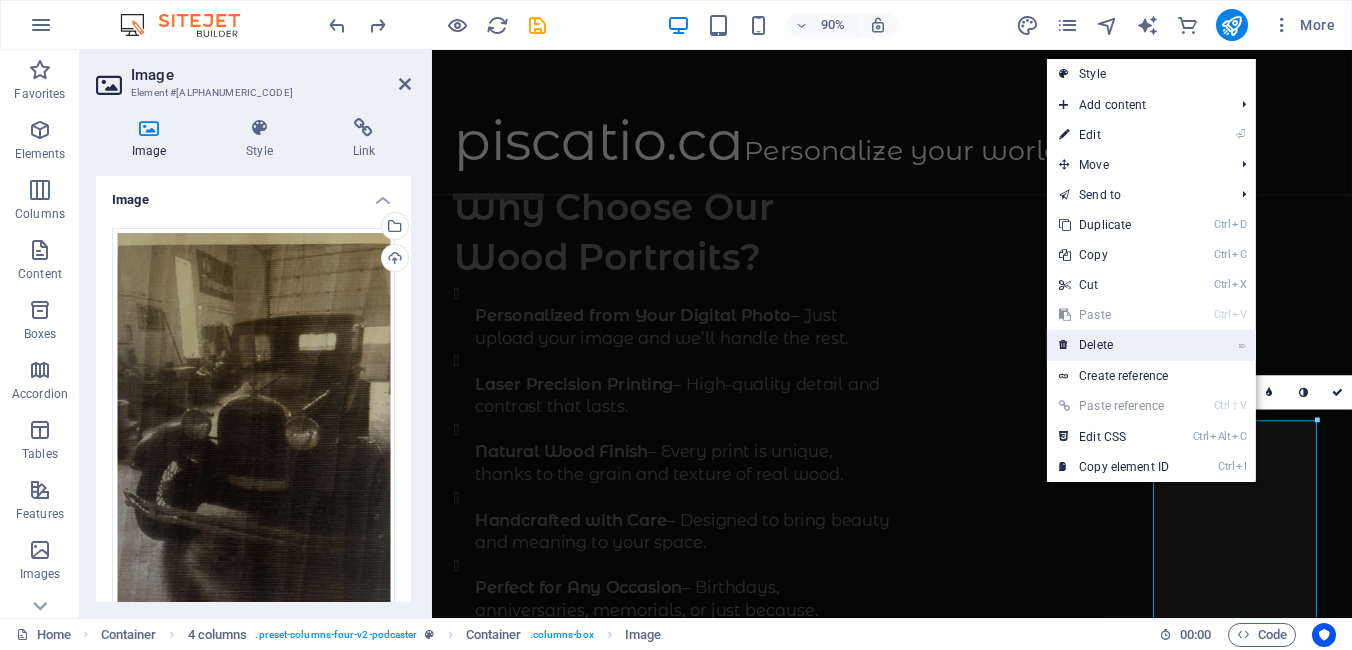 click on "⌦  Delete" at bounding box center [1114, 345] 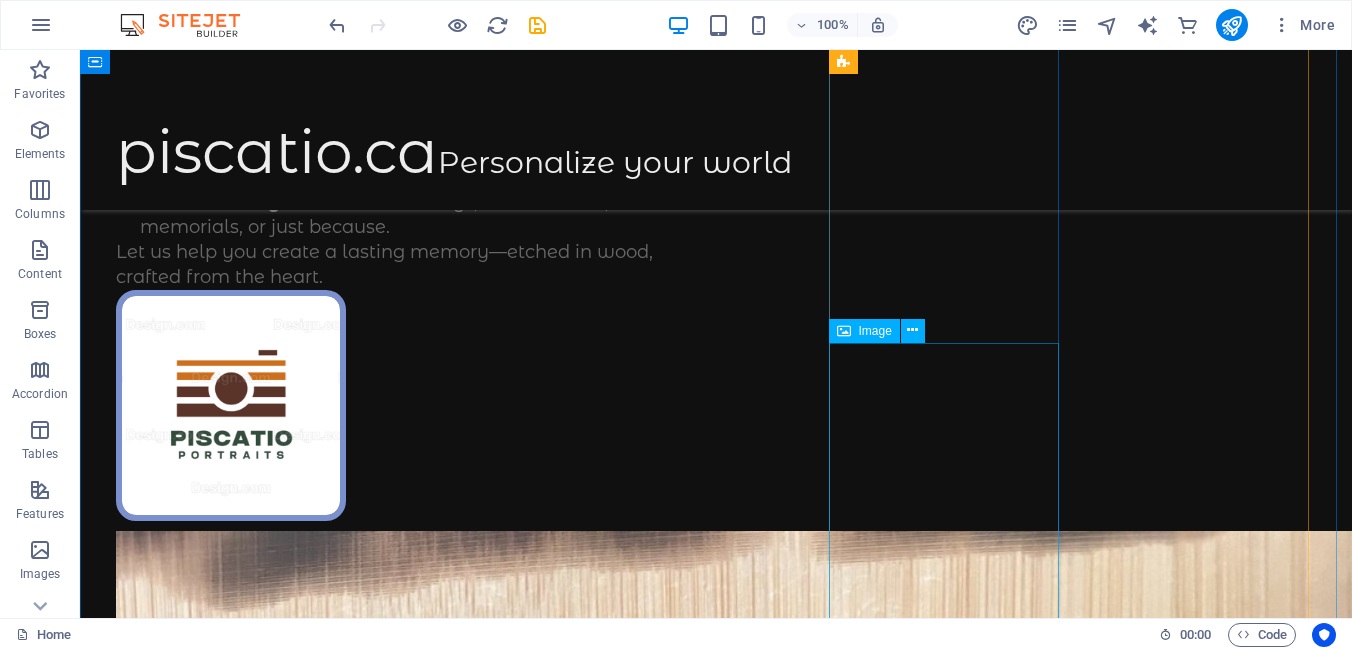 scroll, scrollTop: 1013, scrollLeft: 0, axis: vertical 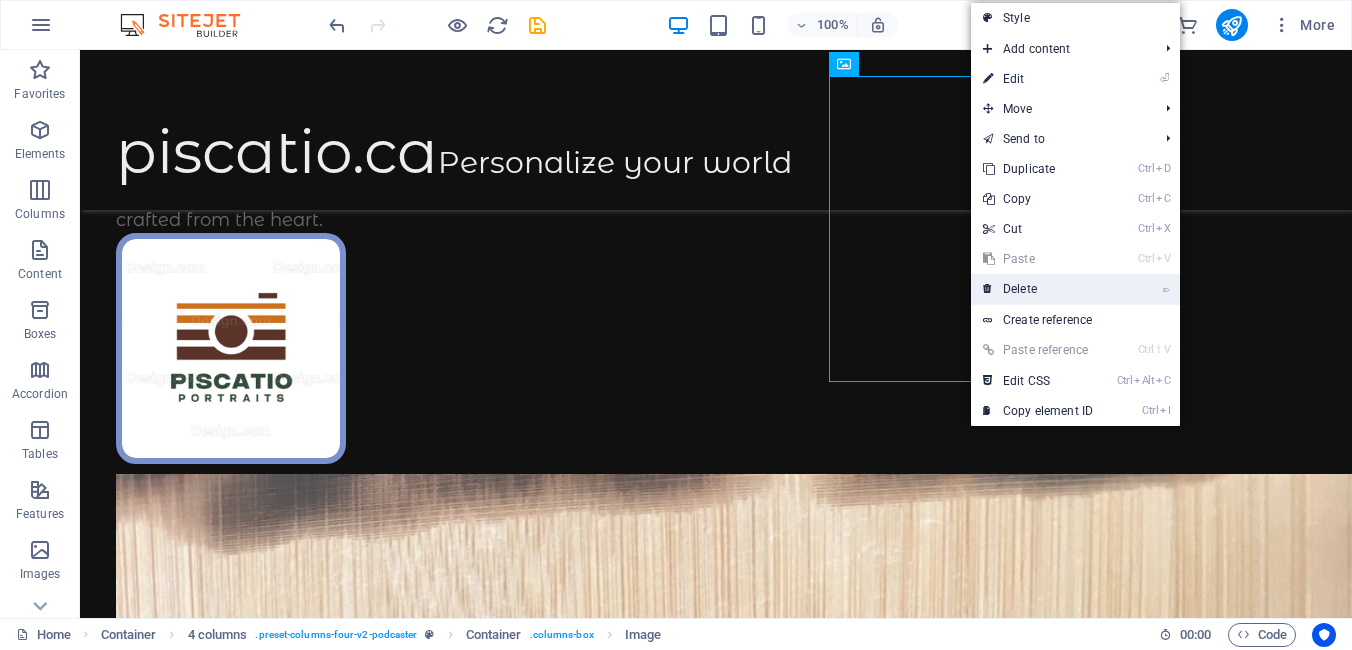 click on "⌦  Delete" at bounding box center (1038, 289) 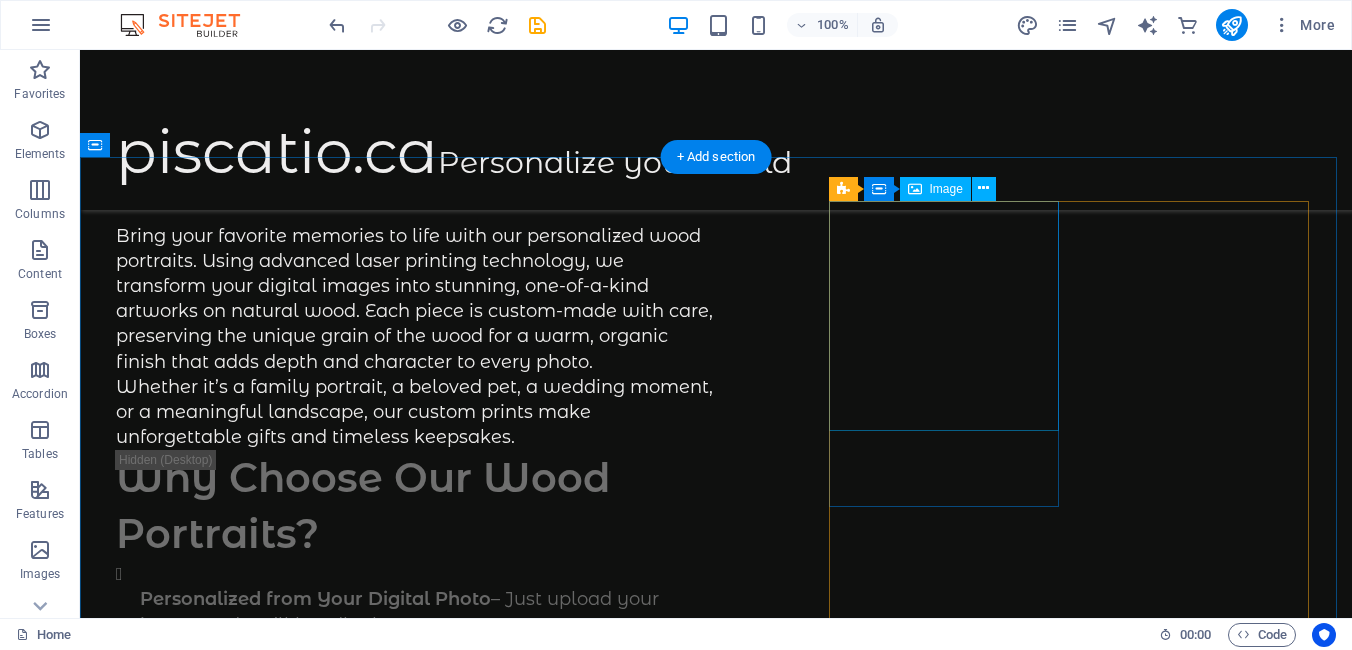 scroll, scrollTop: 255, scrollLeft: 0, axis: vertical 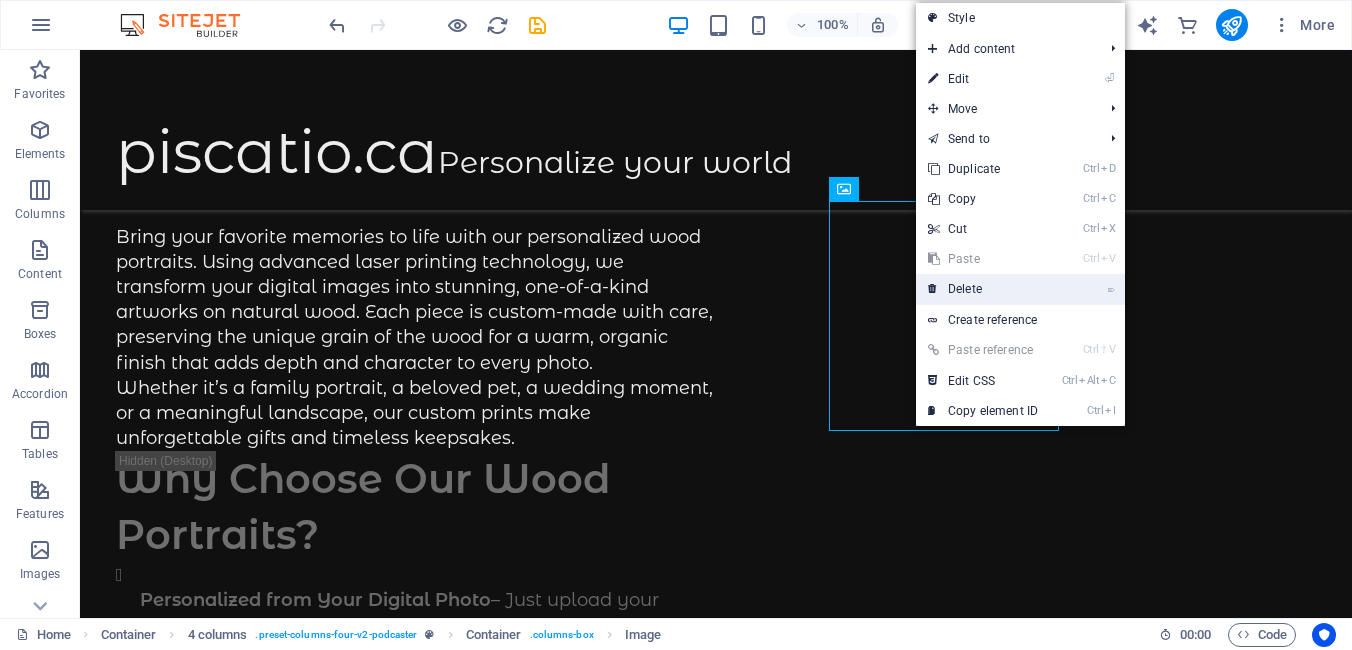 click on "⌦  Delete" at bounding box center (983, 289) 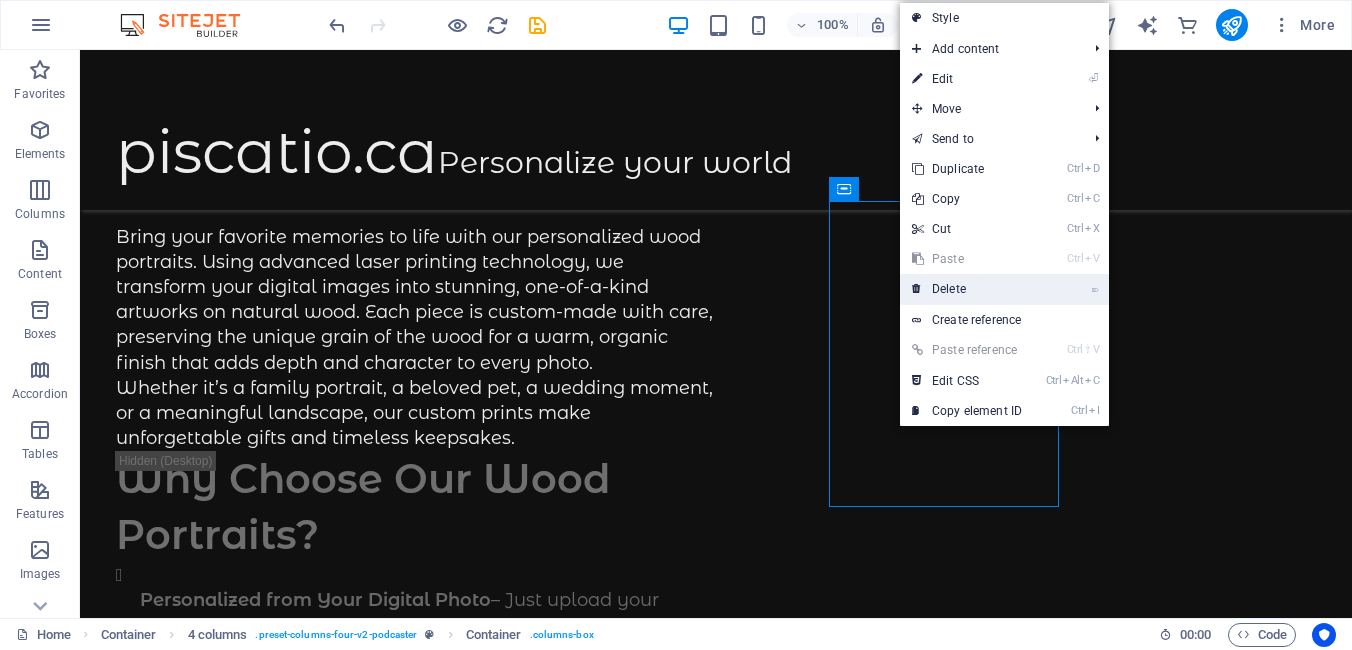 click on "⌦  Delete" at bounding box center (967, 289) 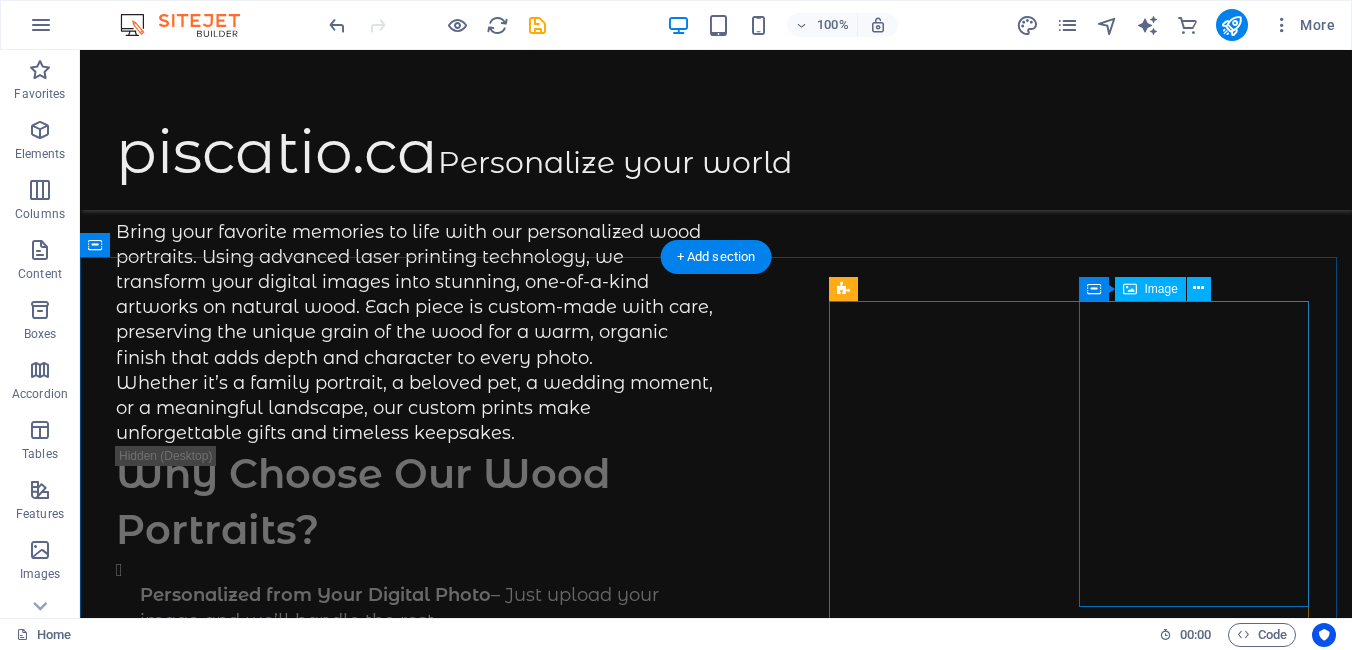 scroll, scrollTop: 355, scrollLeft: 0, axis: vertical 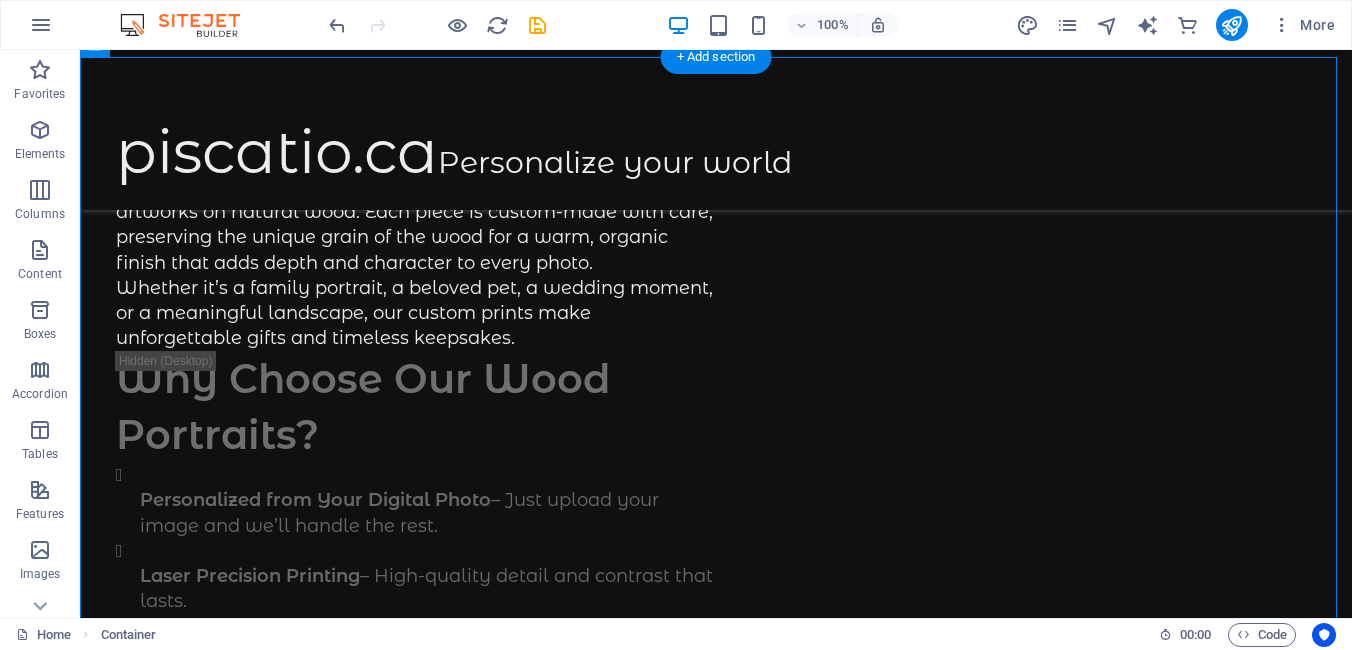 drag, startPoint x: 939, startPoint y: 548, endPoint x: 933, endPoint y: 275, distance: 273.06592 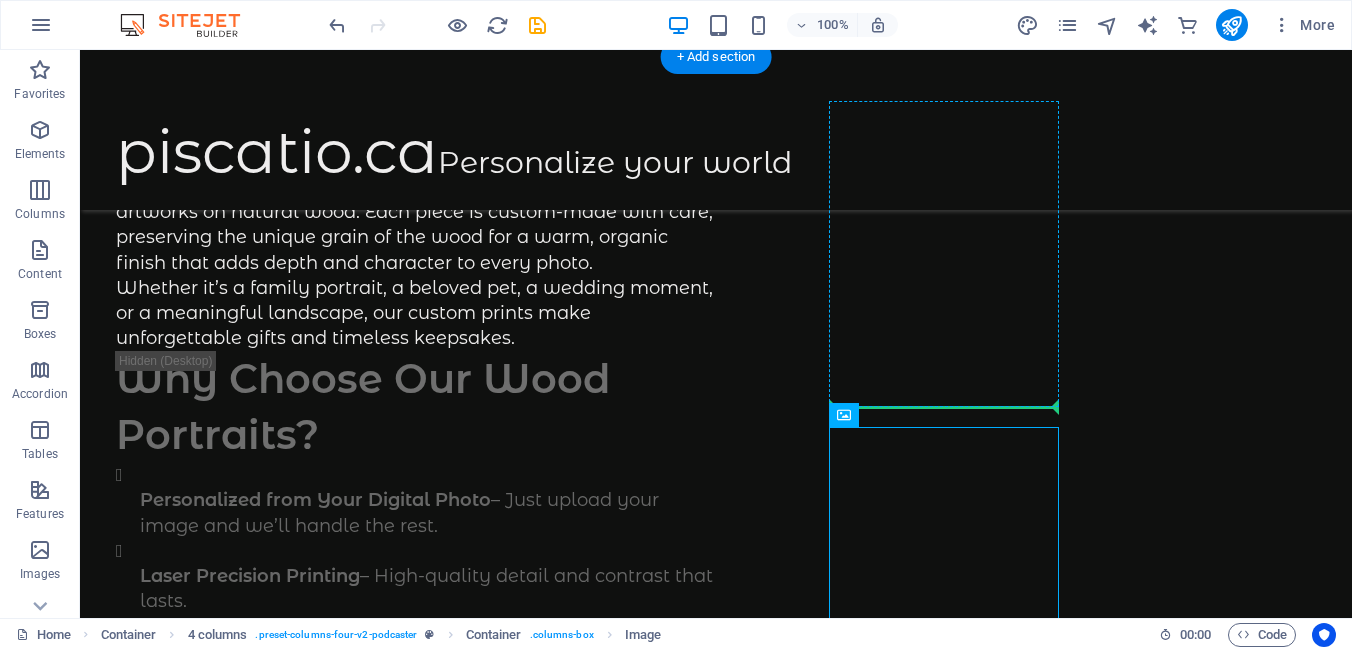 drag, startPoint x: 1013, startPoint y: 514, endPoint x: 1013, endPoint y: 255, distance: 259 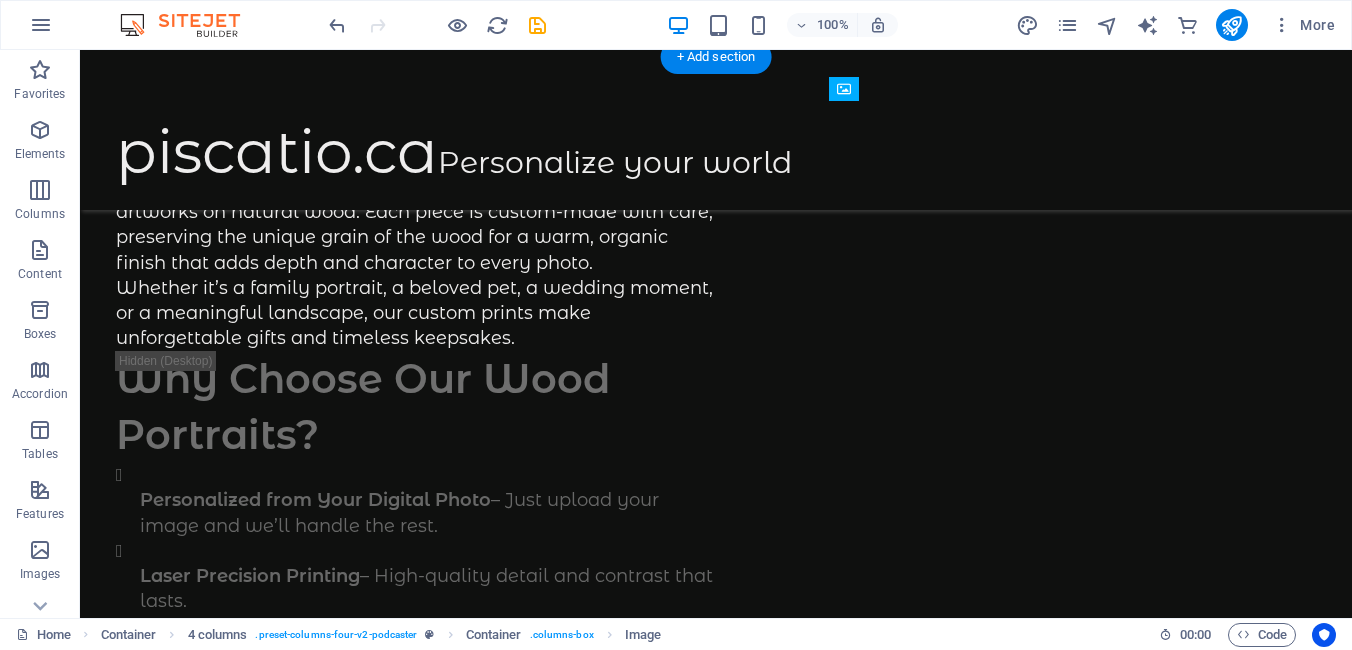 drag, startPoint x: 1005, startPoint y: 519, endPoint x: 984, endPoint y: 232, distance: 287.76727 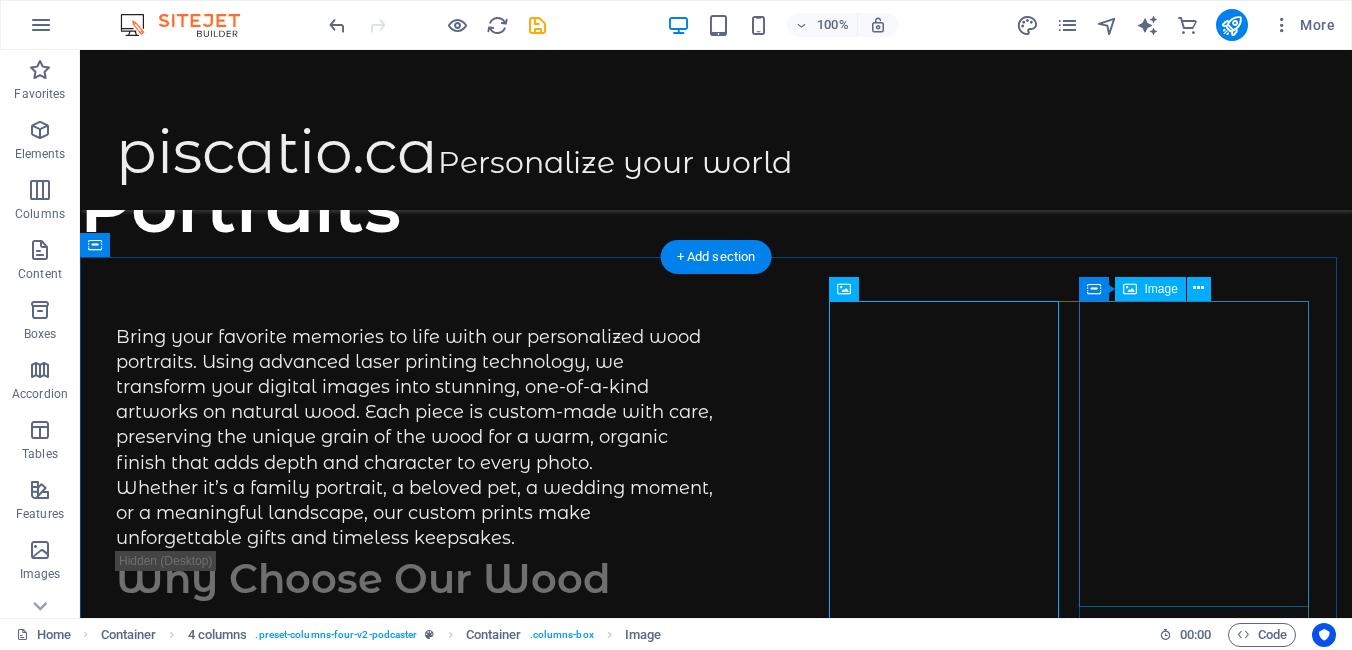 scroll, scrollTop: 355, scrollLeft: 0, axis: vertical 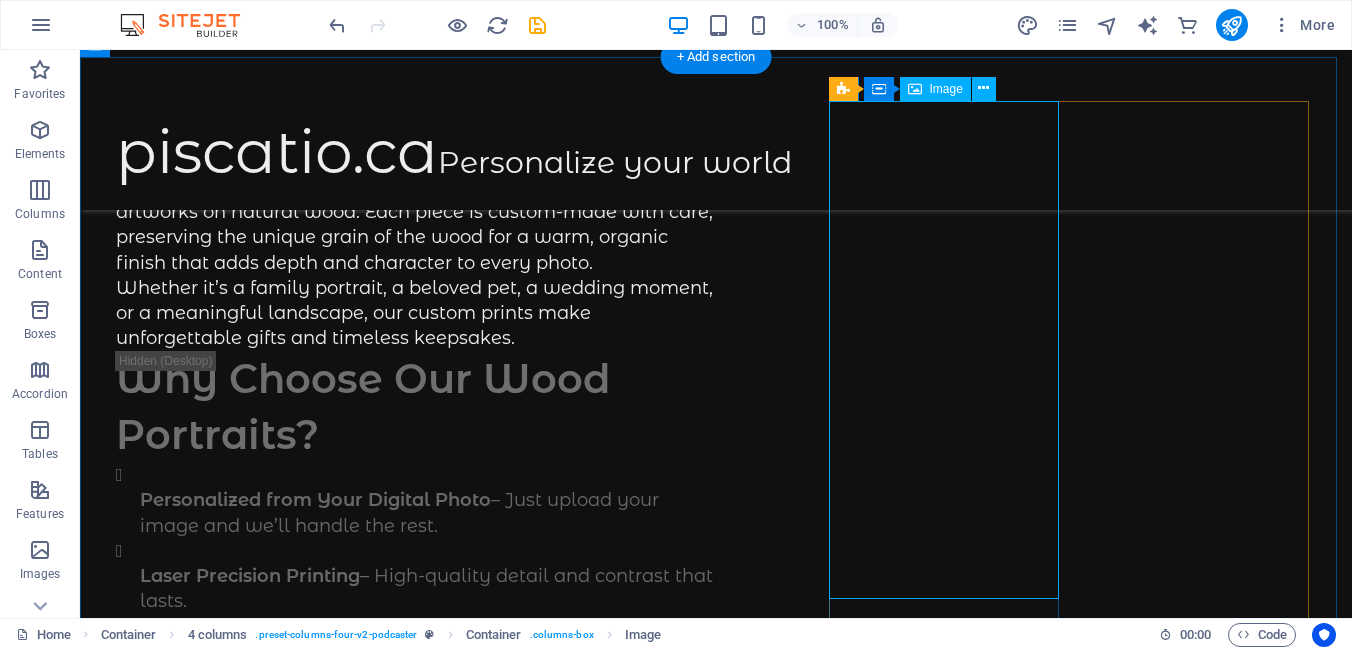 click at bounding box center (231, 1403) 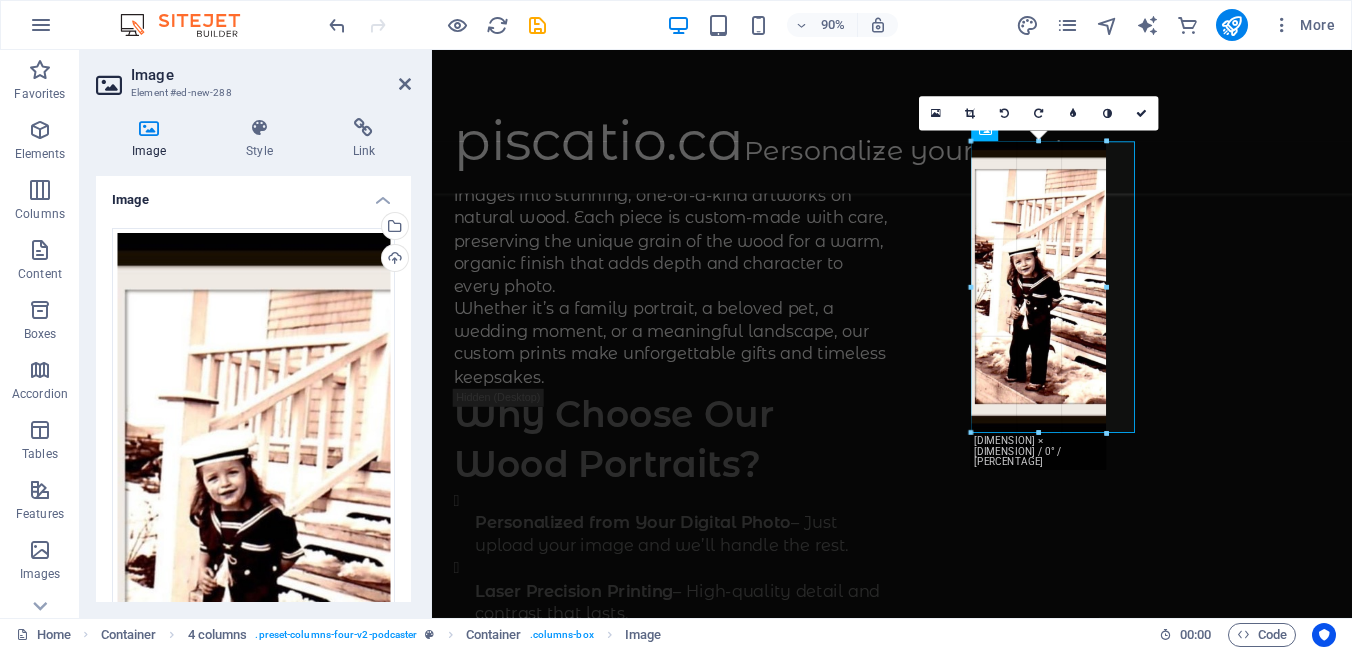 drag, startPoint x: 1051, startPoint y: 462, endPoint x: 669, endPoint y: 378, distance: 391.1266 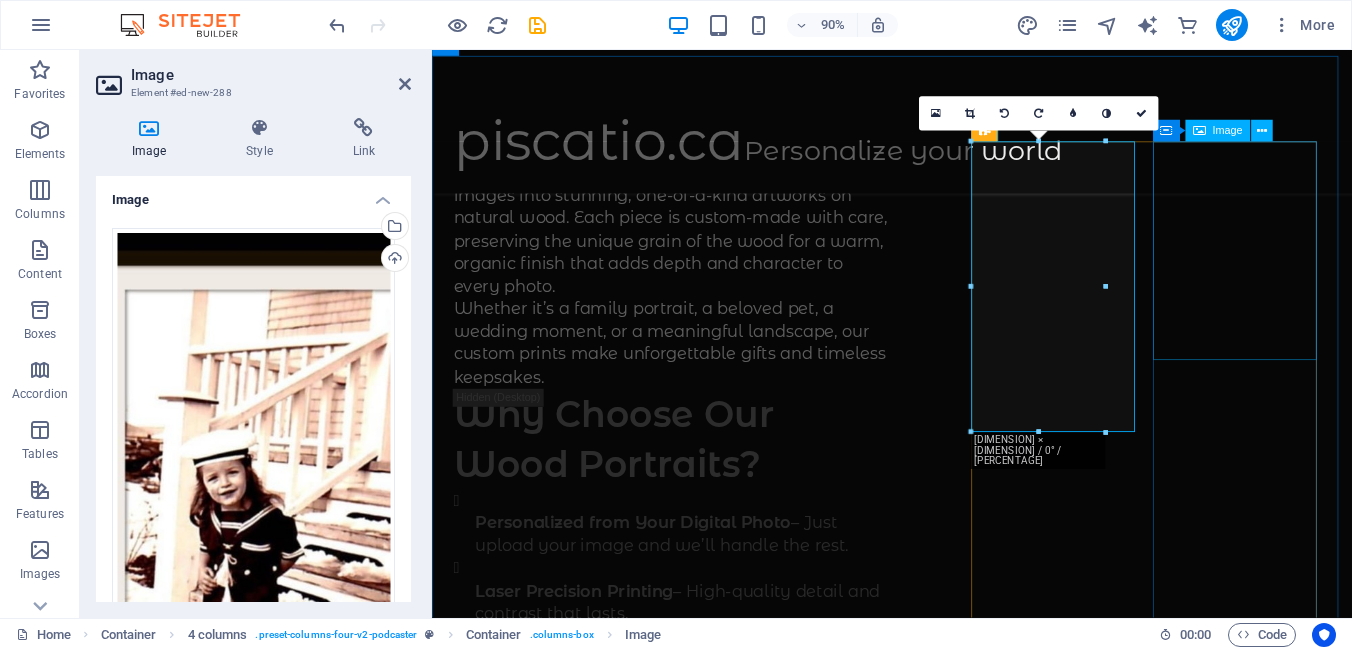 click at bounding box center [548, 3343] 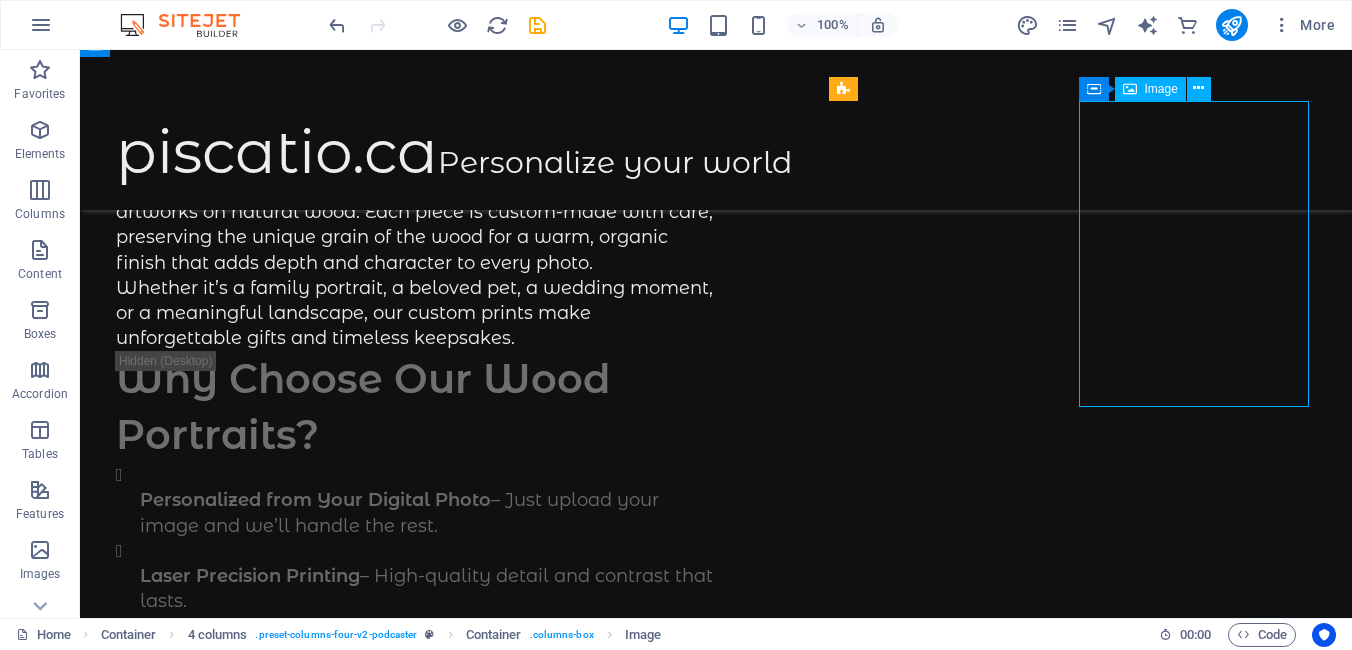 click at bounding box center (231, 3768) 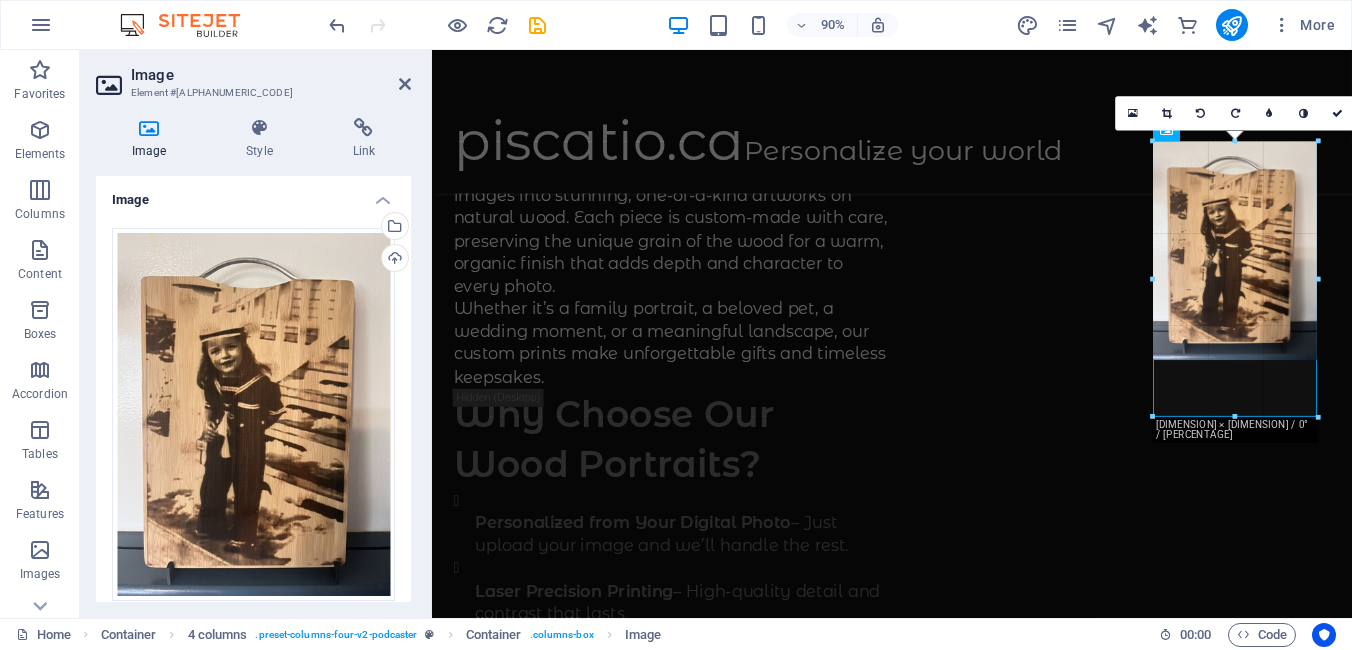 drag, startPoint x: 1237, startPoint y: 356, endPoint x: 883, endPoint y: 417, distance: 359.2172 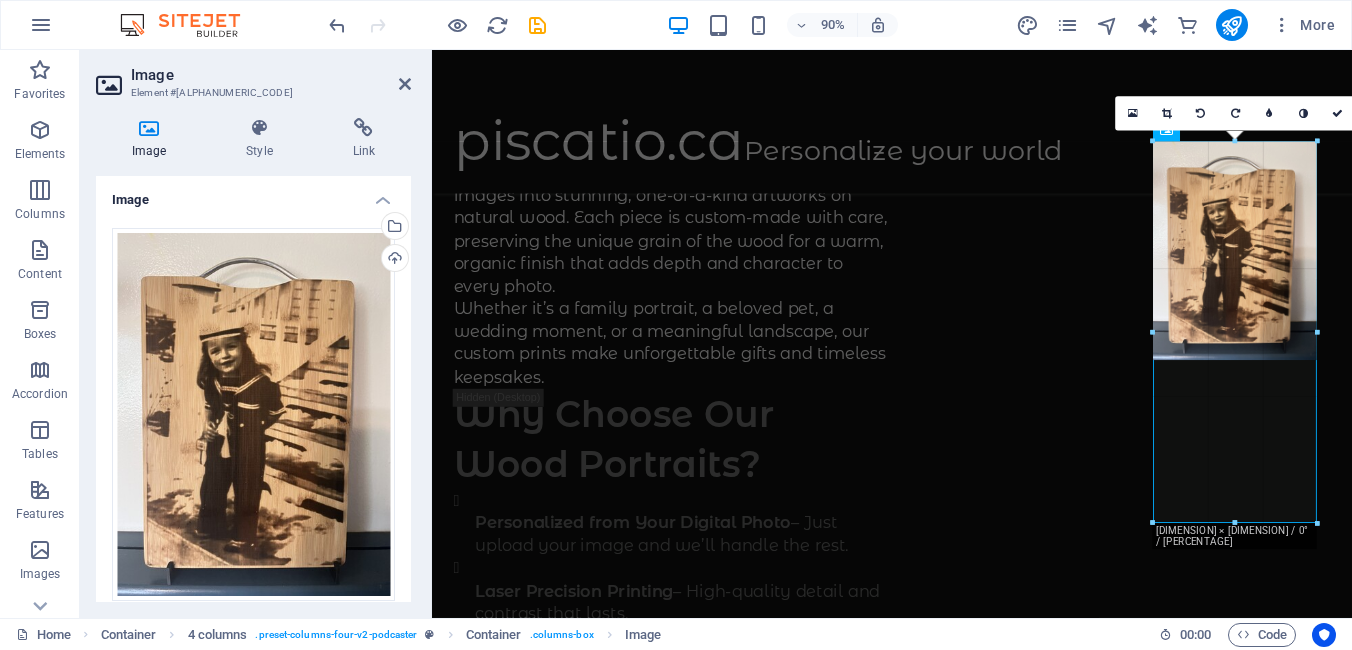drag, startPoint x: 1234, startPoint y: 358, endPoint x: 881, endPoint y: 547, distance: 400.4123 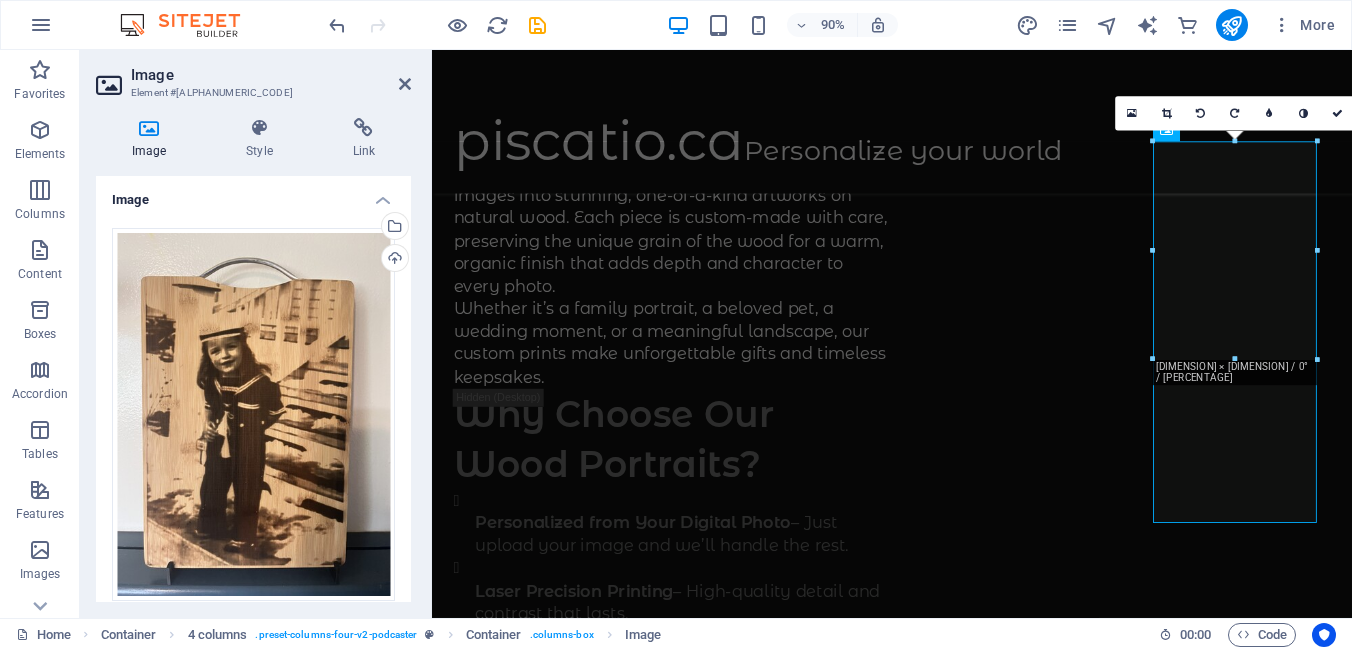 click on "16:10 16:9 4:3 1:1 1:2 0" at bounding box center (1234, 114) 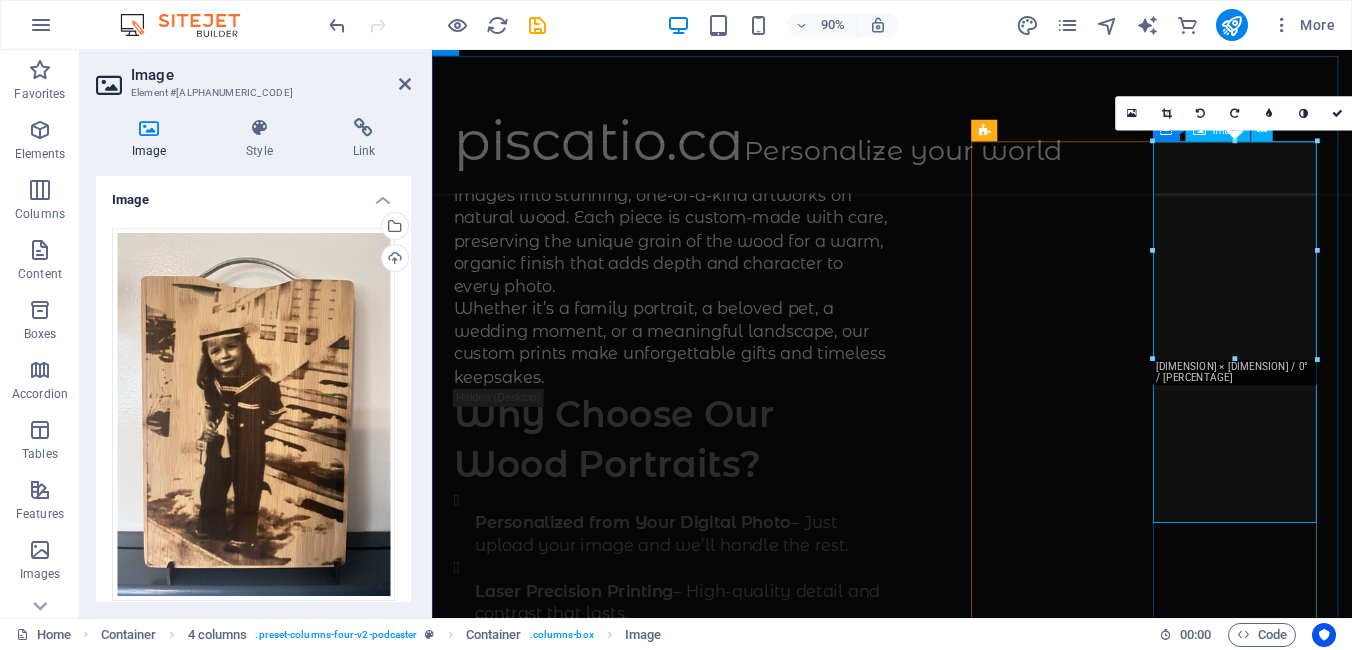 click at bounding box center [548, 2874] 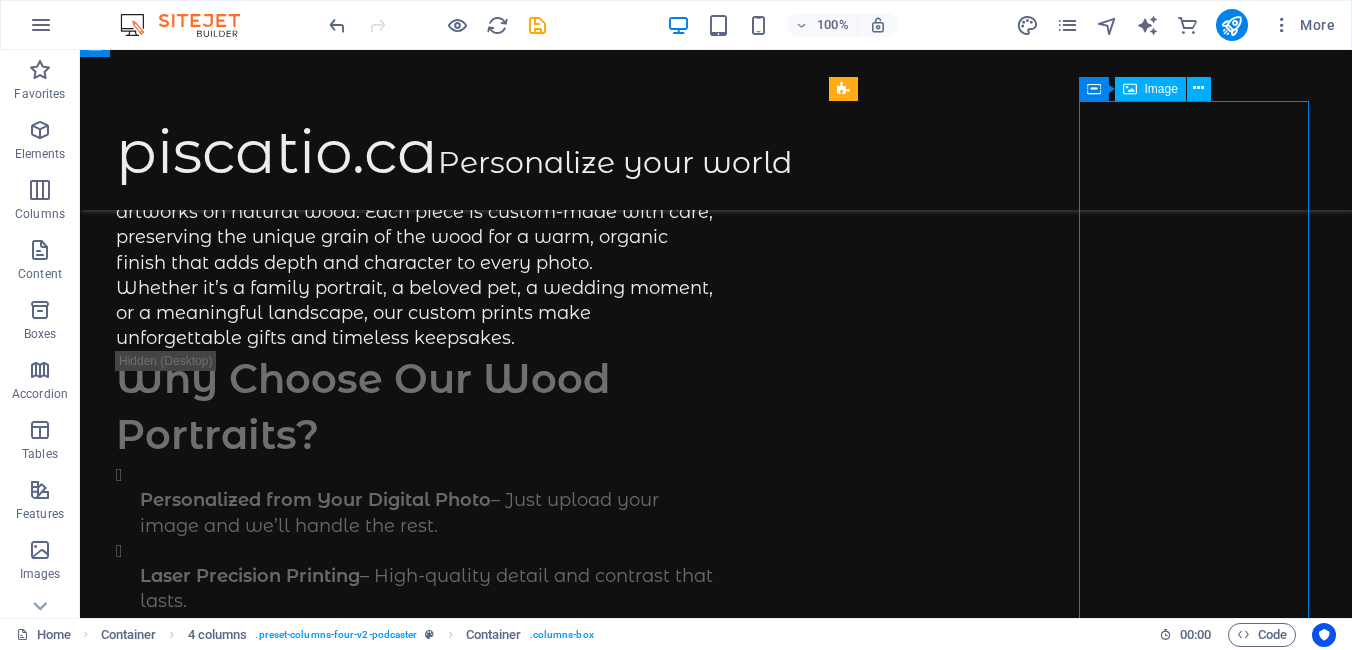 drag, startPoint x: 983, startPoint y: 576, endPoint x: 1240, endPoint y: 436, distance: 292.6585 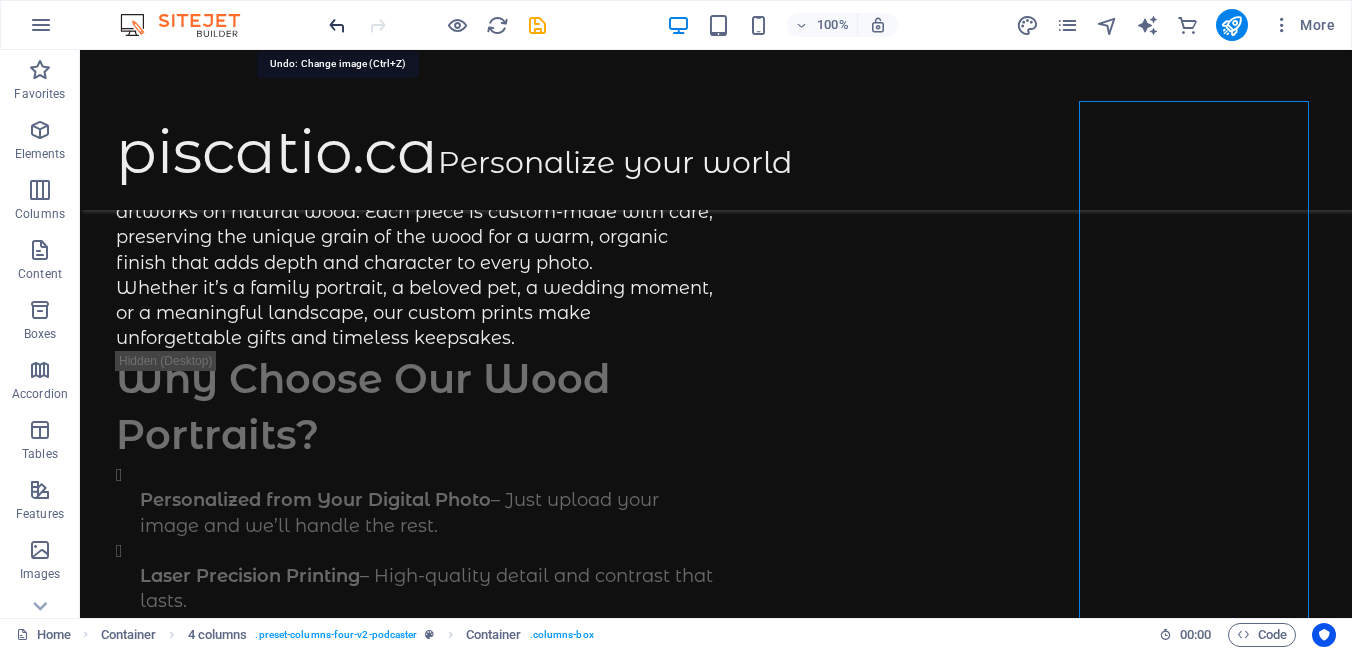 click at bounding box center (337, 25) 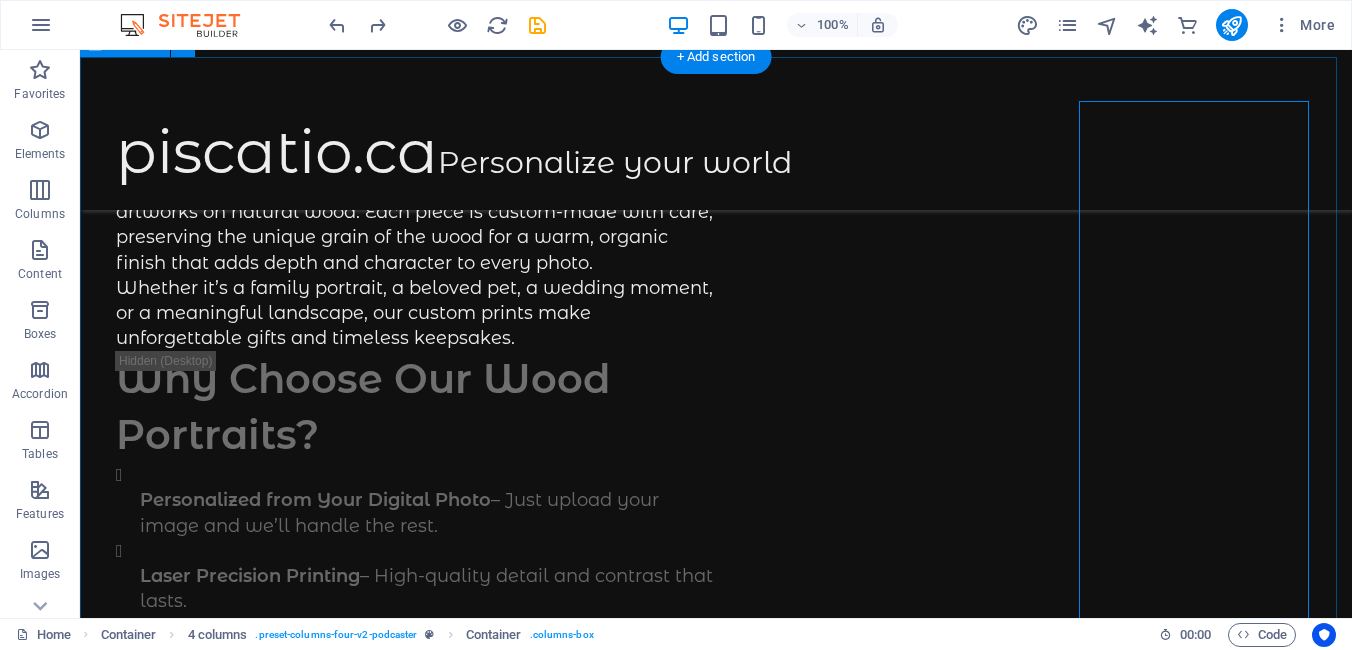 drag, startPoint x: 775, startPoint y: 408, endPoint x: 773, endPoint y: 457, distance: 49.0408 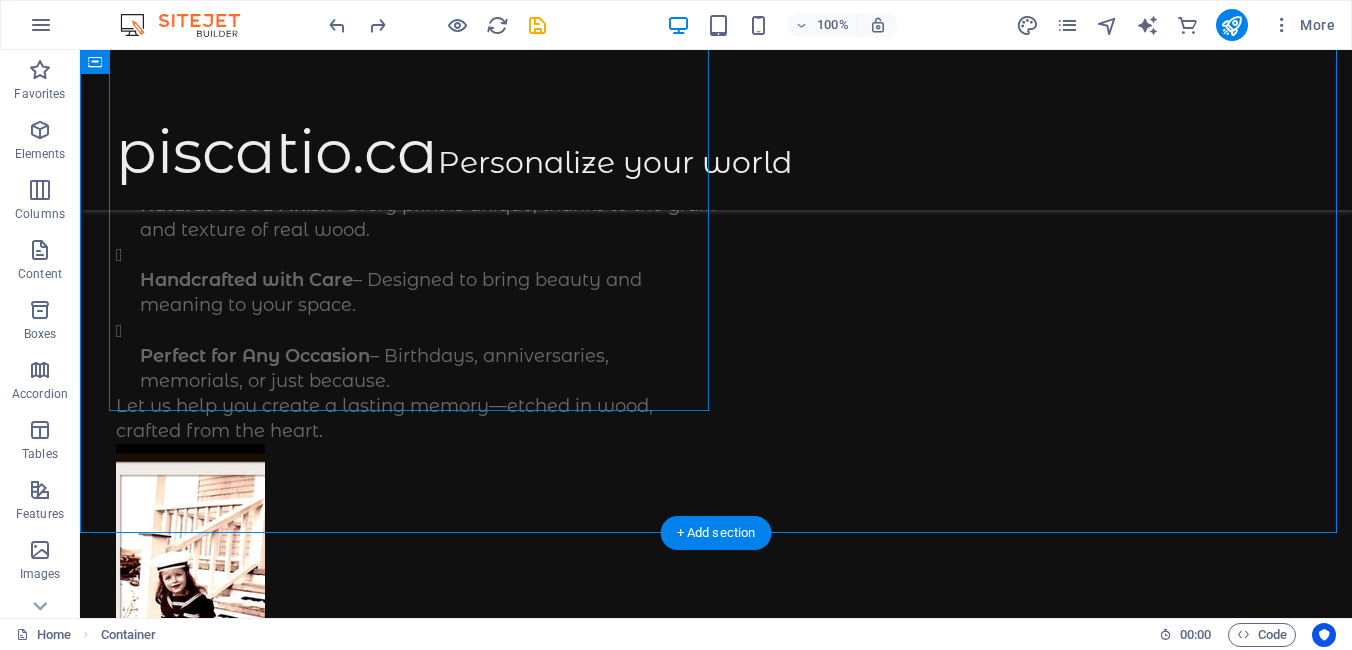 scroll, scrollTop: 855, scrollLeft: 0, axis: vertical 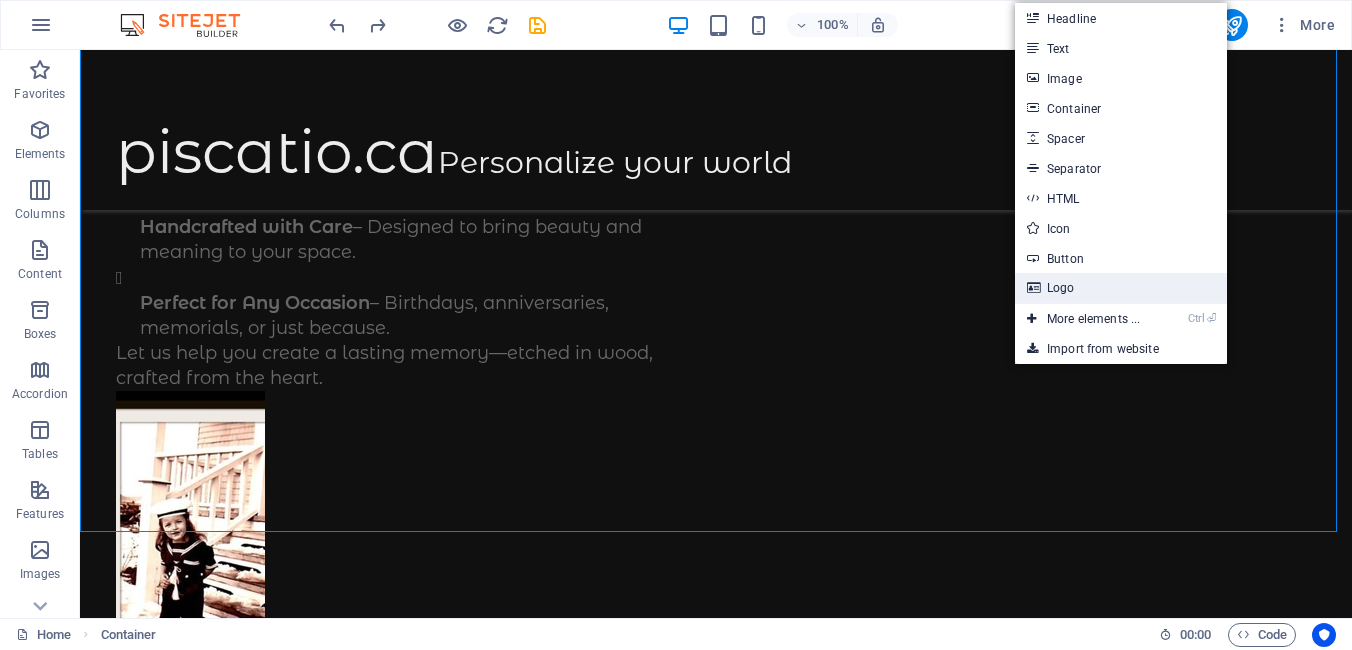 click on "Logo" at bounding box center (1121, 288) 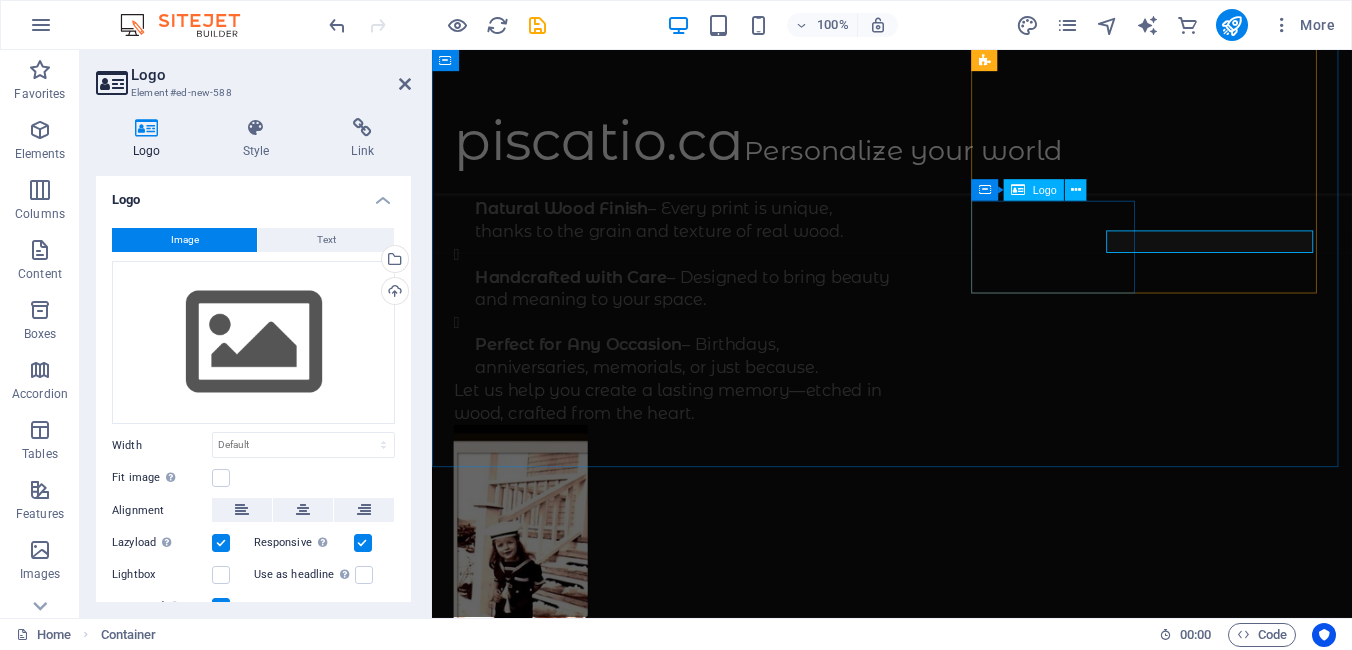 scroll, scrollTop: 912, scrollLeft: 0, axis: vertical 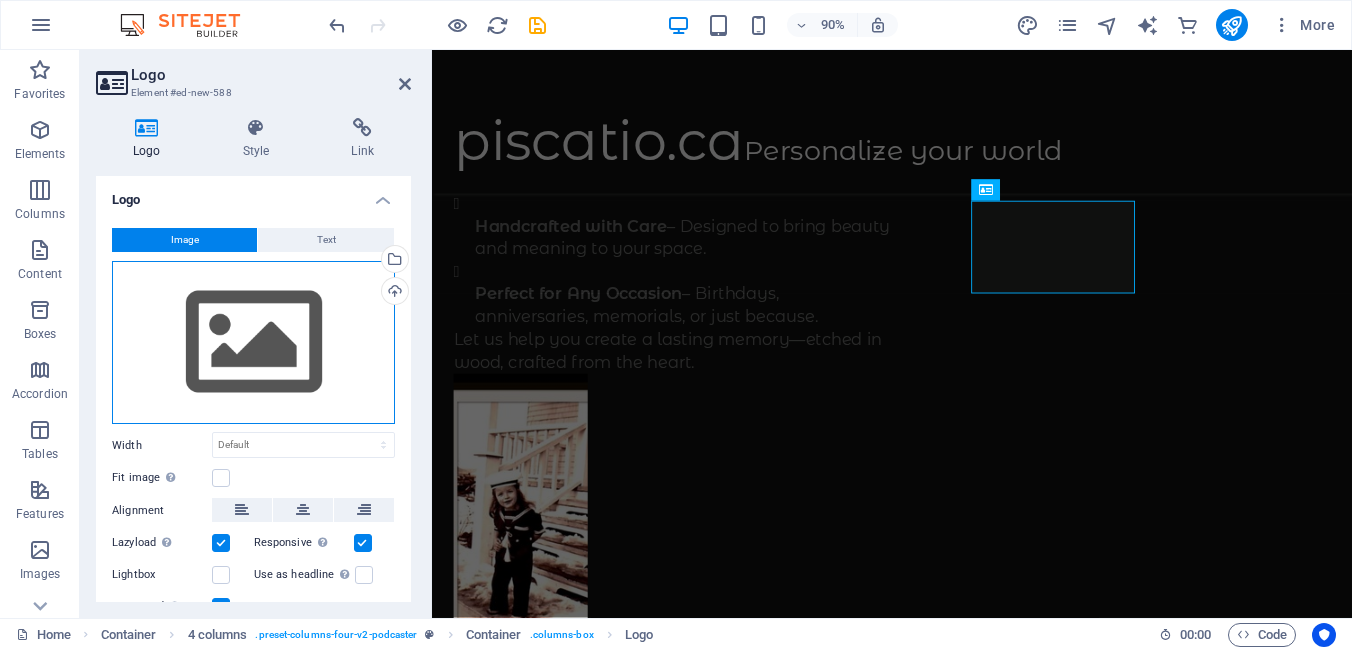 click on "Drag files here, click to choose files or select files from Files or our free stock photos & videos" at bounding box center (253, 343) 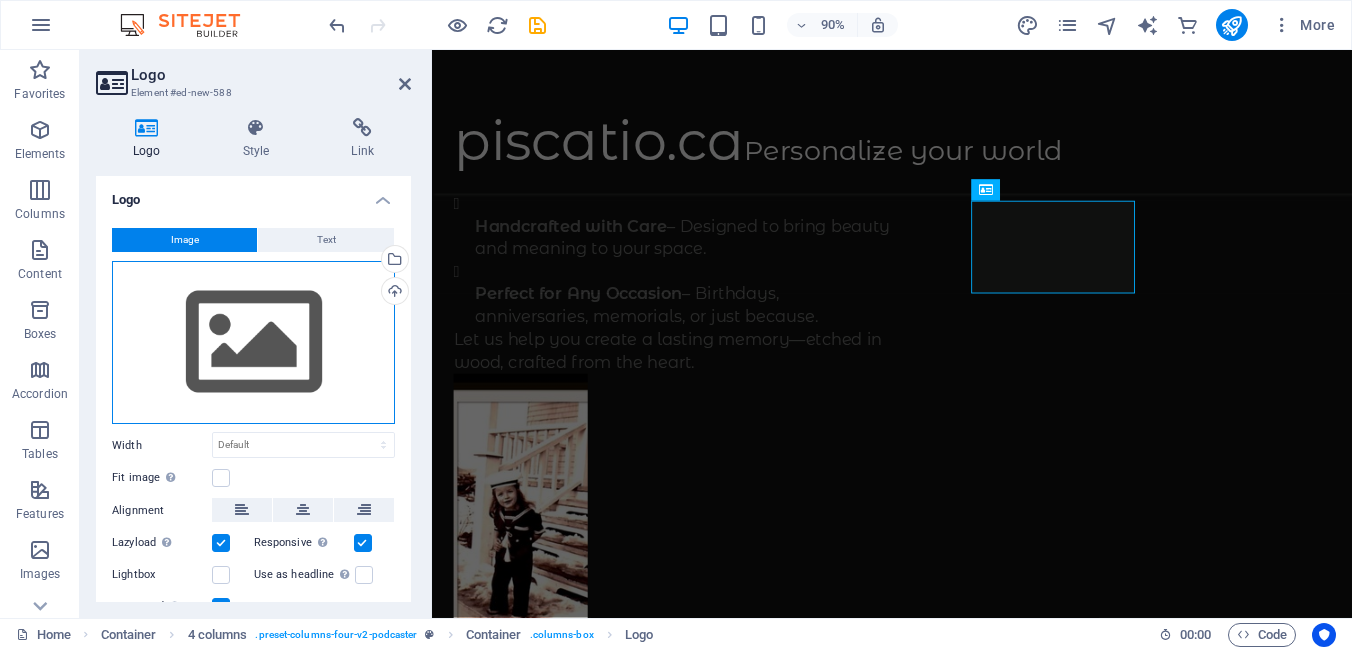 scroll, scrollTop: 887, scrollLeft: 0, axis: vertical 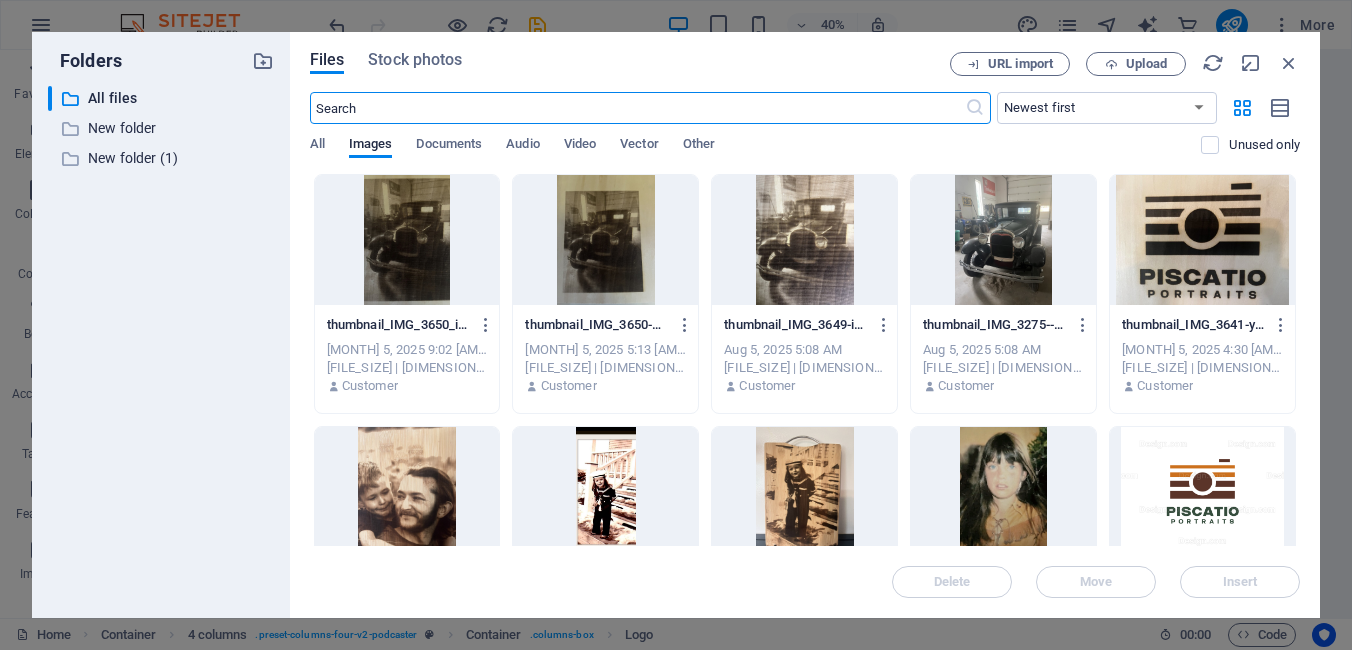 click at bounding box center (1202, 240) 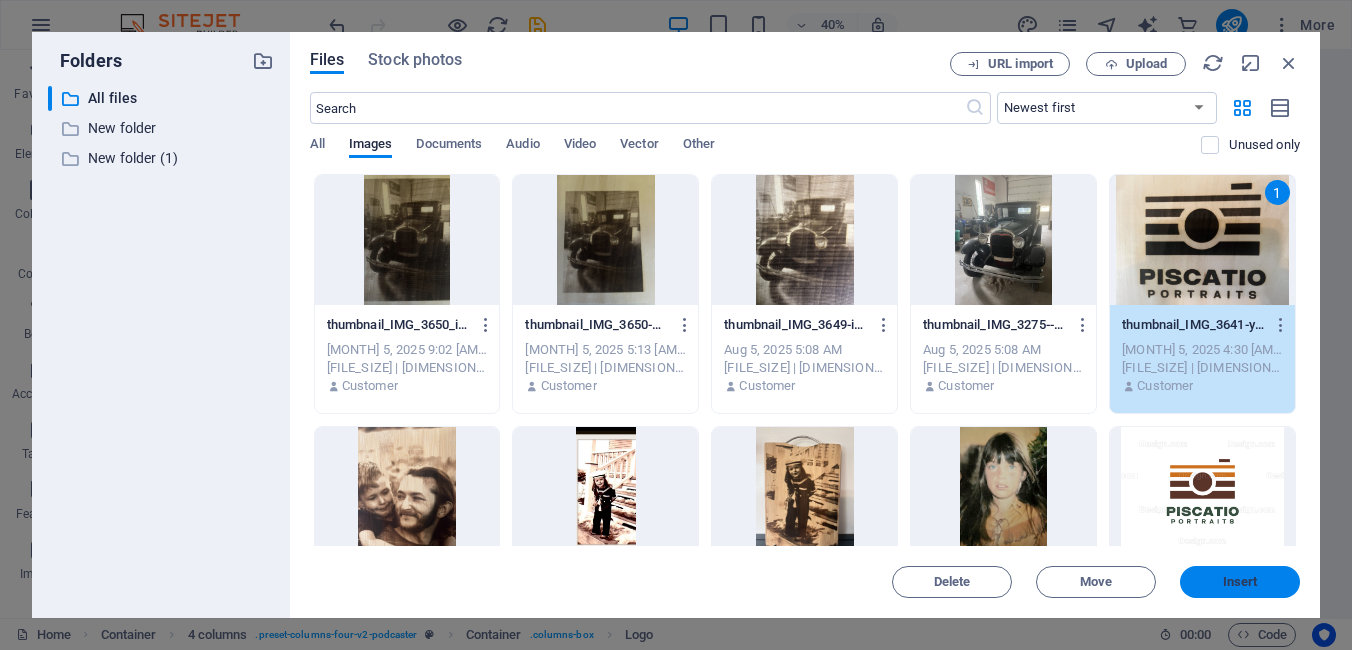 click on "Insert" at bounding box center [1240, 582] 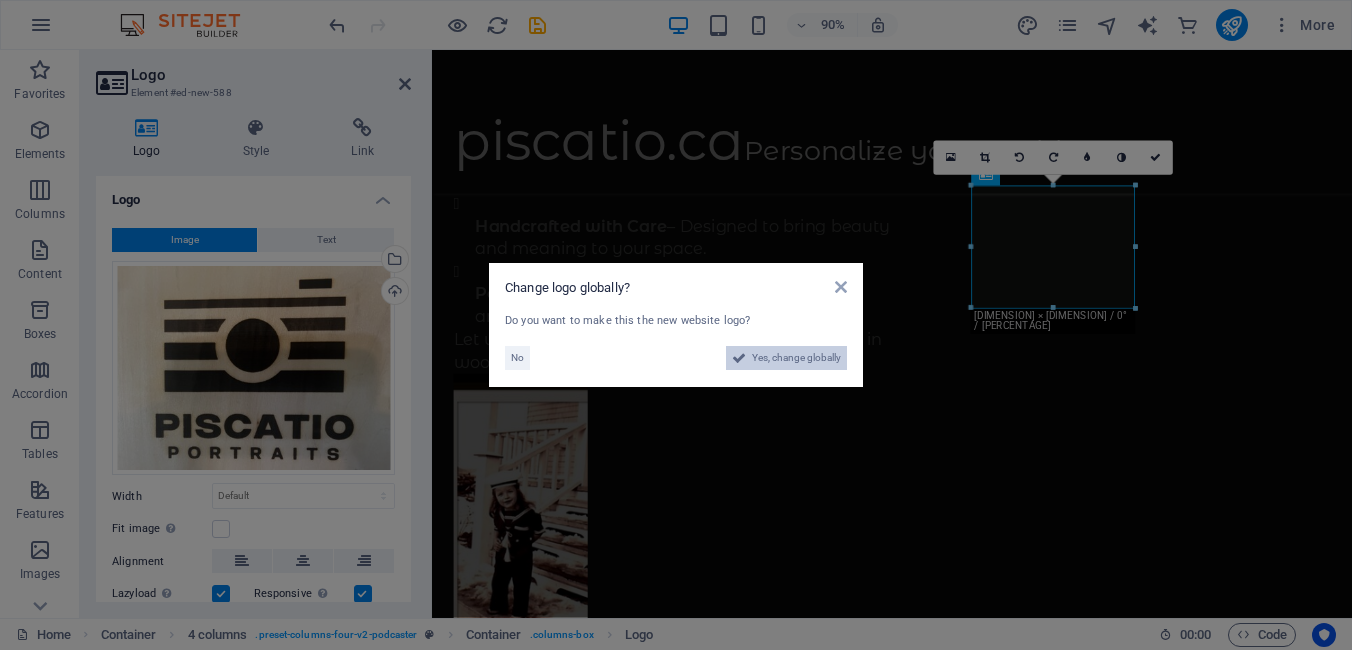 click on "Yes, change globally" at bounding box center [796, 358] 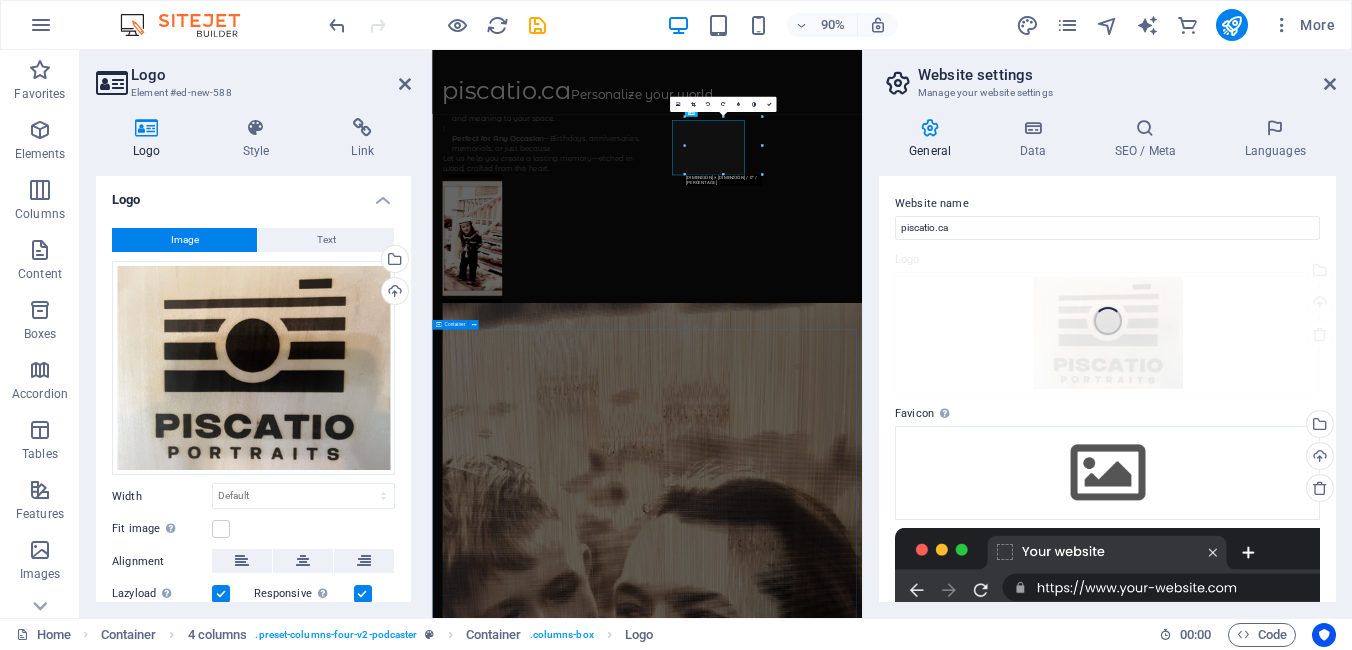 scroll, scrollTop: 887, scrollLeft: 0, axis: vertical 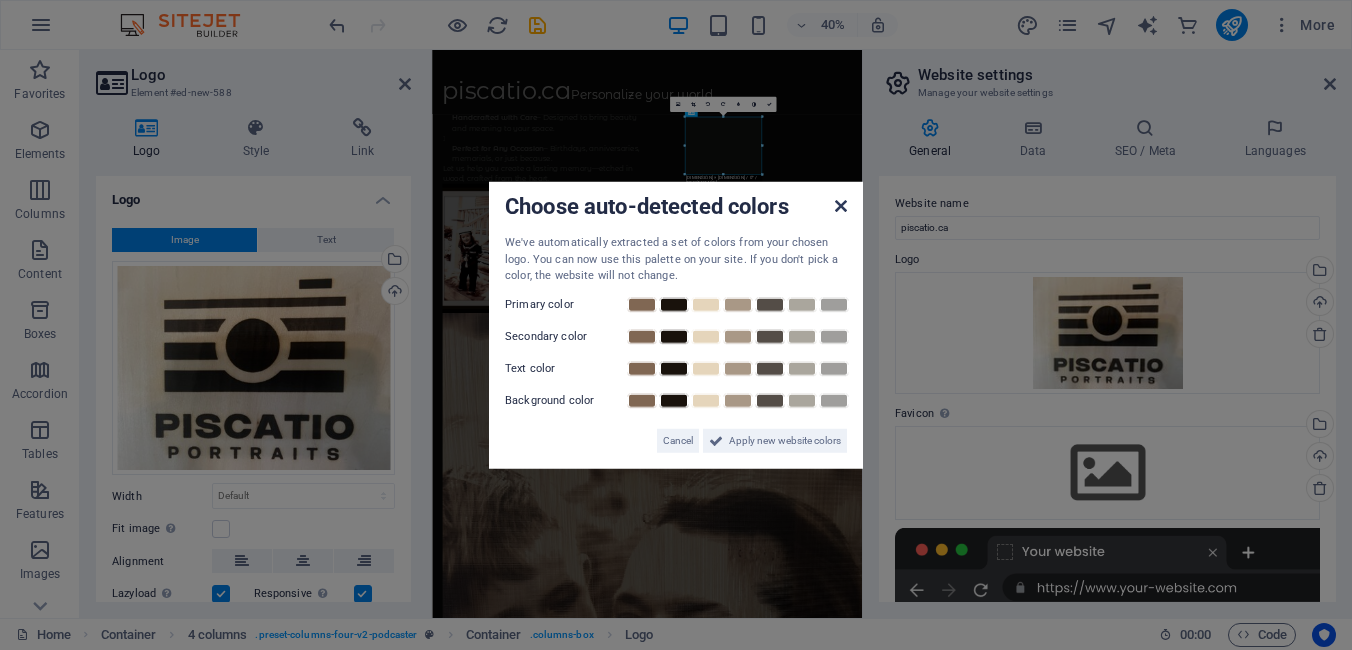 click at bounding box center [841, 206] 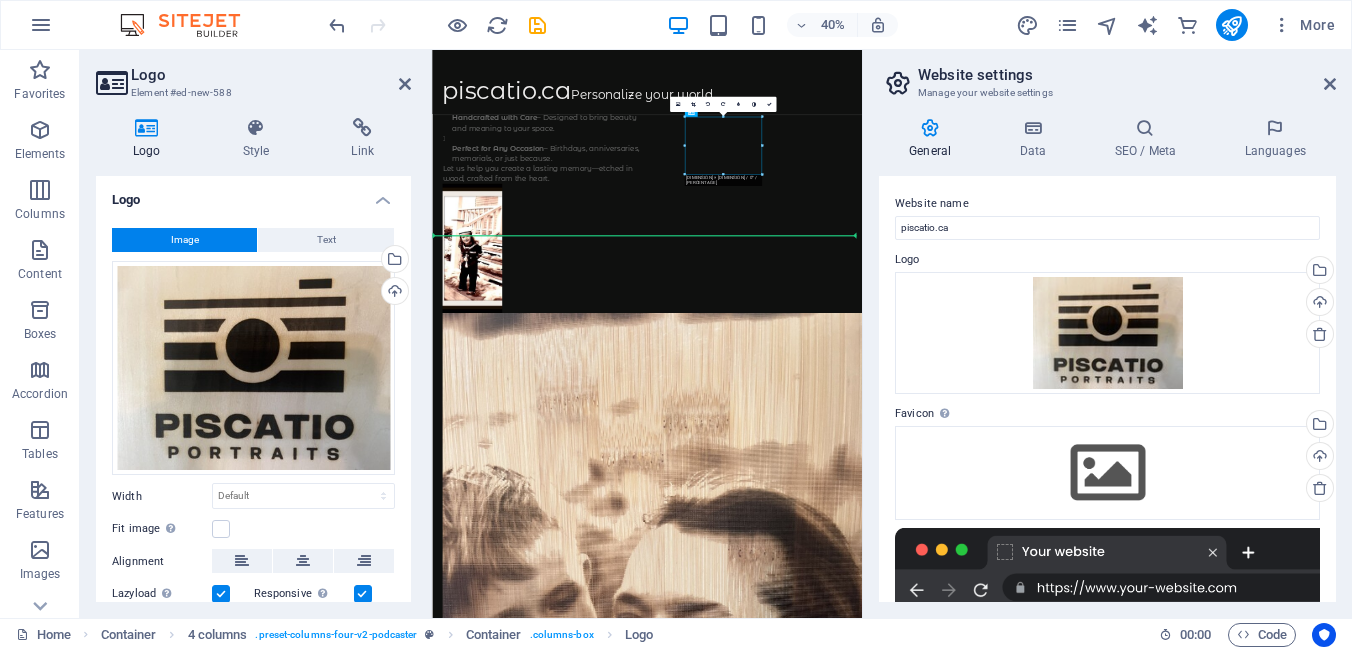 drag, startPoint x: 1157, startPoint y: 280, endPoint x: 1034, endPoint y: 345, distance: 139.11865 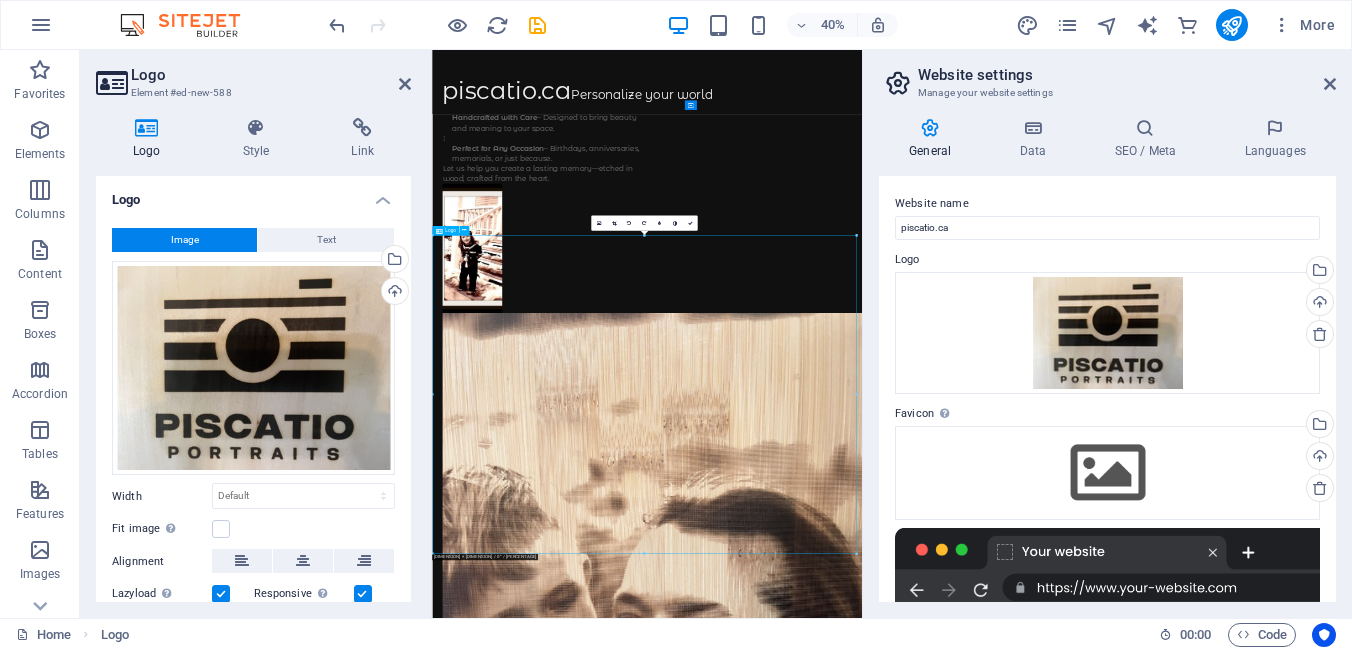 drag, startPoint x: 1084, startPoint y: 722, endPoint x: 1149, endPoint y: 365, distance: 362.8691 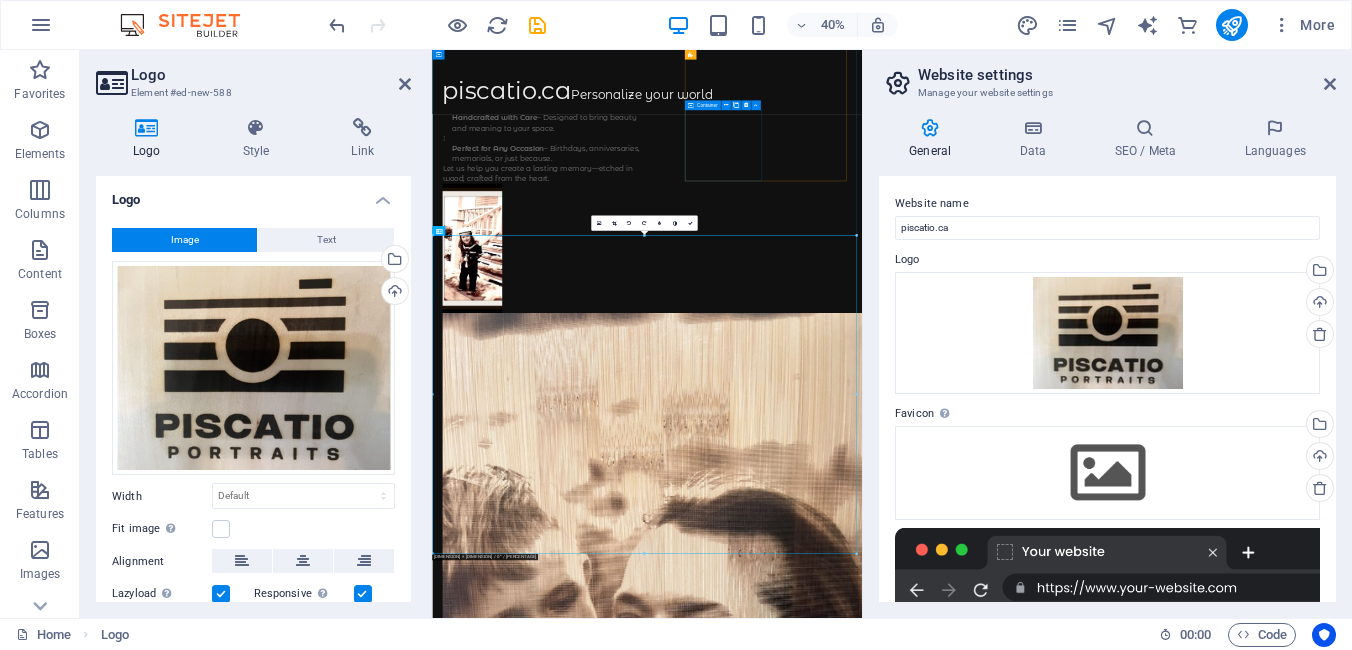 click on "Paste clipboard" at bounding box center [554, 3731] 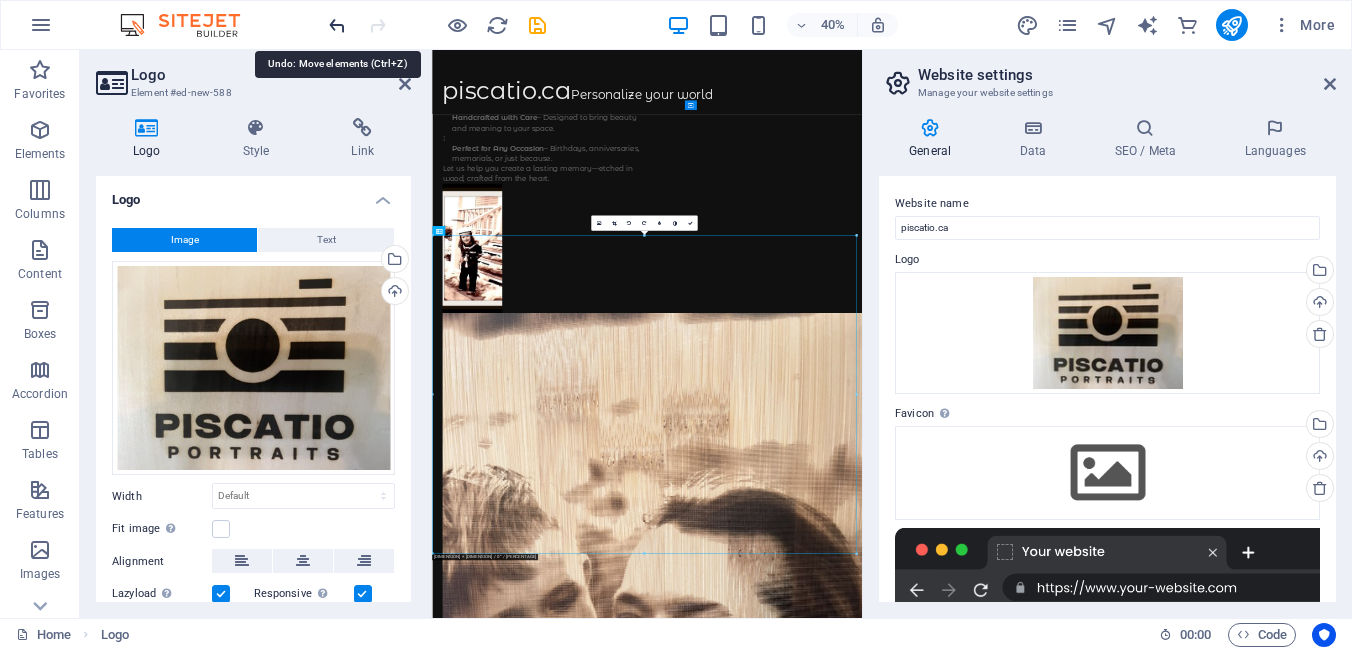 click at bounding box center (337, 25) 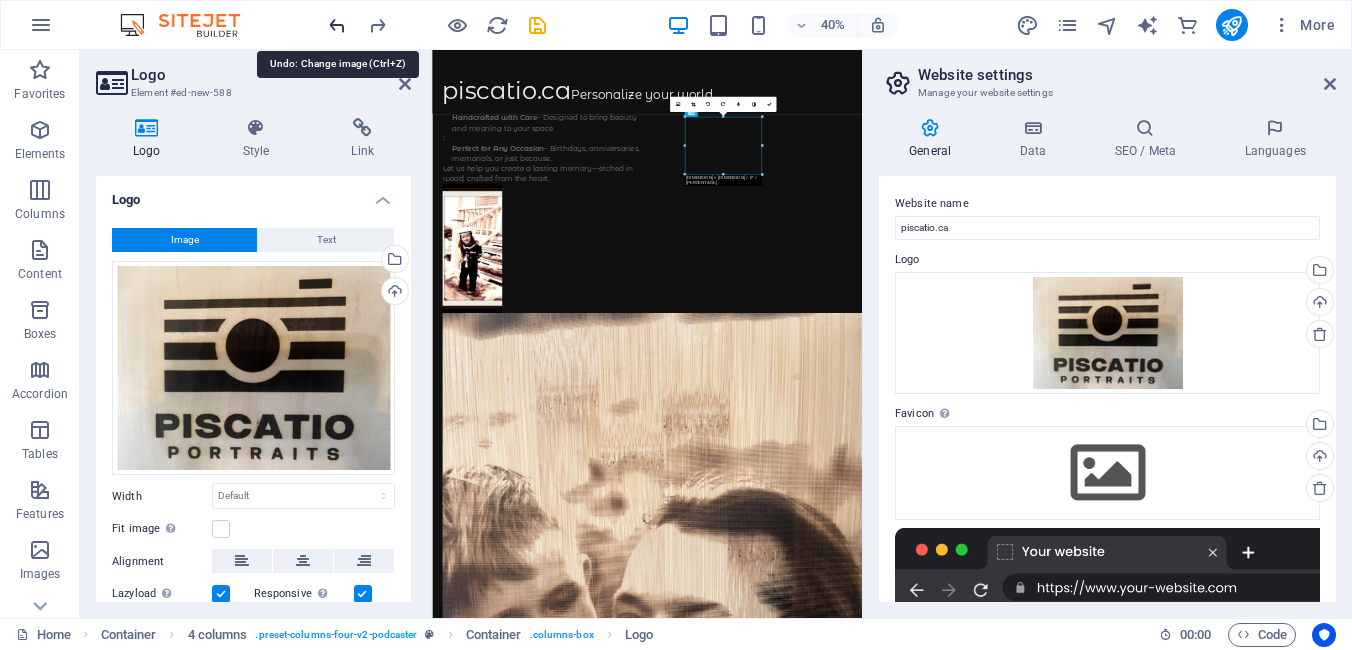 click at bounding box center (337, 25) 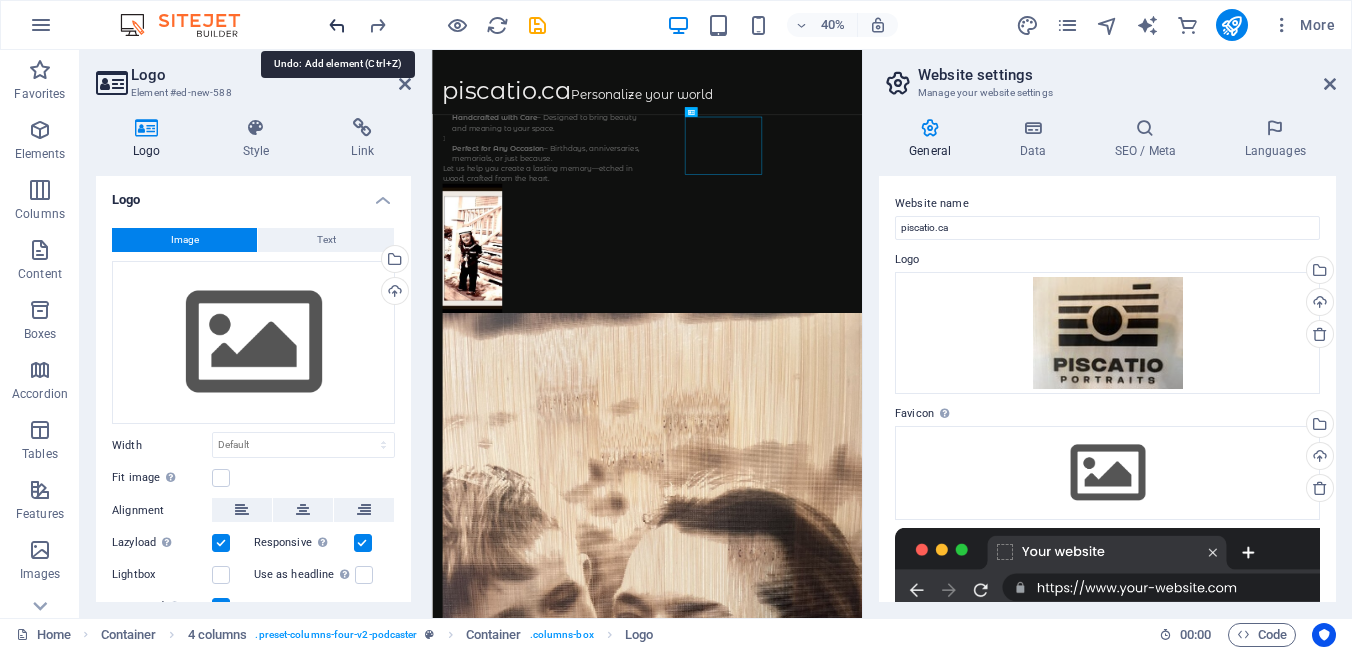 click at bounding box center (337, 25) 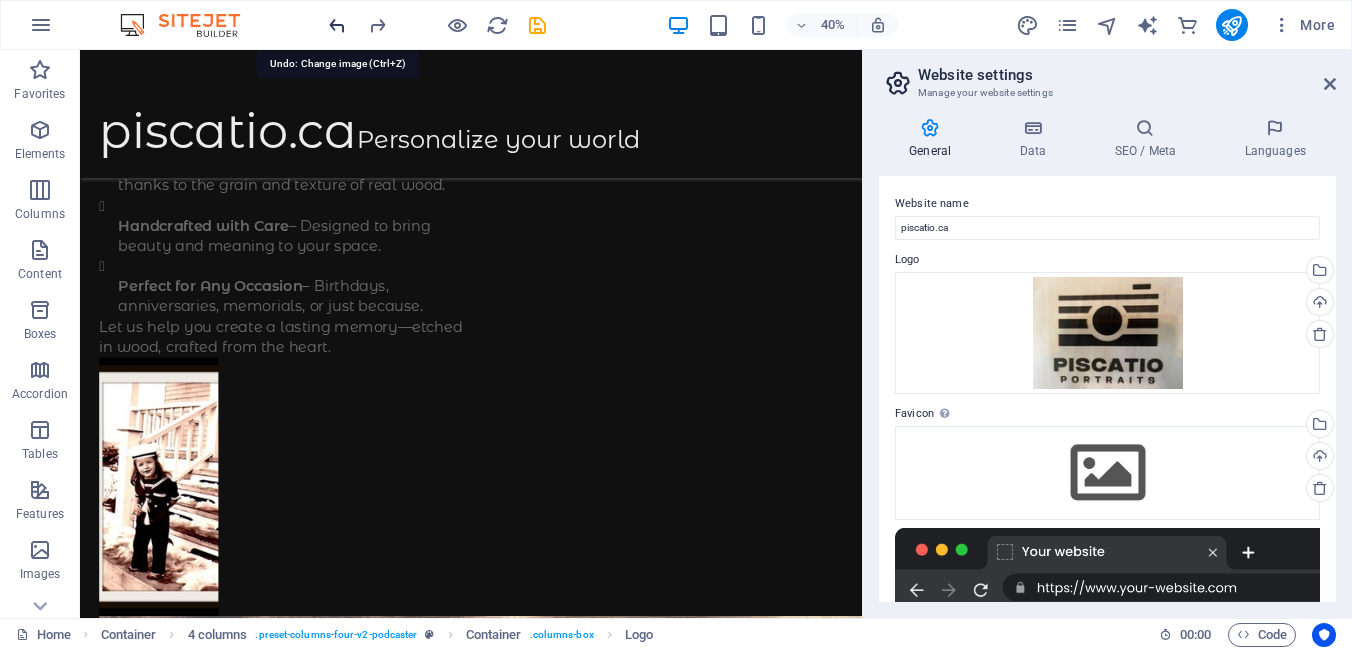 scroll, scrollTop: 912, scrollLeft: 0, axis: vertical 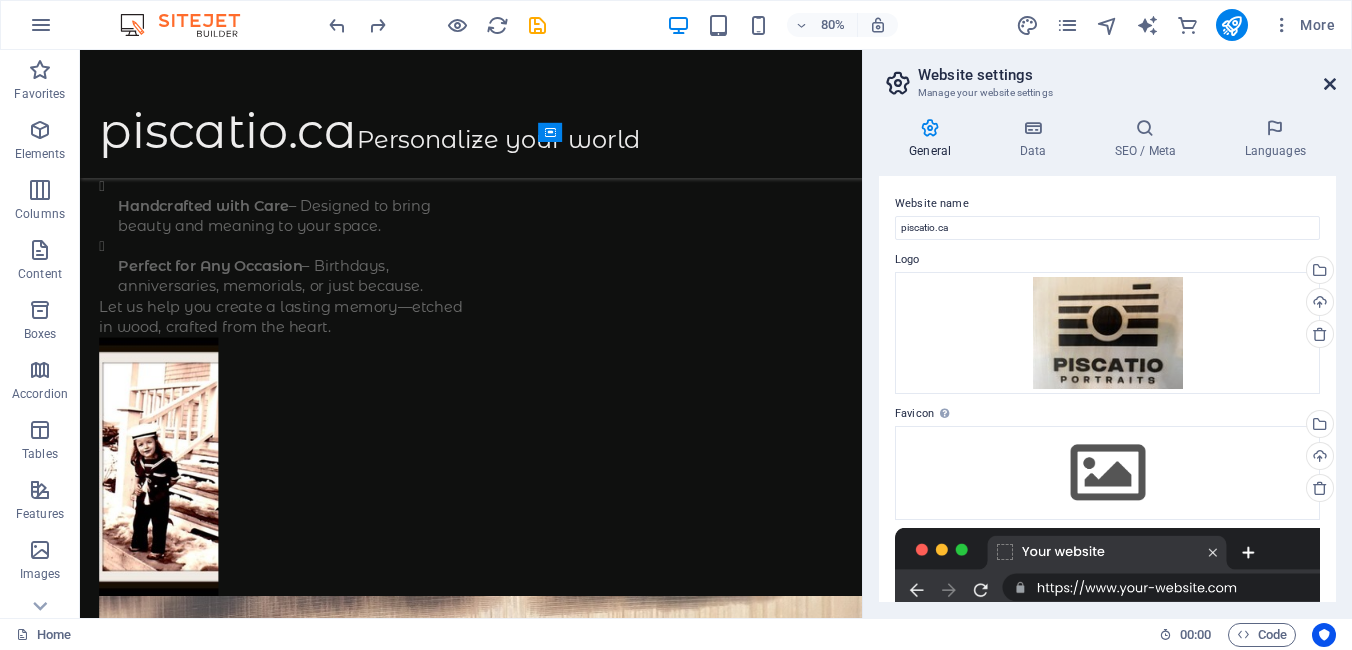 click at bounding box center [1330, 84] 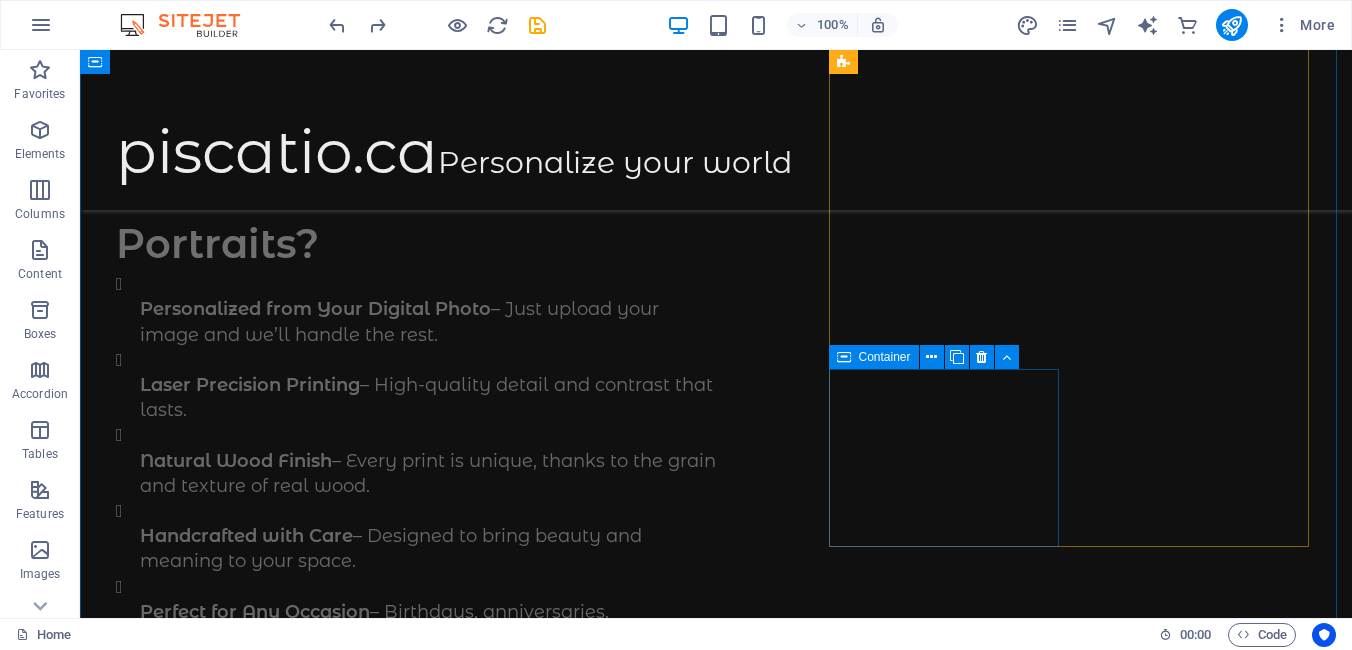 scroll, scrollTop: 500, scrollLeft: 0, axis: vertical 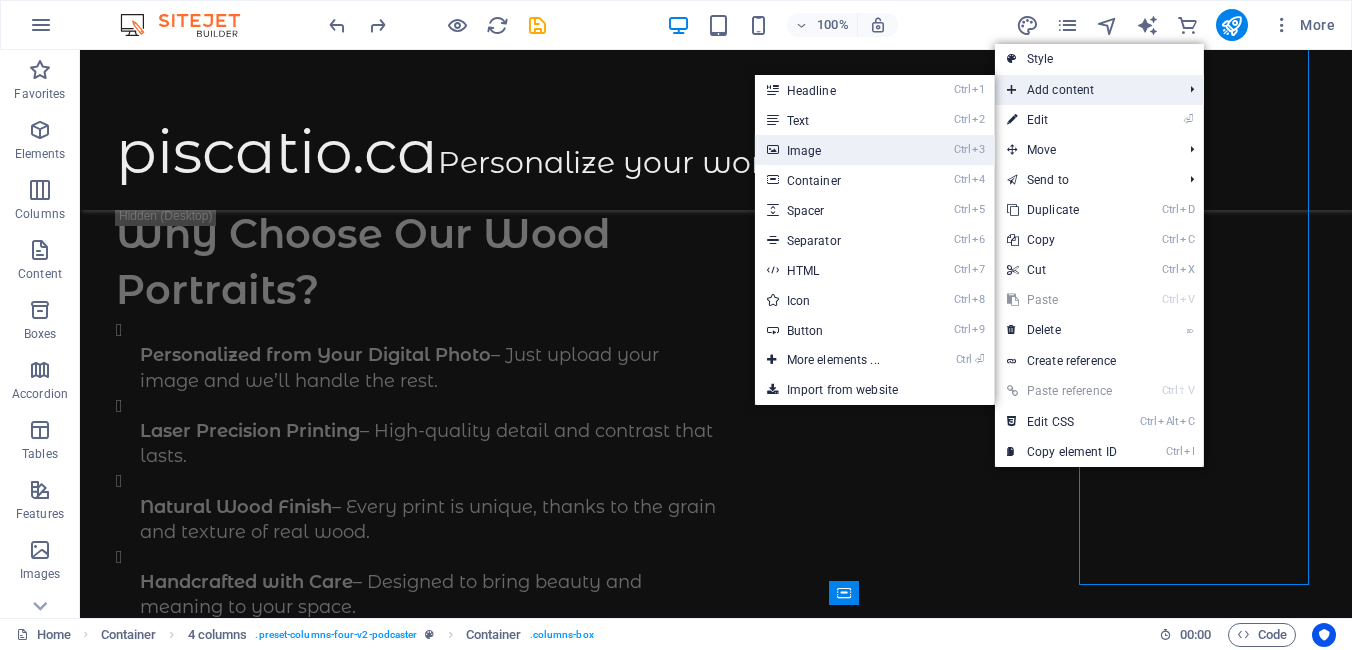 click on "Ctrl 3  Image" at bounding box center [837, 150] 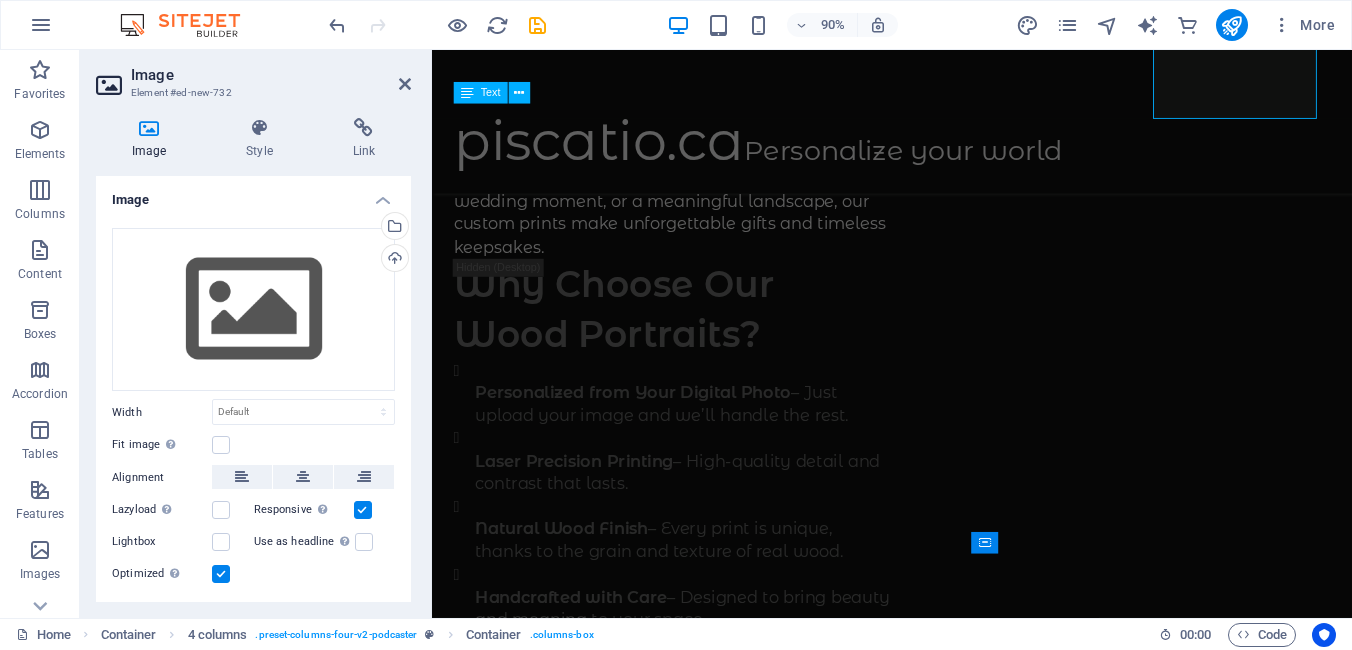 scroll, scrollTop: 482, scrollLeft: 0, axis: vertical 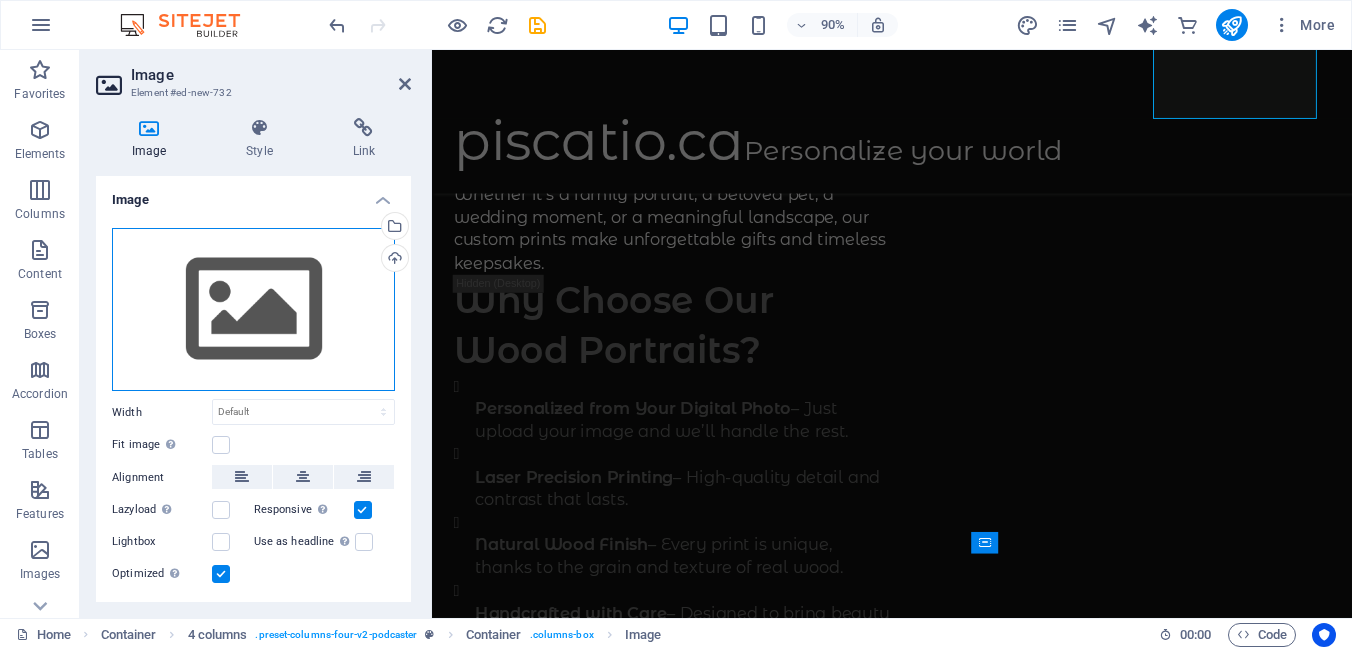 click on "Drag files here, click to choose files or select files from Files or our free stock photos & videos" at bounding box center [253, 310] 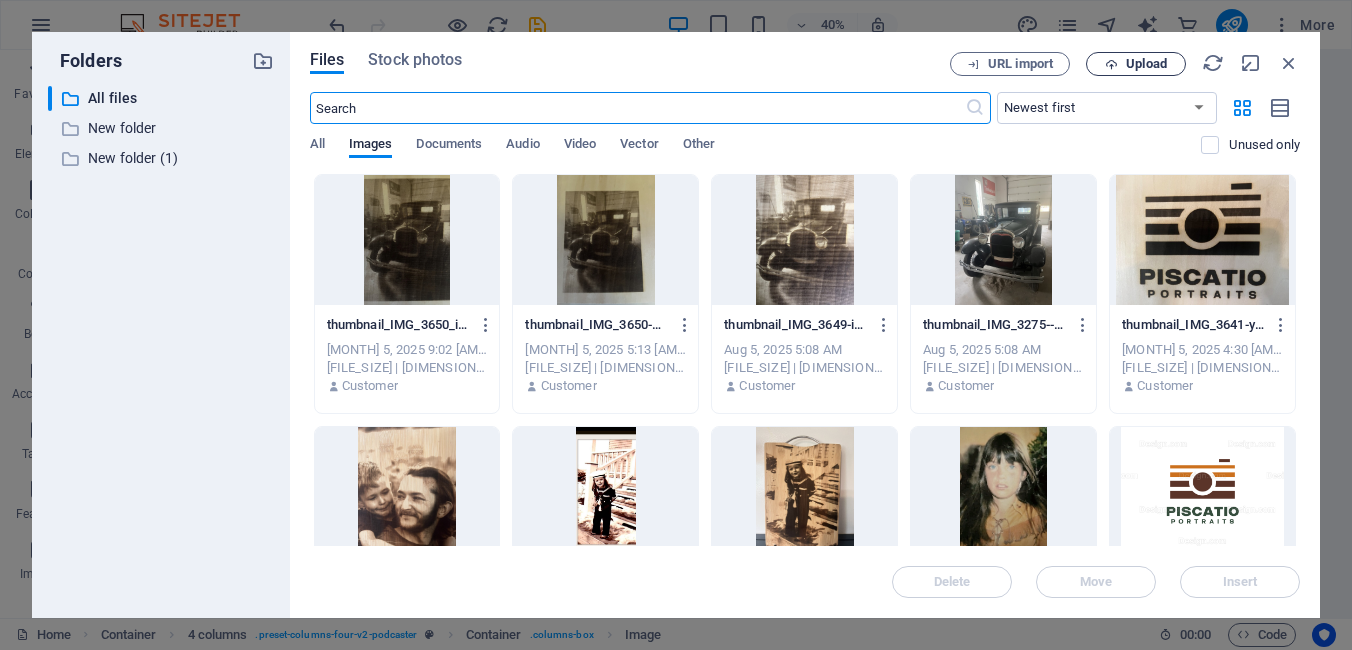 click on "Upload" at bounding box center (1146, 64) 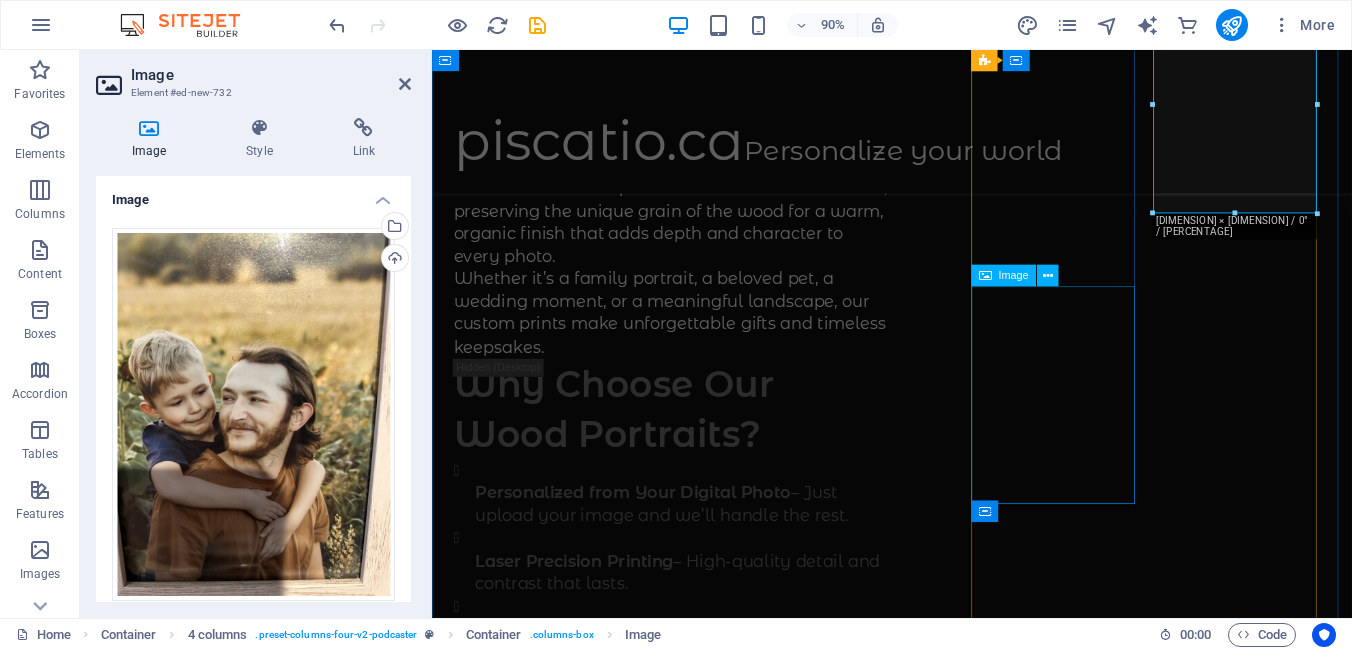 scroll, scrollTop: 593, scrollLeft: 0, axis: vertical 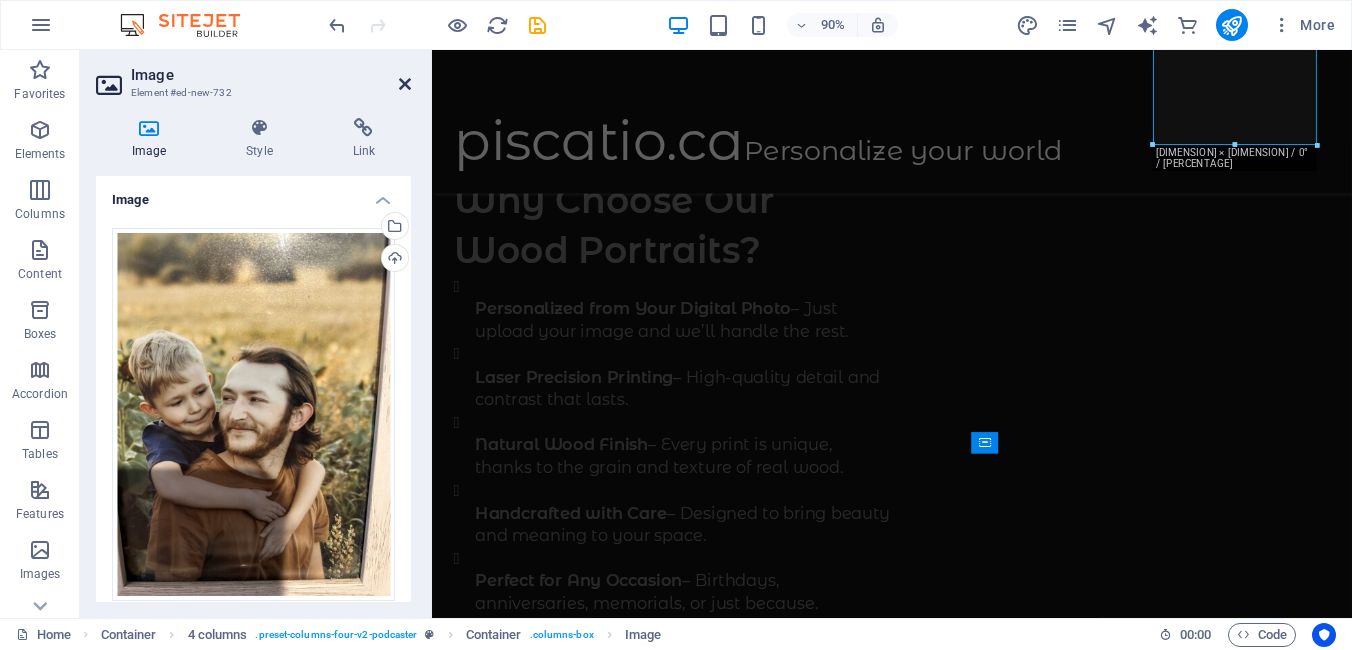 click at bounding box center (405, 84) 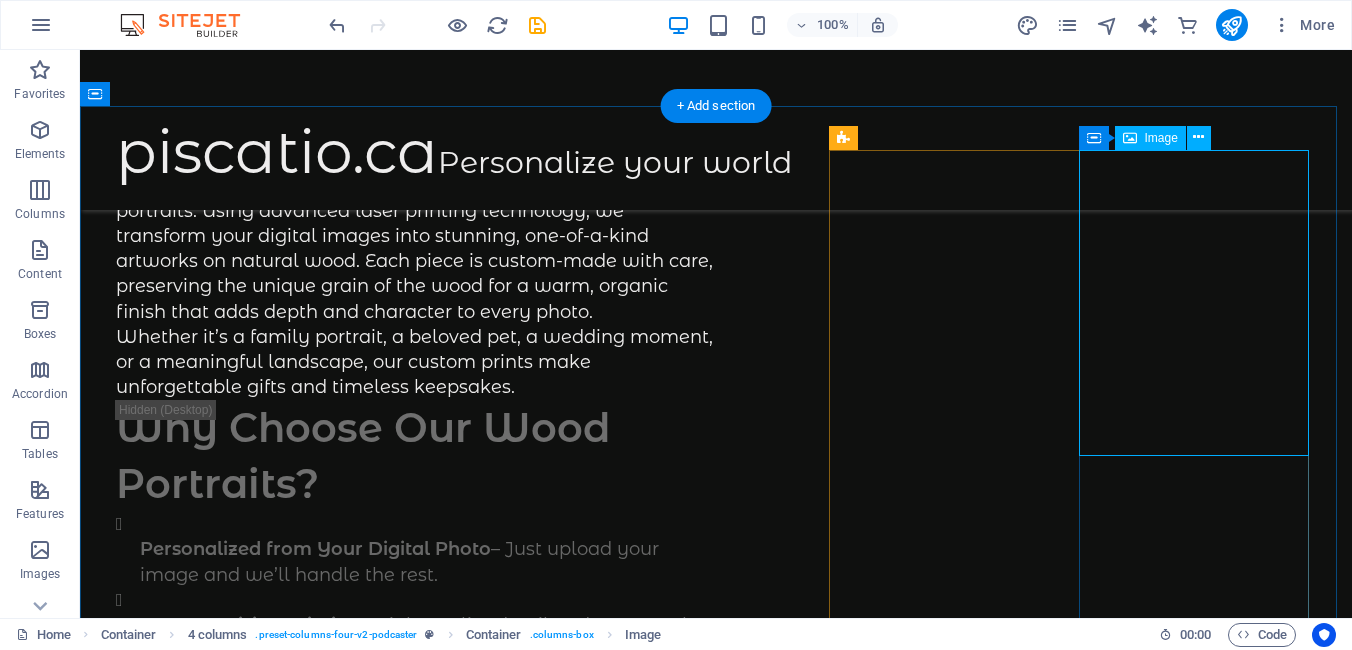 scroll, scrollTop: 411, scrollLeft: 0, axis: vertical 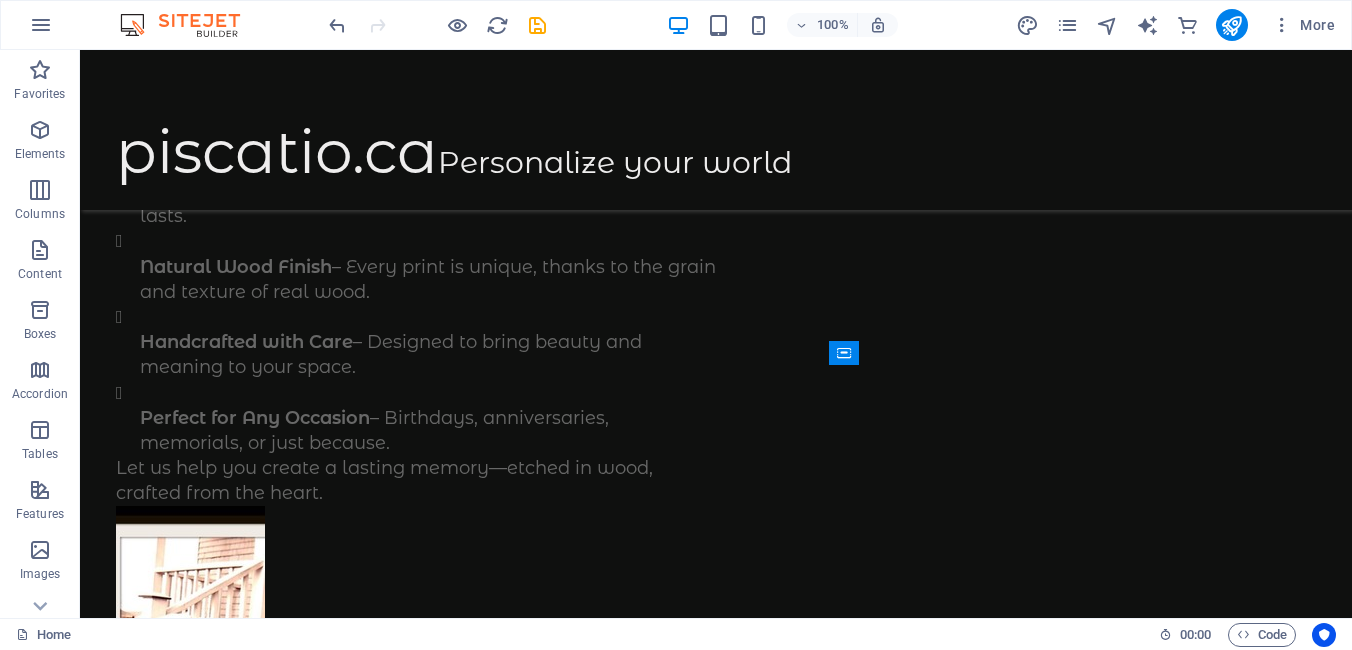 drag, startPoint x: 1194, startPoint y: 279, endPoint x: 1204, endPoint y: 215, distance: 64.77654 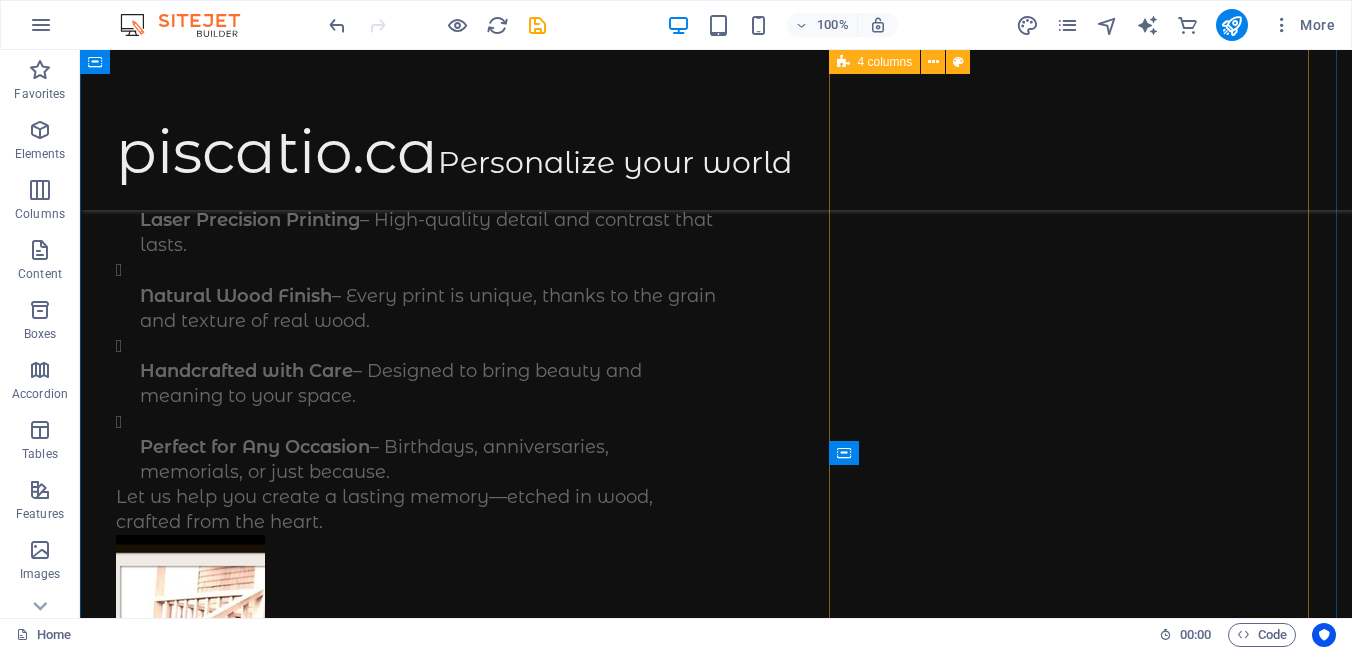 scroll, scrollTop: 740, scrollLeft: 0, axis: vertical 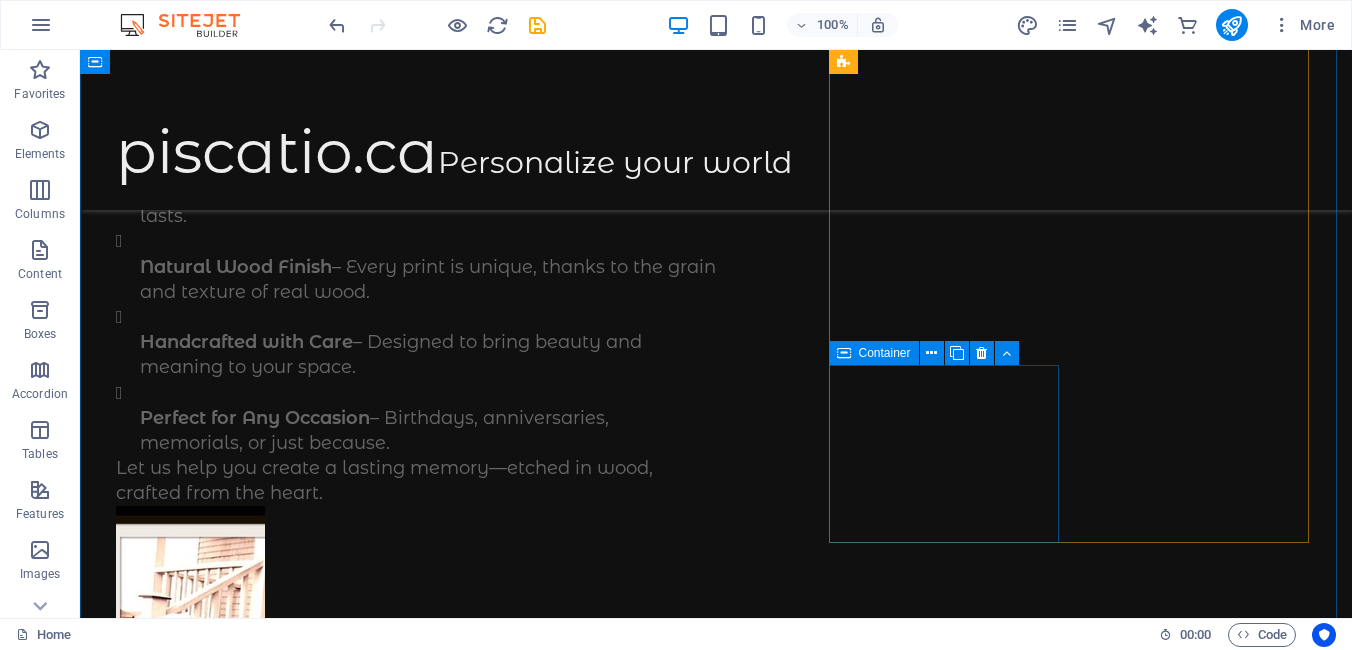 click on "Add elements" at bounding box center [230, 6037] 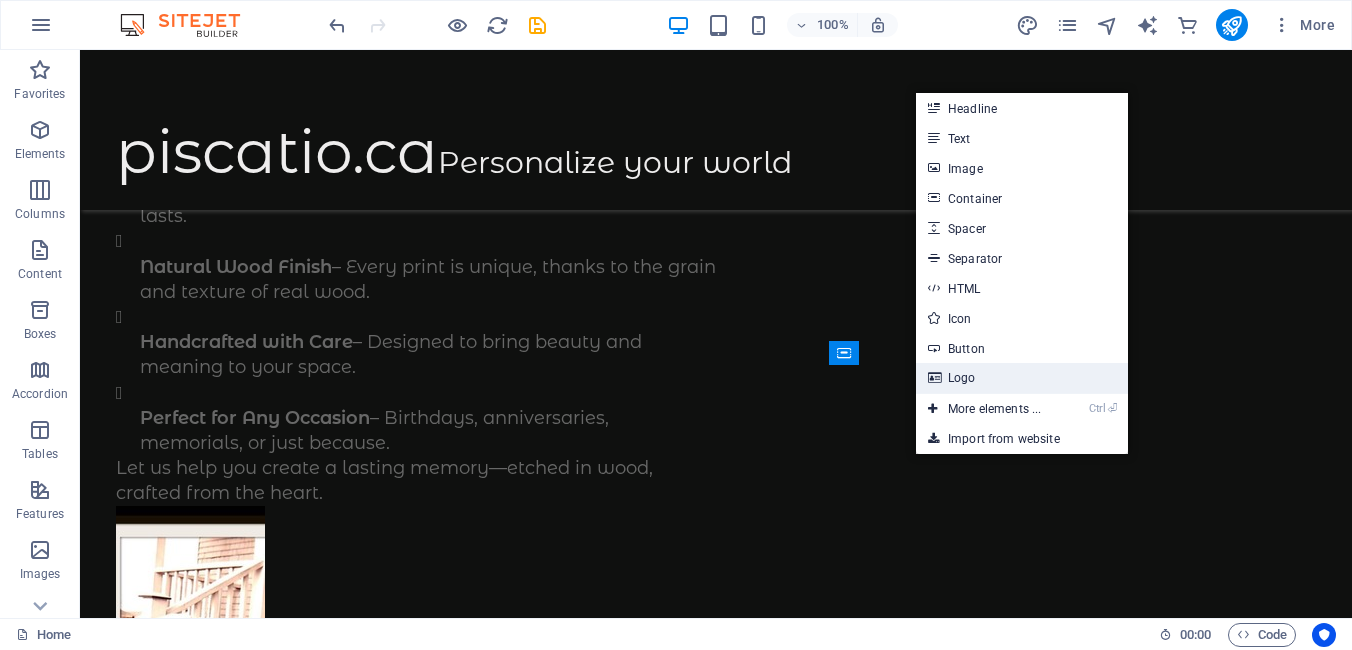 click on "Logo" at bounding box center (1022, 378) 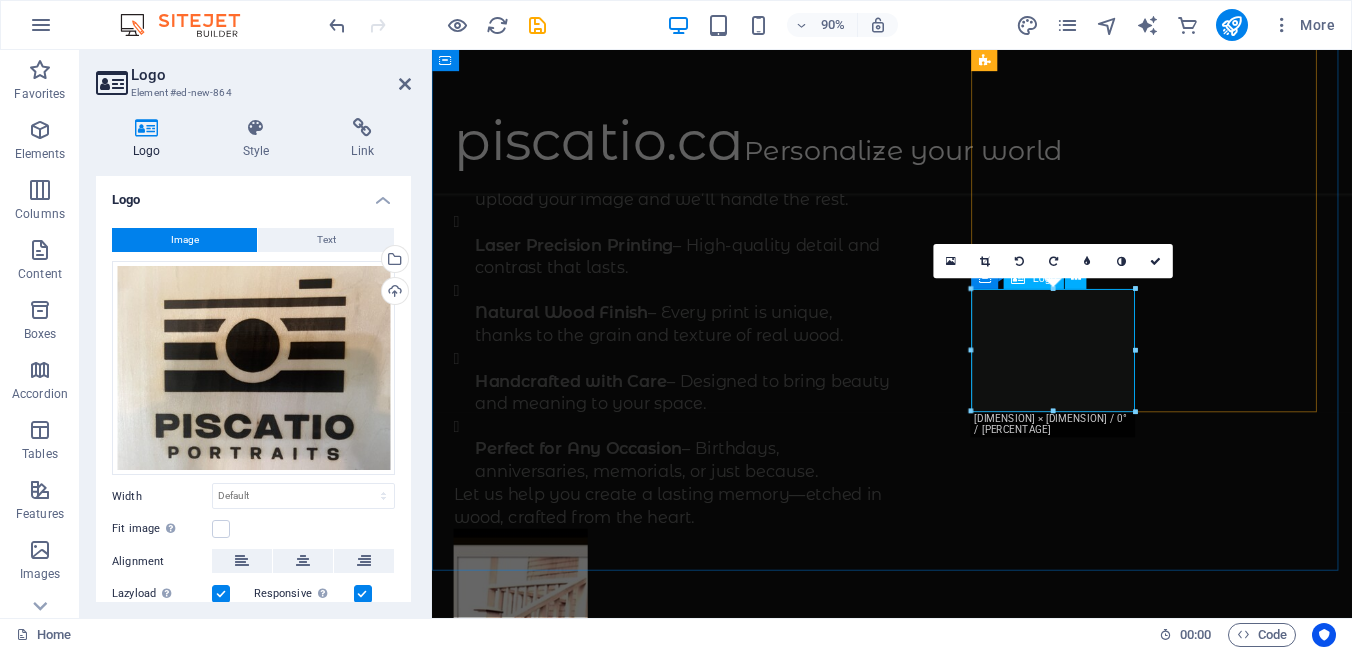 scroll, scrollTop: 797, scrollLeft: 0, axis: vertical 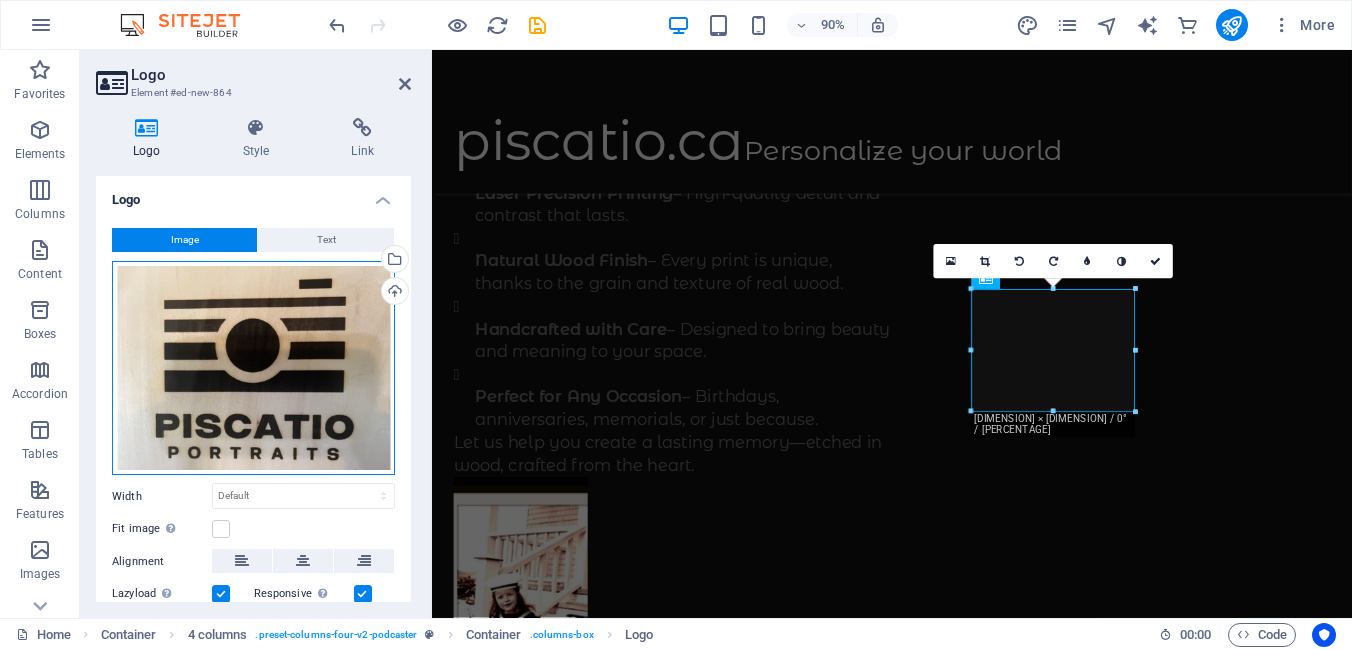 click on "Drag files here, click to choose files or select files from Files or our free stock photos & videos" at bounding box center [253, 368] 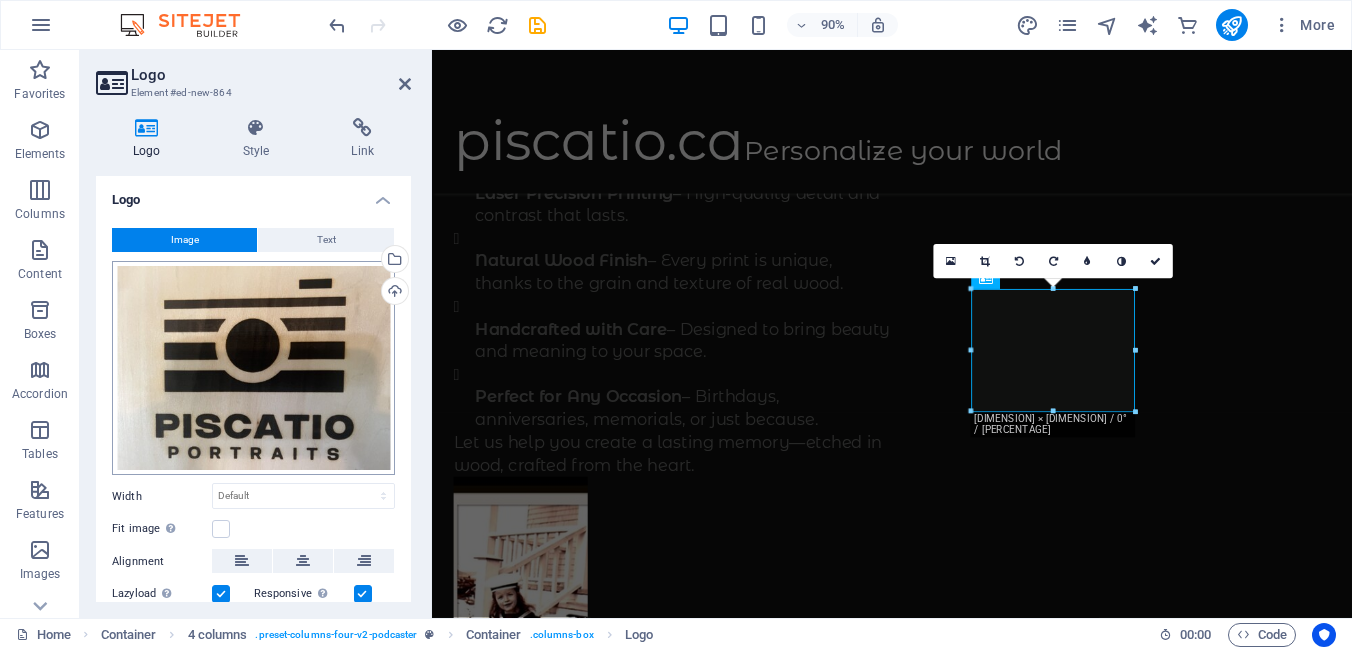 scroll, scrollTop: 772, scrollLeft: 0, axis: vertical 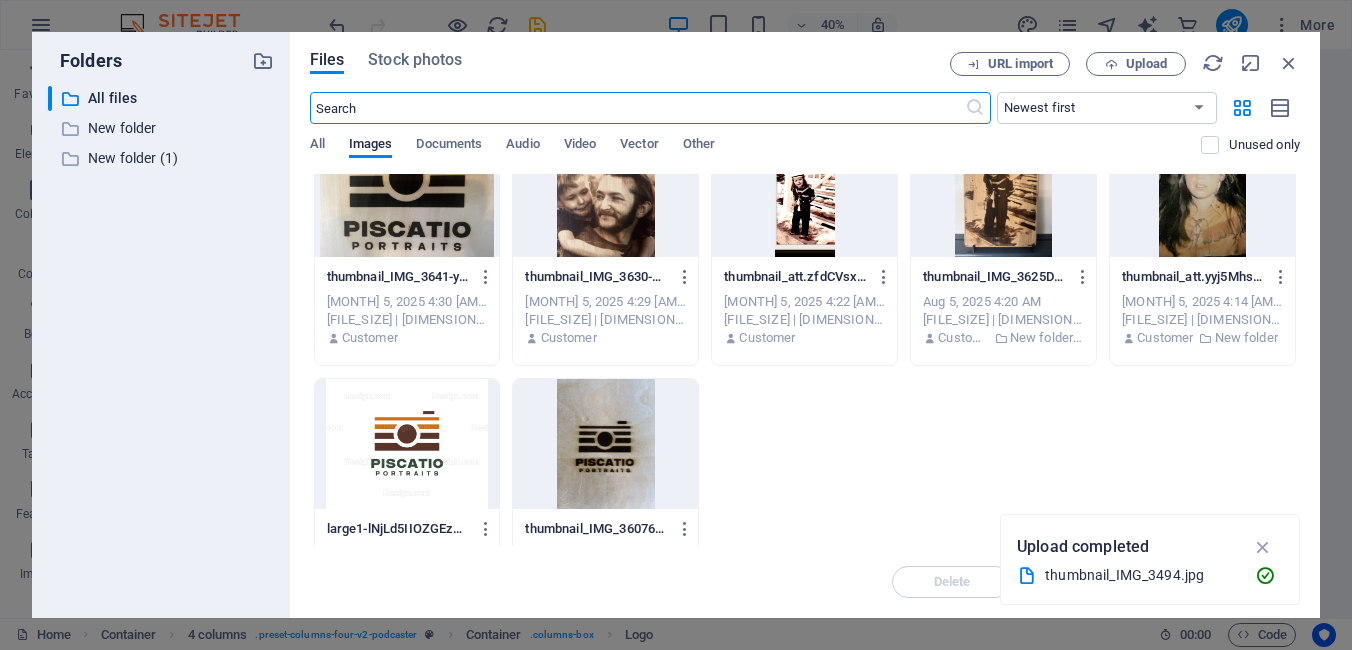 click at bounding box center (407, 444) 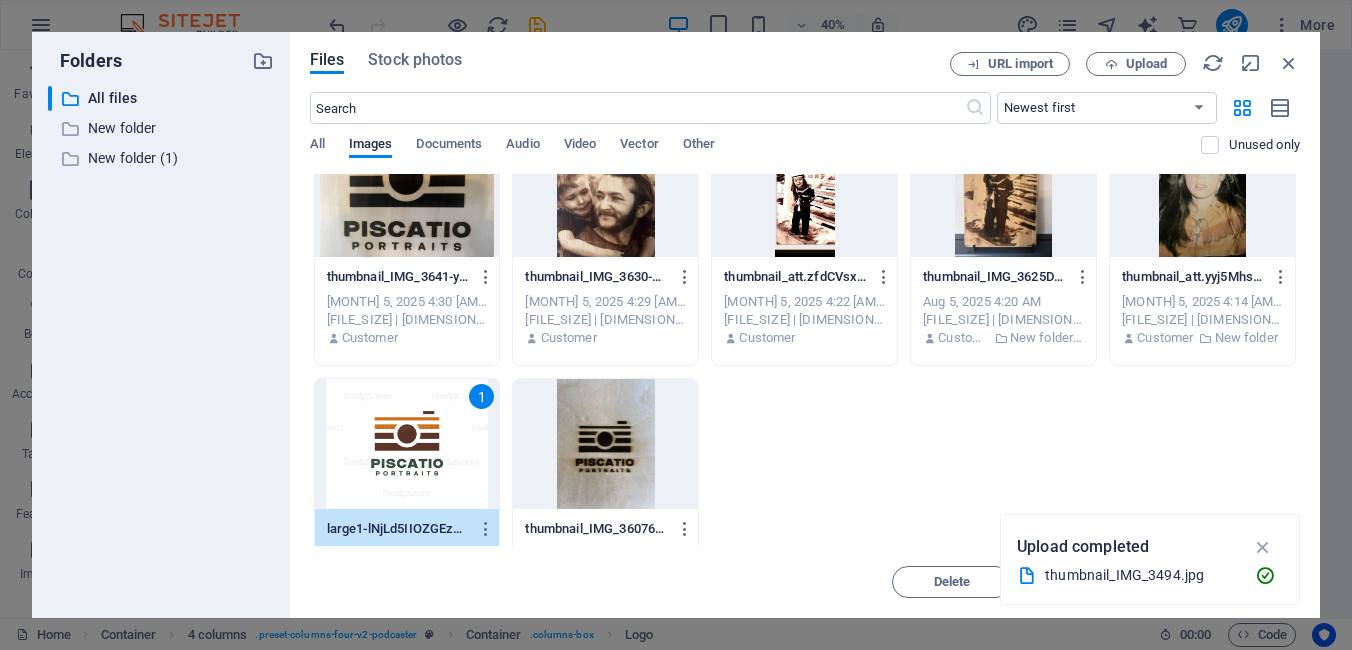 click on "1" at bounding box center [407, 444] 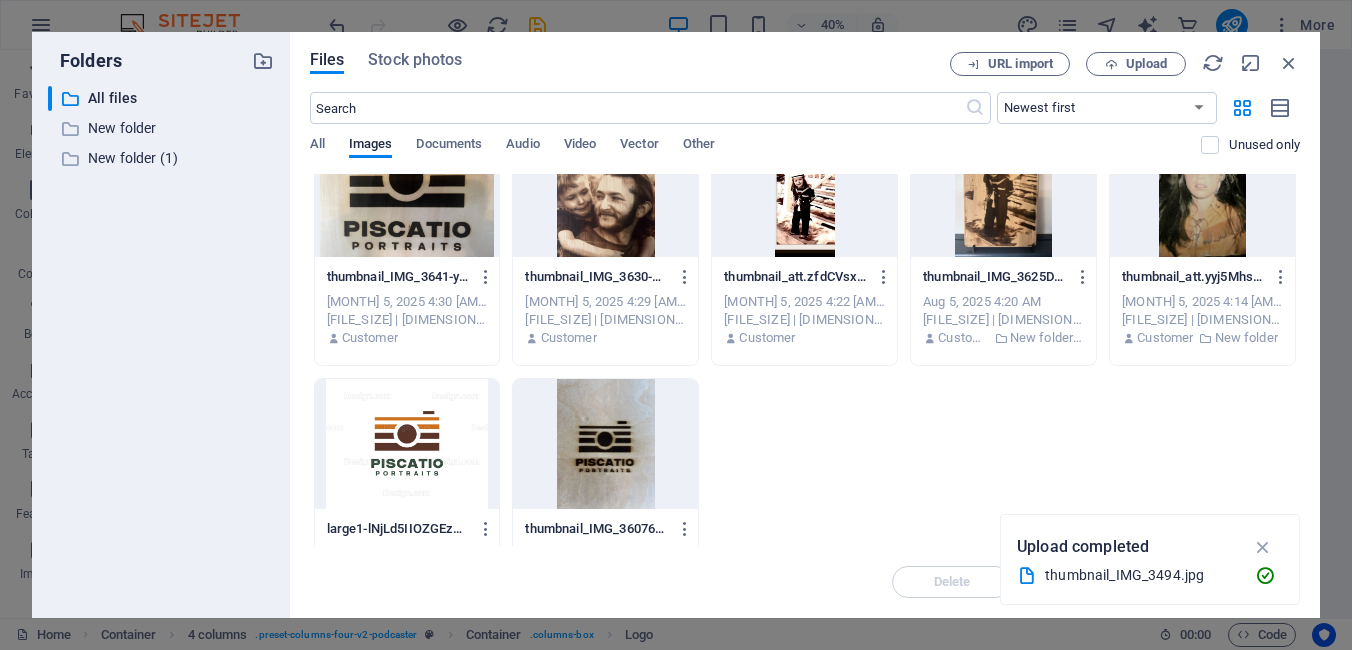 click at bounding box center [407, 444] 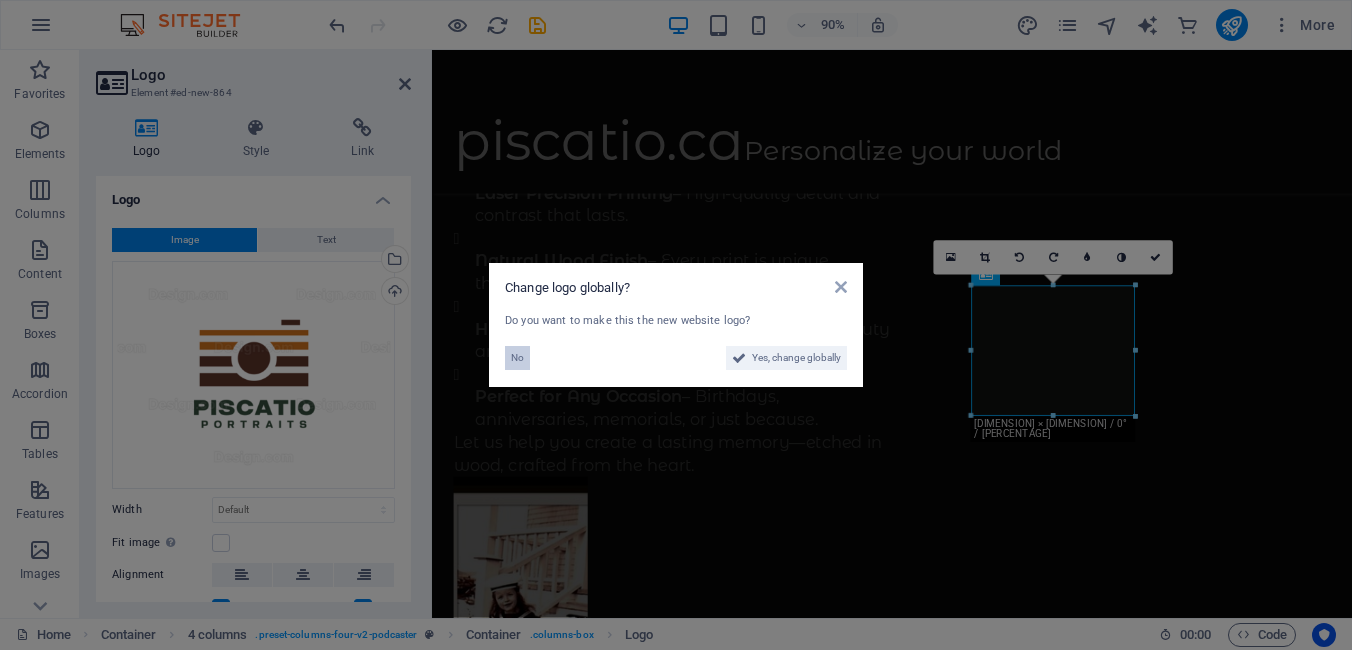 click on "No" at bounding box center (517, 358) 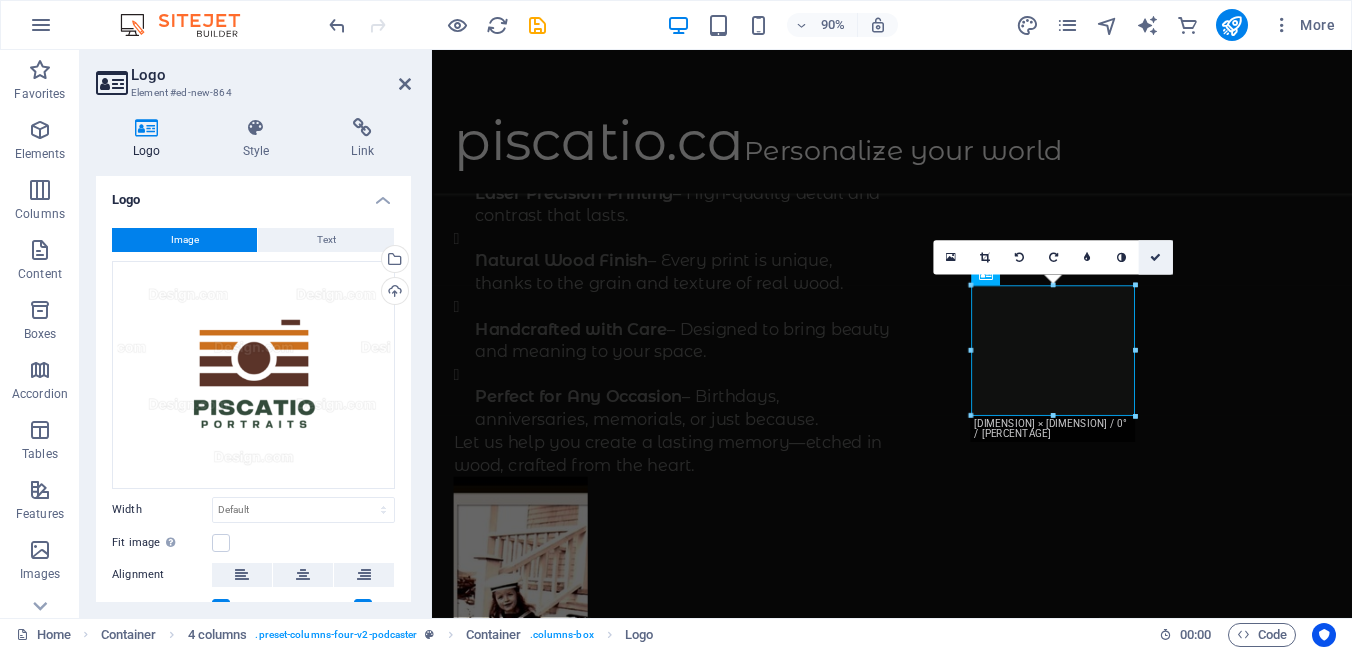 click at bounding box center (1155, 257) 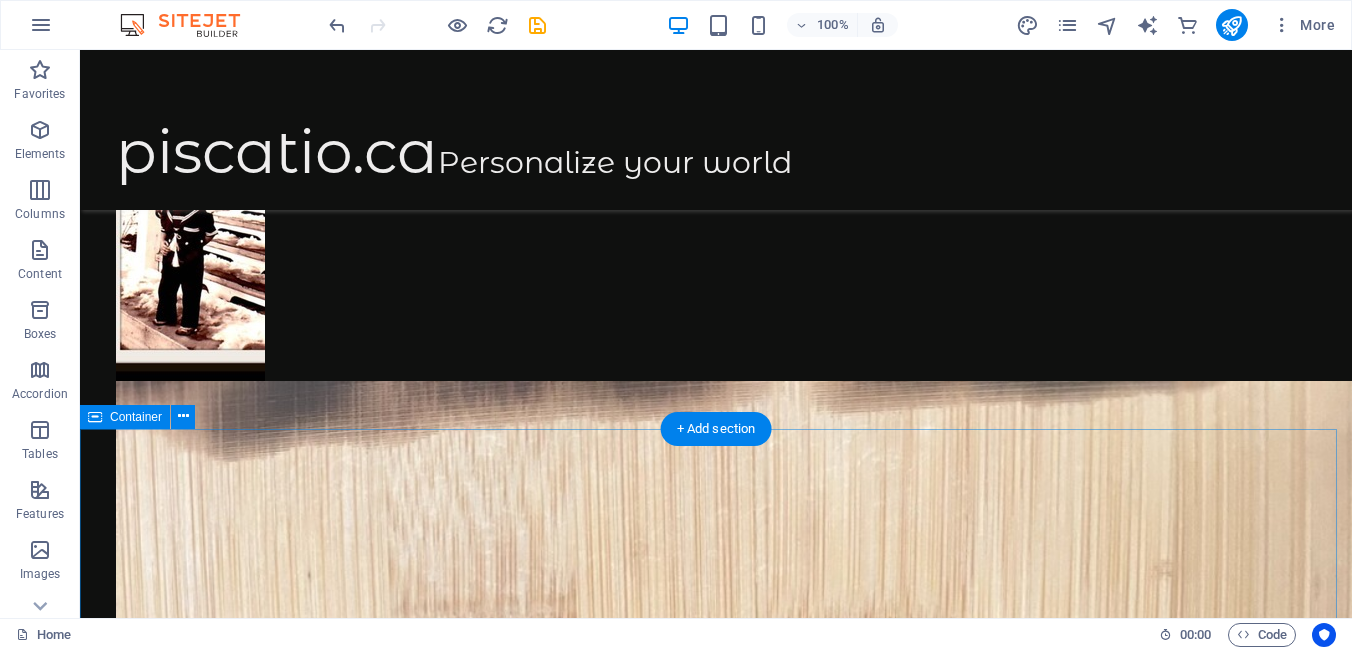 scroll, scrollTop: 1200, scrollLeft: 0, axis: vertical 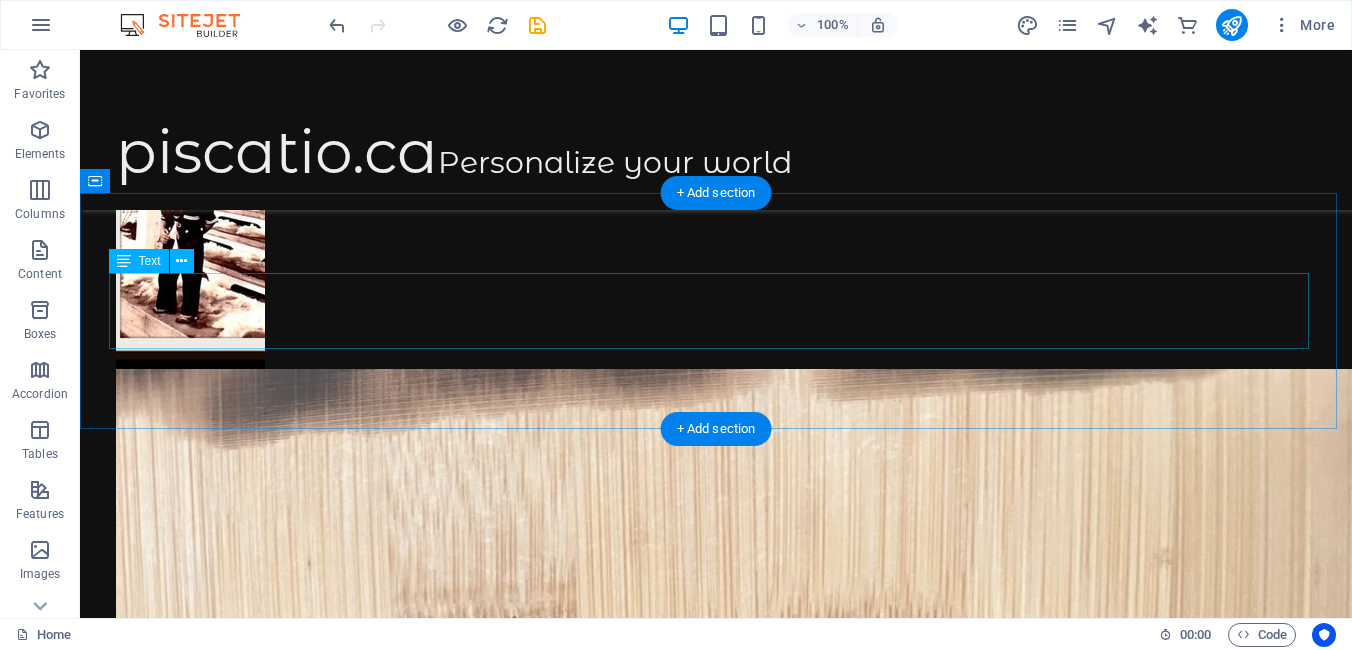 click on "In a world where everyone strives to fit in, dare to stand out. Be extraordinary. Be inspiring. Personalize your world with one-of-a-kind items no one else has" at bounding box center (716, 6716) 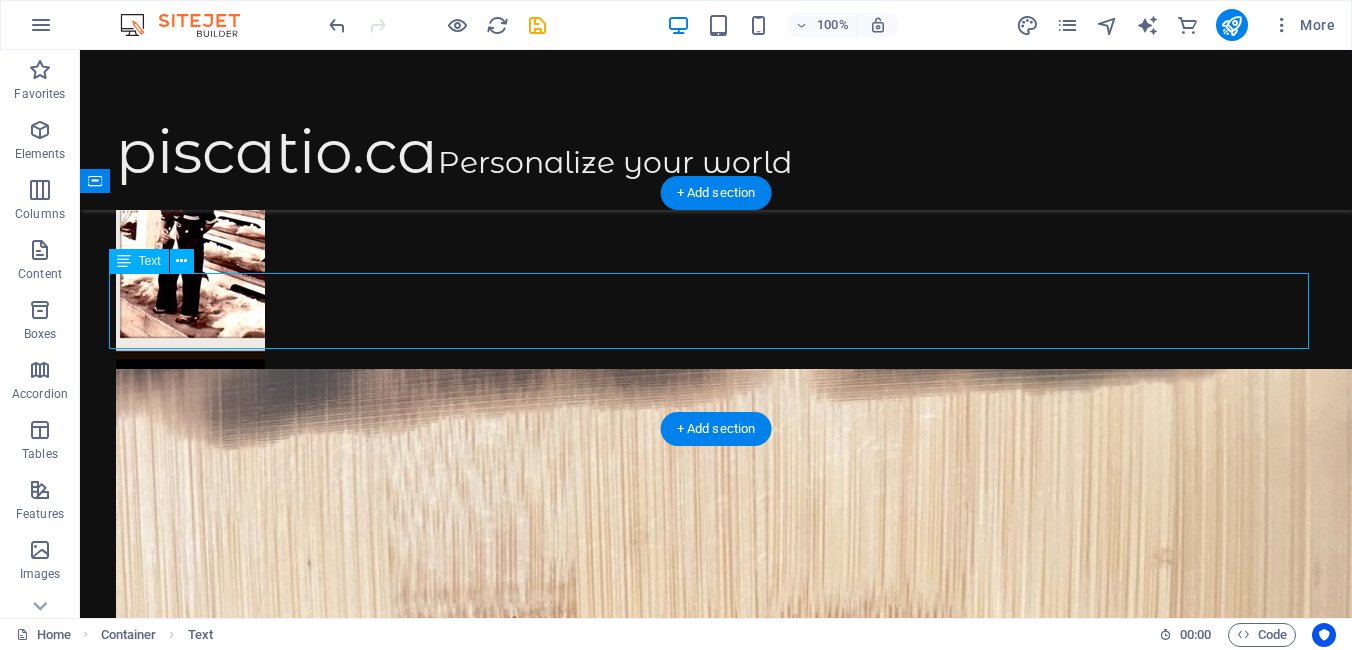 click on "In a world where everyone strives to fit in, dare to stand out. Be extraordinary. Be inspiring. Personalize your world with one-of-a-kind items no one else has" at bounding box center (716, 6716) 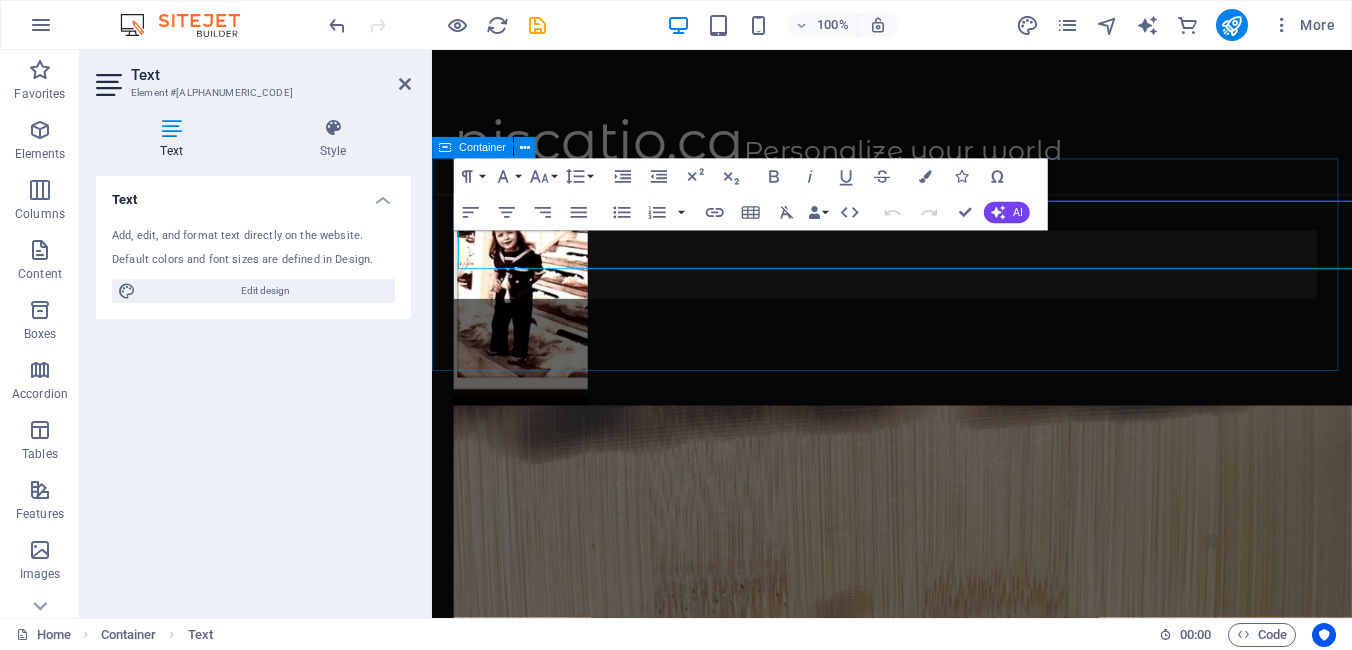 scroll, scrollTop: 1255, scrollLeft: 0, axis: vertical 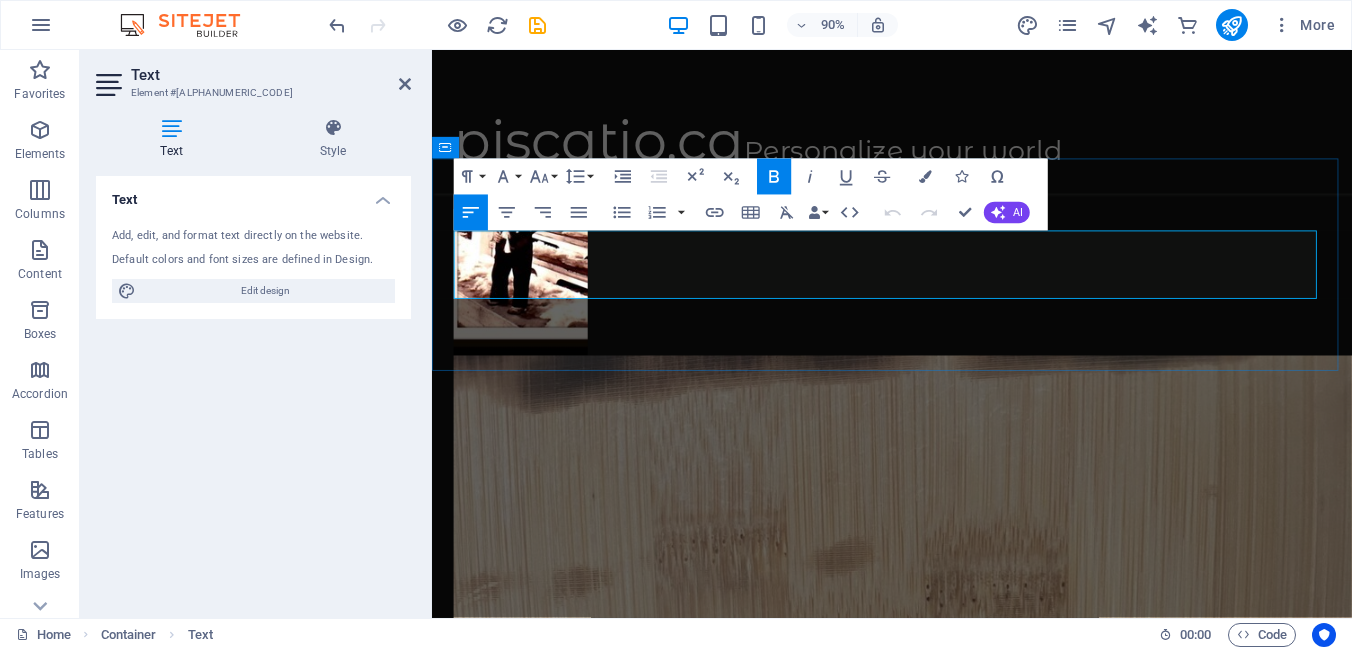 click on "Personalize your world with one-of-a-kind items no one else has" at bounding box center [757, 5561] 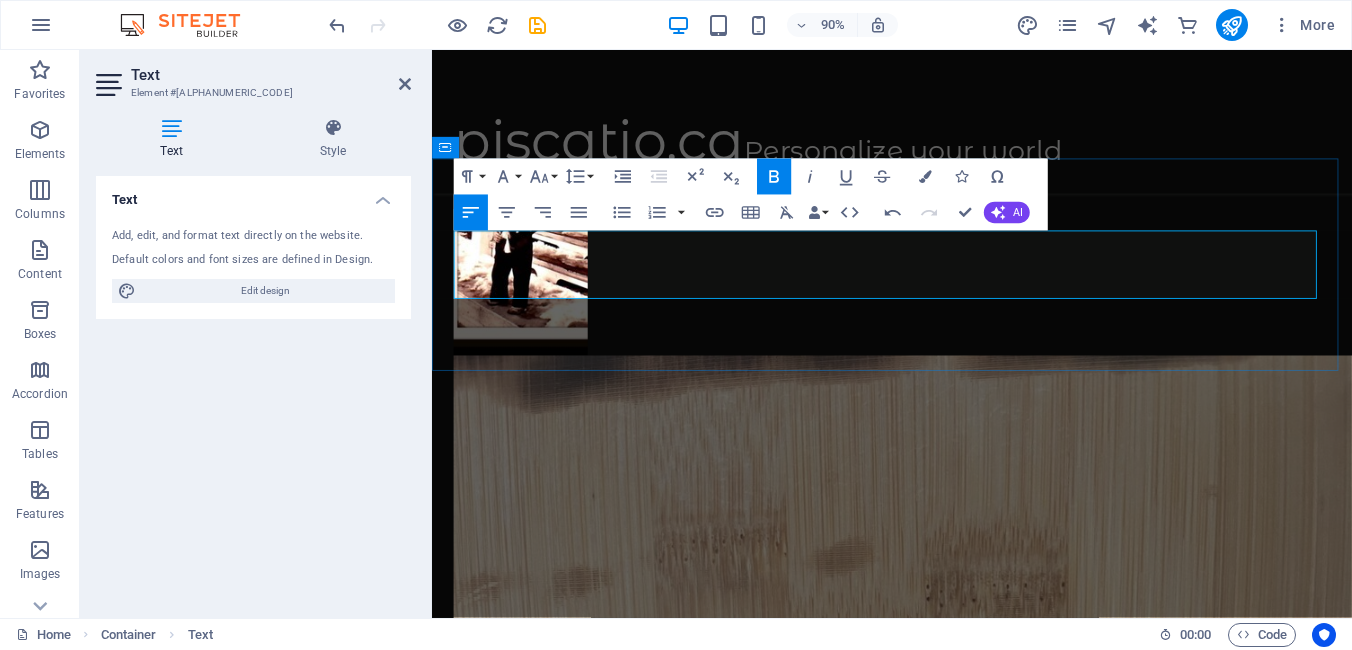 type 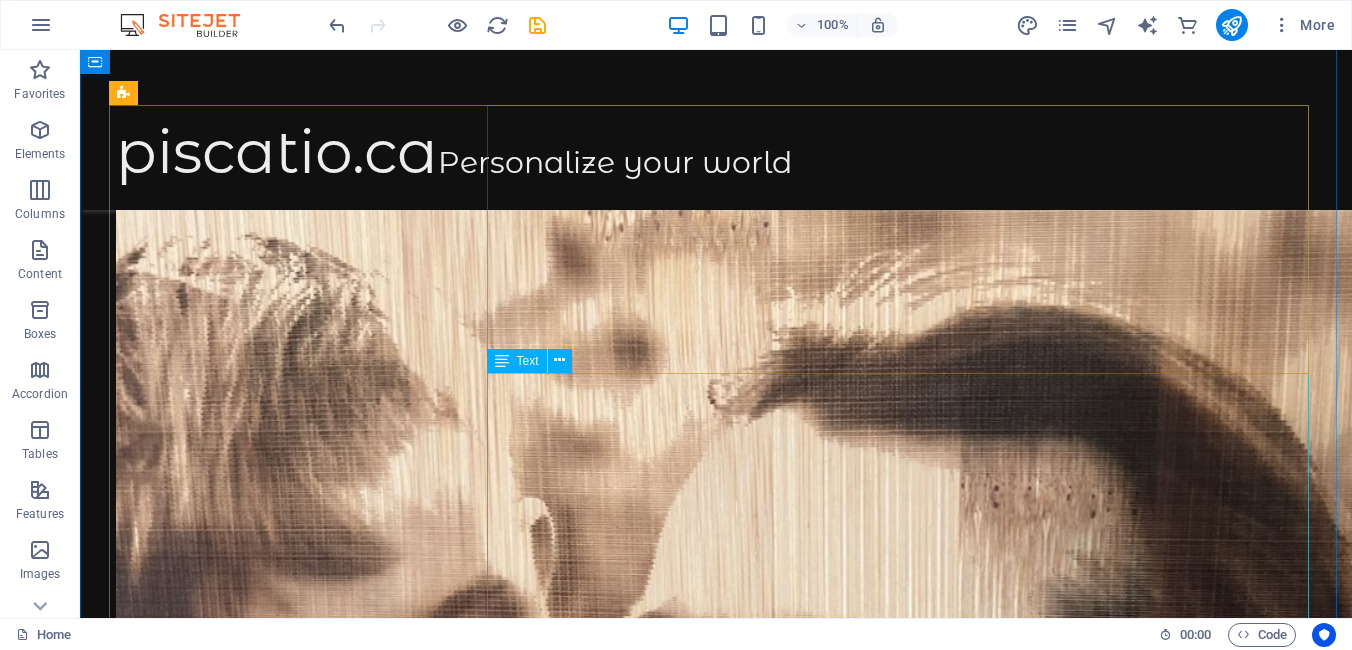 scroll, scrollTop: 1922, scrollLeft: 0, axis: vertical 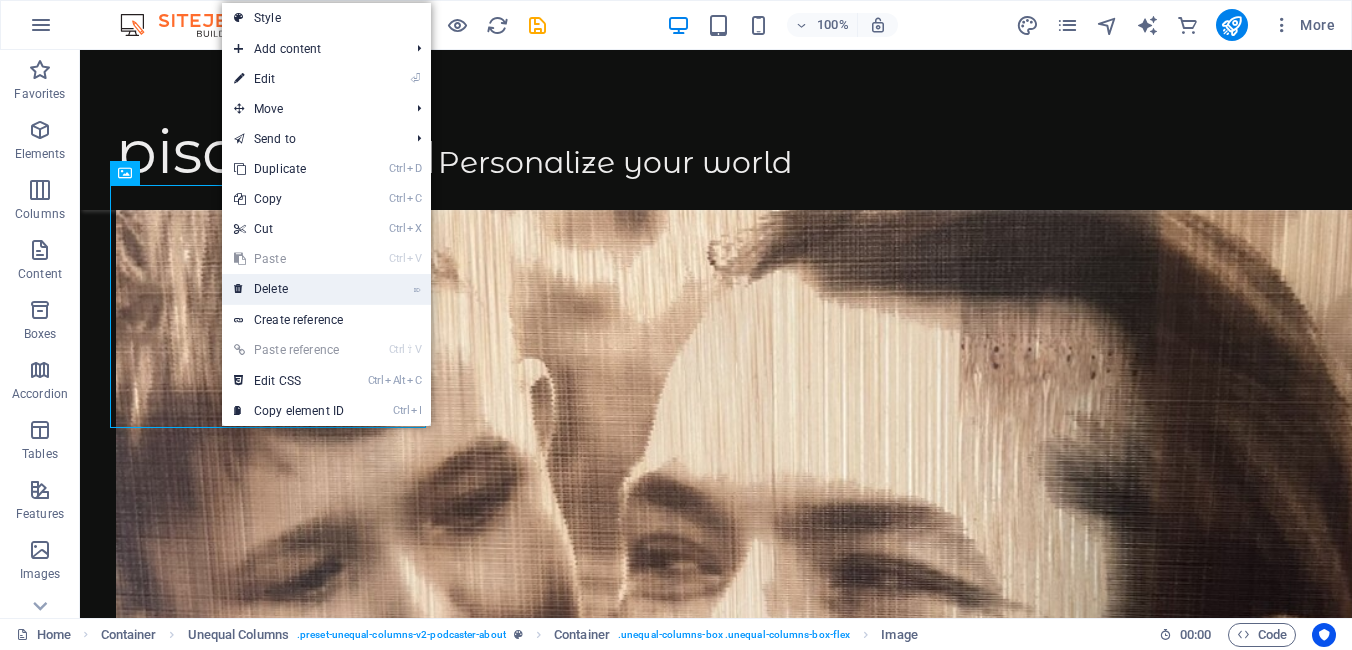 click on "⌦  Delete" at bounding box center (289, 289) 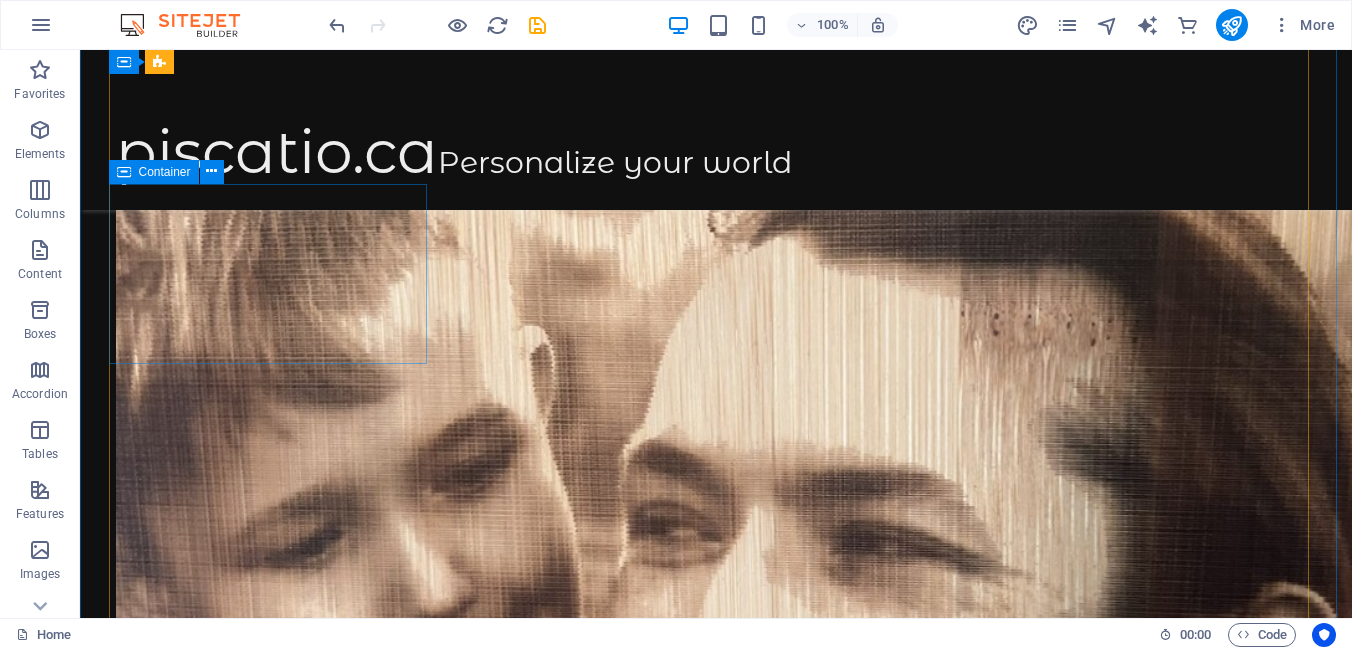 click on "Drop content here or  Add elements  Paste clipboard" at bounding box center [716, 6354] 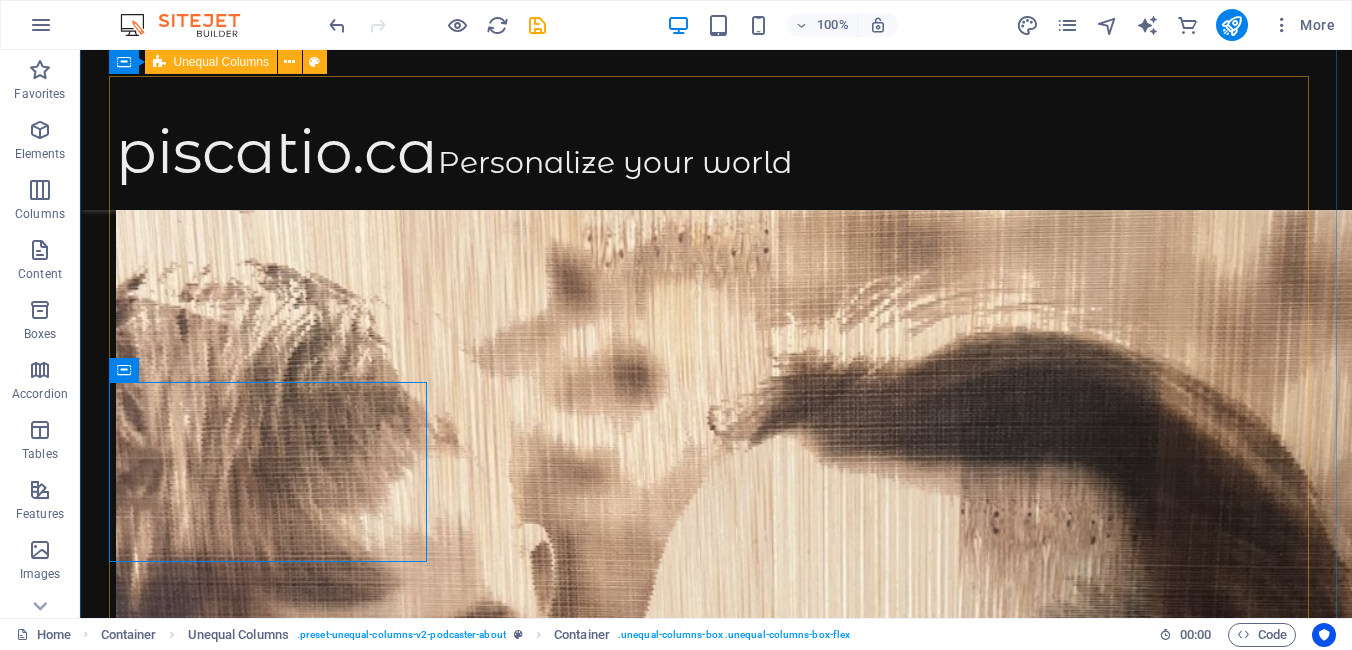 scroll, scrollTop: 1755, scrollLeft: 0, axis: vertical 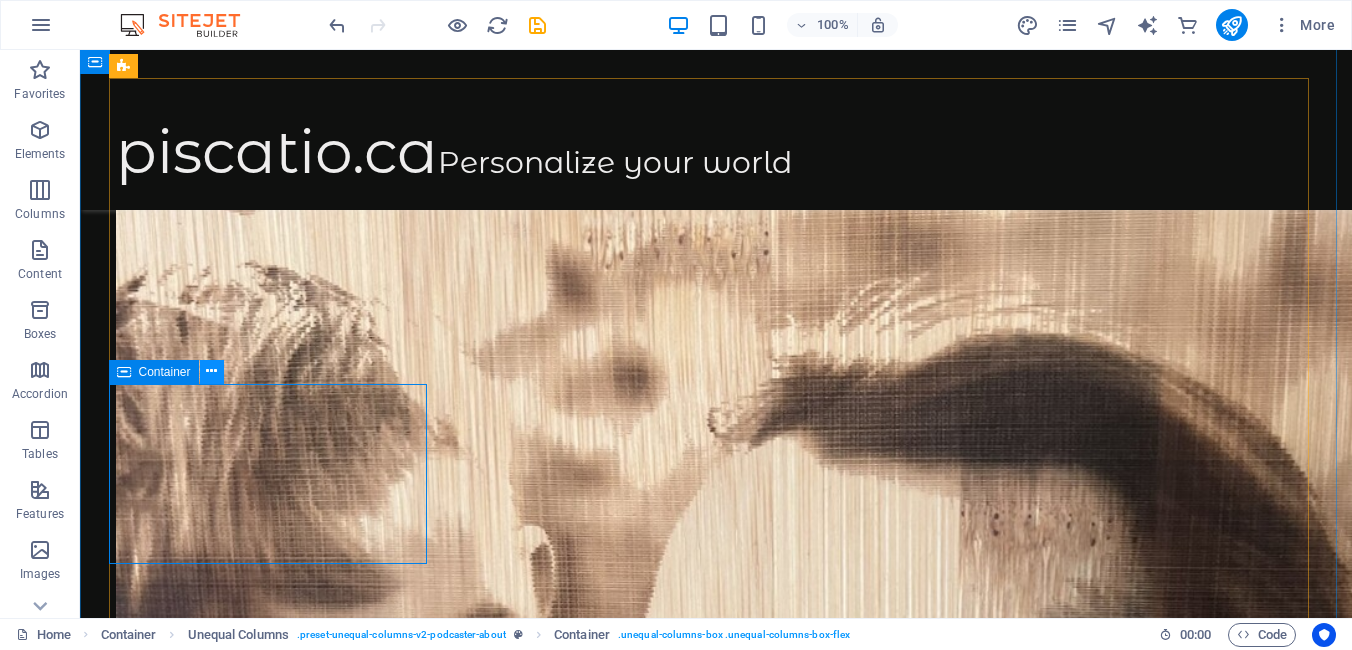 click at bounding box center [211, 371] 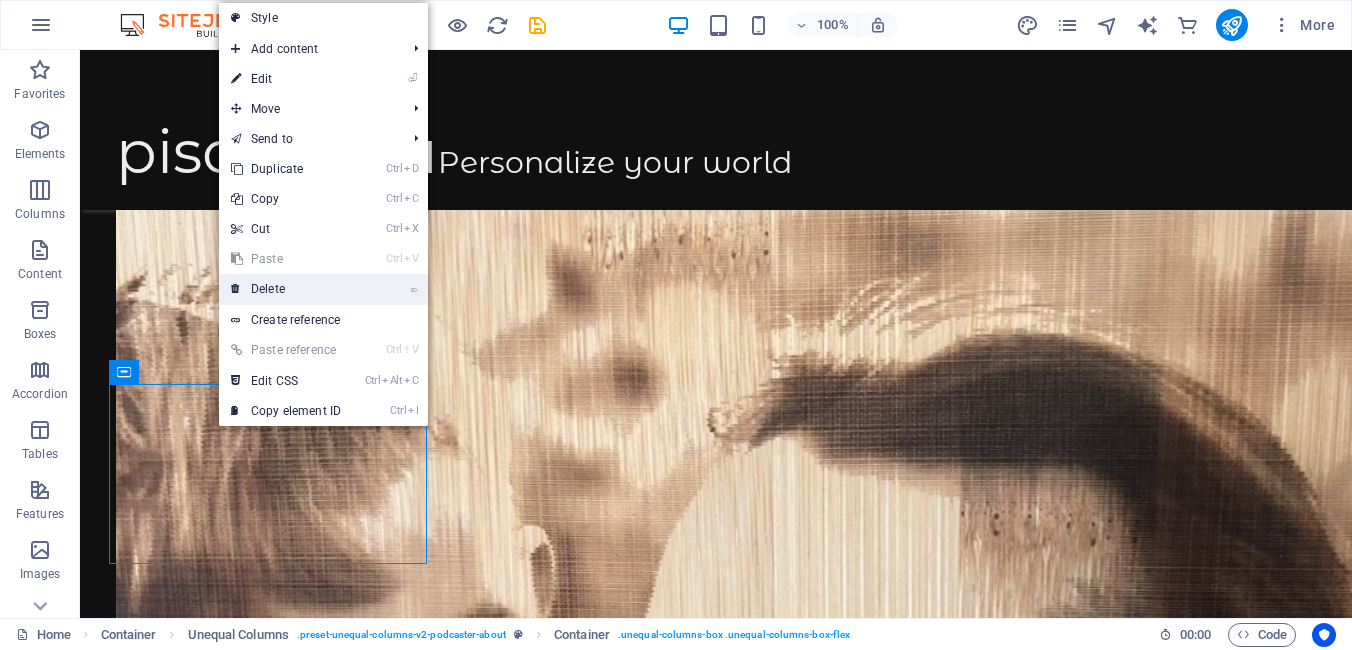 click on "⌦  Delete" at bounding box center [286, 289] 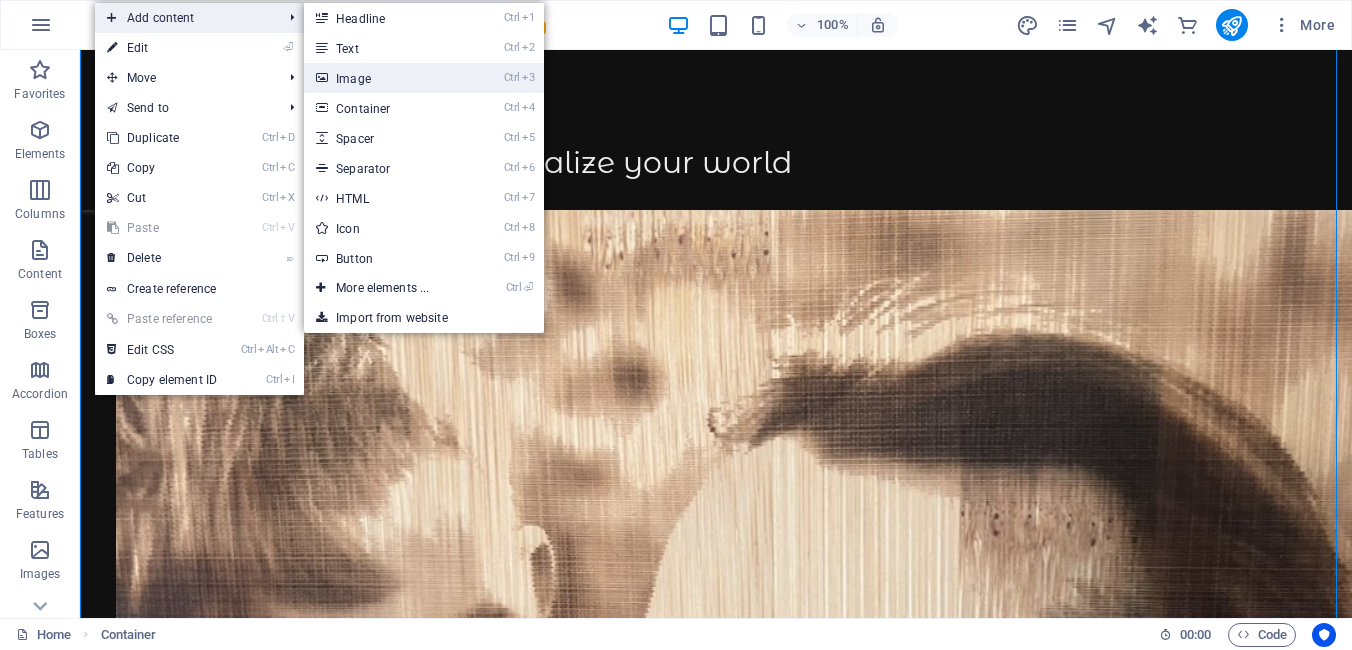 click on "Ctrl 3  Image" at bounding box center (386, 78) 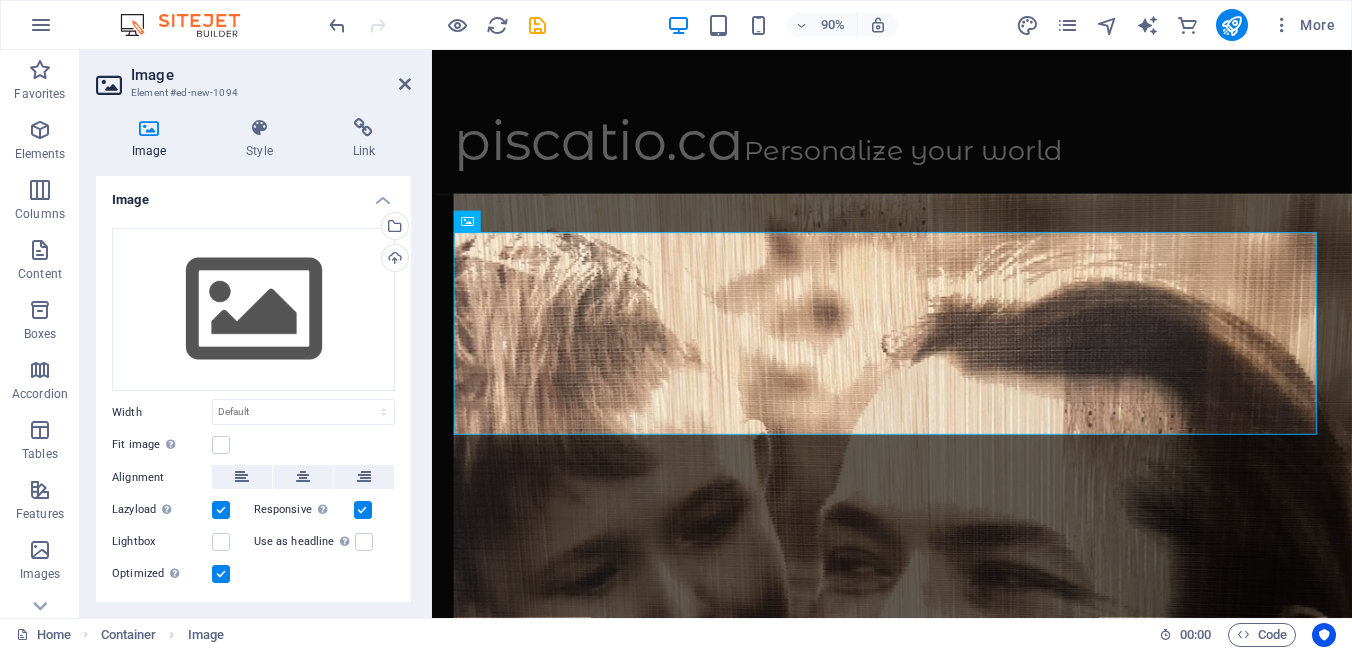 scroll, scrollTop: 1489, scrollLeft: 0, axis: vertical 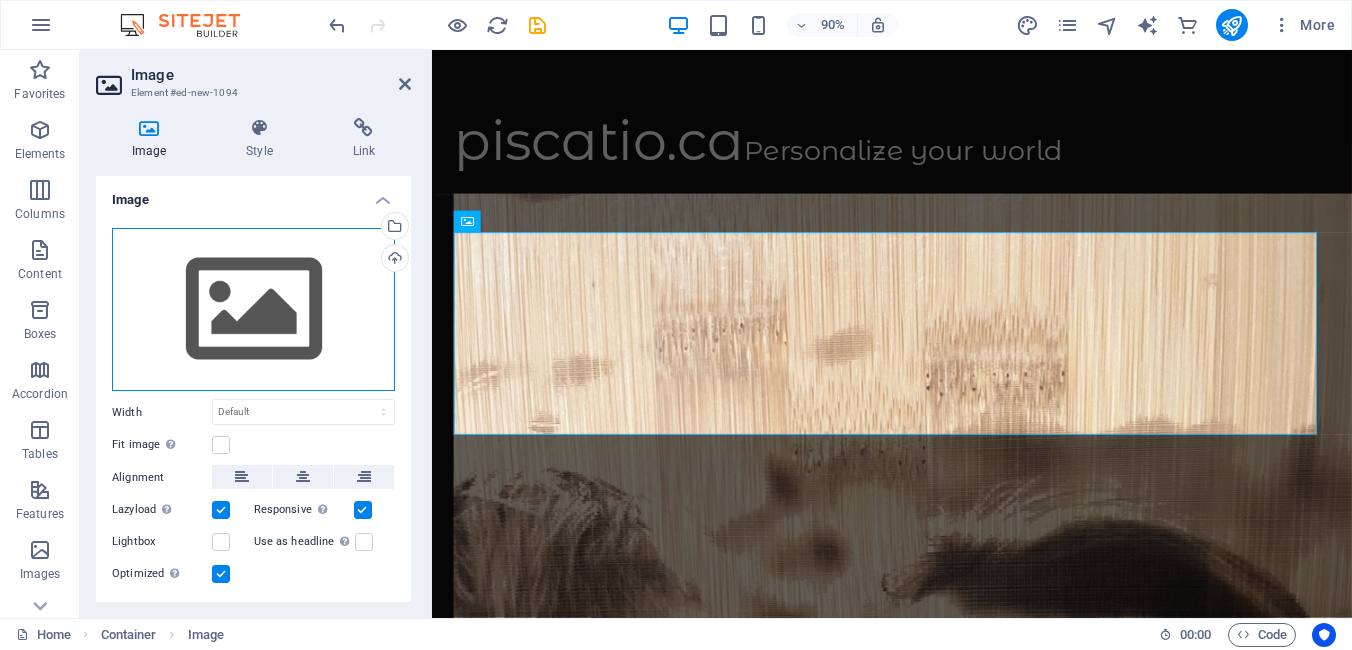click on "Drag files here, click to choose files or select files from Files or our free stock photos & videos" at bounding box center [253, 310] 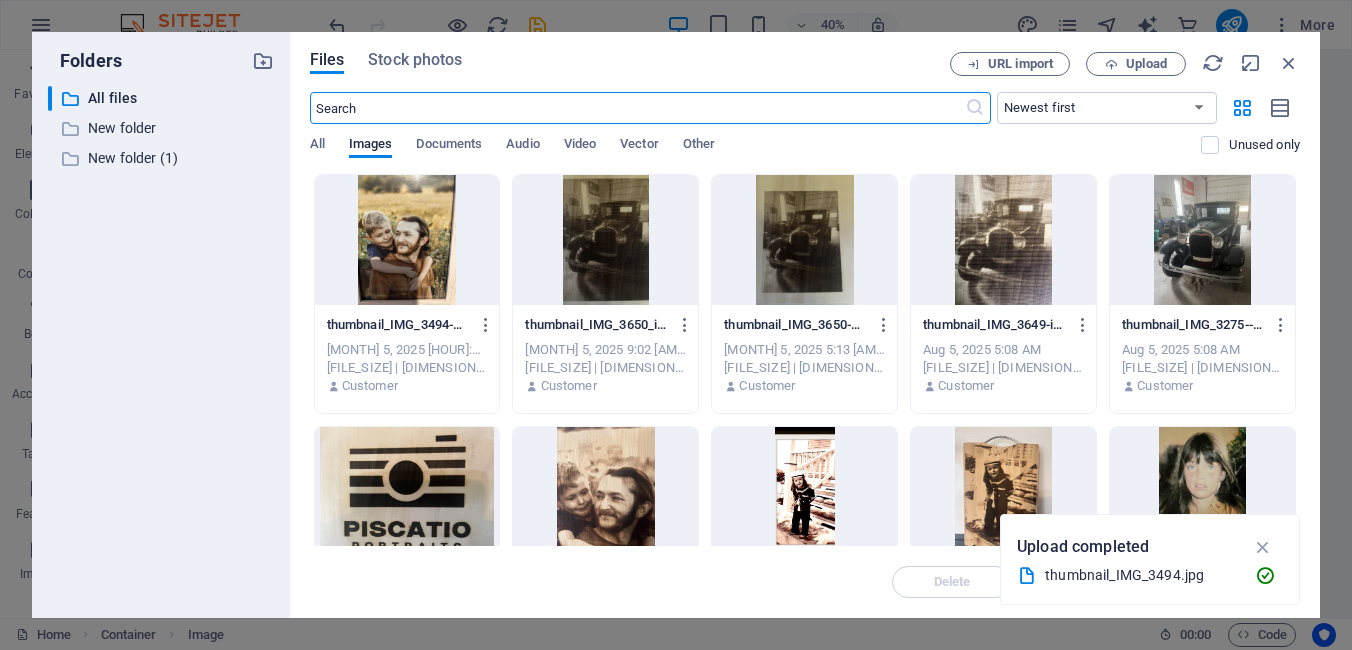 click at bounding box center (1003, 492) 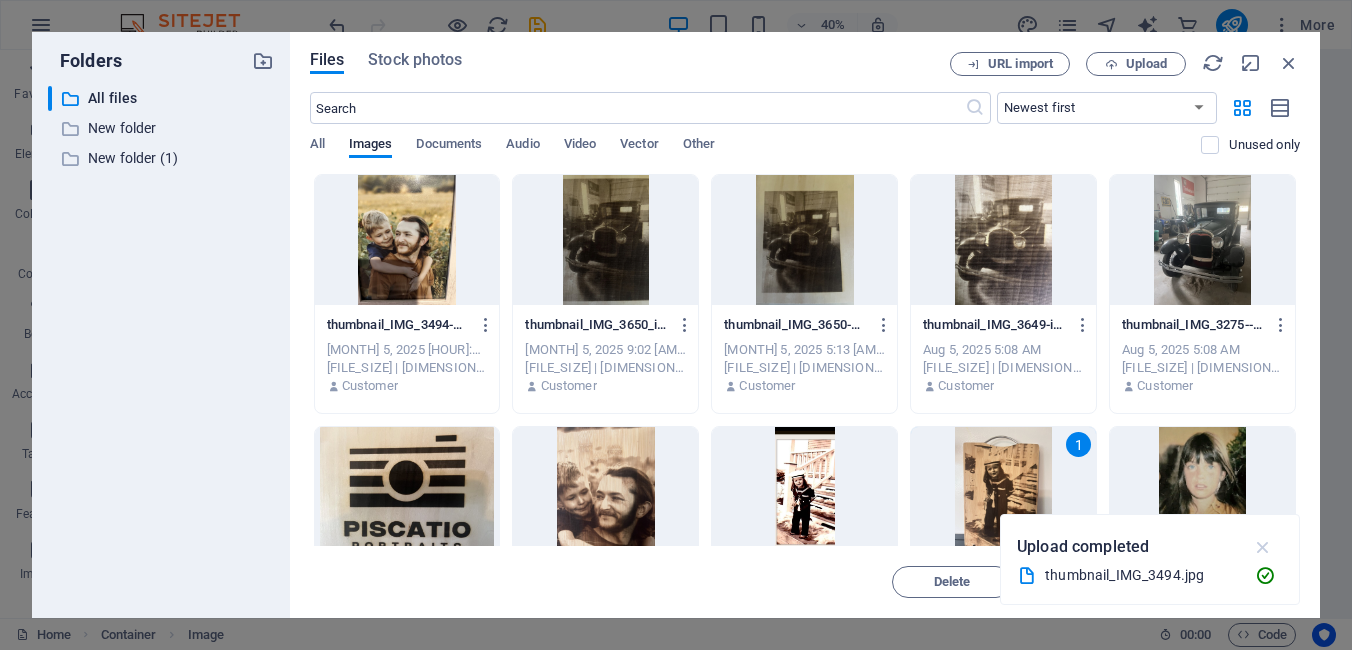 click at bounding box center (1263, 547) 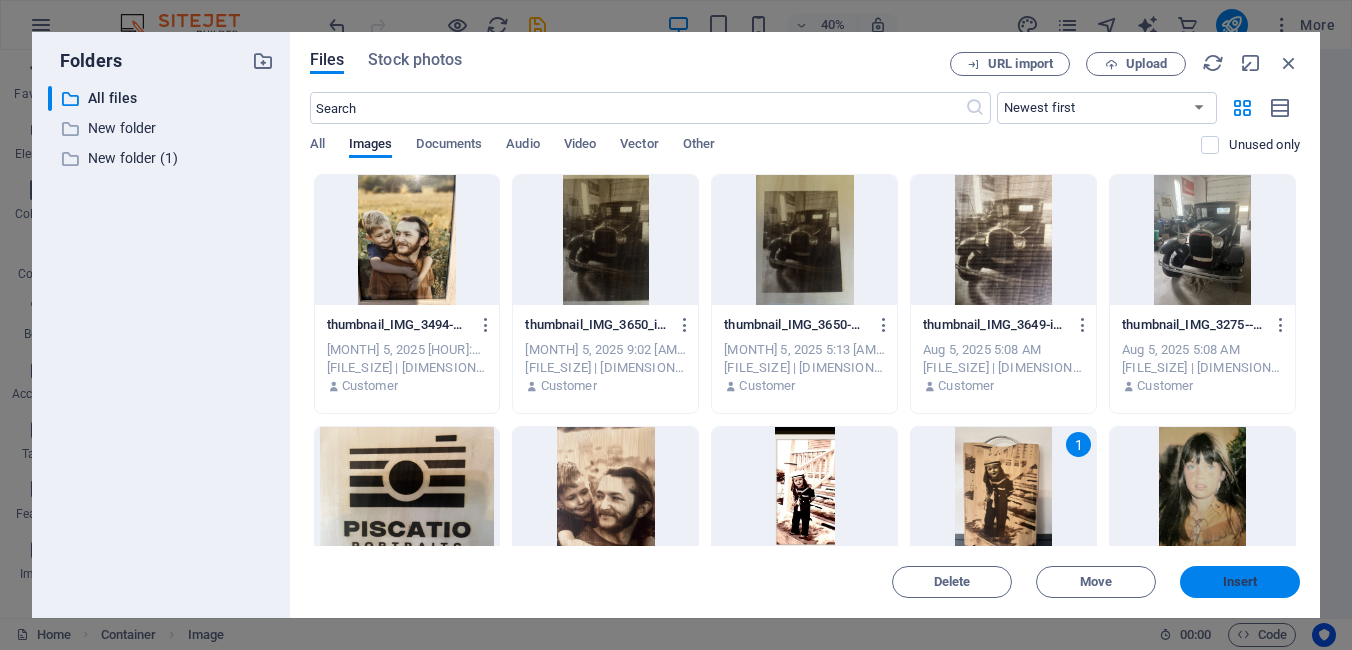 click on "Insert" at bounding box center [1240, 582] 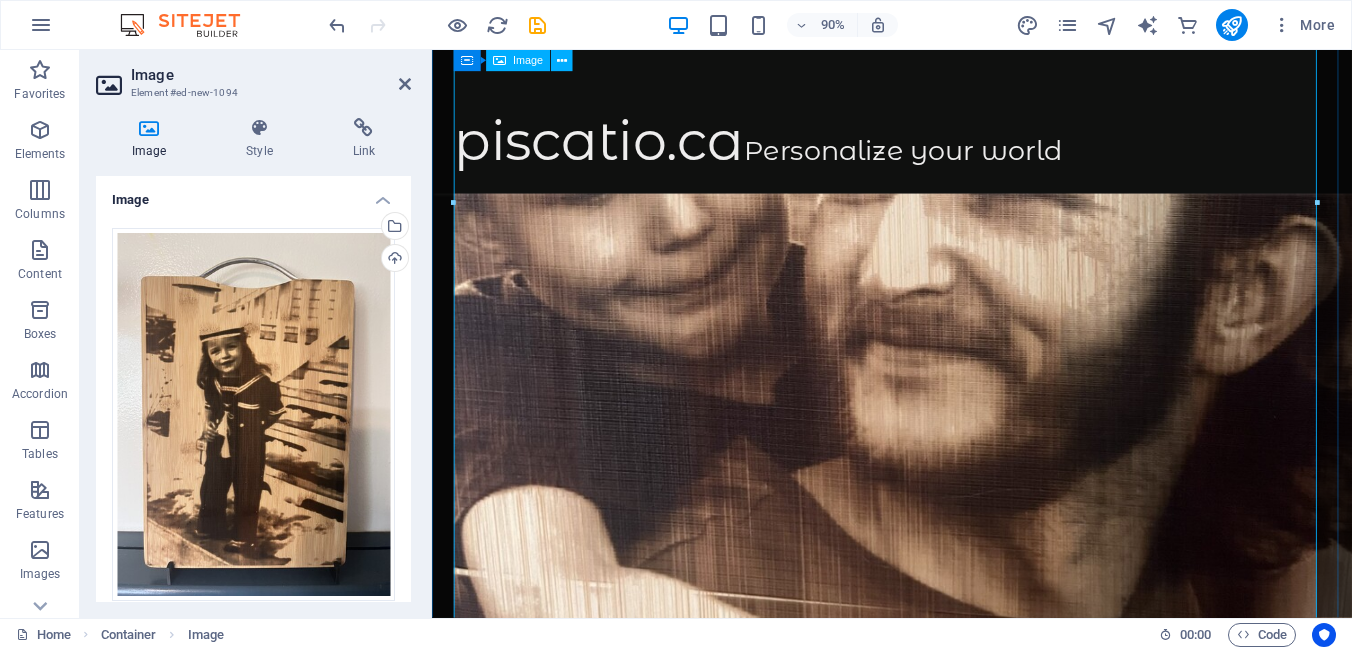 scroll, scrollTop: 2189, scrollLeft: 0, axis: vertical 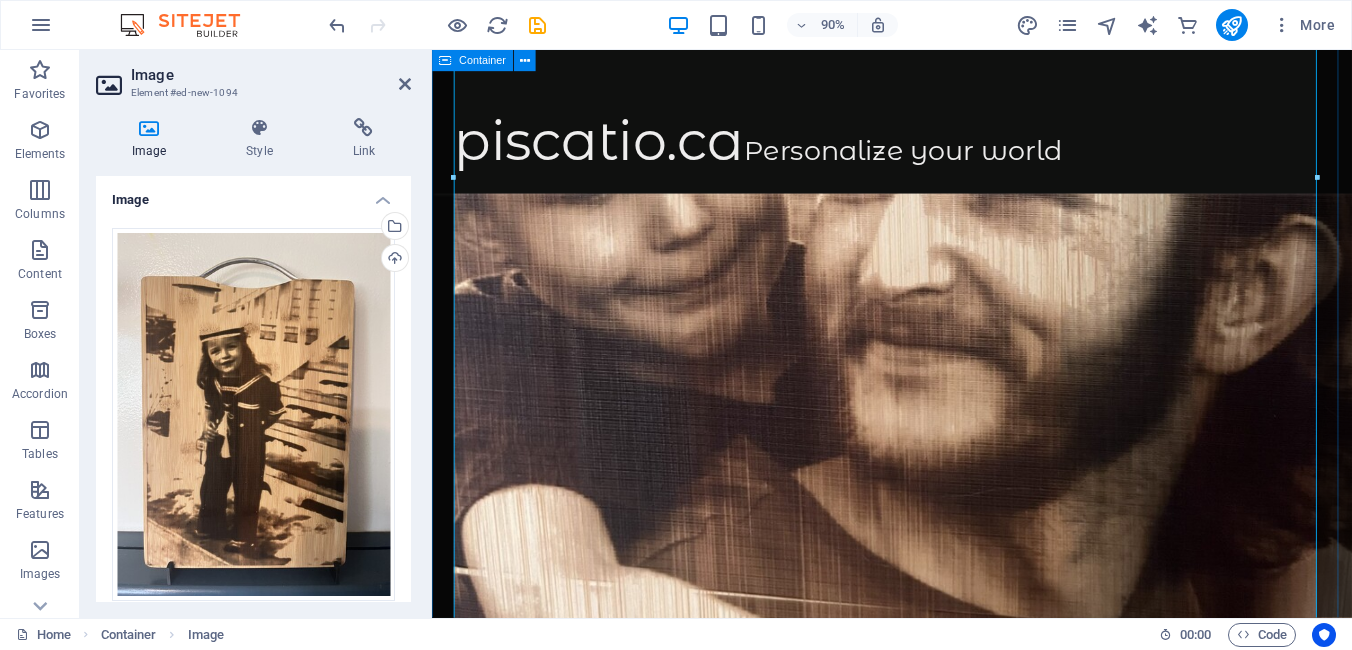 click on "THE PICTURE AND THE STORY My name is Steve, and I want to tell you a story about this picture—one that means the world to me. Let’s go way back, to when I was just a child. My family, as I saw it then, was what I considered “normal.” At the time, I didn’t have much to compare it to. My dad was a truck driver, and he had a pretty cool route—from [CITY] all the way down to [STATE], and back again. Because of his job, we didn’t get to see him very often. He was gone 29 days out of the month. But every time he came home, we were beside ourselves with happiness. Those were just regular months, ordinary days in a child's life—but to me, those moments felt extraordinary. Fast forward to when I was 10 years old. Life was simple—I didn’t have many cares in the world. I’d spend my time fishing in the river that flowed just past our yard. It was everything a kid could ask for. Then, one [MONTH] evening, we received the most devastating news: my dad had passed away. Socials:" at bounding box center [943, 5898] 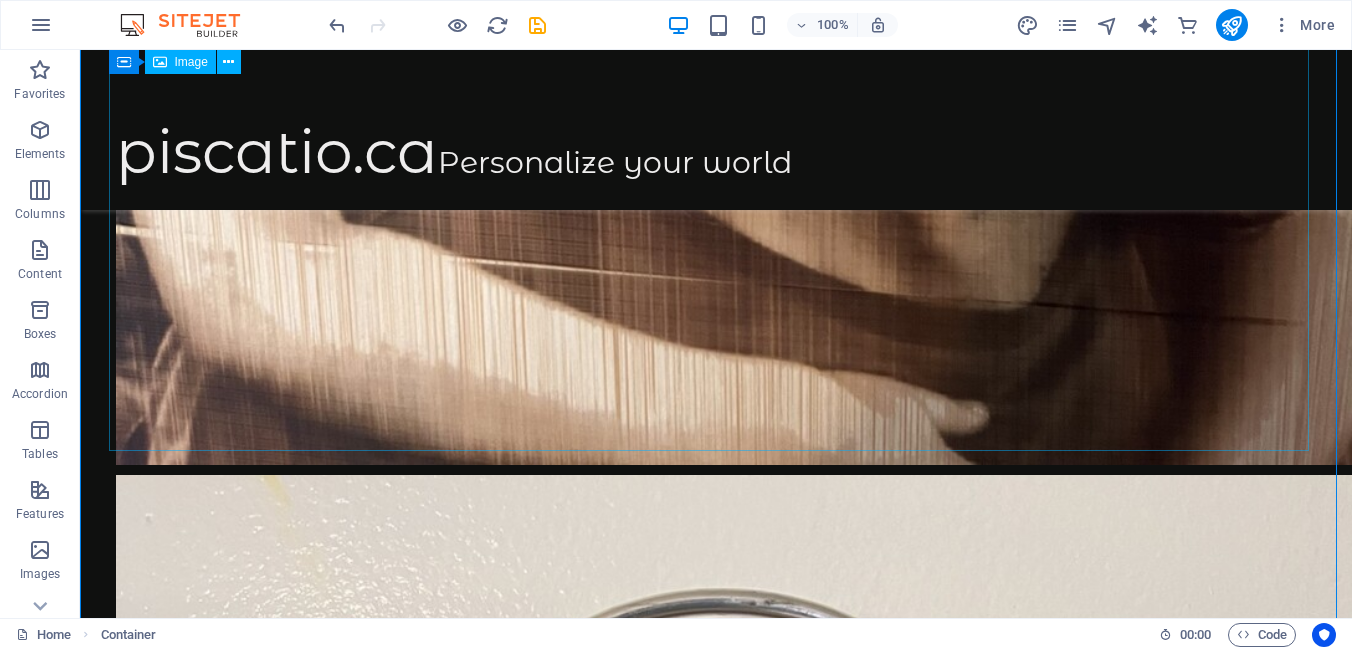scroll, scrollTop: 2756, scrollLeft: 0, axis: vertical 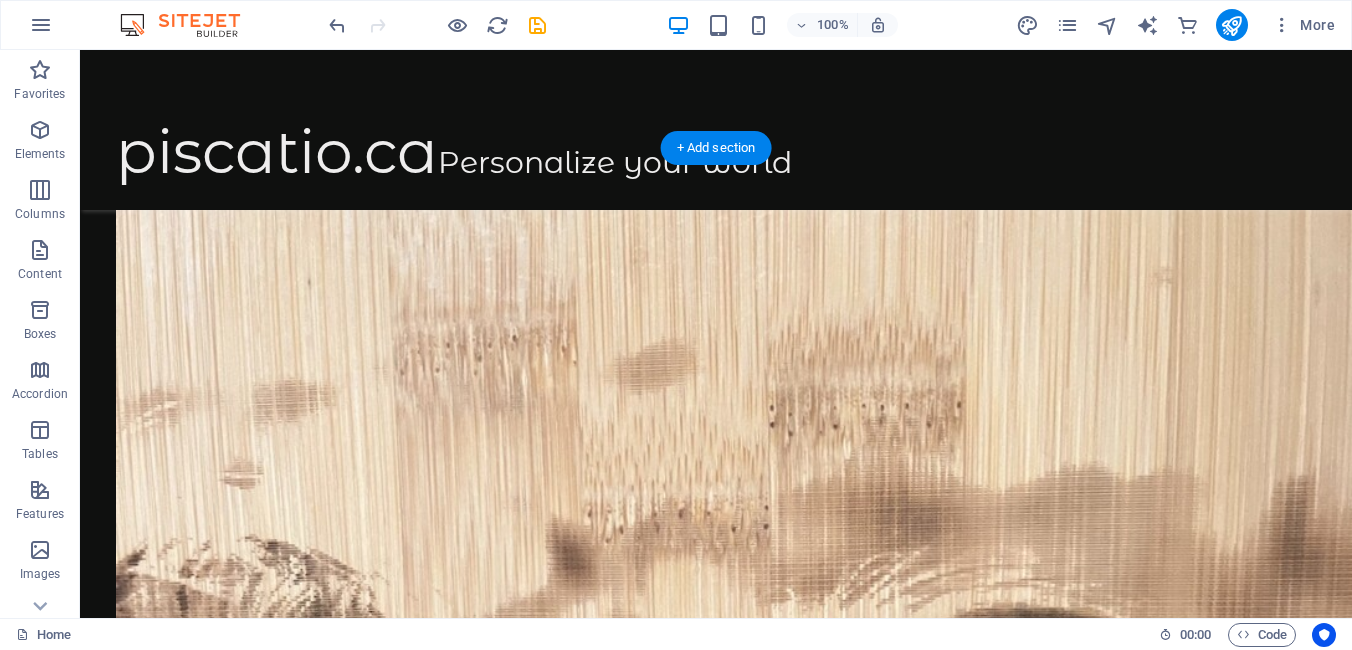 drag, startPoint x: 630, startPoint y: 298, endPoint x: 756, endPoint y: 381, distance: 150.88075 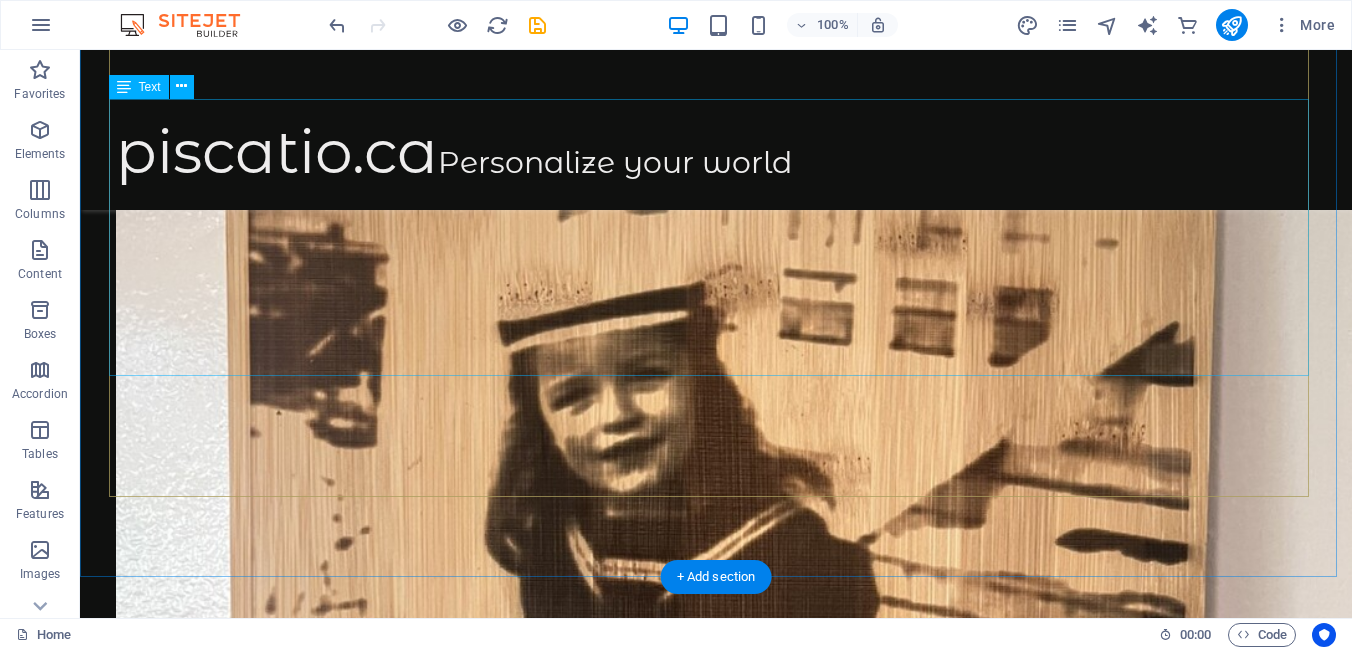 scroll, scrollTop: 3381, scrollLeft: 0, axis: vertical 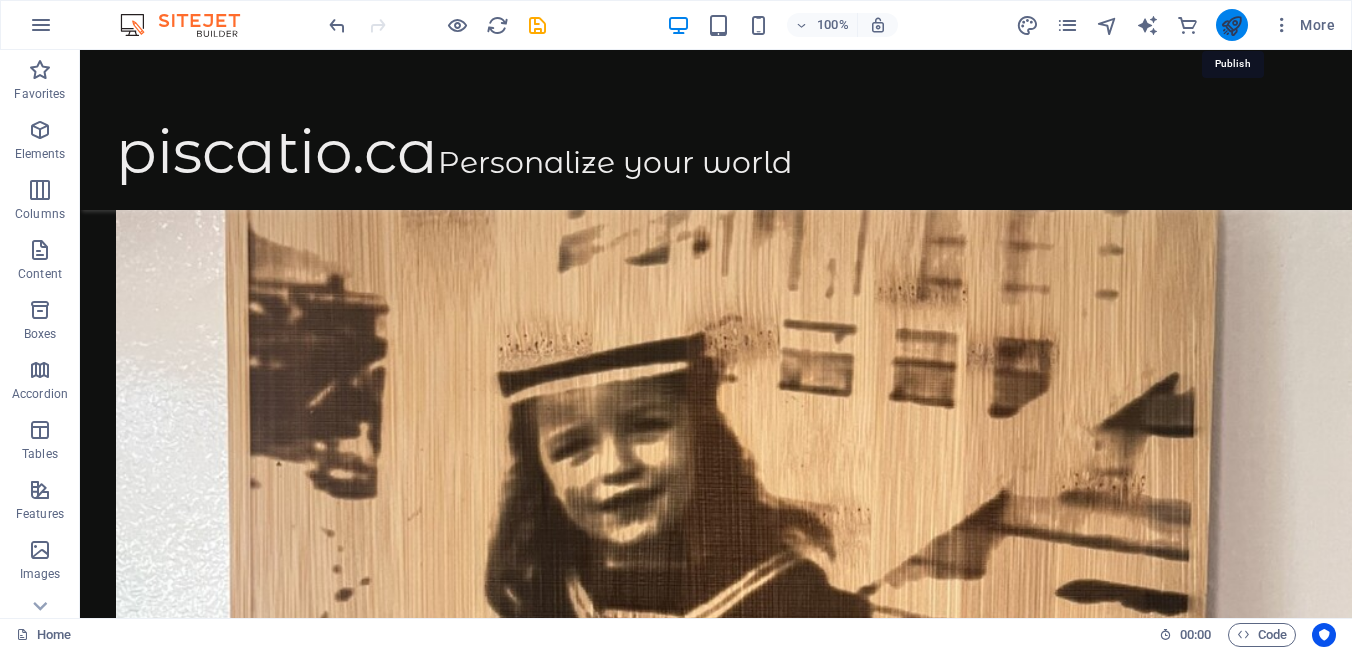 click at bounding box center (1231, 25) 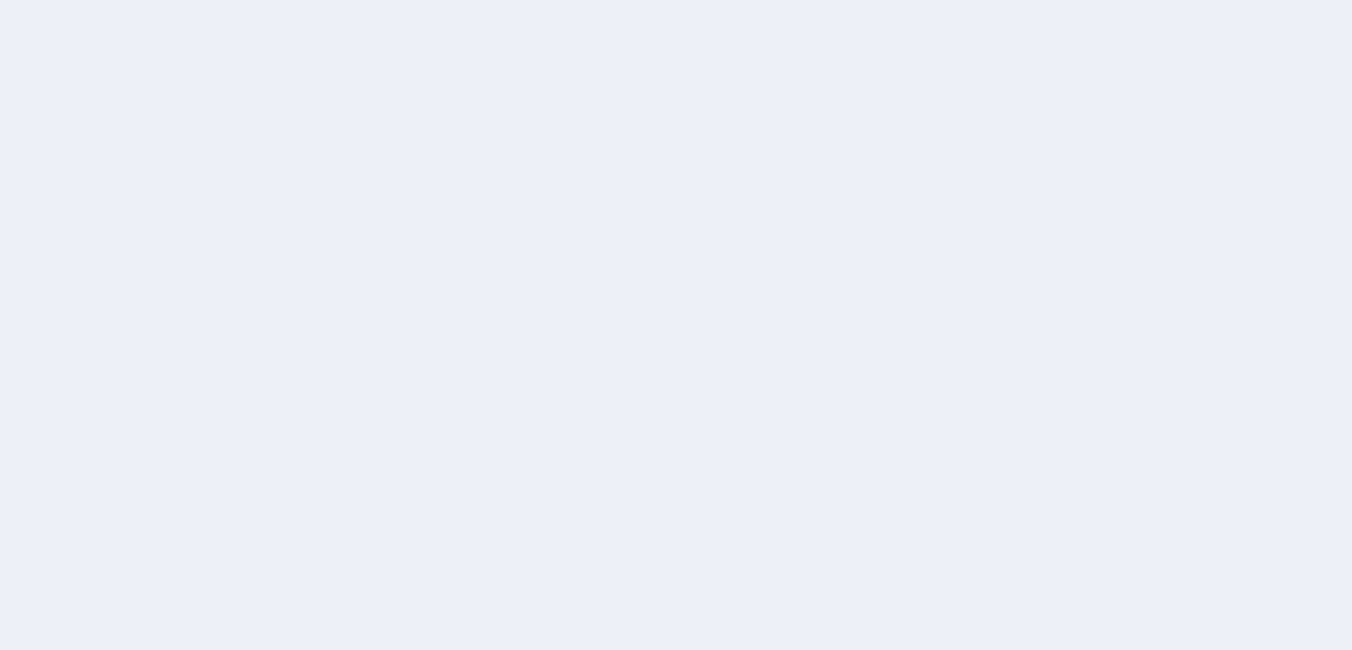 scroll, scrollTop: 0, scrollLeft: 0, axis: both 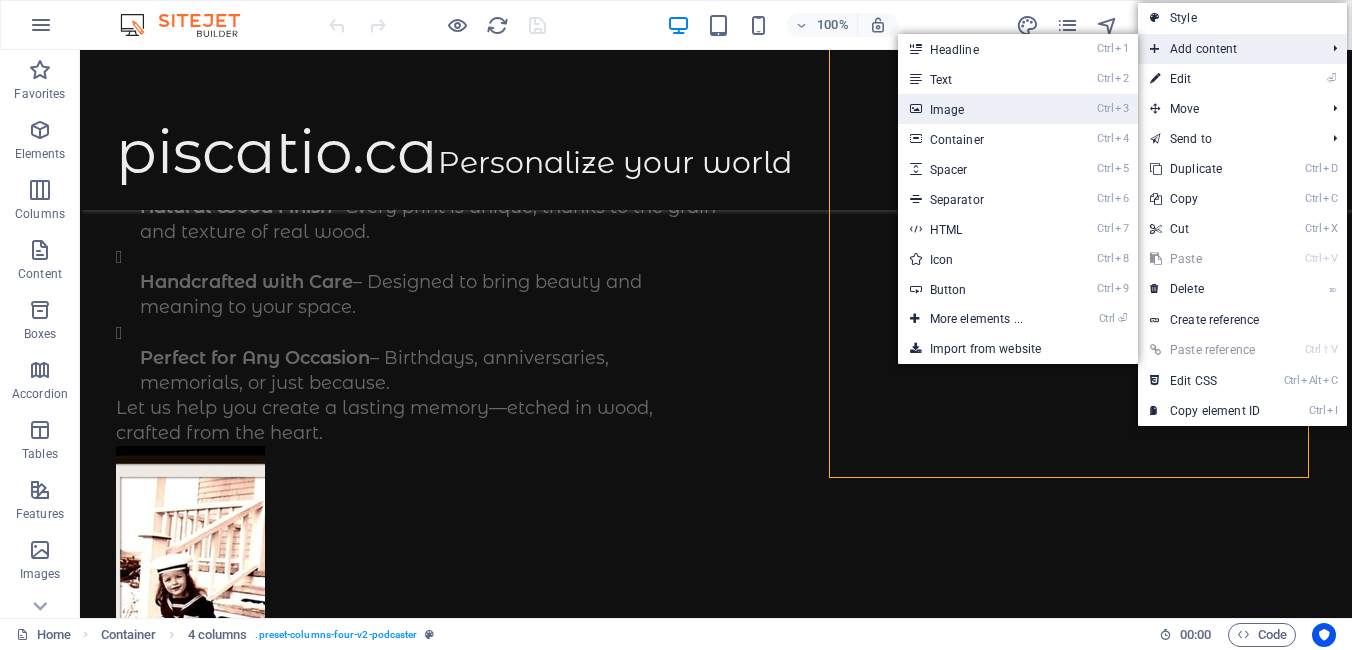 click on "Ctrl 3  Image" at bounding box center [980, 109] 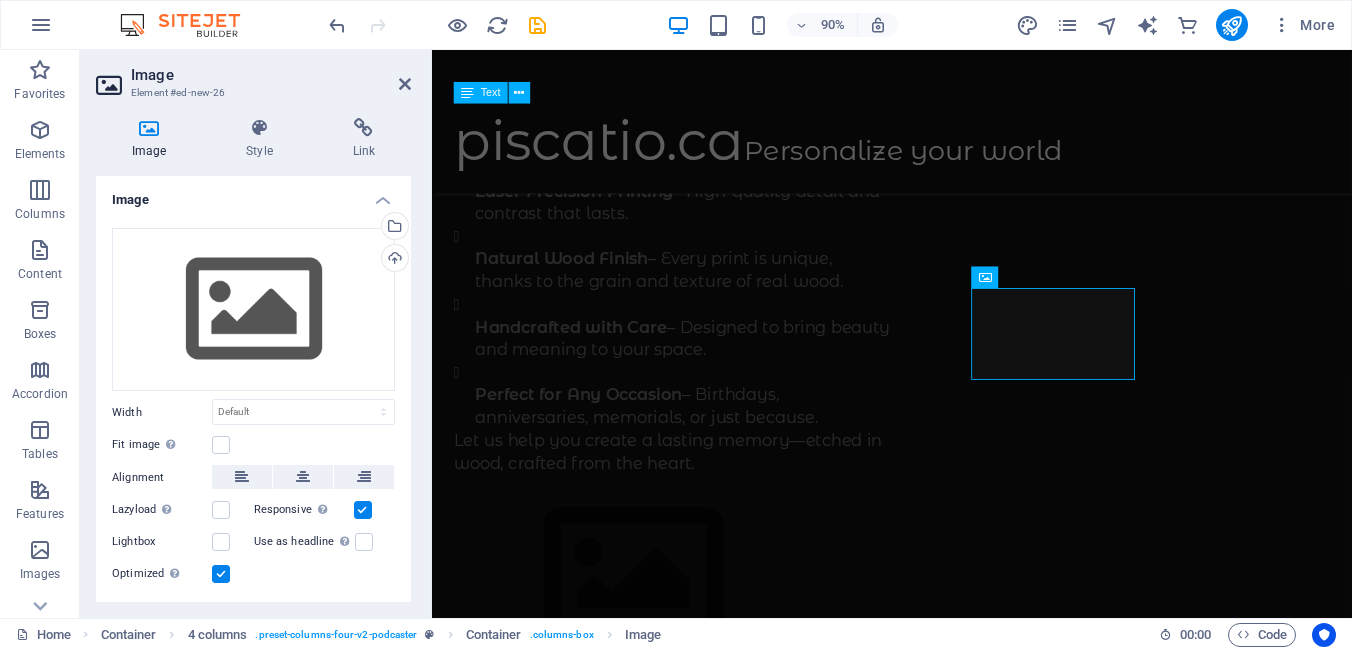 scroll, scrollTop: 162, scrollLeft: 0, axis: vertical 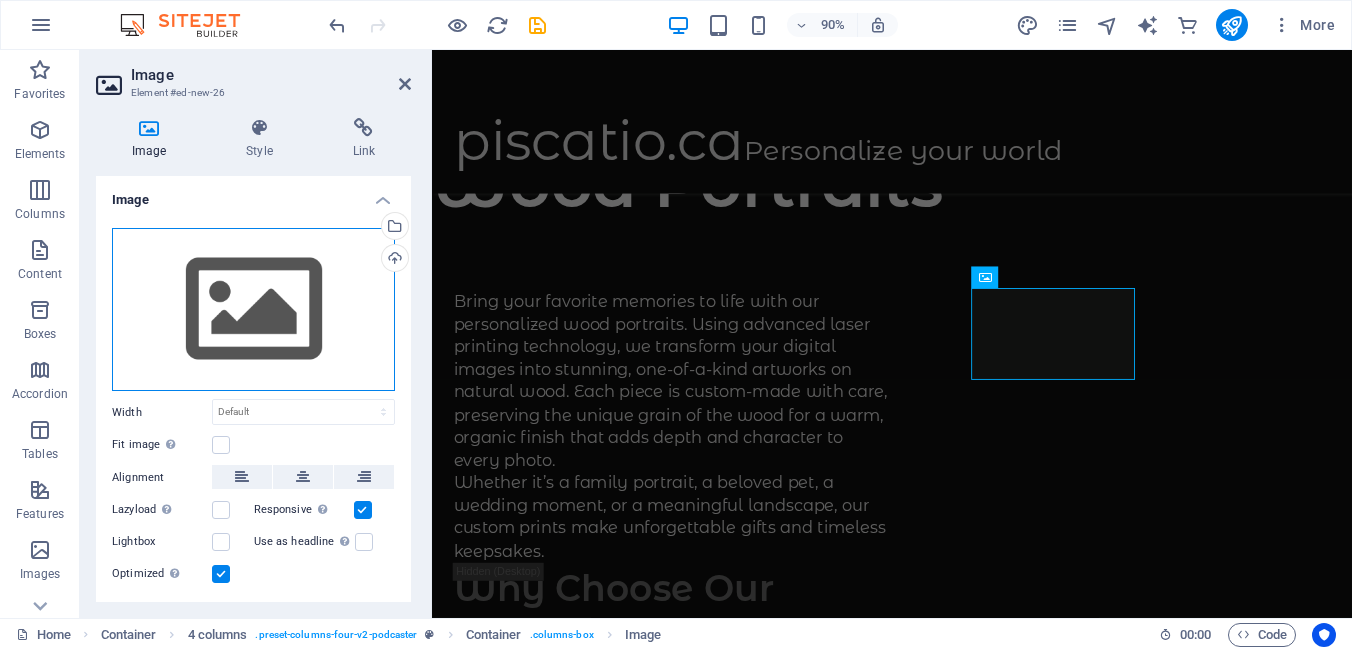 click on "Drag files here, click to choose files or select files from Files or our free stock photos & videos" at bounding box center [253, 310] 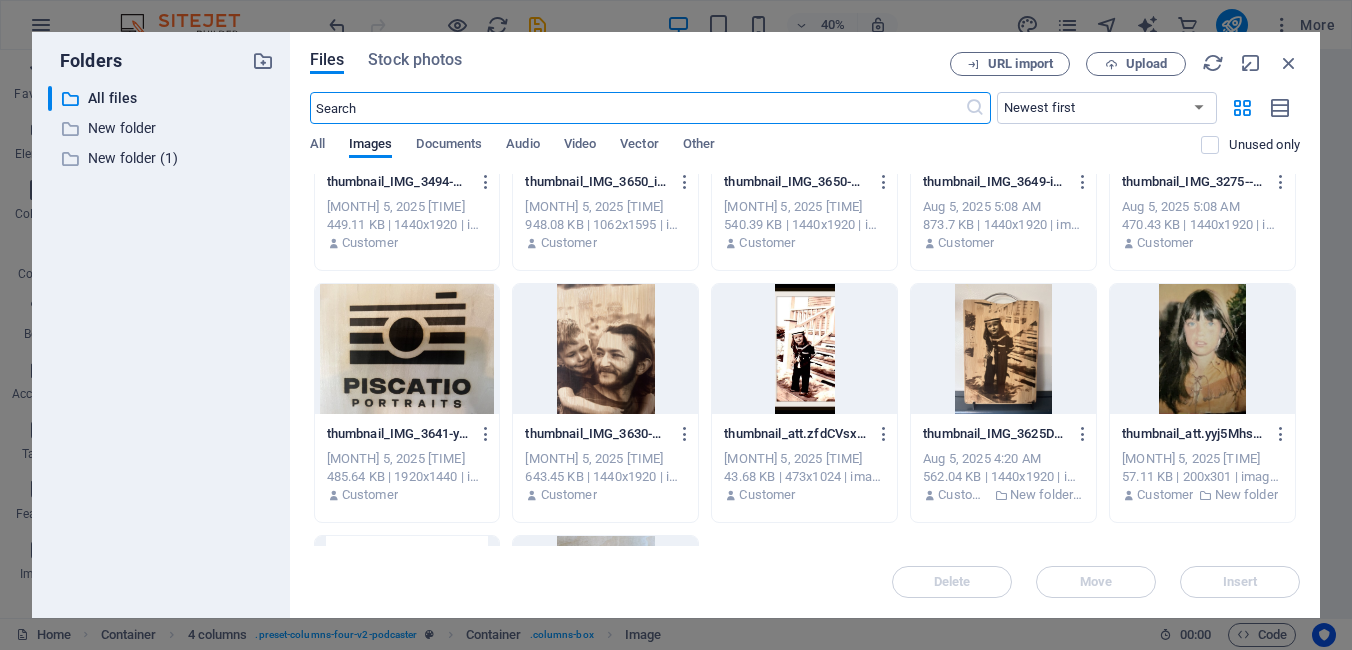 scroll, scrollTop: 300, scrollLeft: 0, axis: vertical 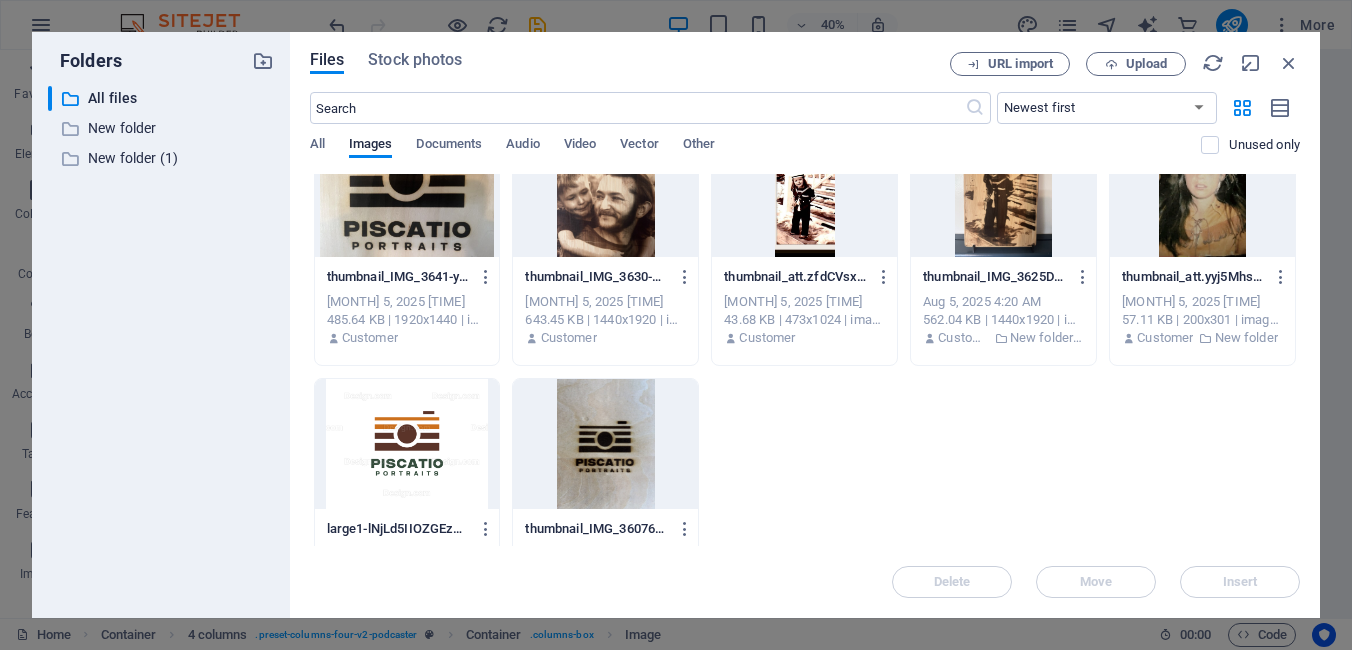 click at bounding box center [407, 444] 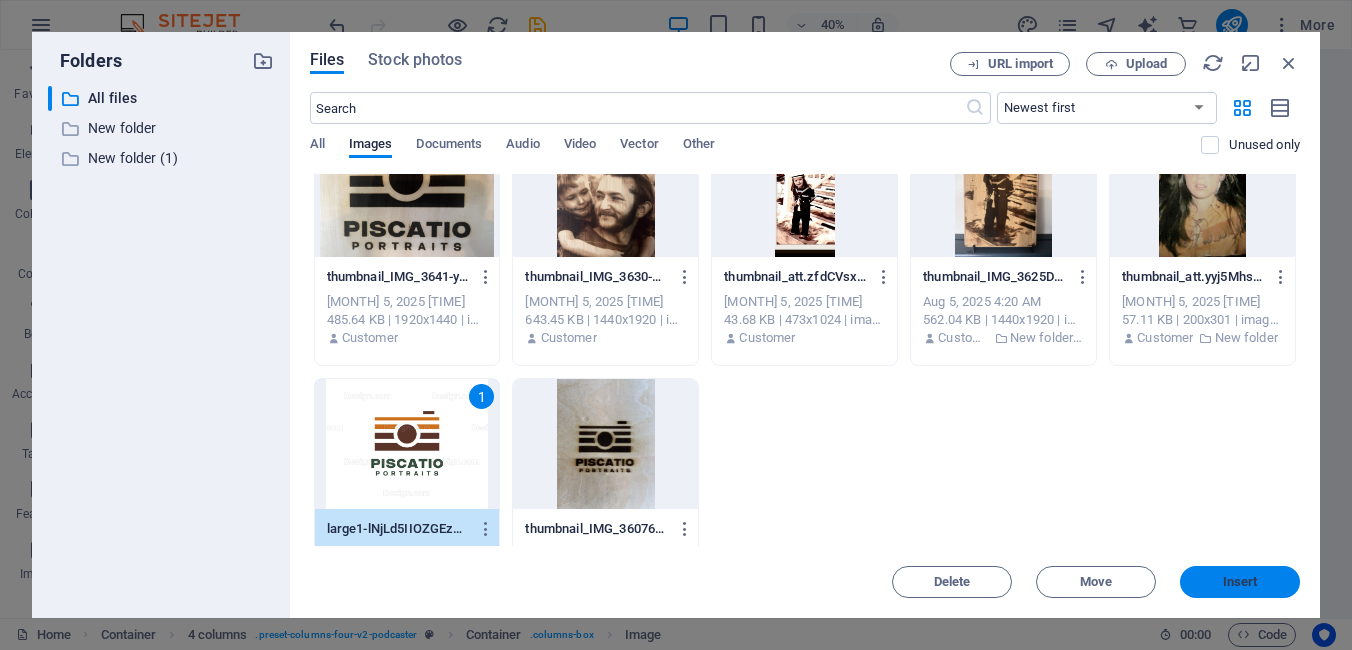 drag, startPoint x: 1252, startPoint y: 574, endPoint x: 895, endPoint y: 577, distance: 357.0126 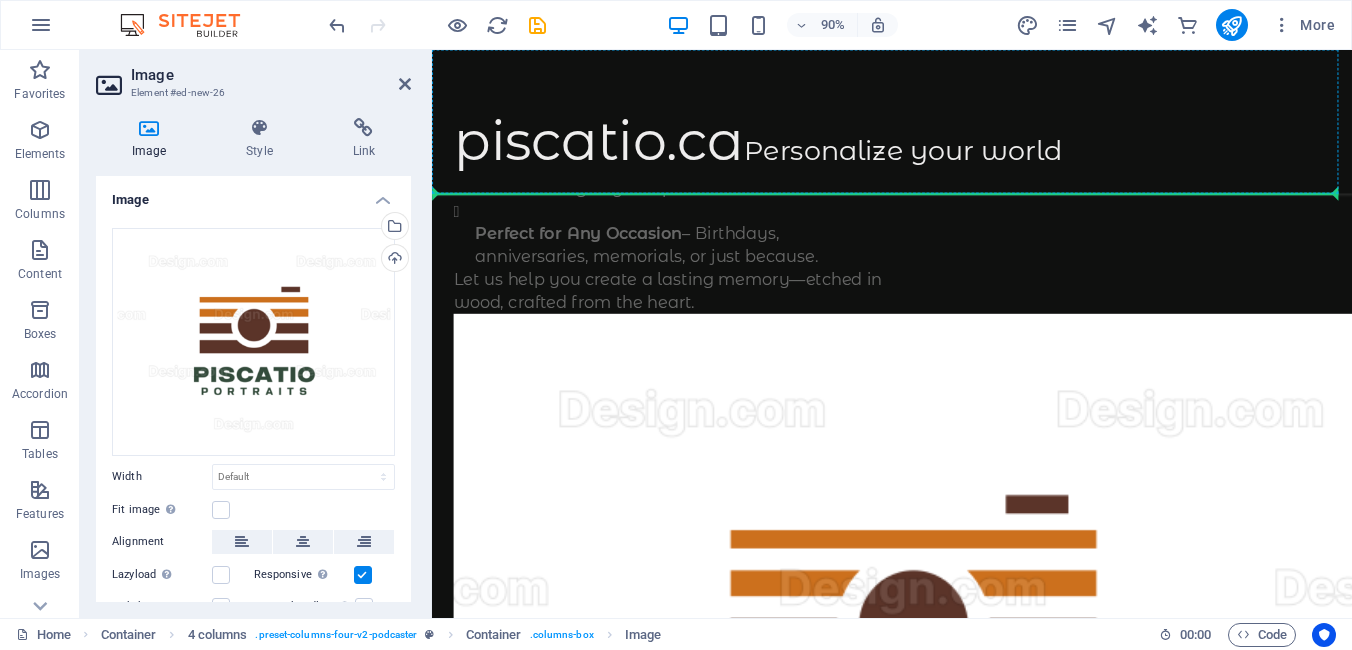 scroll, scrollTop: 854, scrollLeft: 0, axis: vertical 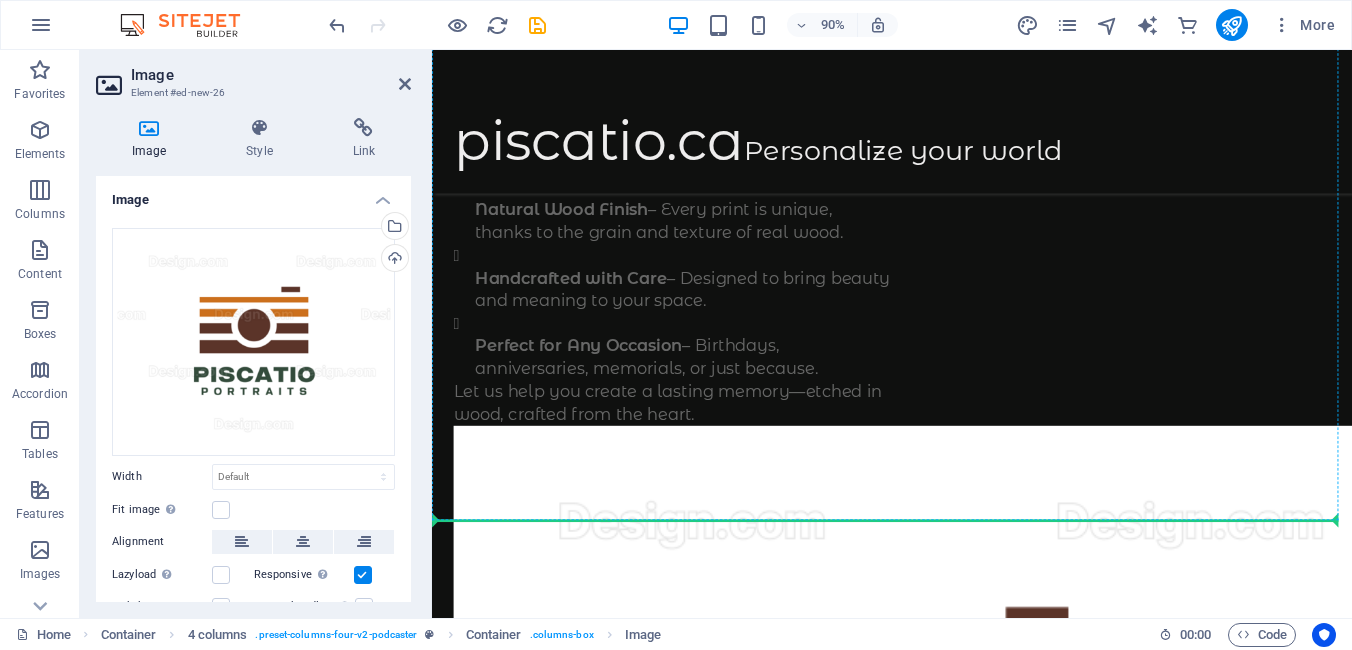 drag, startPoint x: 1138, startPoint y: 378, endPoint x: 1335, endPoint y: 401, distance: 198.33809 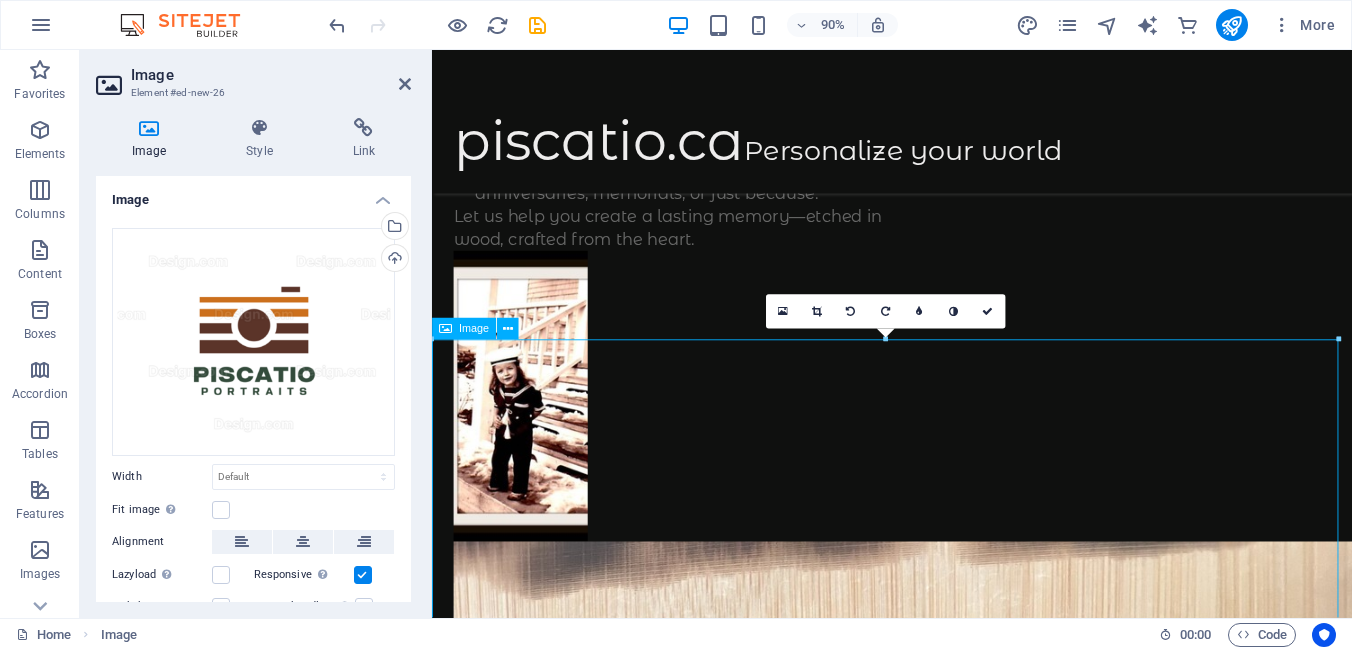 scroll, scrollTop: 1054, scrollLeft: 0, axis: vertical 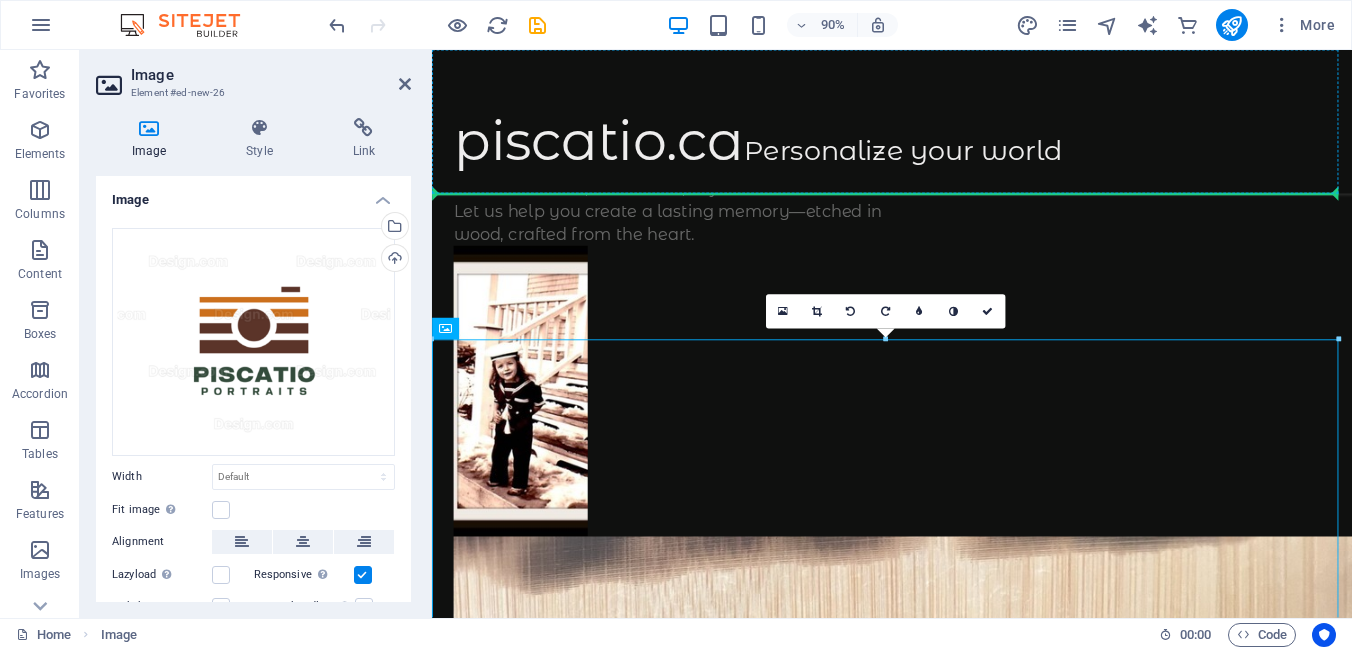 drag, startPoint x: 1189, startPoint y: 618, endPoint x: 1361, endPoint y: 162, distance: 487.36023 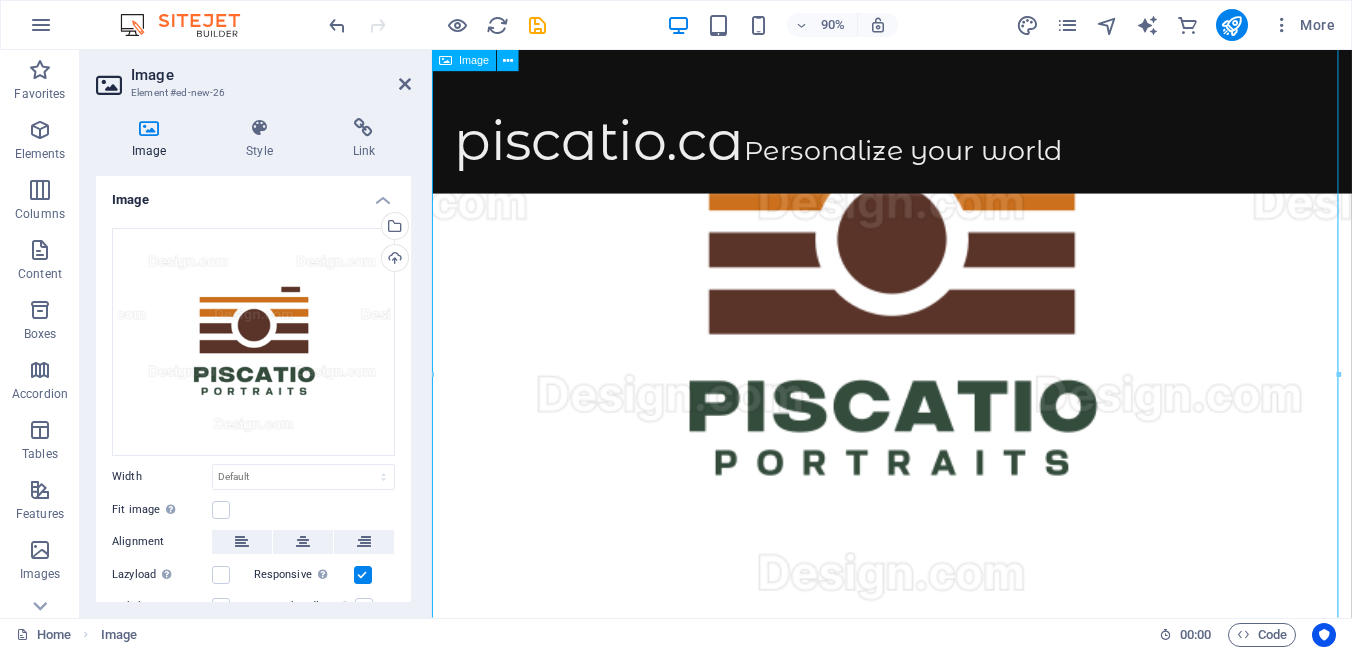 scroll, scrollTop: 467, scrollLeft: 0, axis: vertical 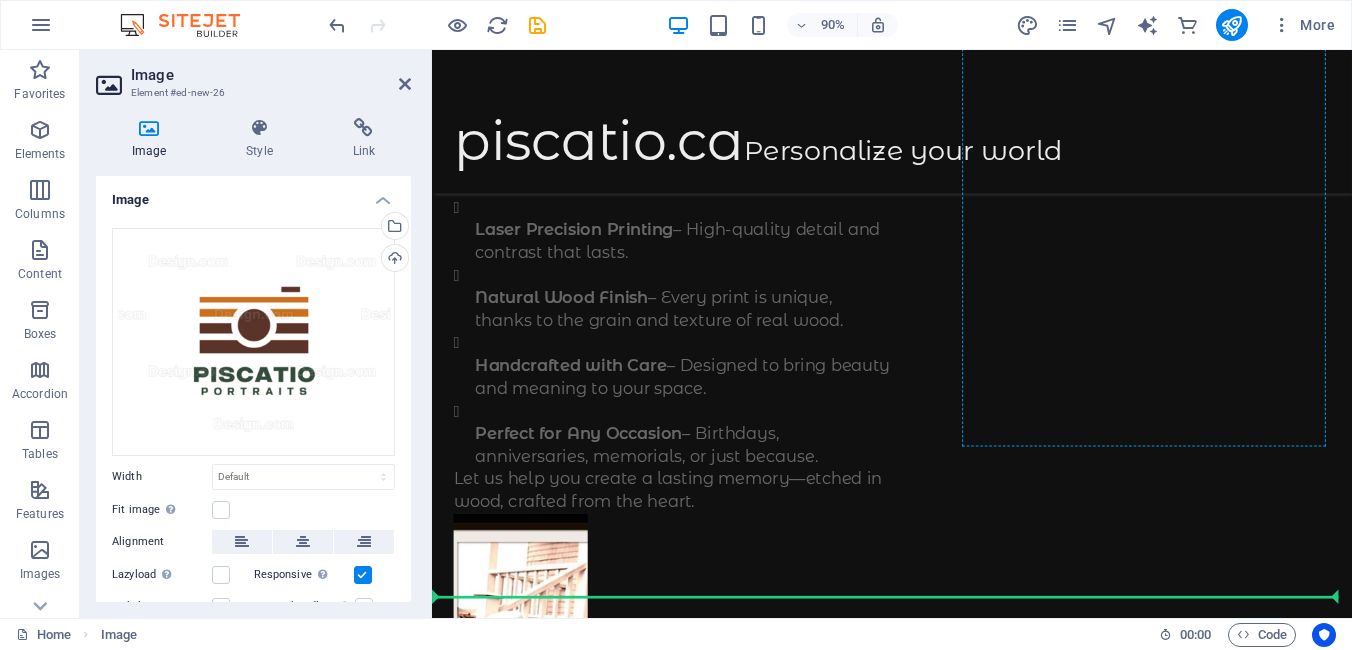drag, startPoint x: 1238, startPoint y: 337, endPoint x: 1329, endPoint y: 292, distance: 101.51847 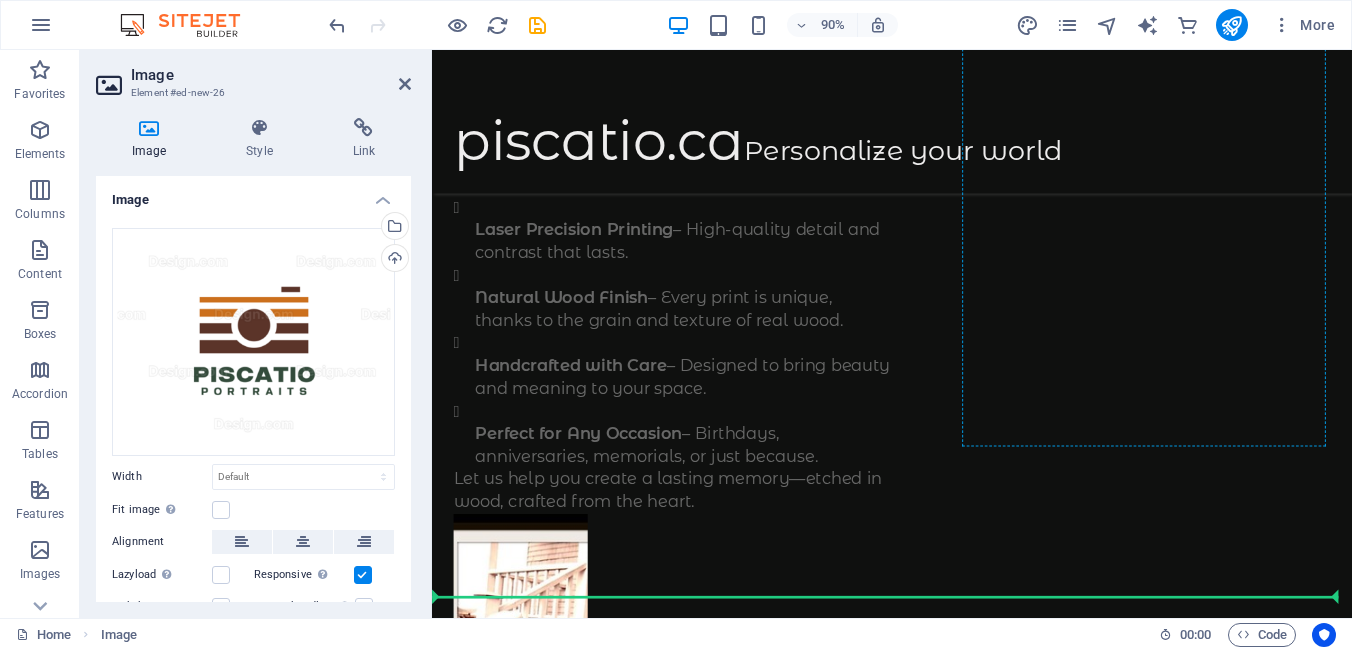 scroll, scrollTop: 769, scrollLeft: 0, axis: vertical 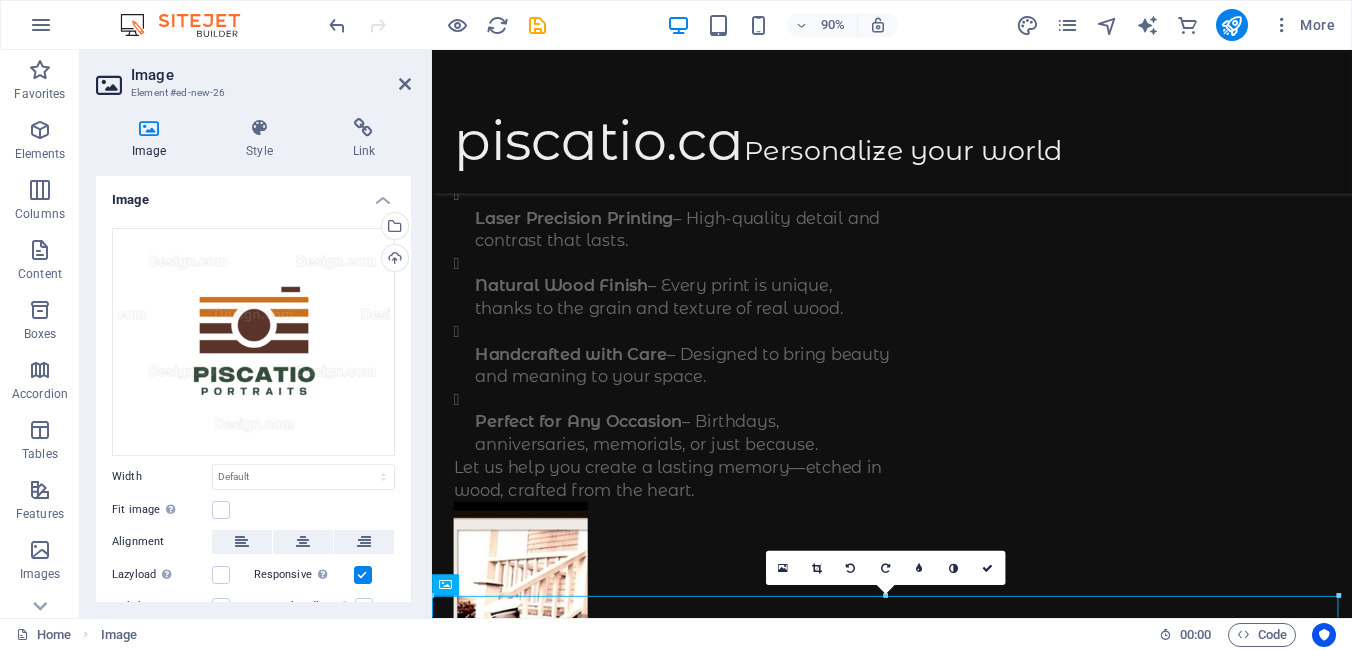 click at bounding box center [548, 3610] 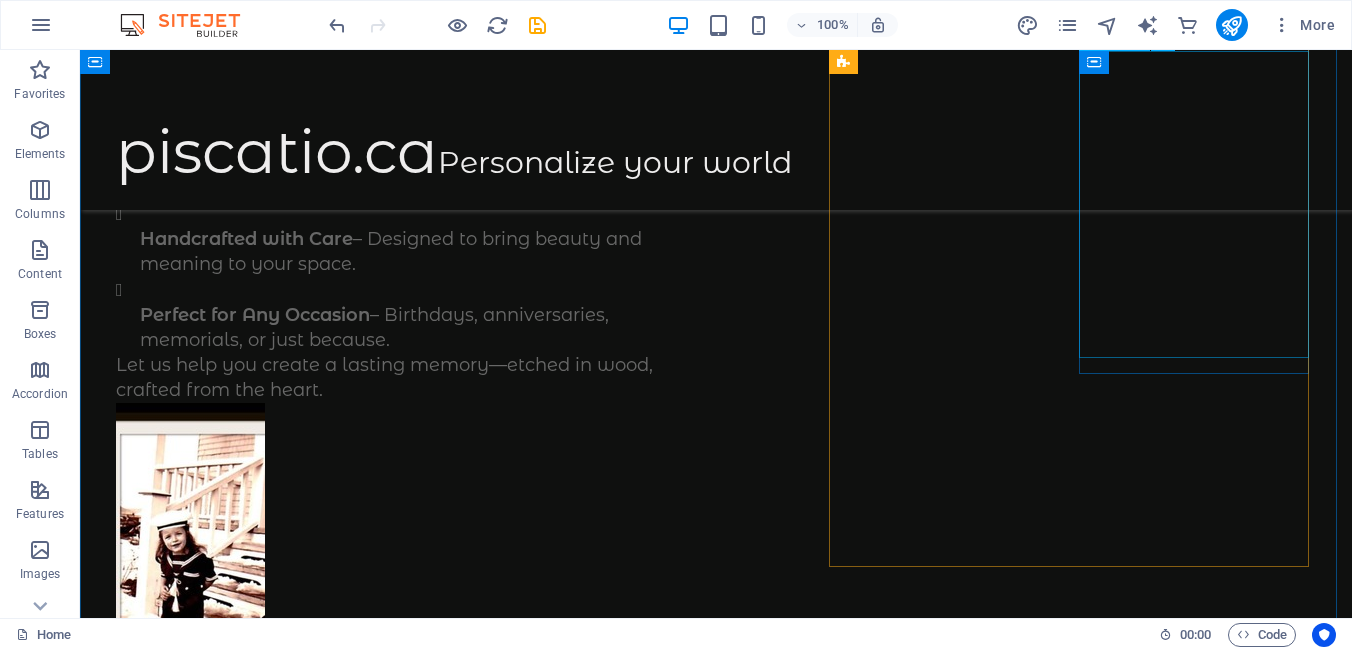 scroll, scrollTop: 1109, scrollLeft: 0, axis: vertical 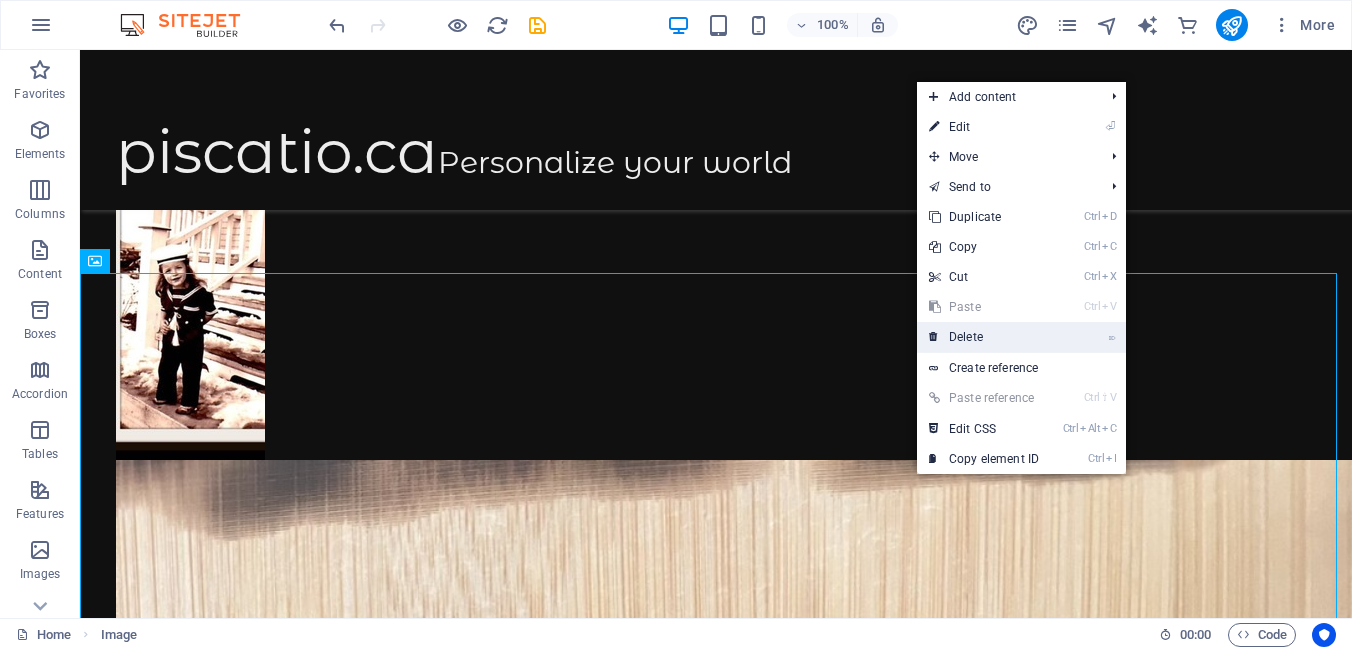 click on "⌦  Delete" at bounding box center (984, 337) 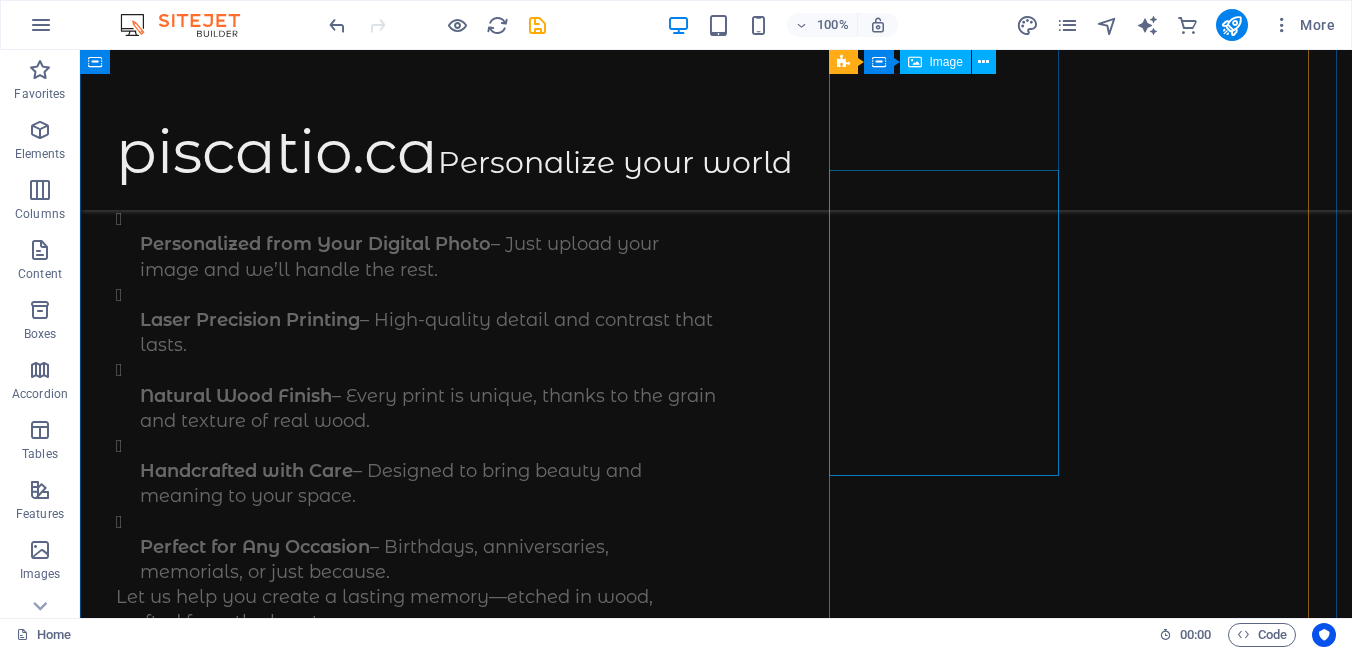 scroll, scrollTop: 609, scrollLeft: 0, axis: vertical 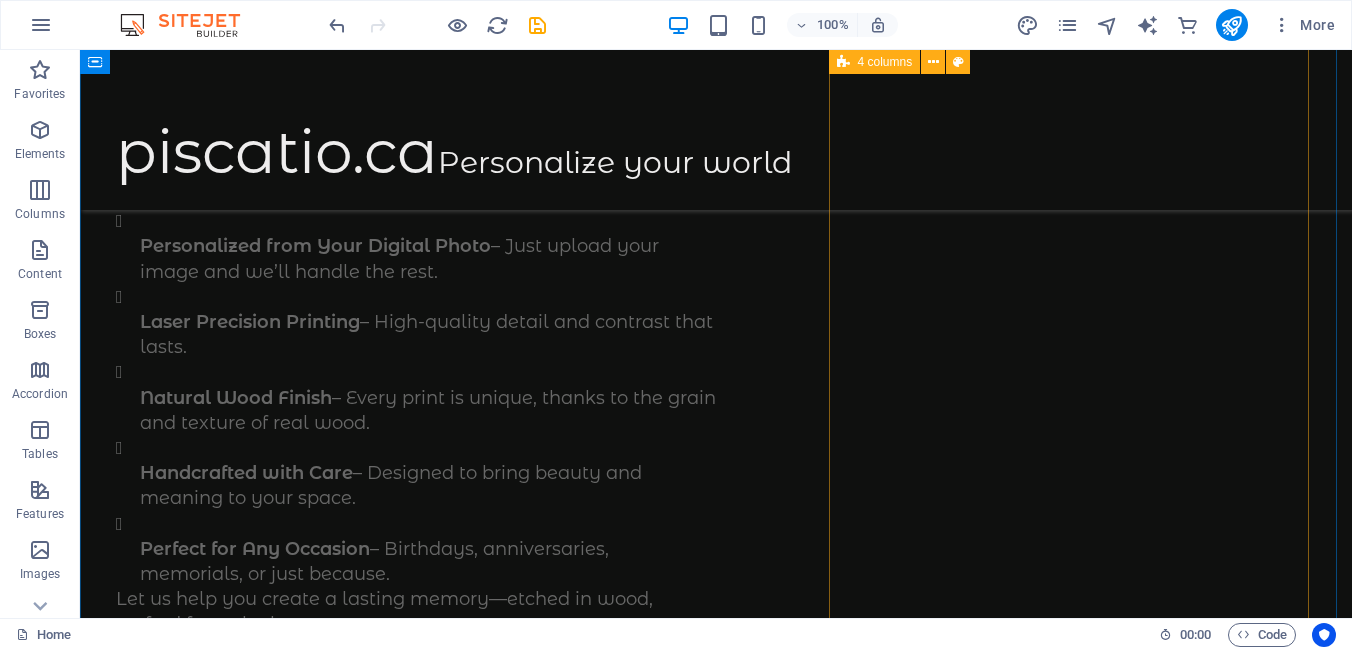 click at bounding box center (356, 3829) 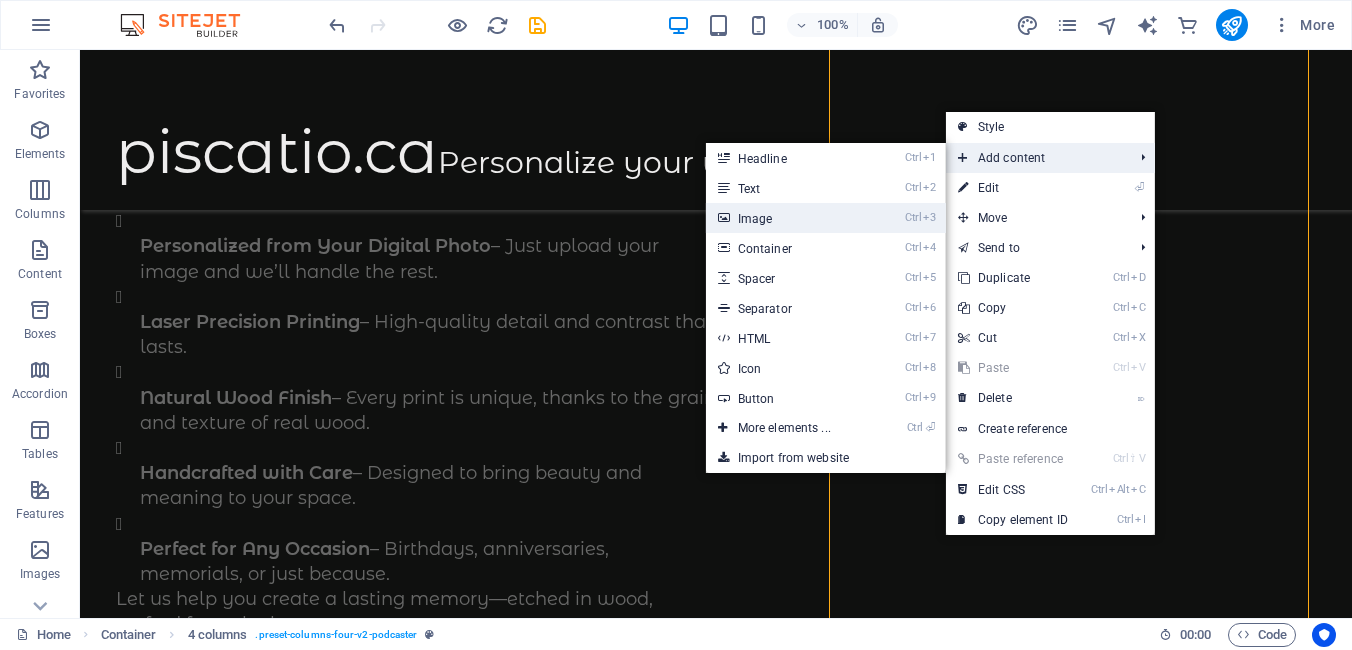 click on "Ctrl 3  Image" at bounding box center [788, 218] 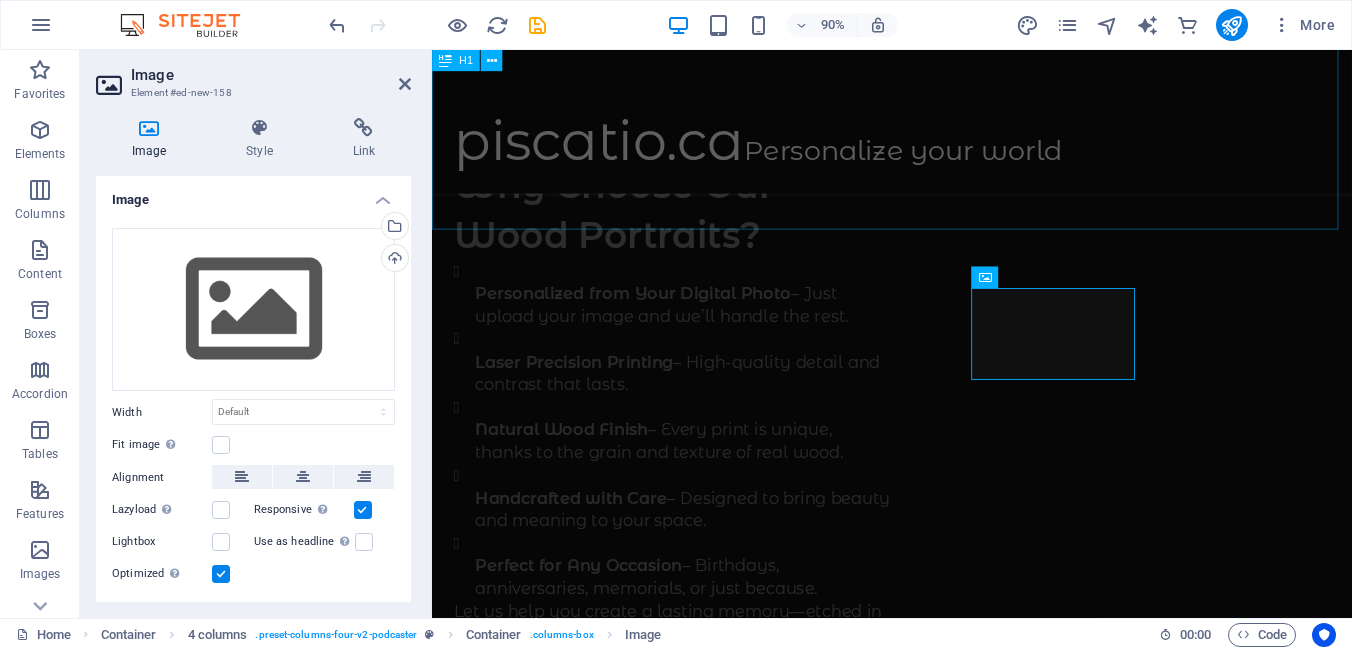 scroll, scrollTop: 162, scrollLeft: 0, axis: vertical 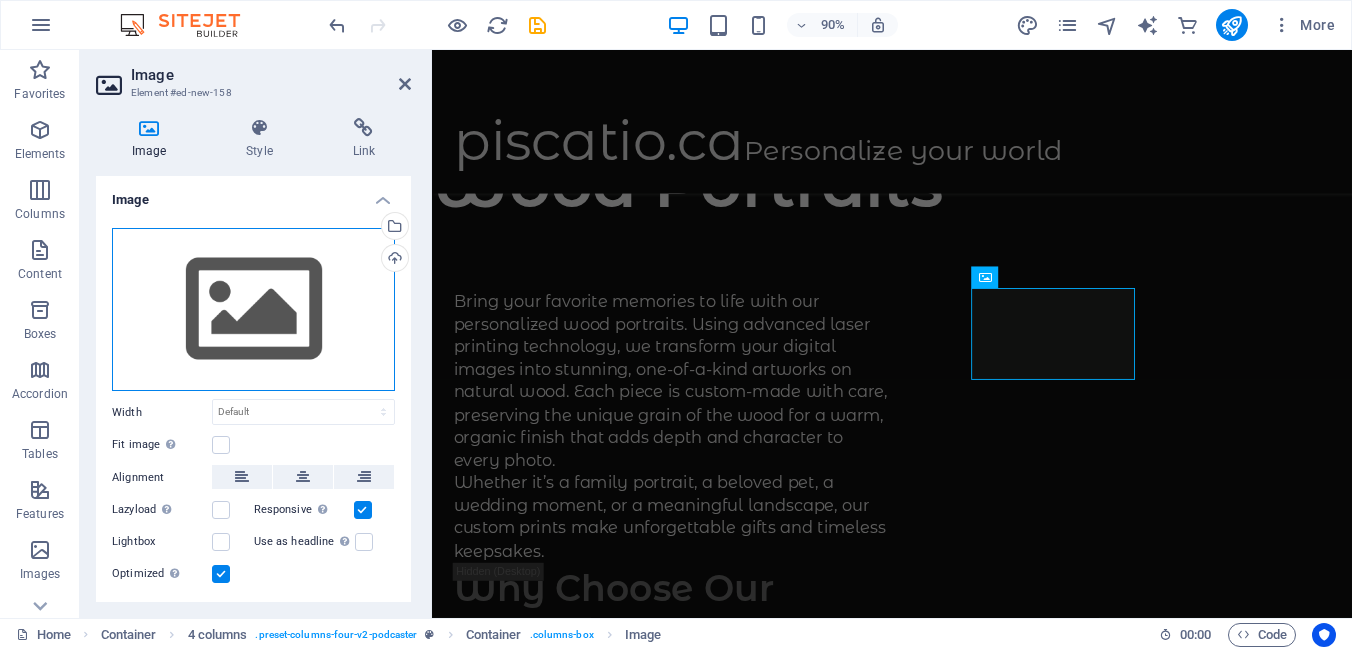 click on "Drag files here, click to choose files or select files from Files or our free stock photos & videos" at bounding box center (253, 310) 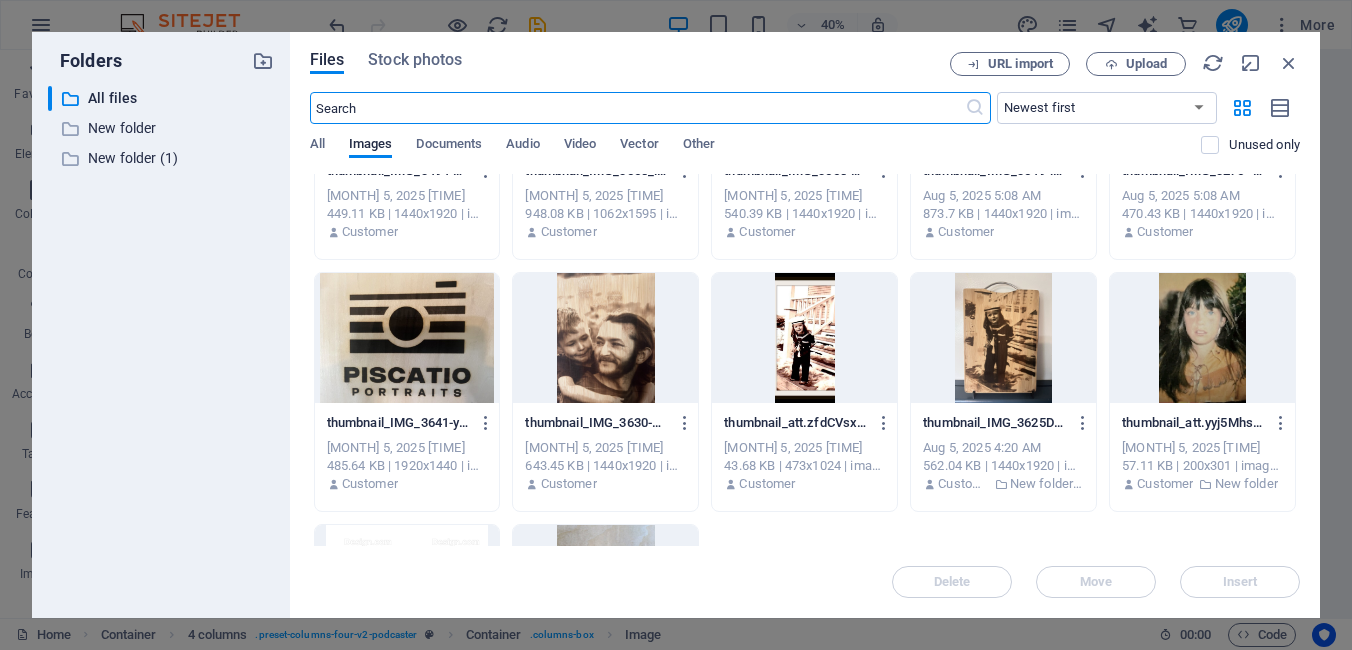 scroll, scrollTop: 300, scrollLeft: 0, axis: vertical 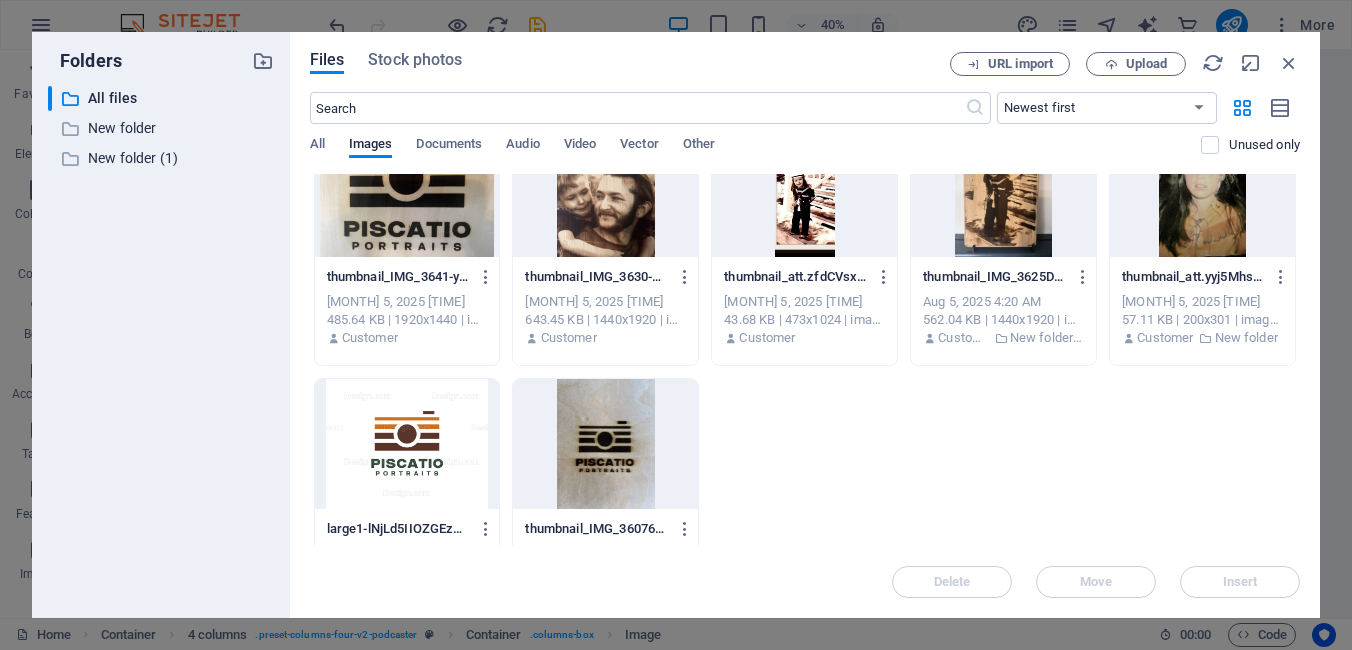 click at bounding box center [407, 444] 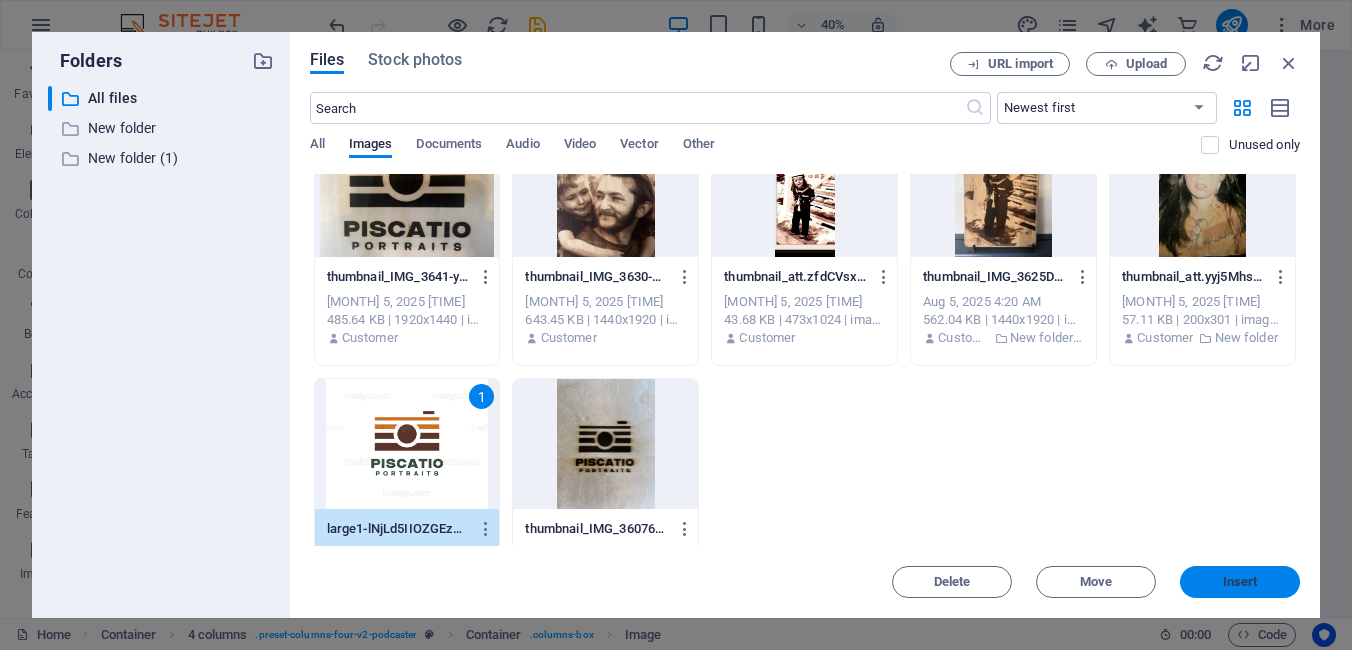 click on "Insert" at bounding box center [1240, 582] 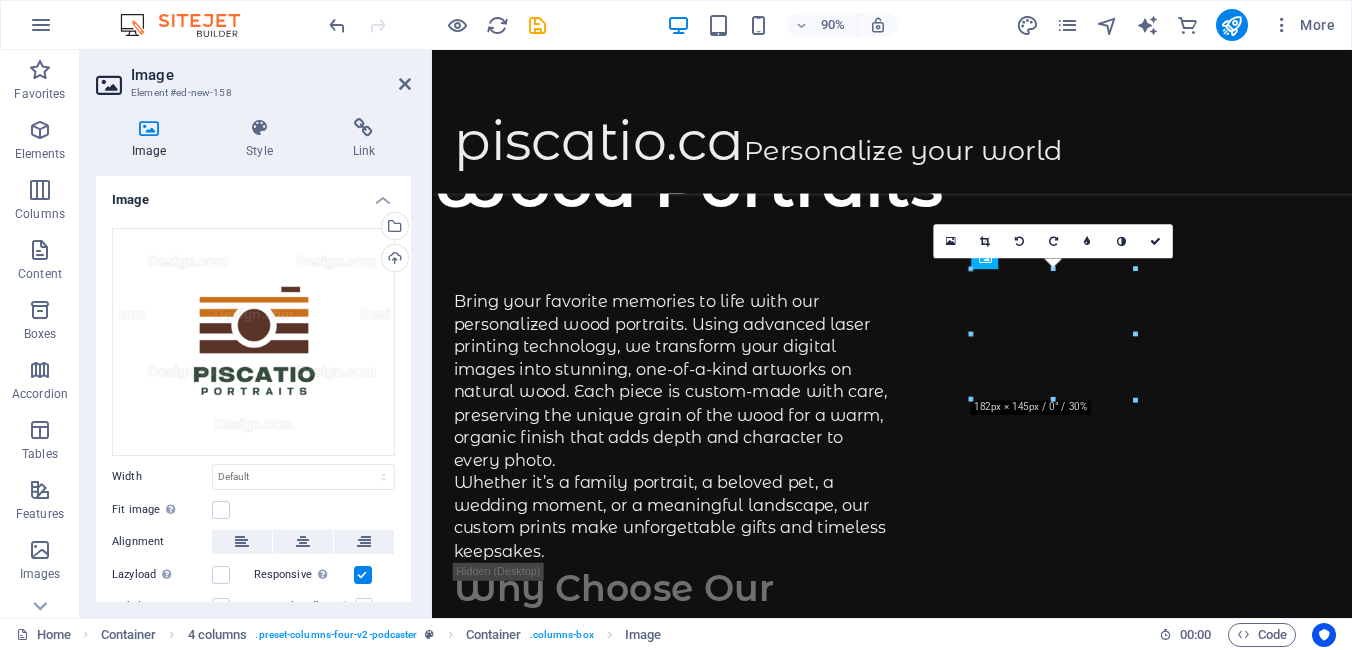 drag, startPoint x: 1104, startPoint y: 361, endPoint x: 1125, endPoint y: 497, distance: 137.61177 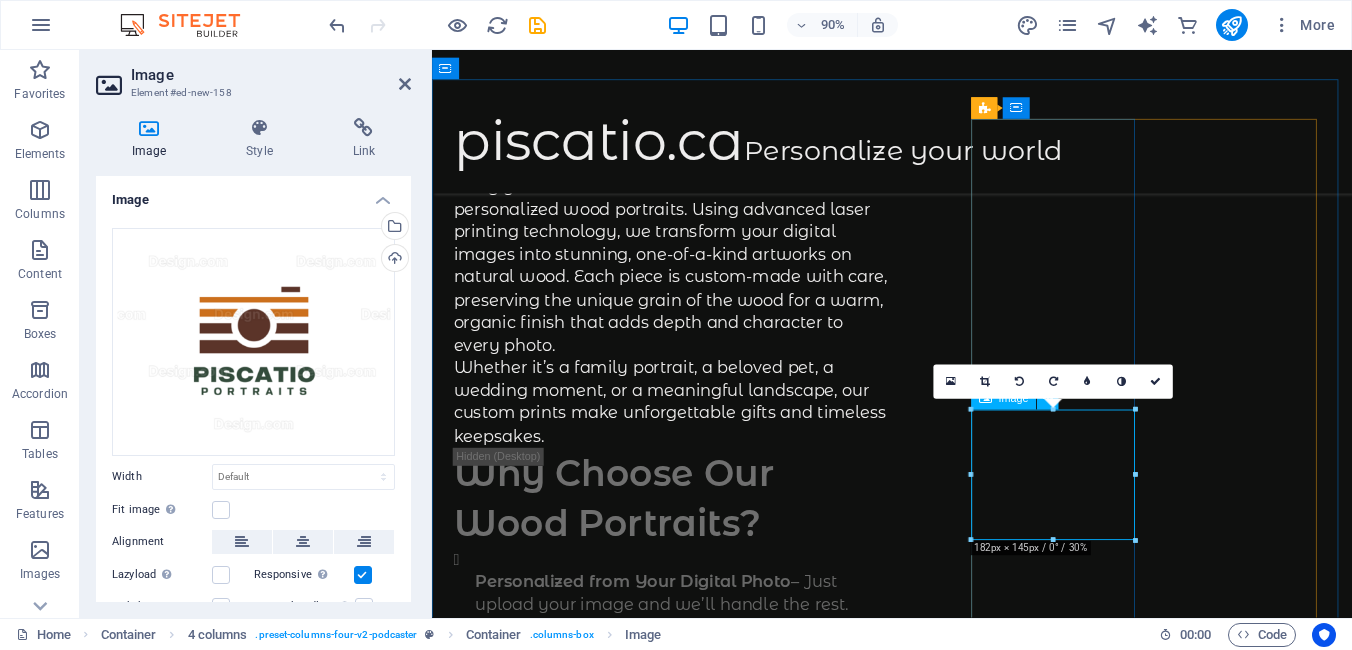 scroll, scrollTop: 462, scrollLeft: 0, axis: vertical 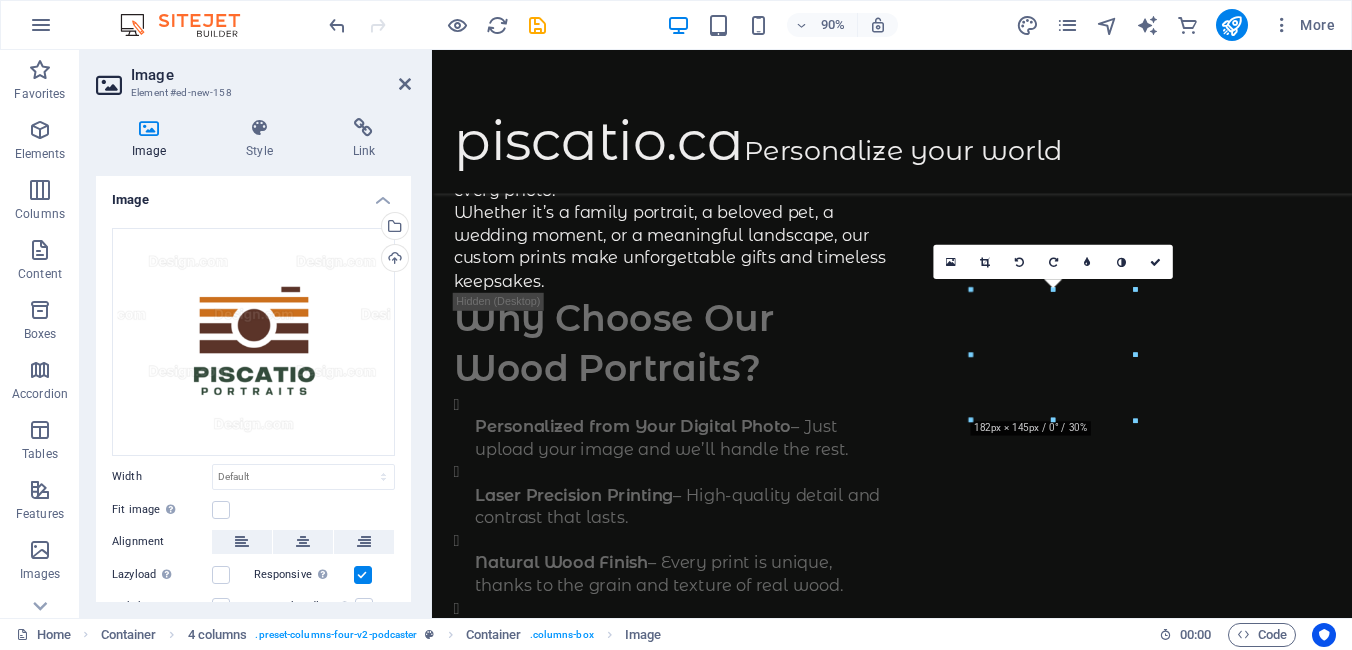 drag, startPoint x: 1161, startPoint y: 393, endPoint x: 1170, endPoint y: 535, distance: 142.28493 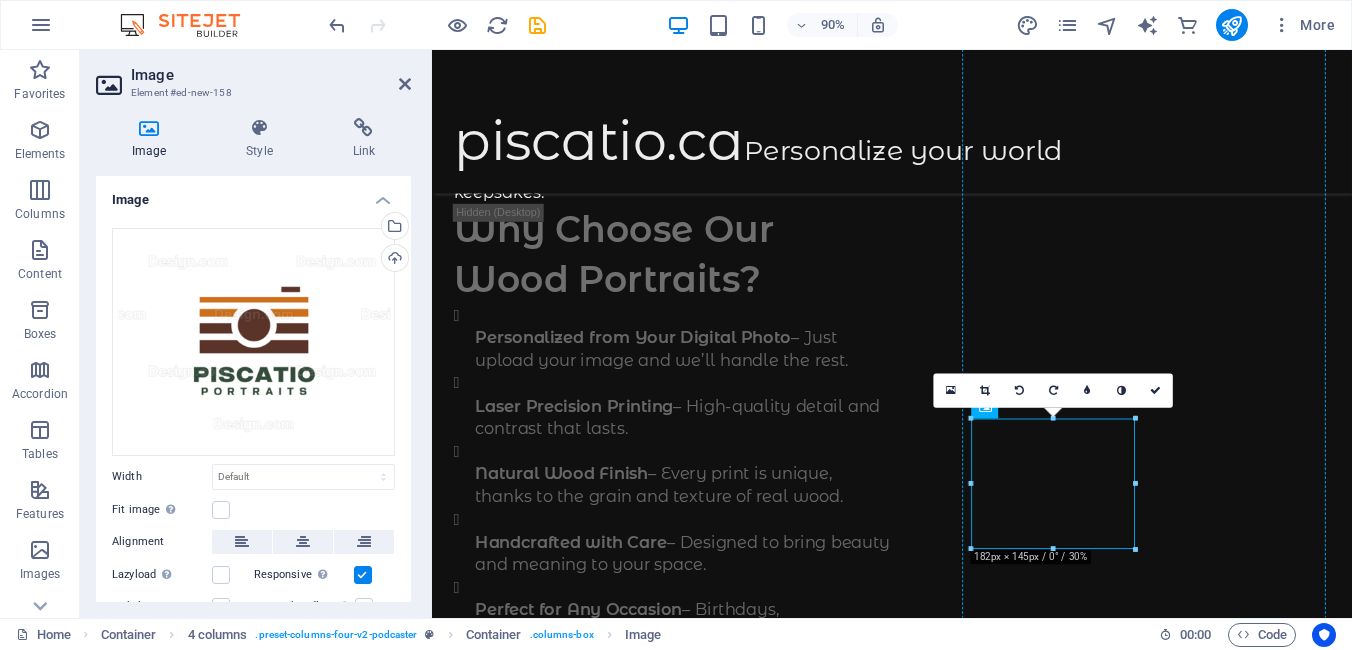 drag, startPoint x: 1153, startPoint y: 621, endPoint x: 1237, endPoint y: 537, distance: 118.79394 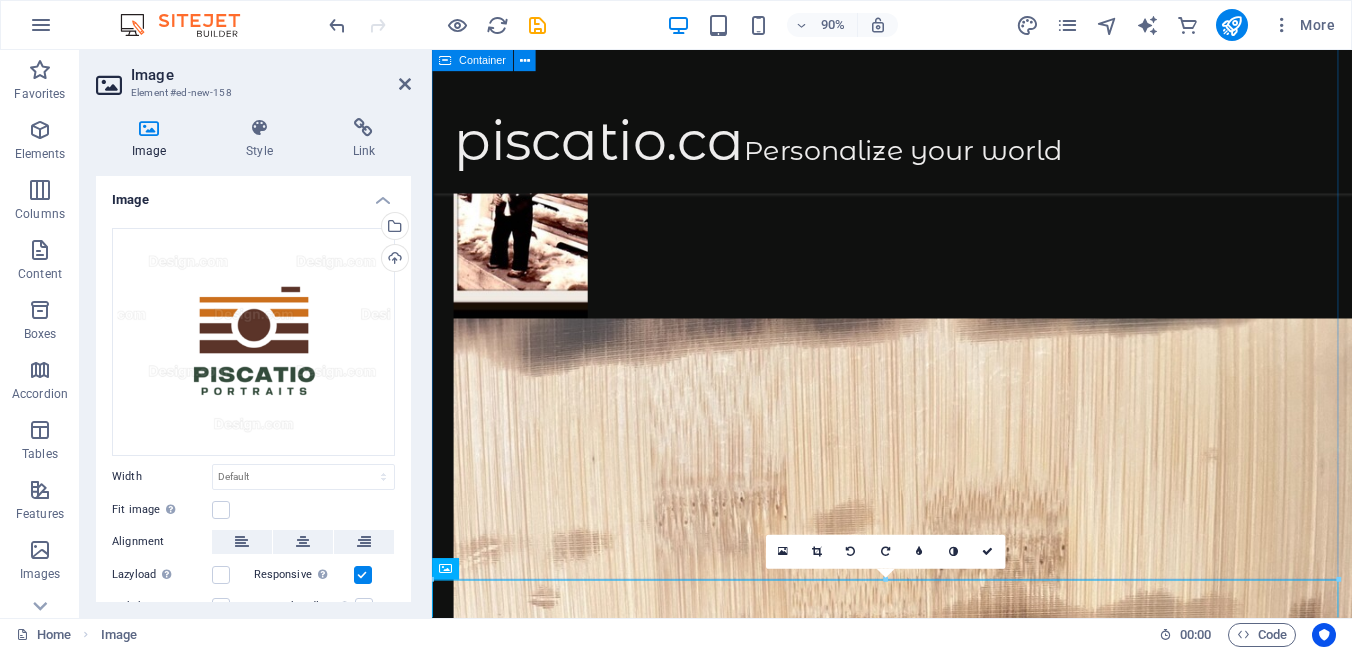 scroll, scrollTop: 1463, scrollLeft: 0, axis: vertical 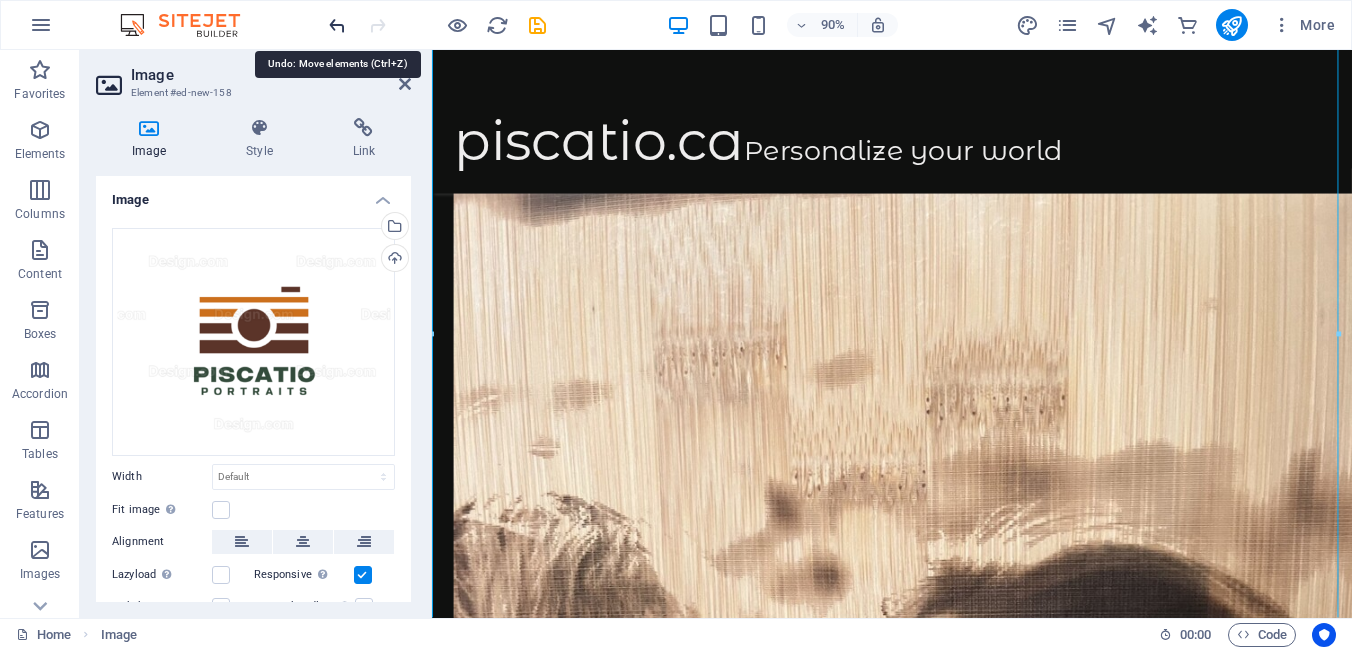 click at bounding box center [337, 25] 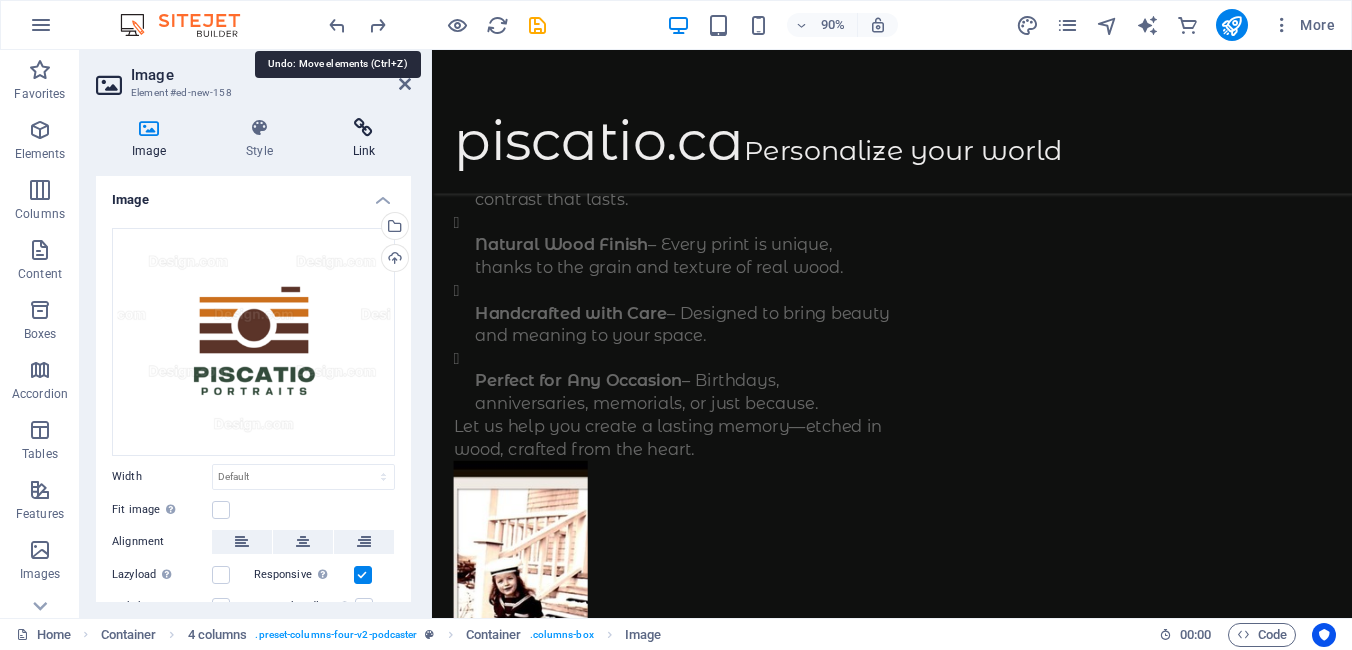 scroll, scrollTop: 728, scrollLeft: 0, axis: vertical 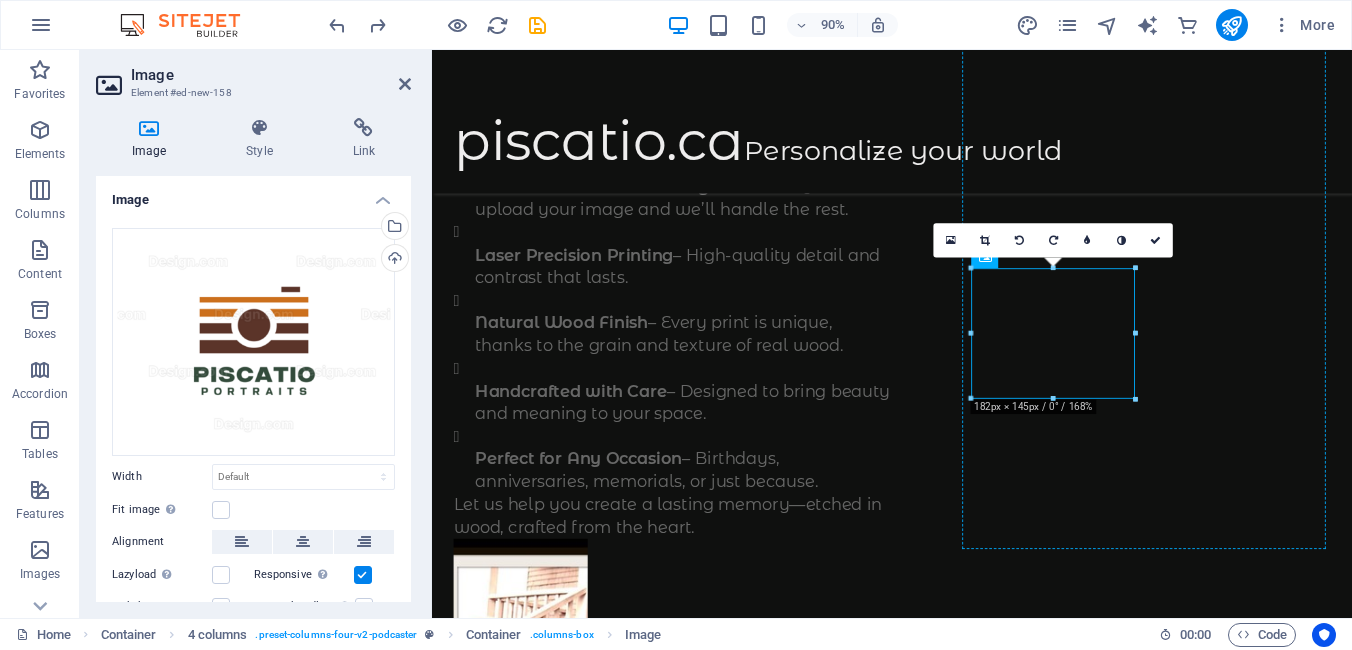 drag, startPoint x: 1254, startPoint y: 346, endPoint x: 1349, endPoint y: 369, distance: 97.74457 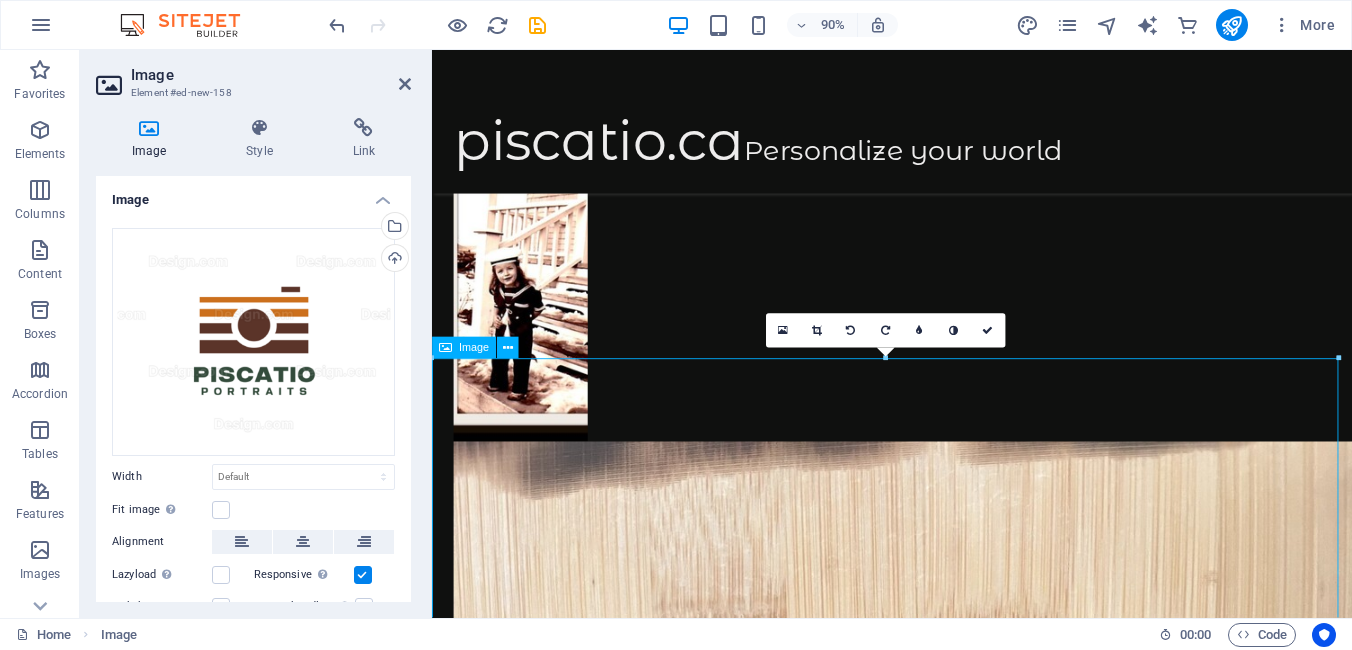 scroll, scrollTop: 1163, scrollLeft: 0, axis: vertical 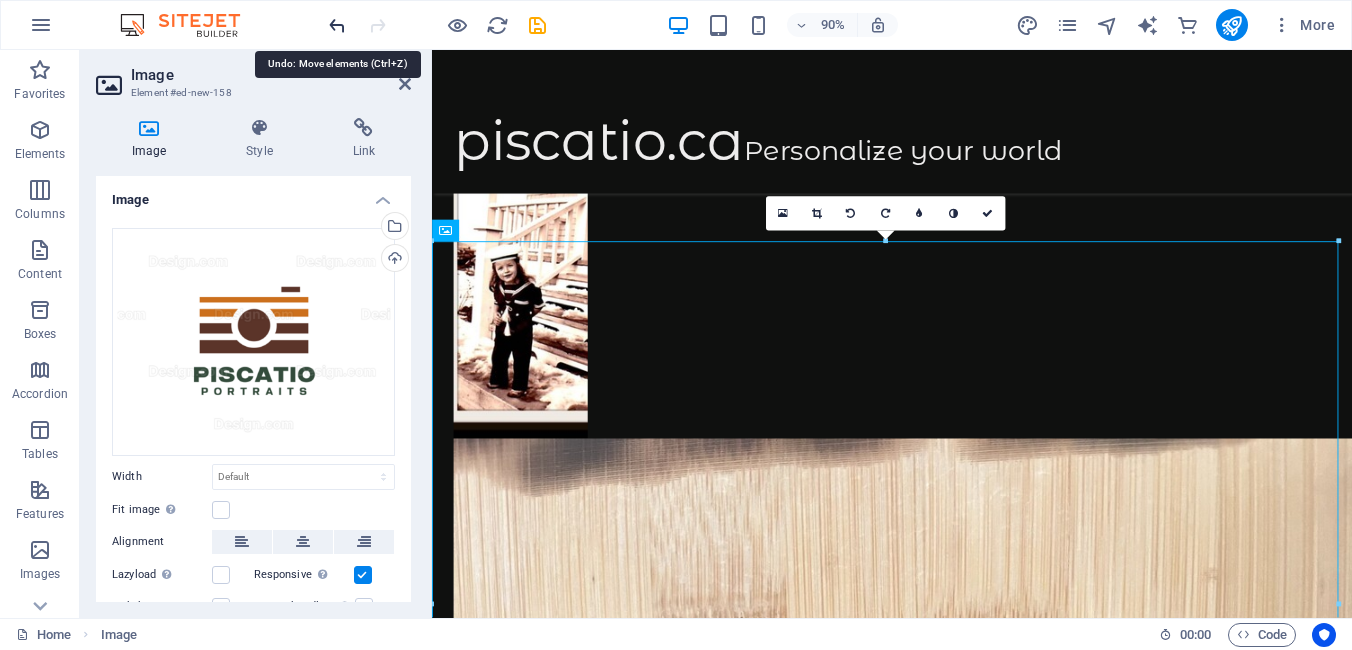 click at bounding box center [337, 25] 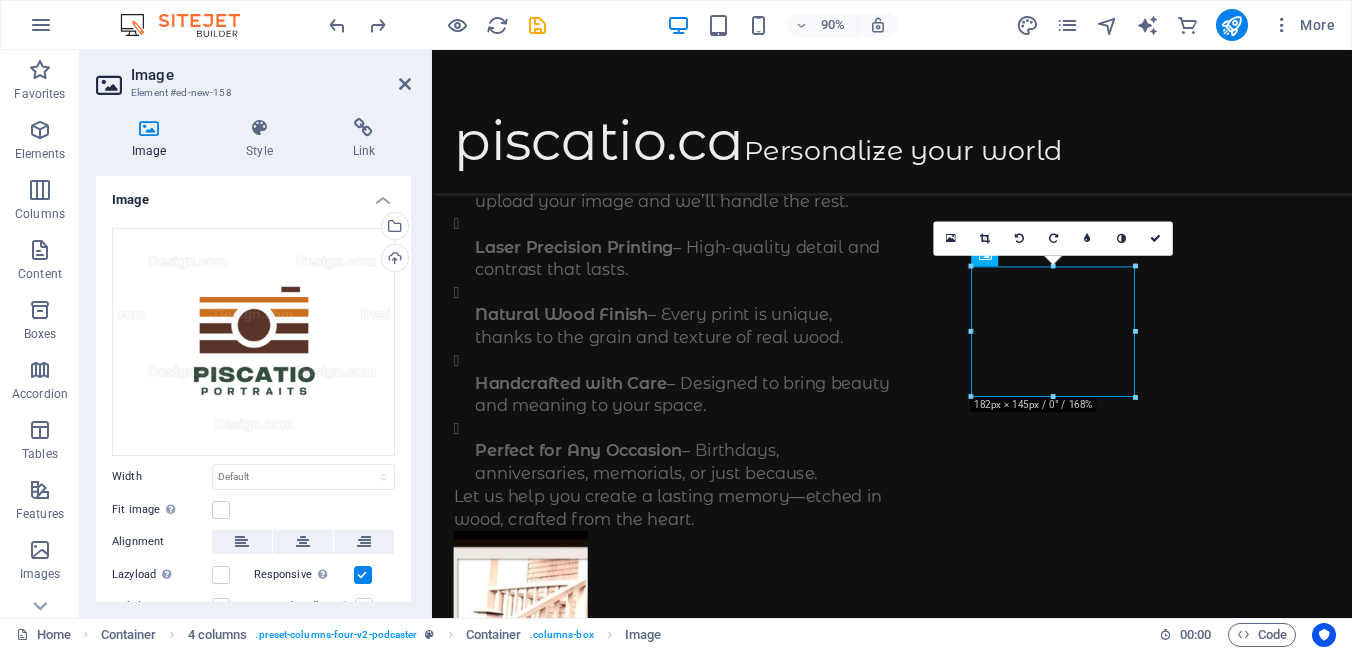 scroll, scrollTop: 728, scrollLeft: 0, axis: vertical 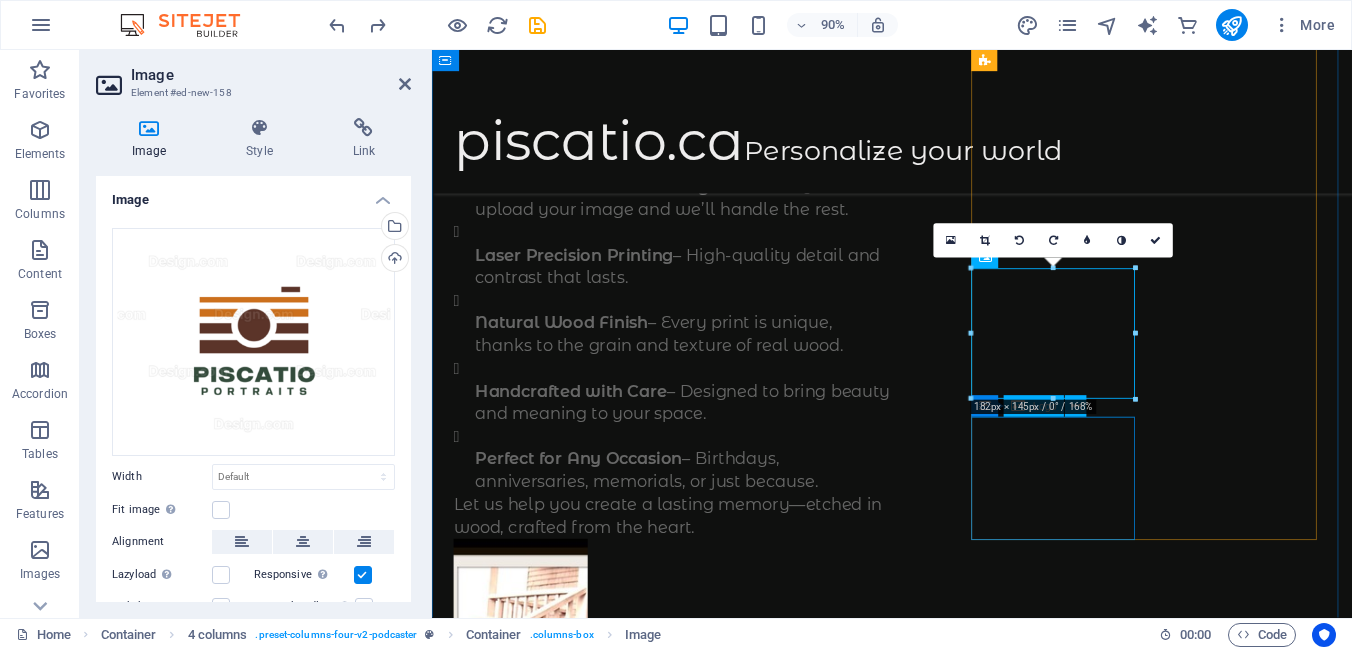click at bounding box center (548, 6225) 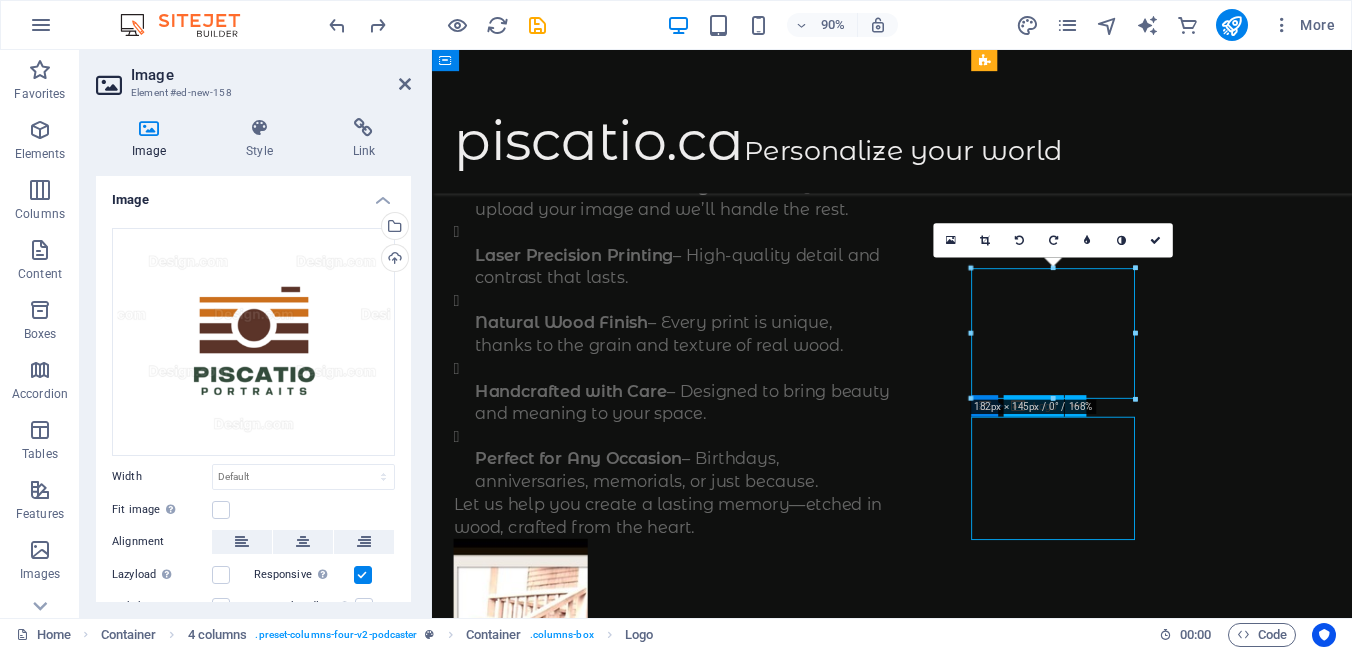scroll, scrollTop: 785, scrollLeft: 0, axis: vertical 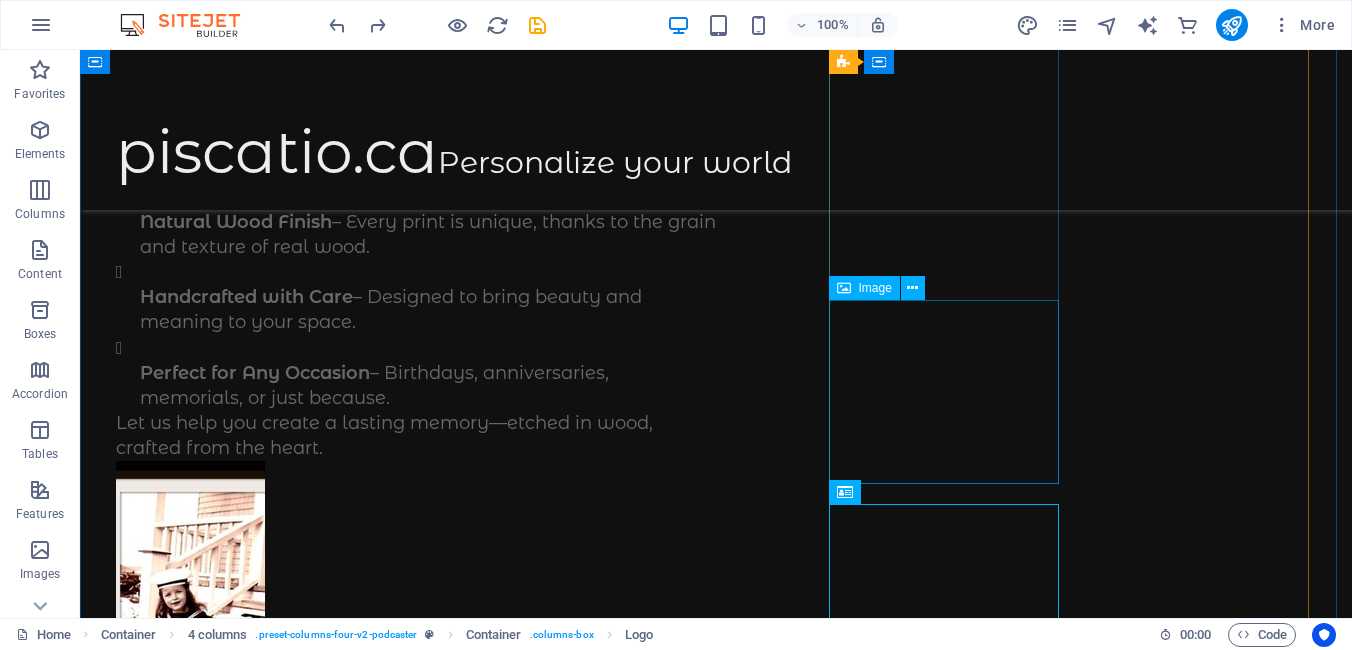 click at bounding box center [231, 2989] 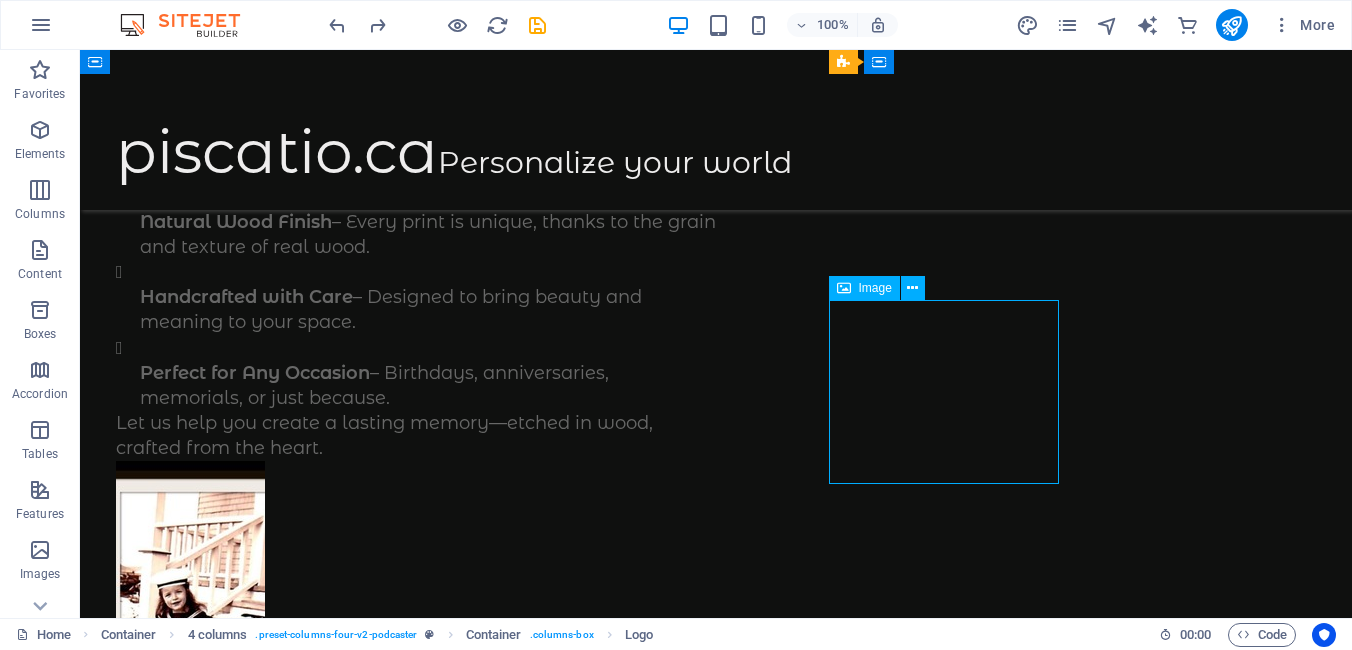 click at bounding box center [231, 2989] 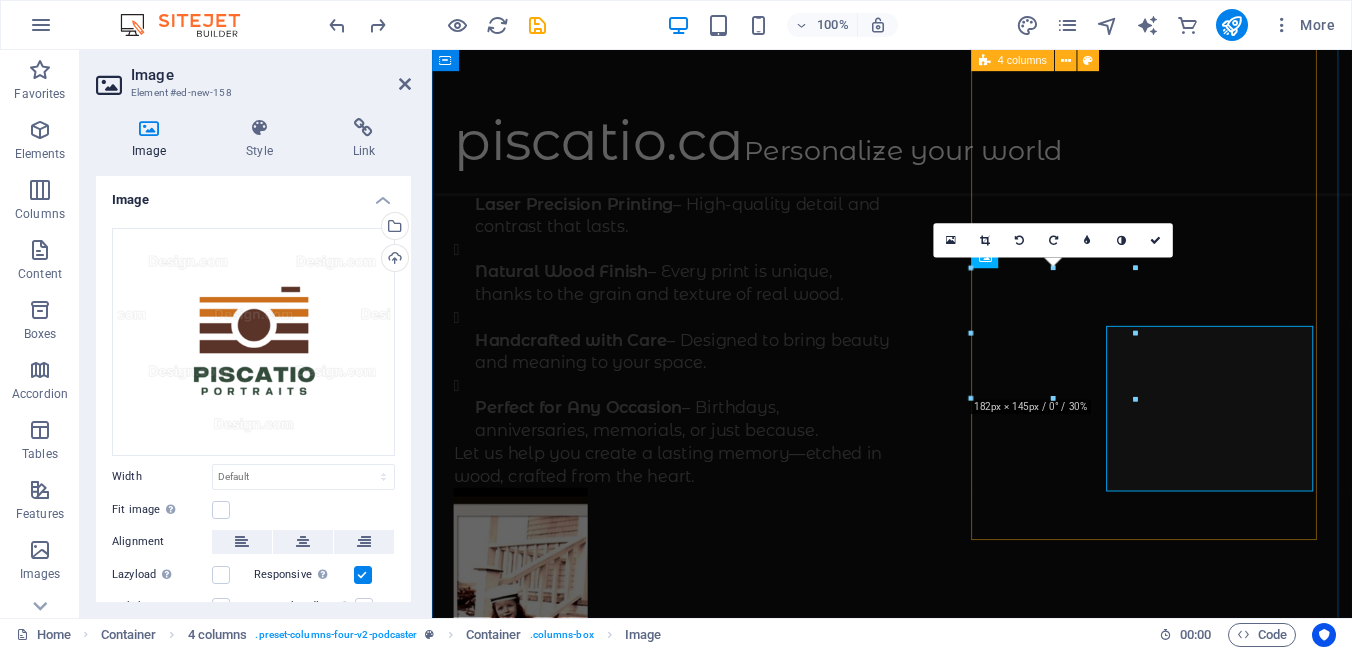 scroll, scrollTop: 728, scrollLeft: 0, axis: vertical 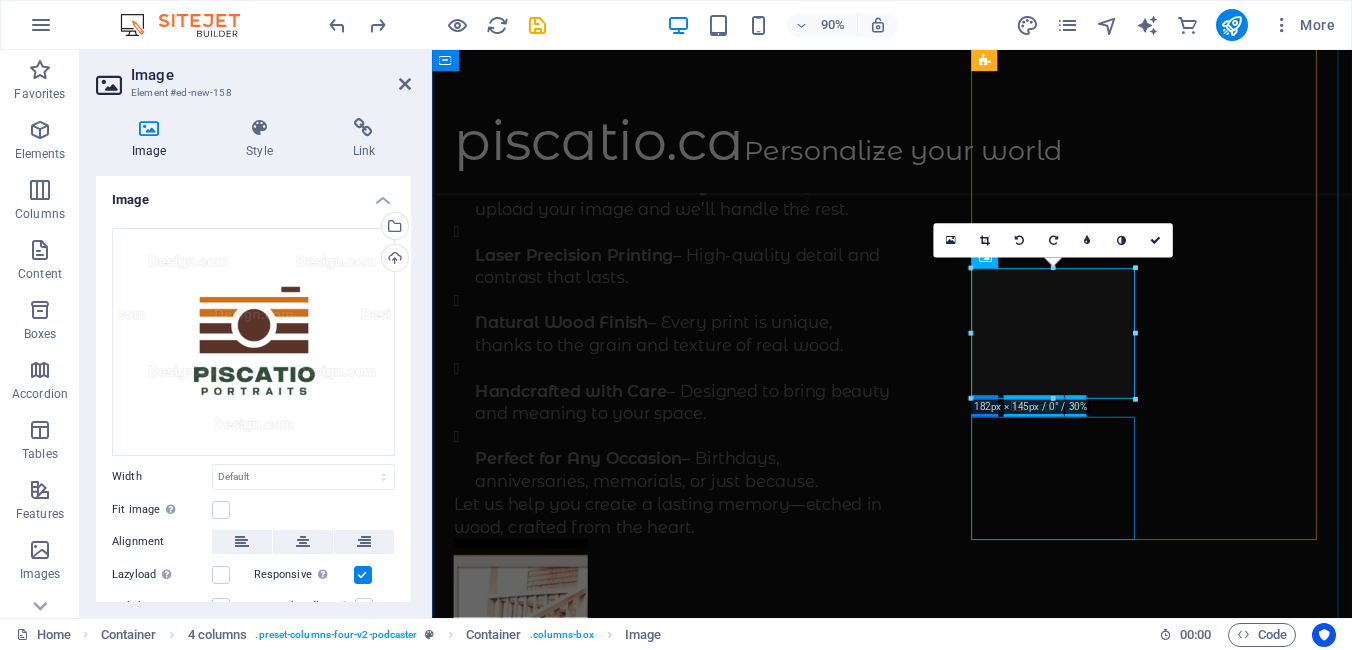 click at bounding box center (548, 6225) 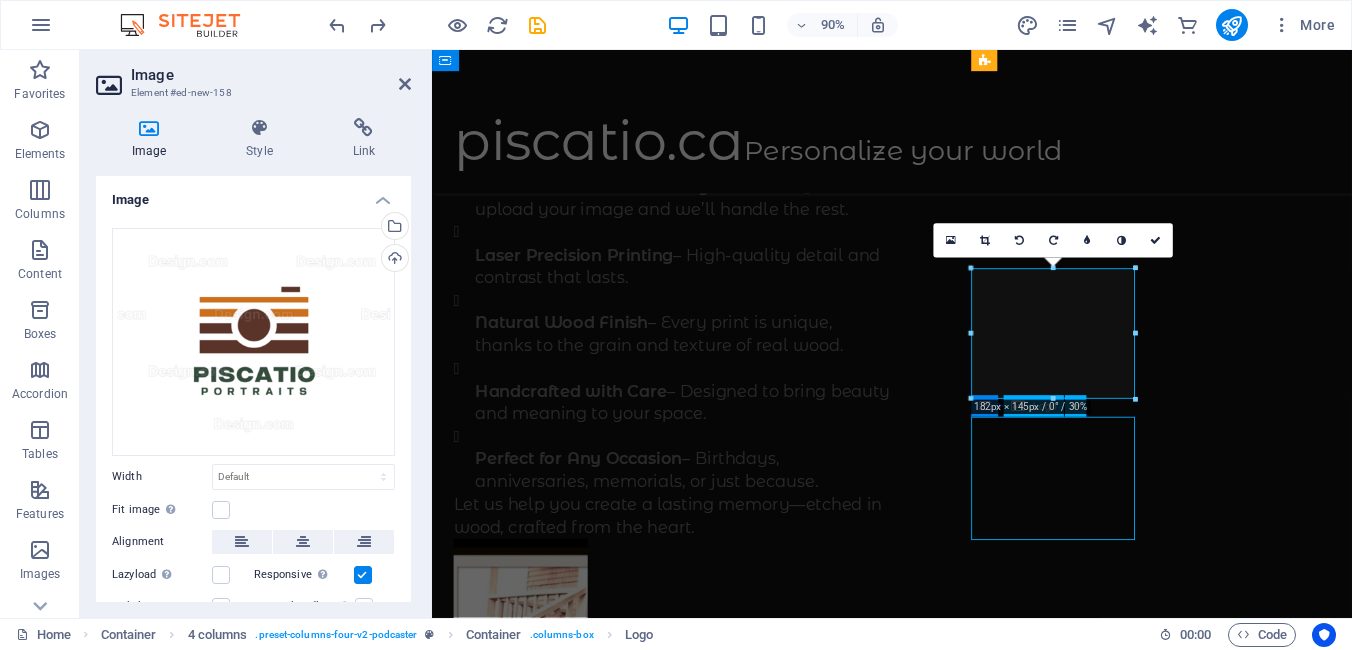 click at bounding box center (548, 6225) 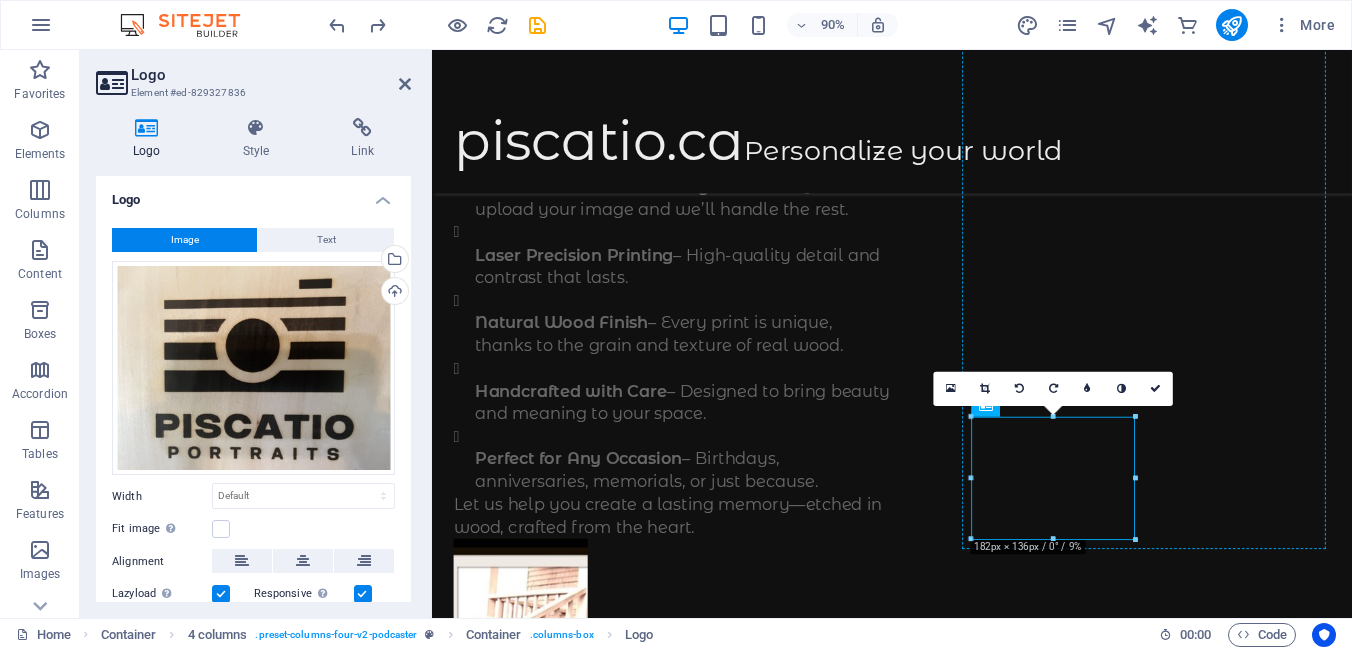 drag, startPoint x: 1164, startPoint y: 534, endPoint x: 1159, endPoint y: 427, distance: 107.11676 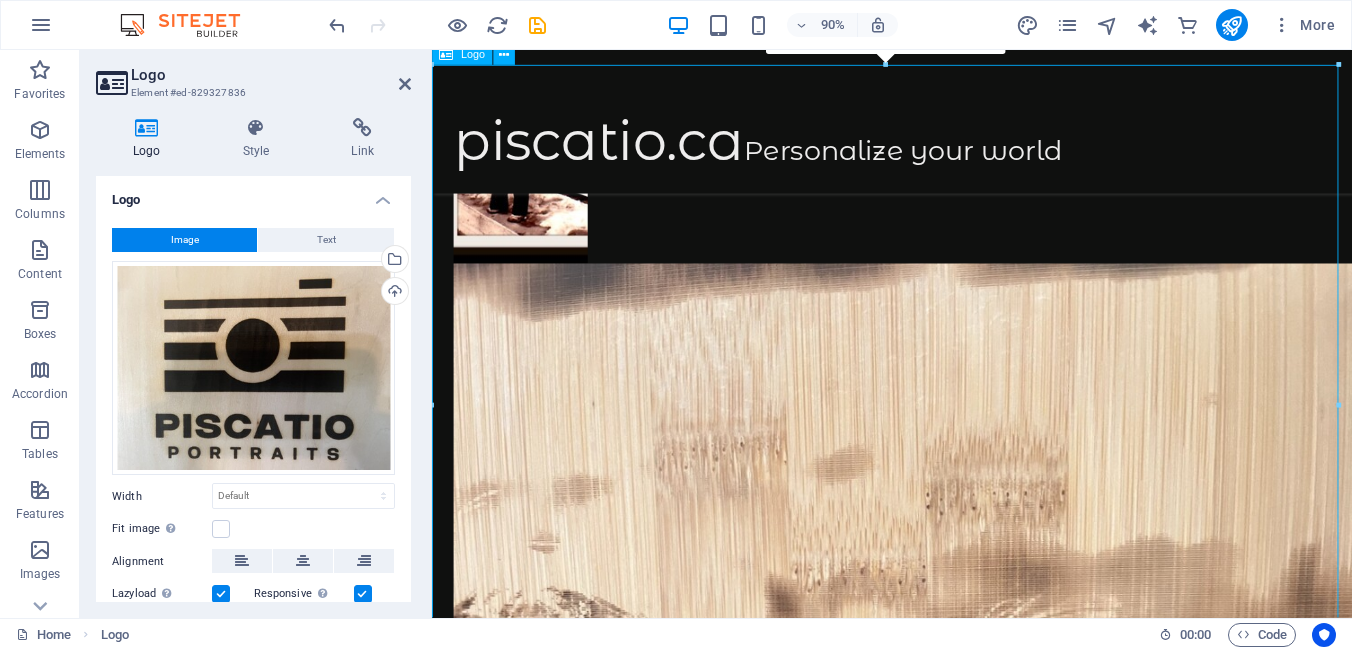 scroll, scrollTop: 1480, scrollLeft: 0, axis: vertical 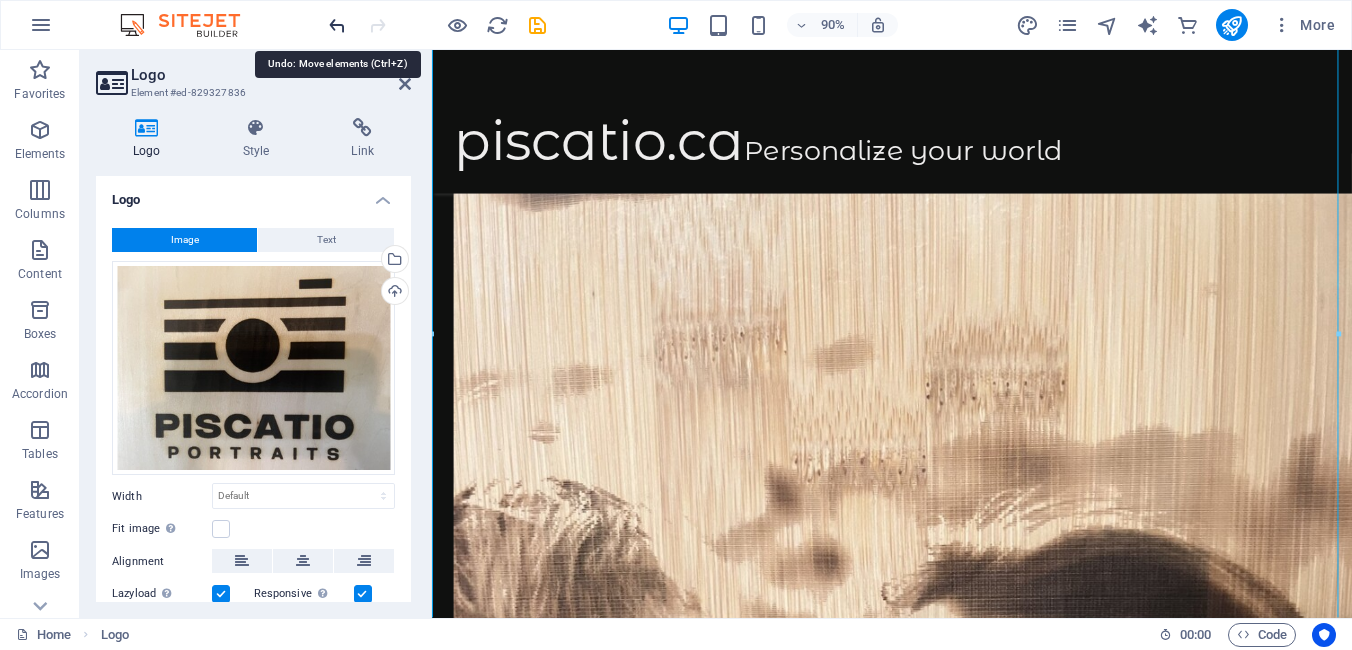 click at bounding box center [337, 25] 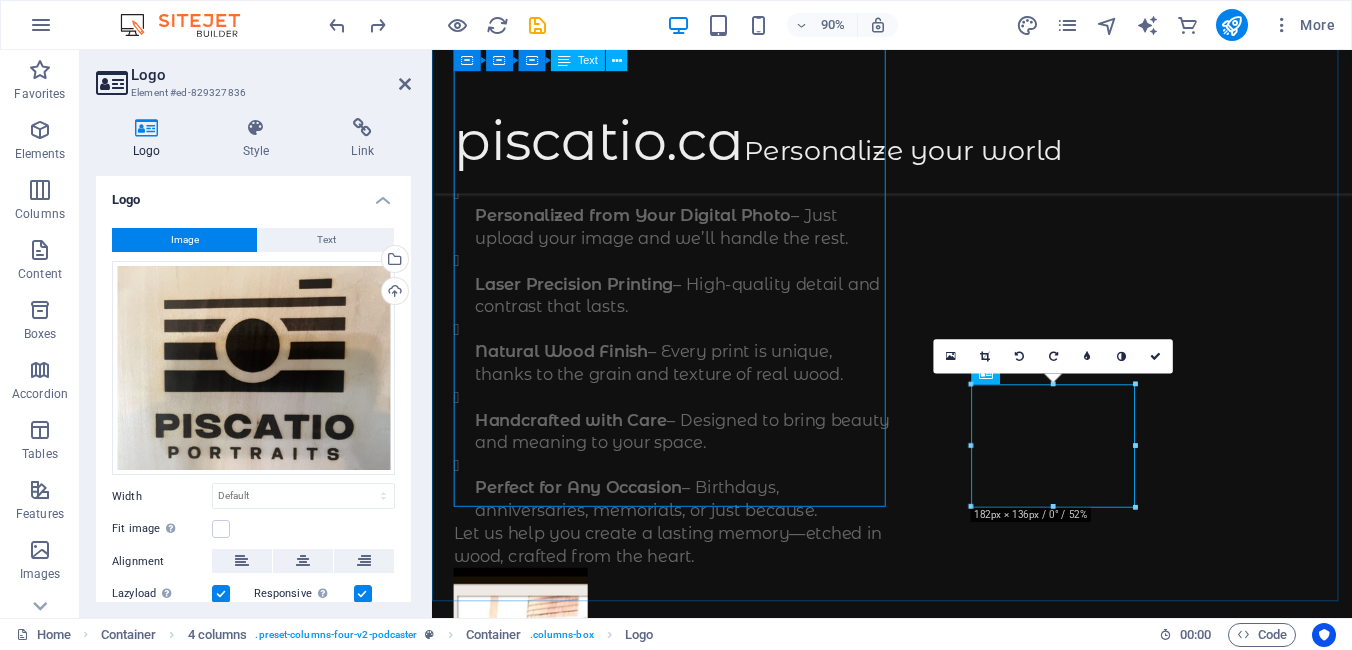 scroll, scrollTop: 689, scrollLeft: 0, axis: vertical 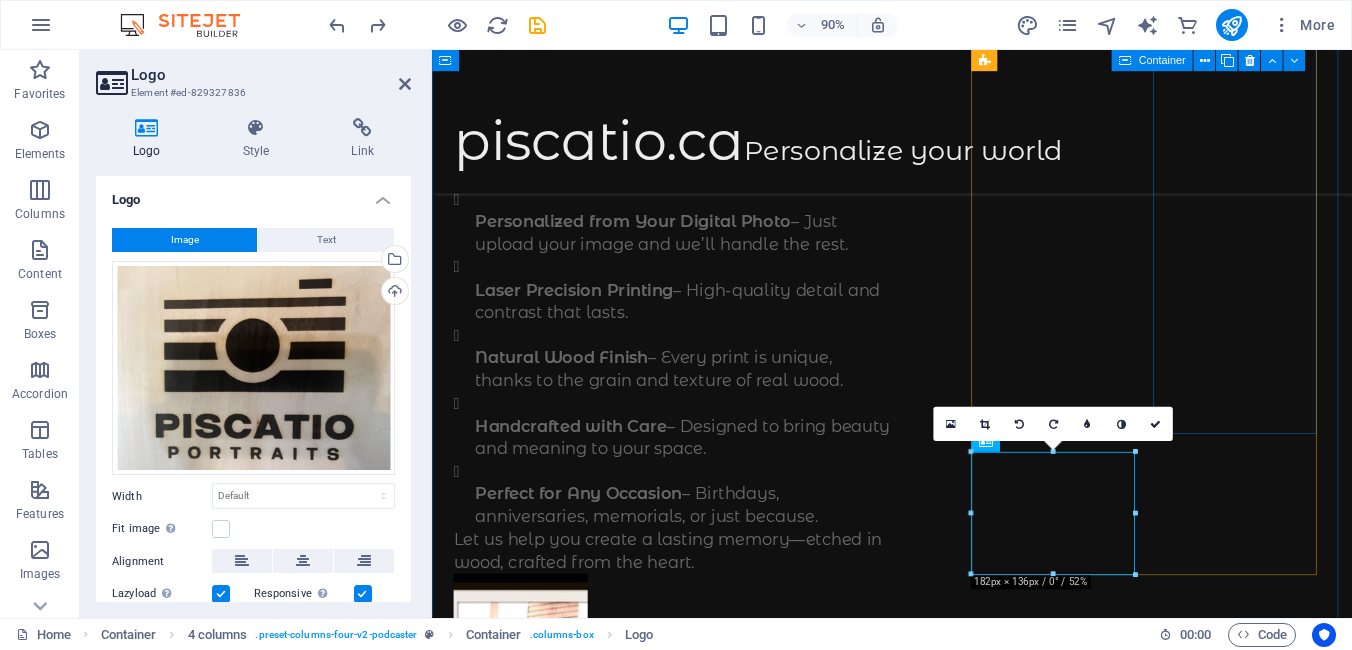 drag, startPoint x: 1370, startPoint y: 407, endPoint x: 1630, endPoint y: 377, distance: 261.72504 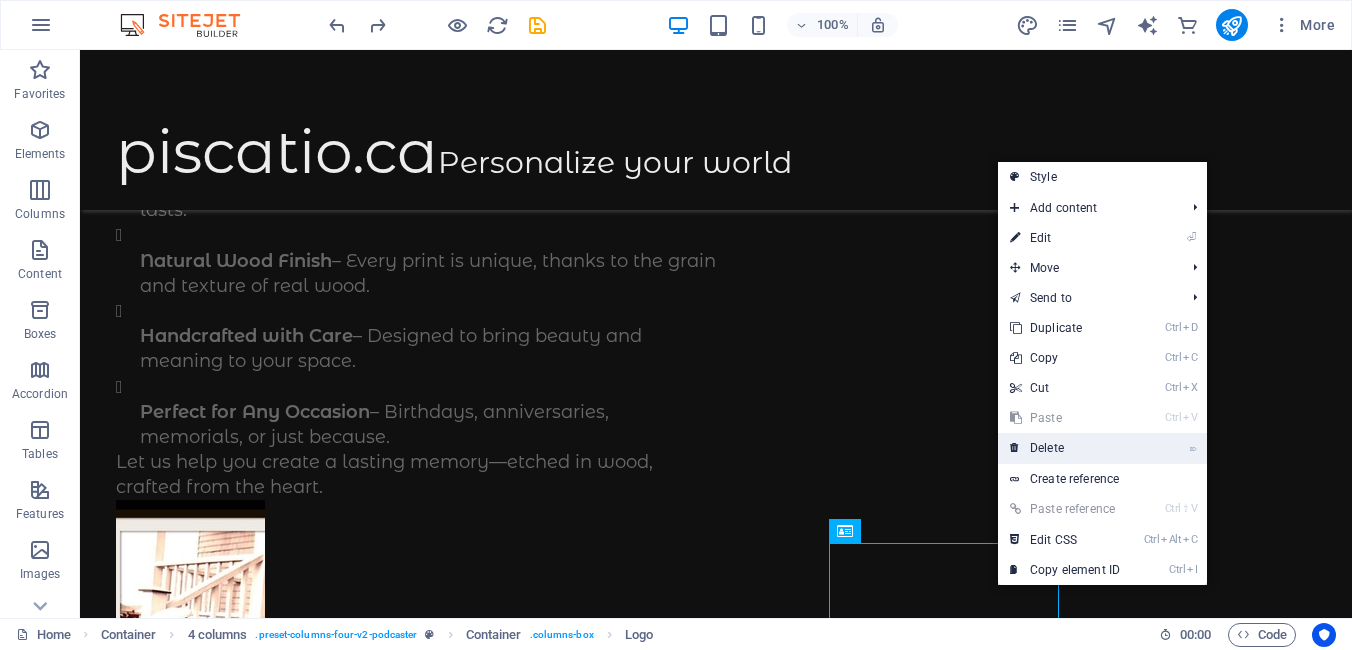 click on "⌦  Delete" at bounding box center (1065, 448) 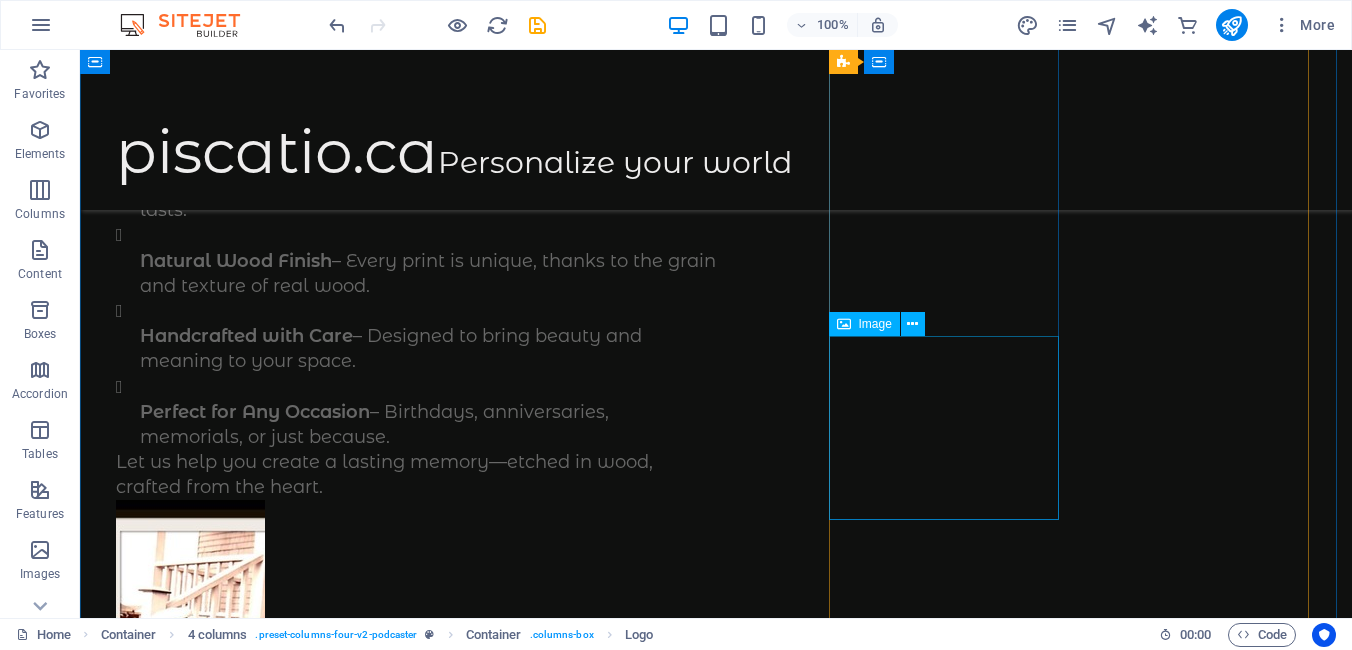 scroll, scrollTop: 749, scrollLeft: 0, axis: vertical 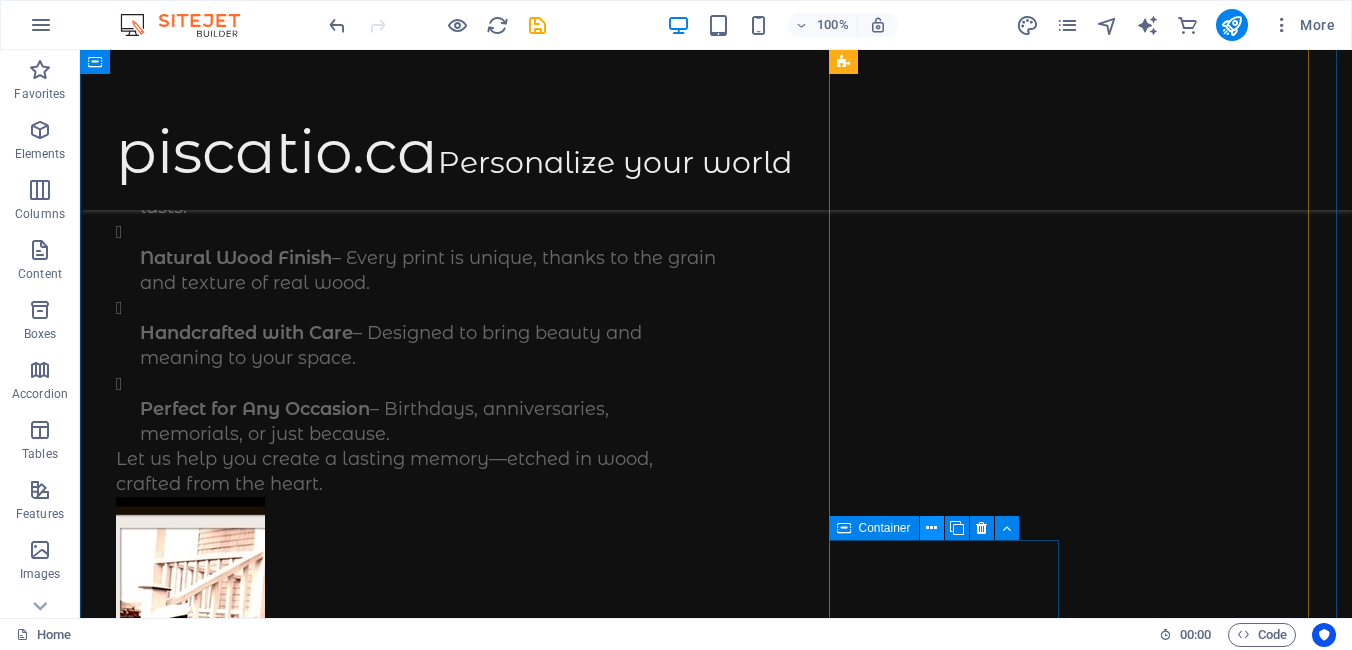 click at bounding box center (931, 528) 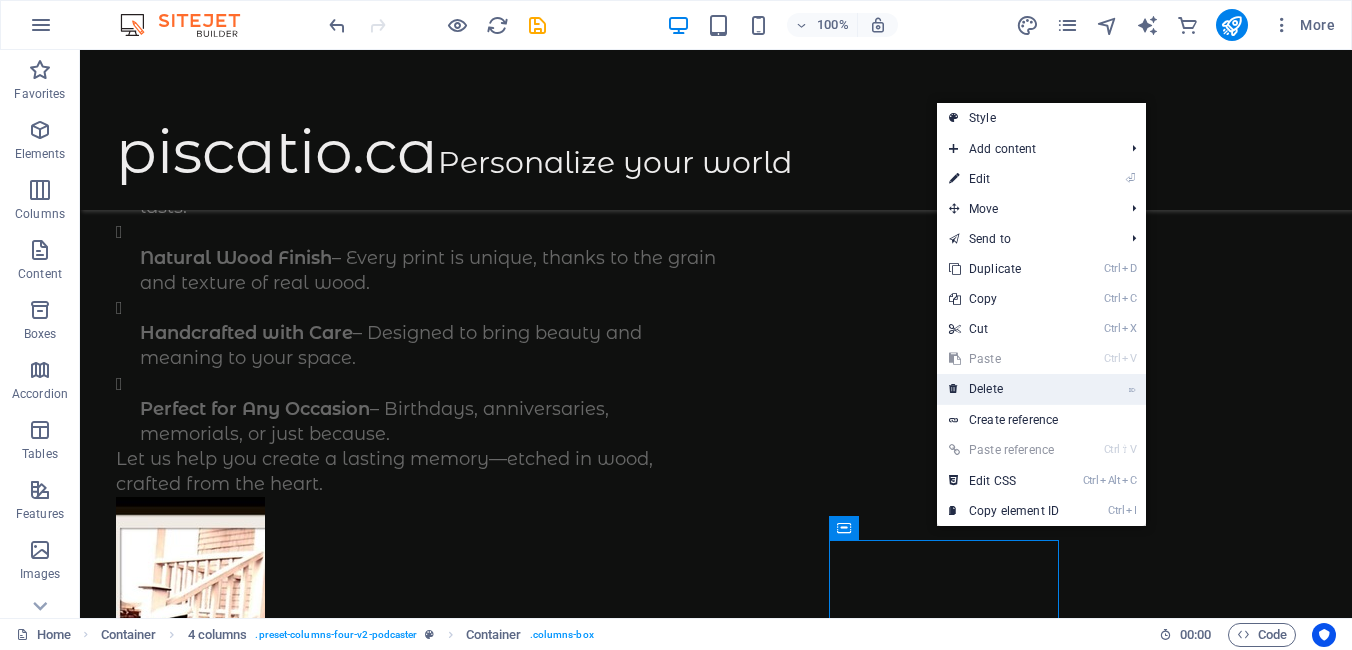 click on "⌦  Delete" at bounding box center (1004, 389) 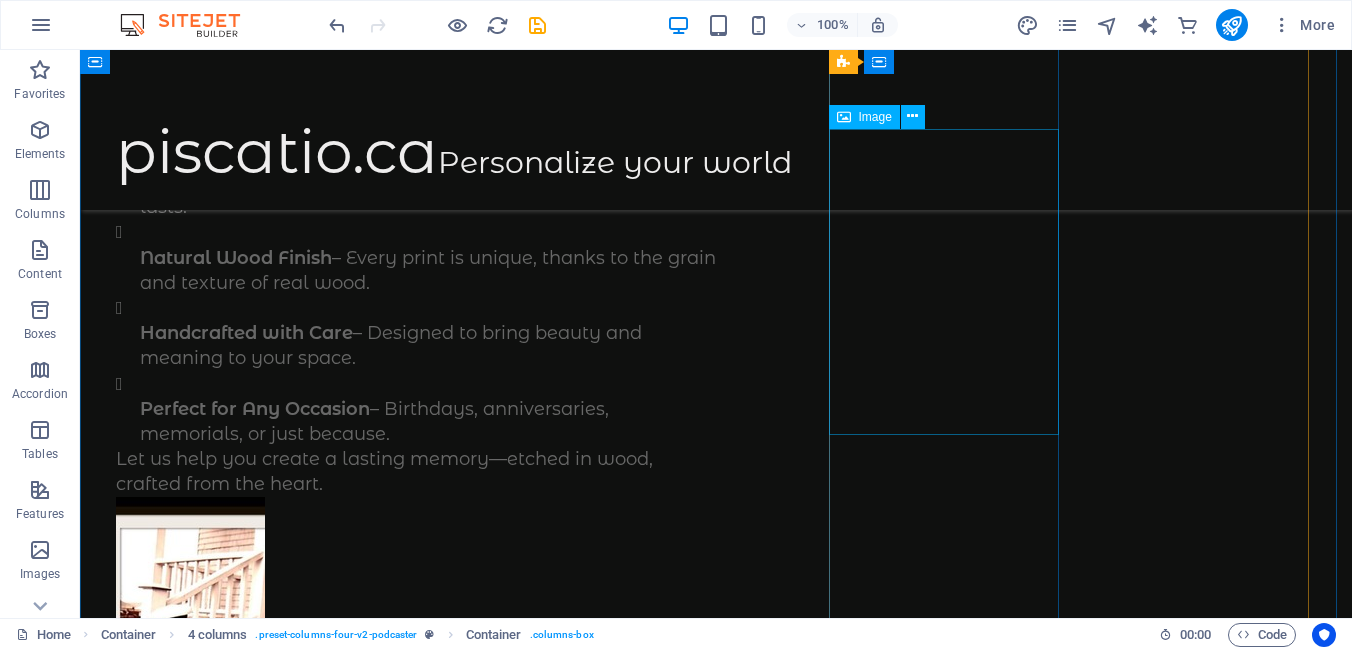 scroll, scrollTop: 650, scrollLeft: 0, axis: vertical 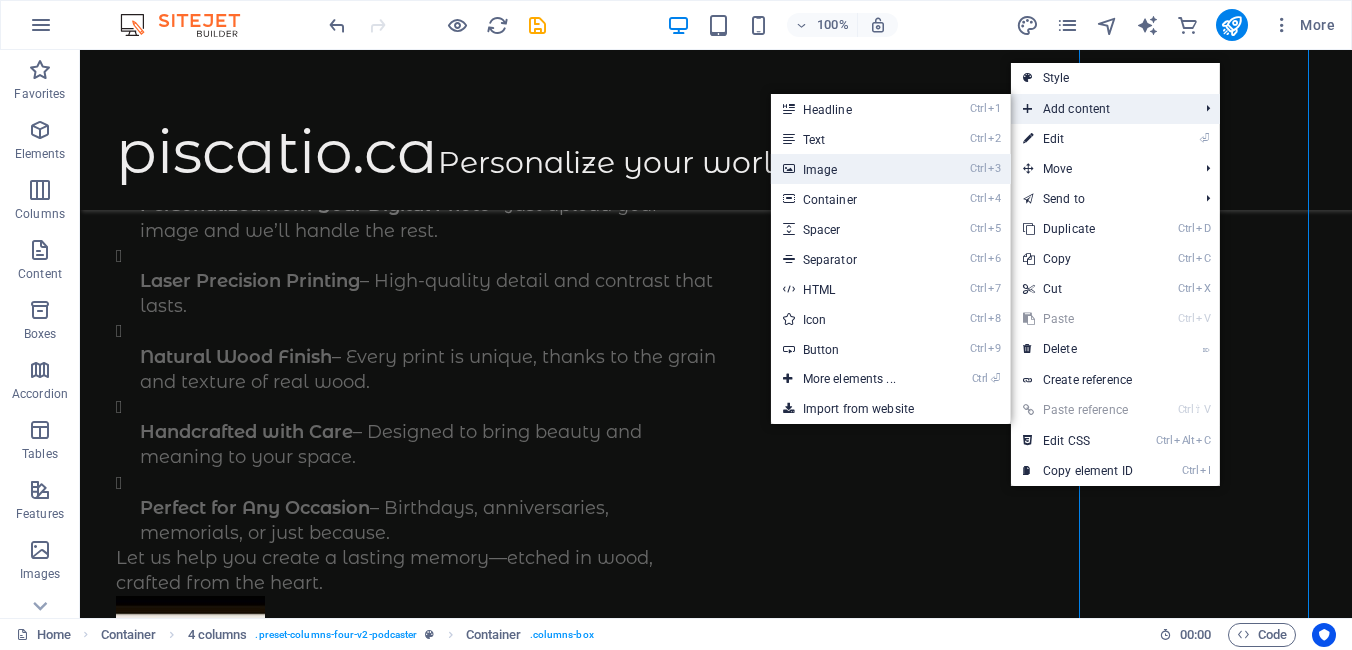 click on "Ctrl 3  Image" at bounding box center (853, 169) 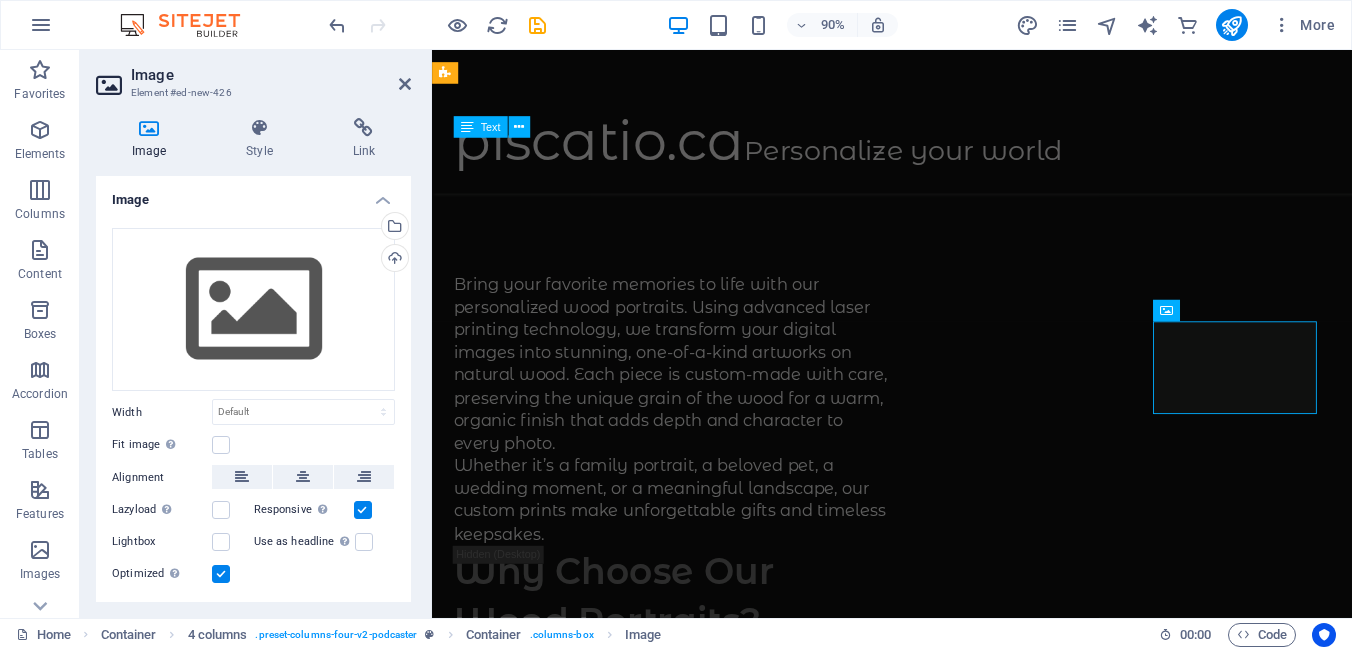 scroll, scrollTop: 219, scrollLeft: 0, axis: vertical 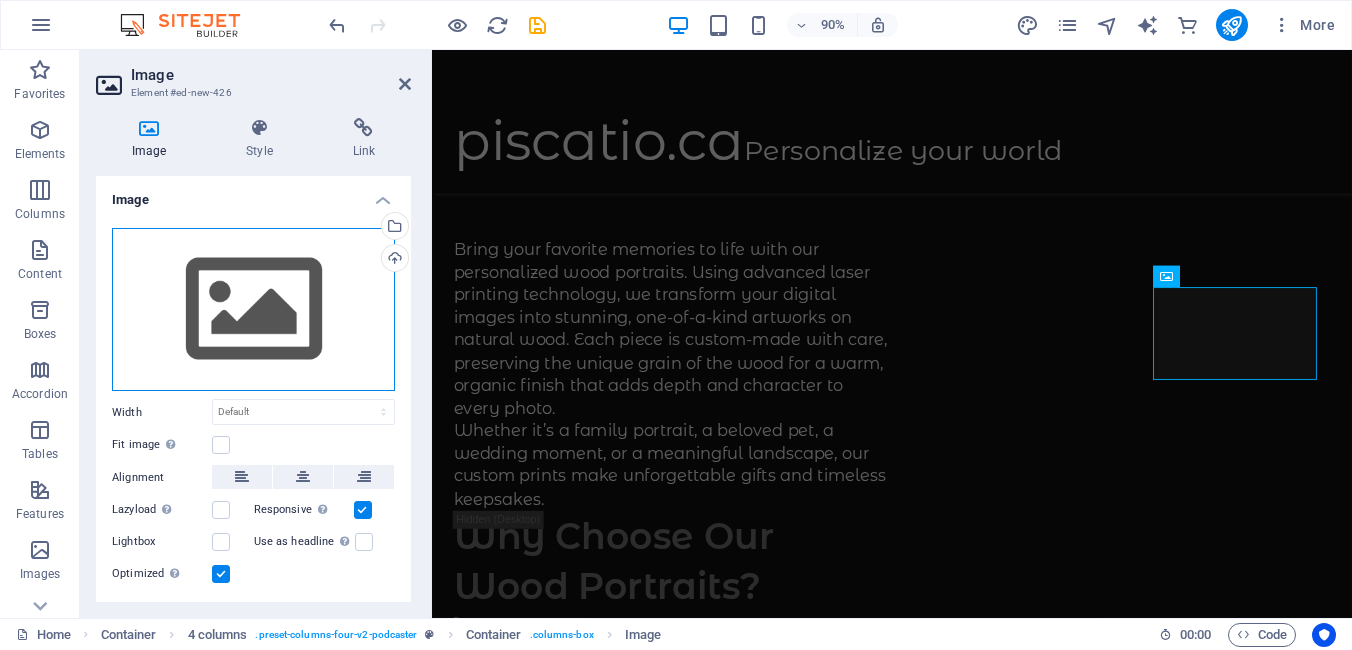 click on "Drag files here, click to choose files or select files from Files or our free stock photos & videos" at bounding box center (253, 310) 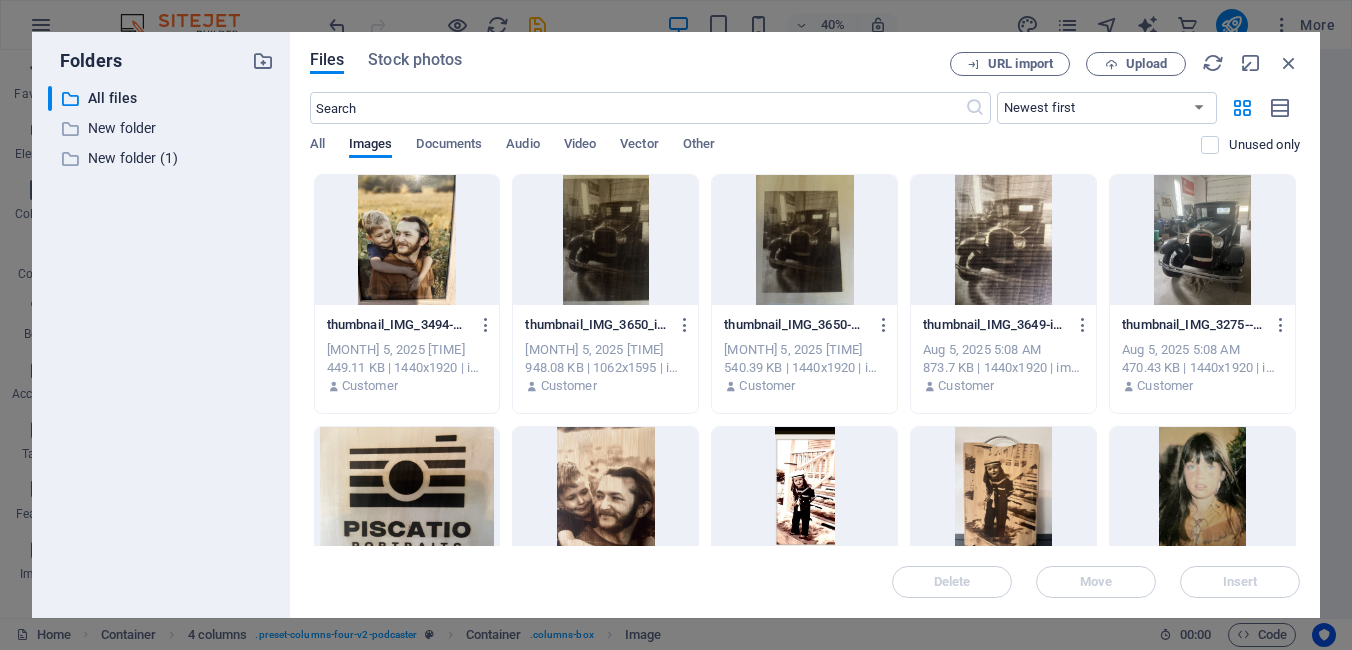 click at bounding box center (407, 492) 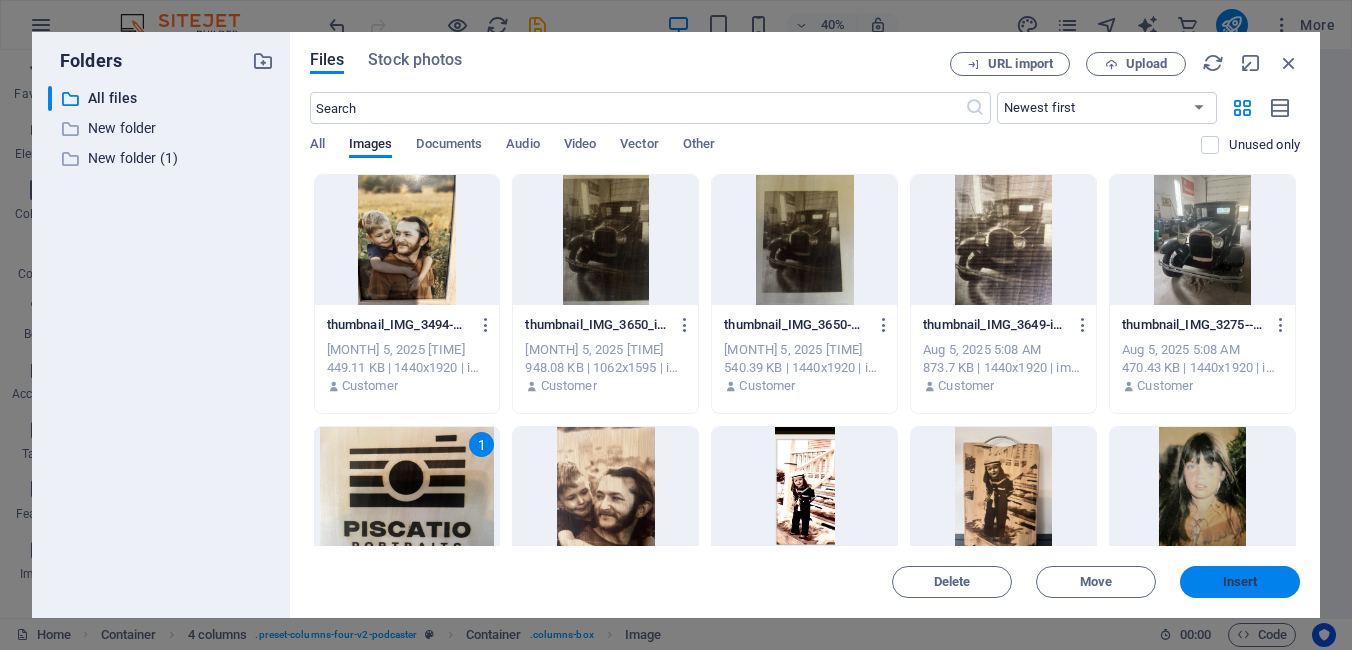 click on "Insert" at bounding box center (1240, 582) 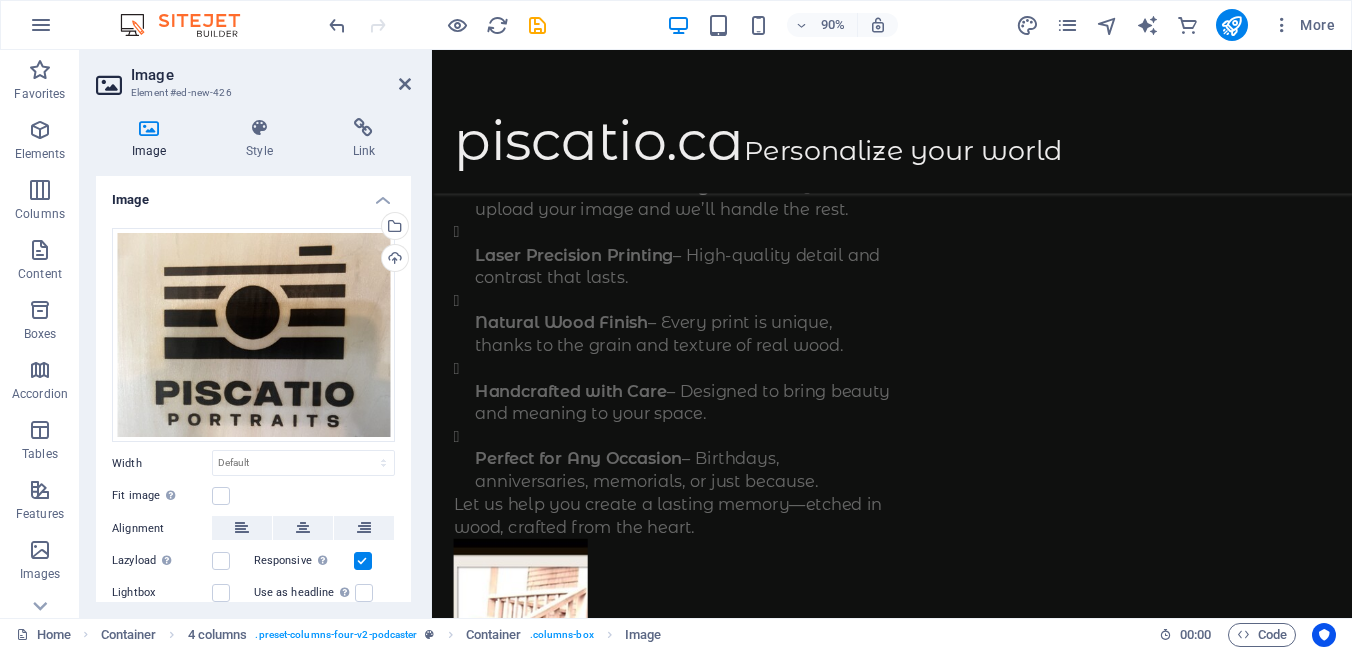 scroll, scrollTop: 846, scrollLeft: 0, axis: vertical 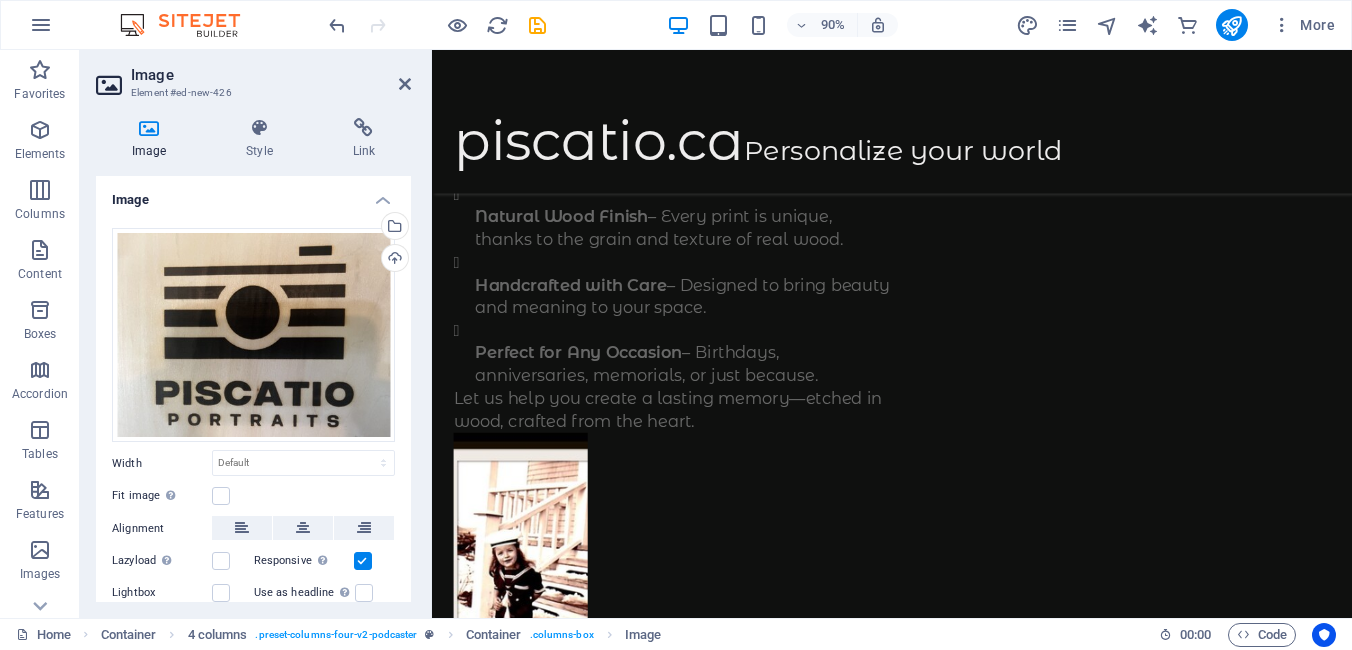 drag, startPoint x: 1368, startPoint y: 386, endPoint x: 1334, endPoint y: 303, distance: 89.693924 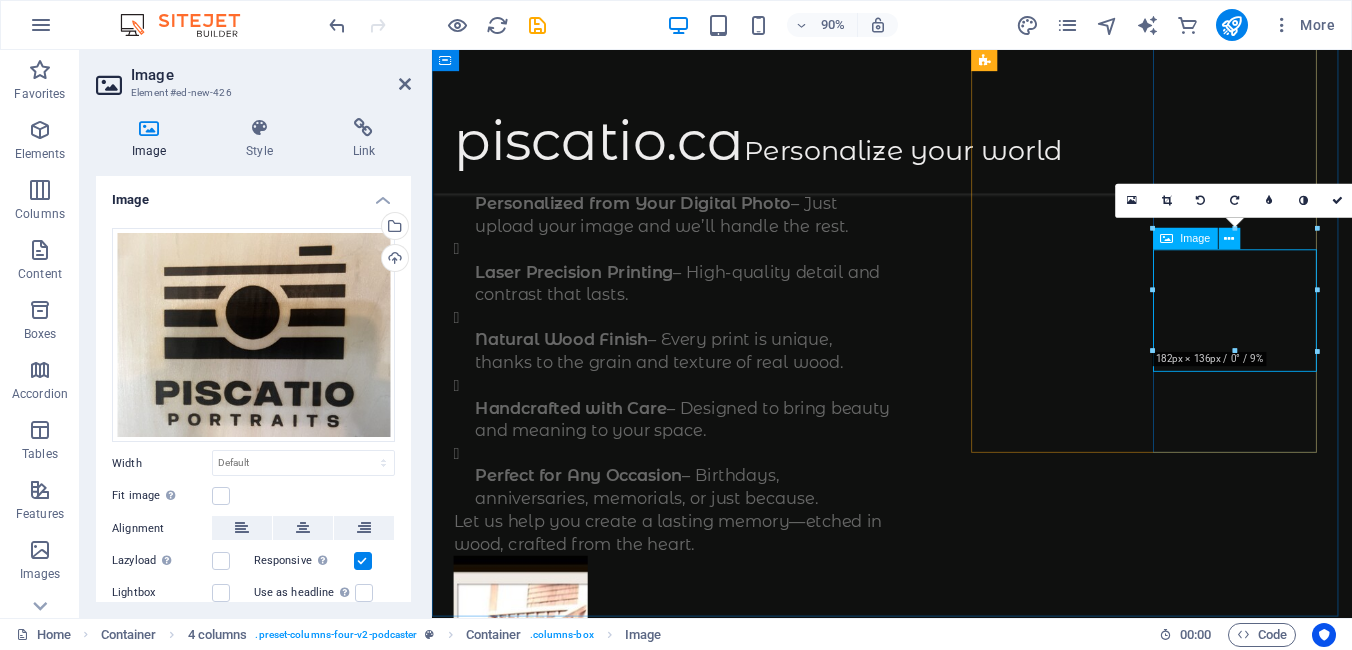 scroll, scrollTop: 746, scrollLeft: 0, axis: vertical 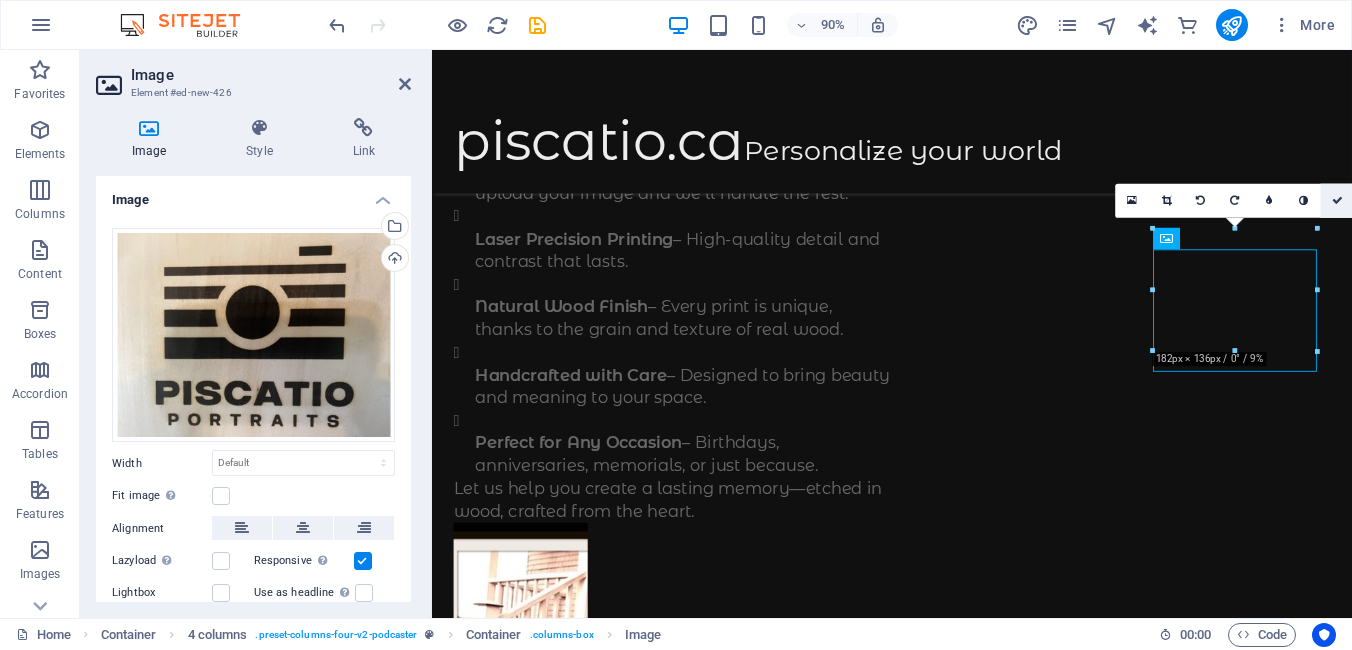 click at bounding box center [1337, 201] 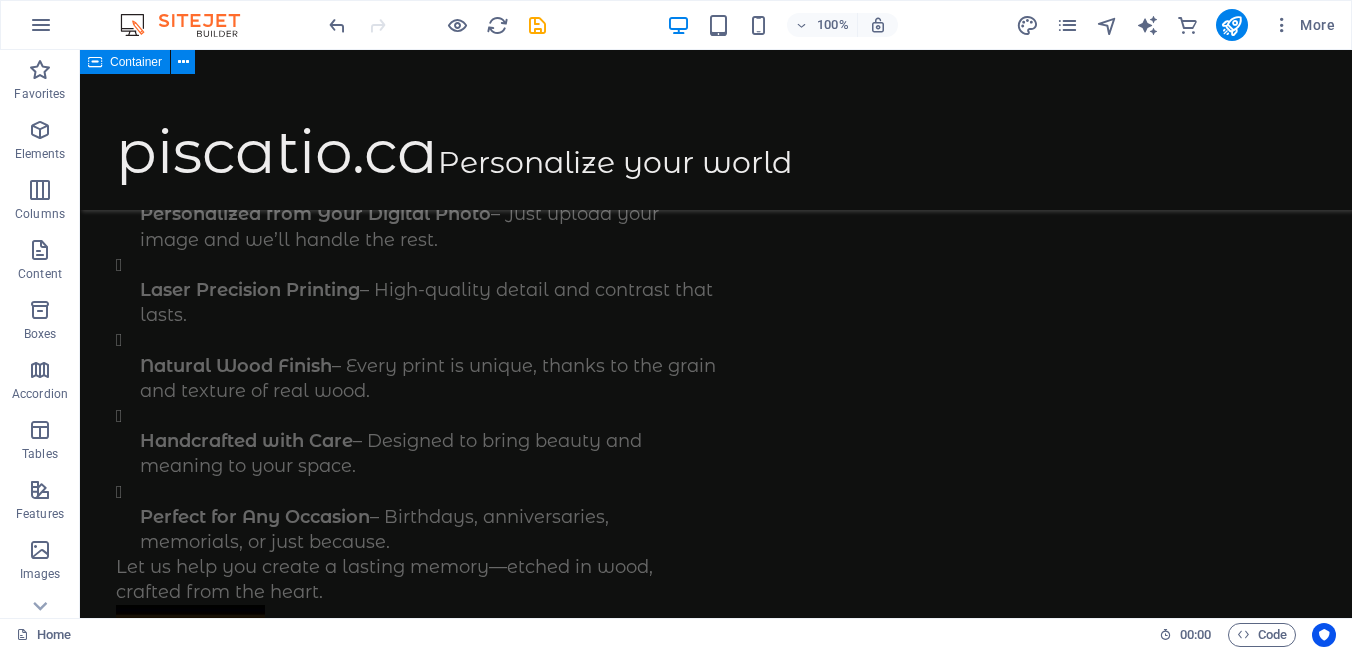 scroll, scrollTop: 782, scrollLeft: 0, axis: vertical 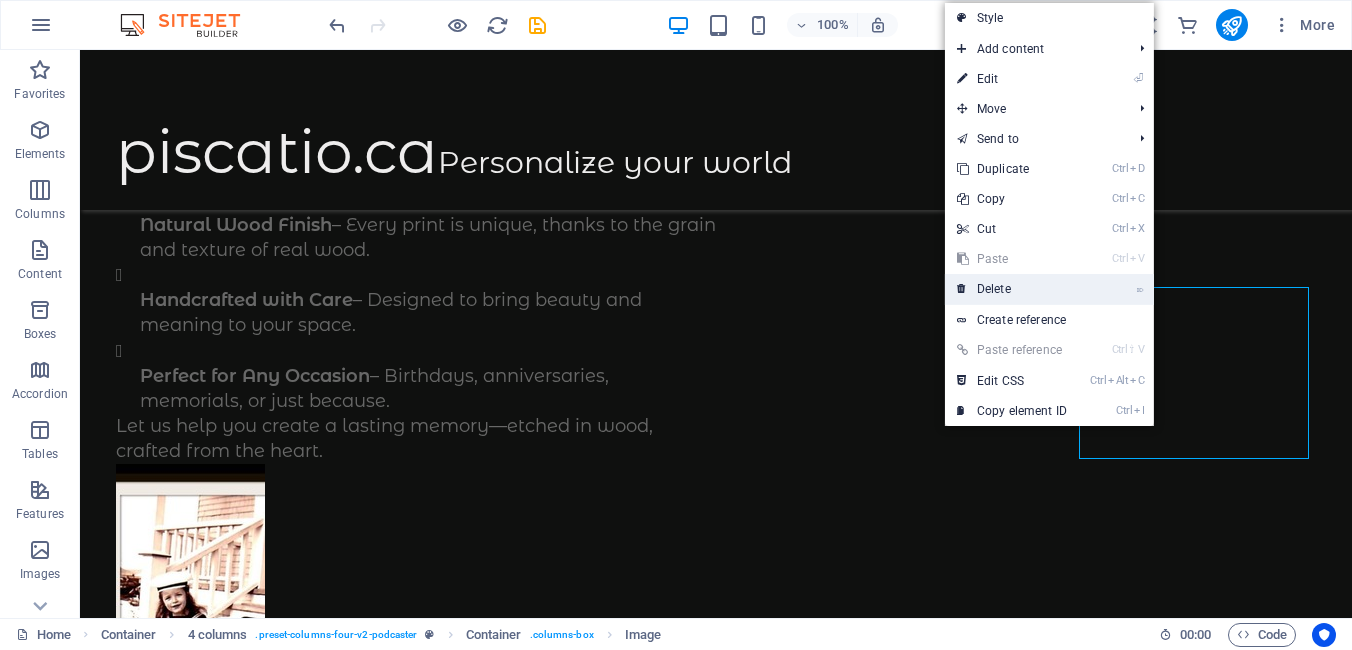 click on "⌦  Delete" at bounding box center (1012, 289) 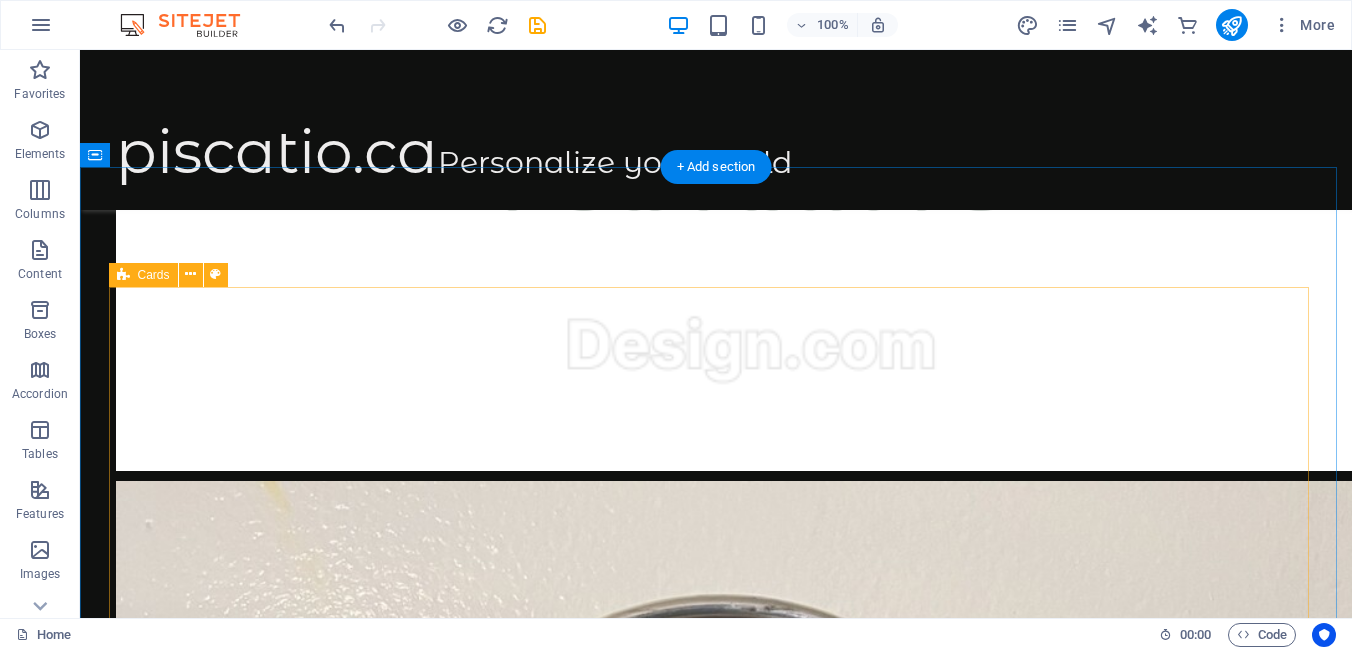 scroll, scrollTop: 3929, scrollLeft: 0, axis: vertical 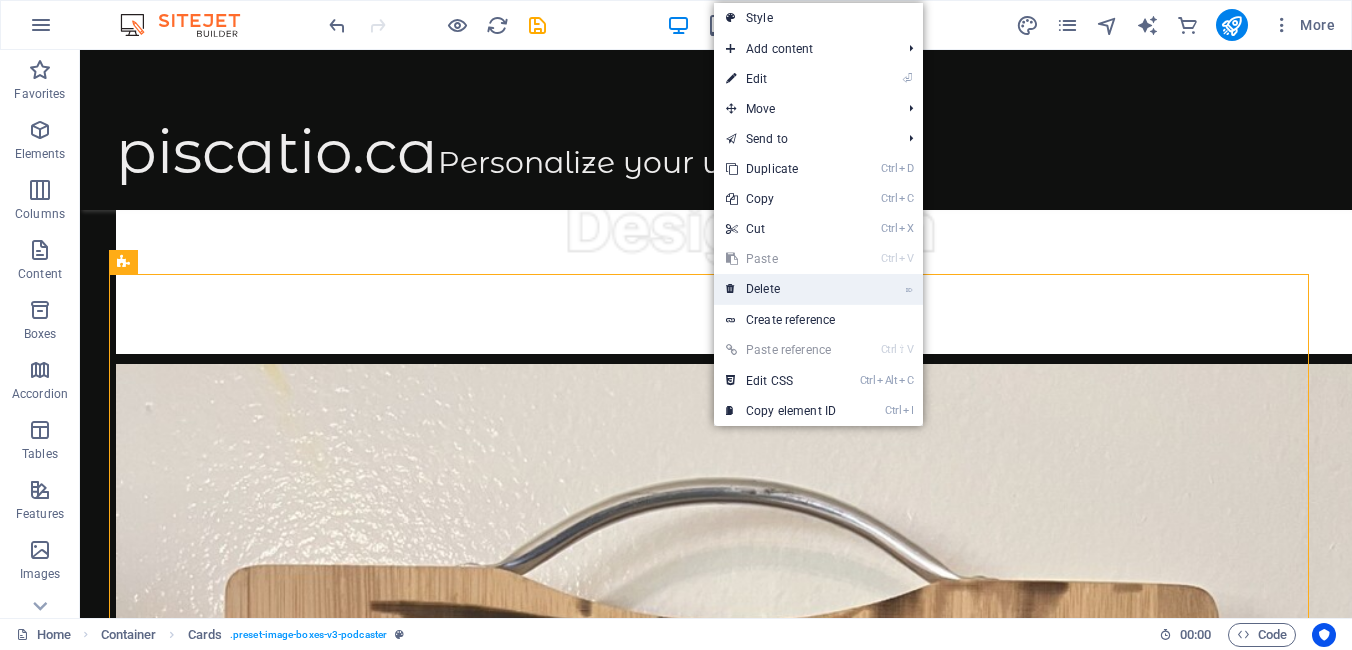click on "⌦  Delete" at bounding box center [781, 289] 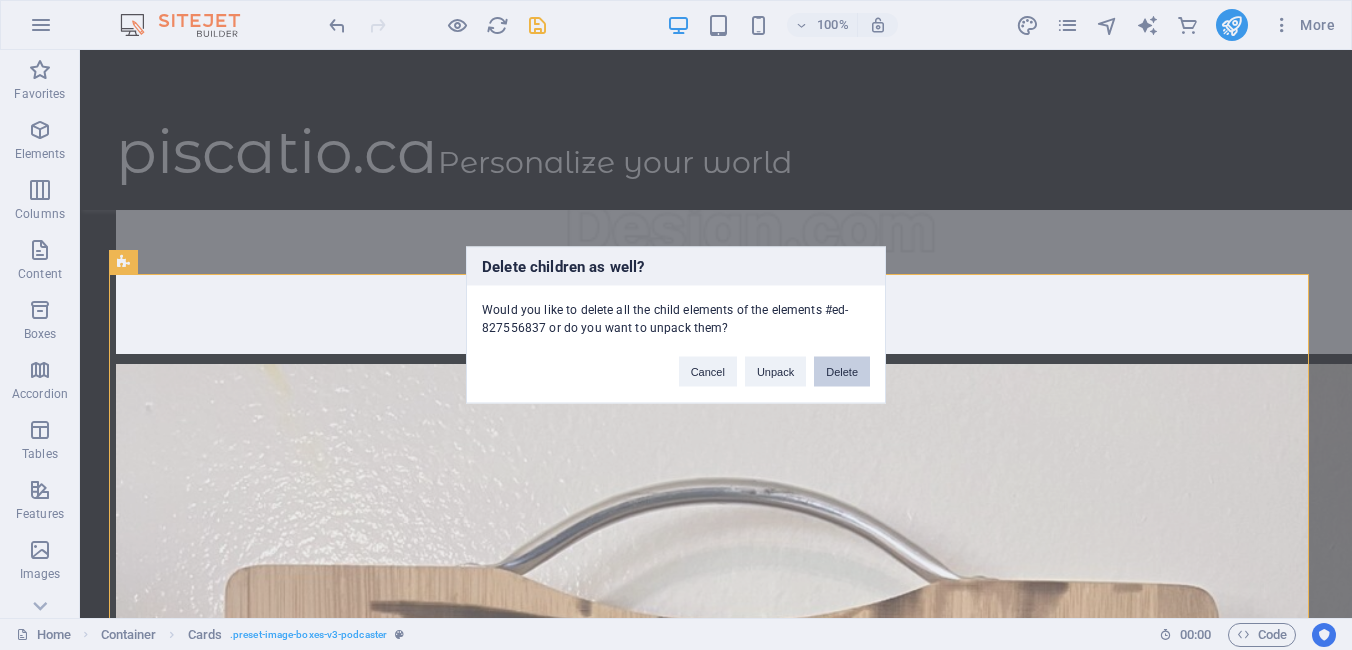 drag, startPoint x: 853, startPoint y: 376, endPoint x: 771, endPoint y: 321, distance: 98.73702 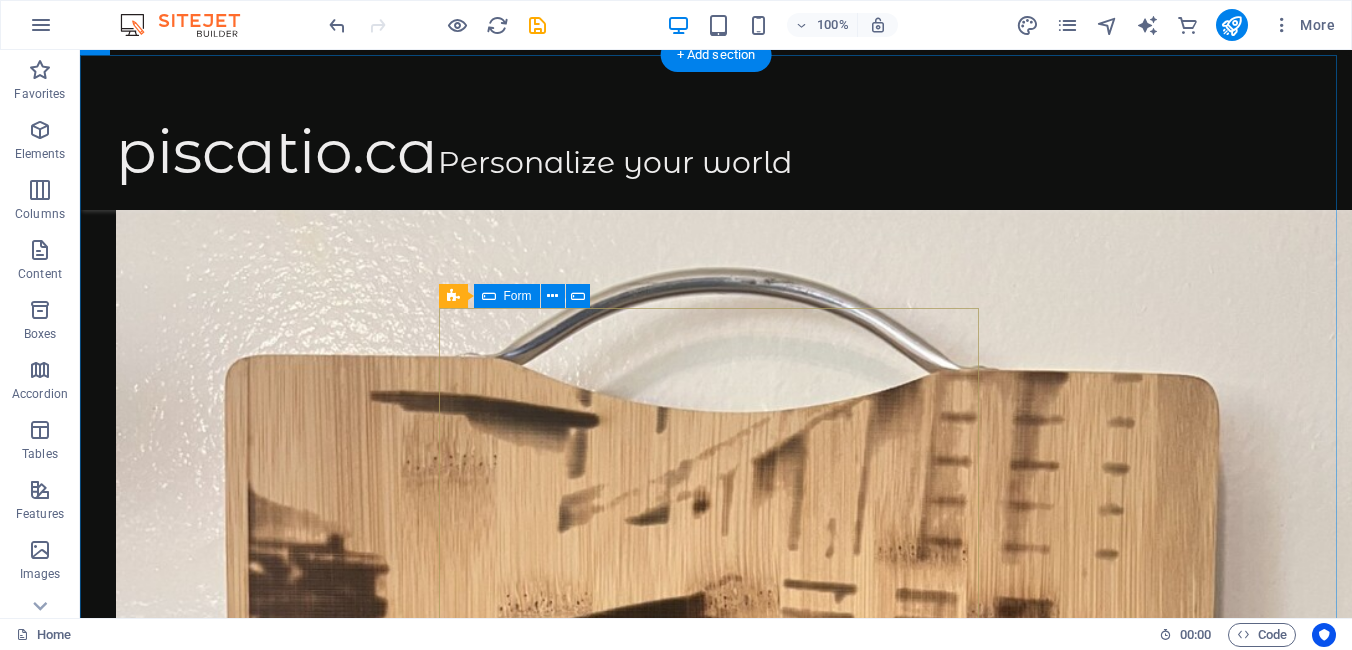 scroll, scrollTop: 4029, scrollLeft: 0, axis: vertical 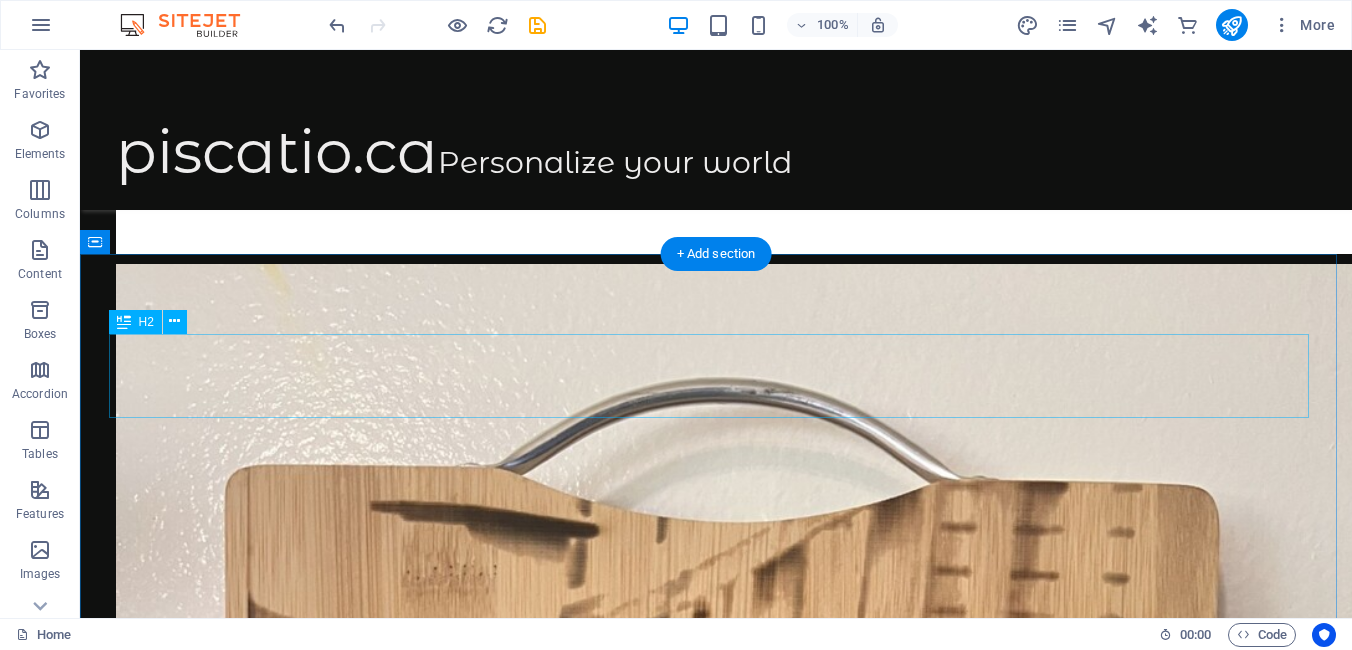 click on "Stay connected" at bounding box center [716, 7007] 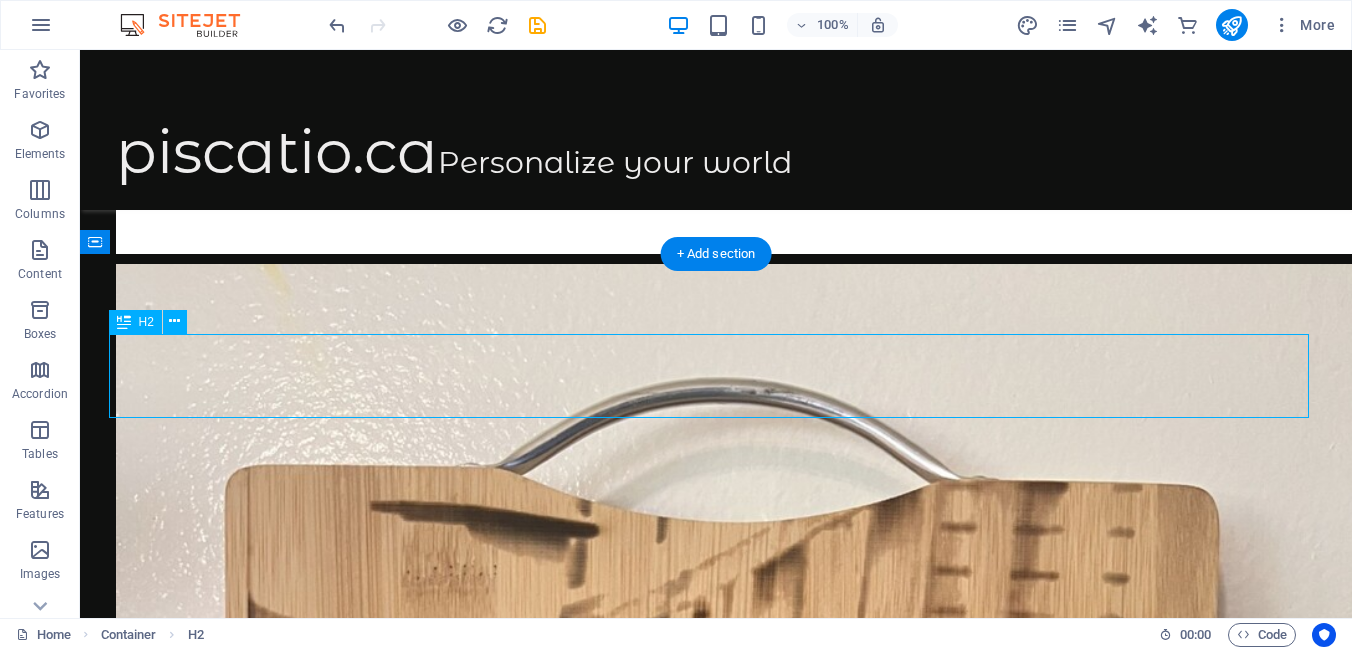 click on "Stay connected" at bounding box center [716, 7007] 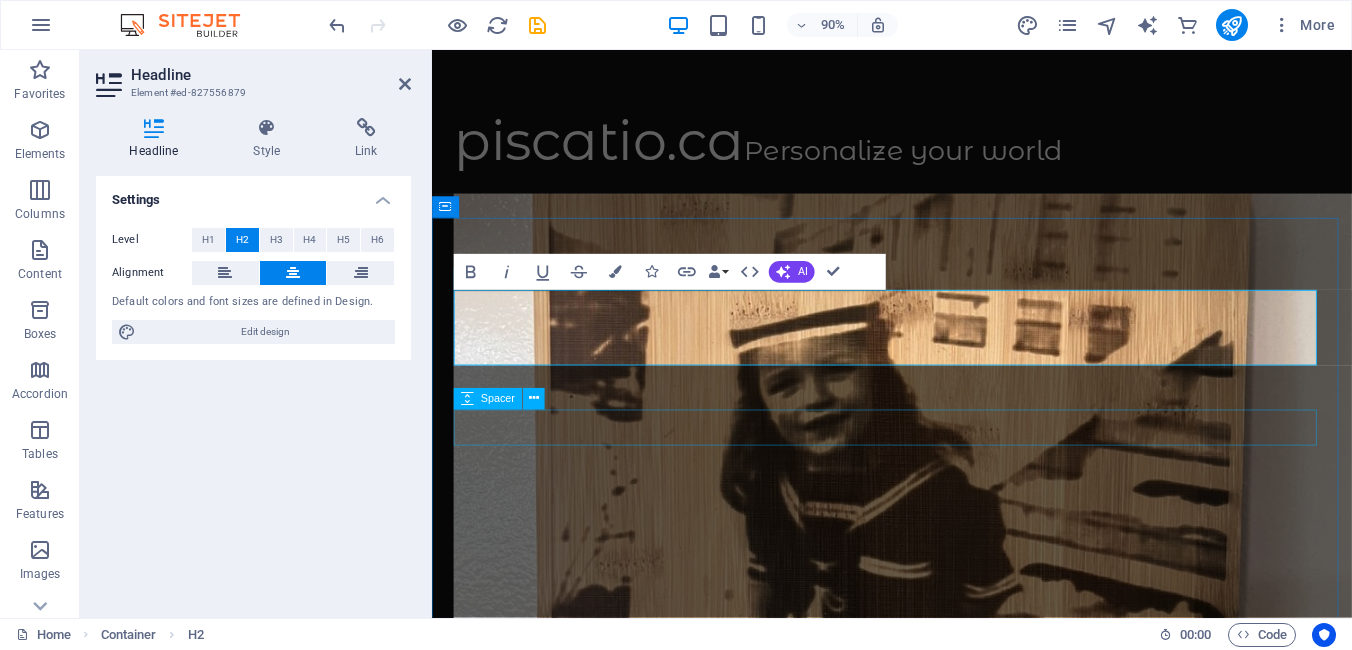 scroll, scrollTop: 3774, scrollLeft: 0, axis: vertical 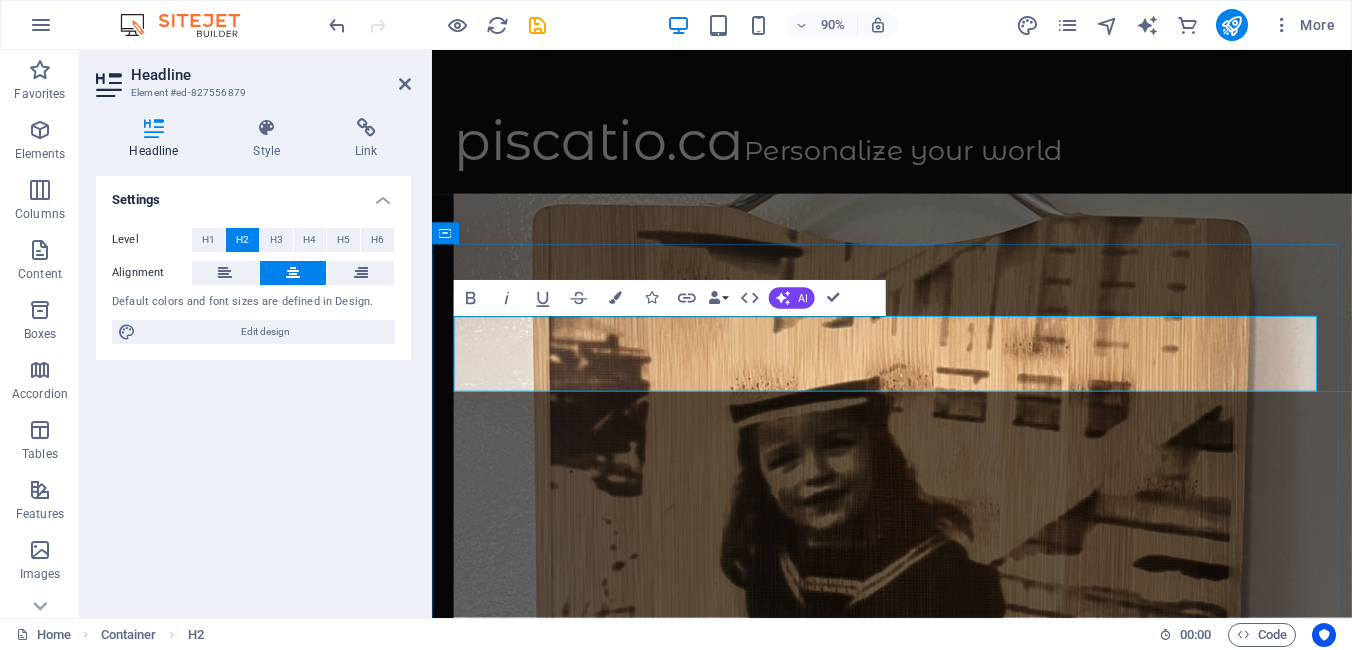 type 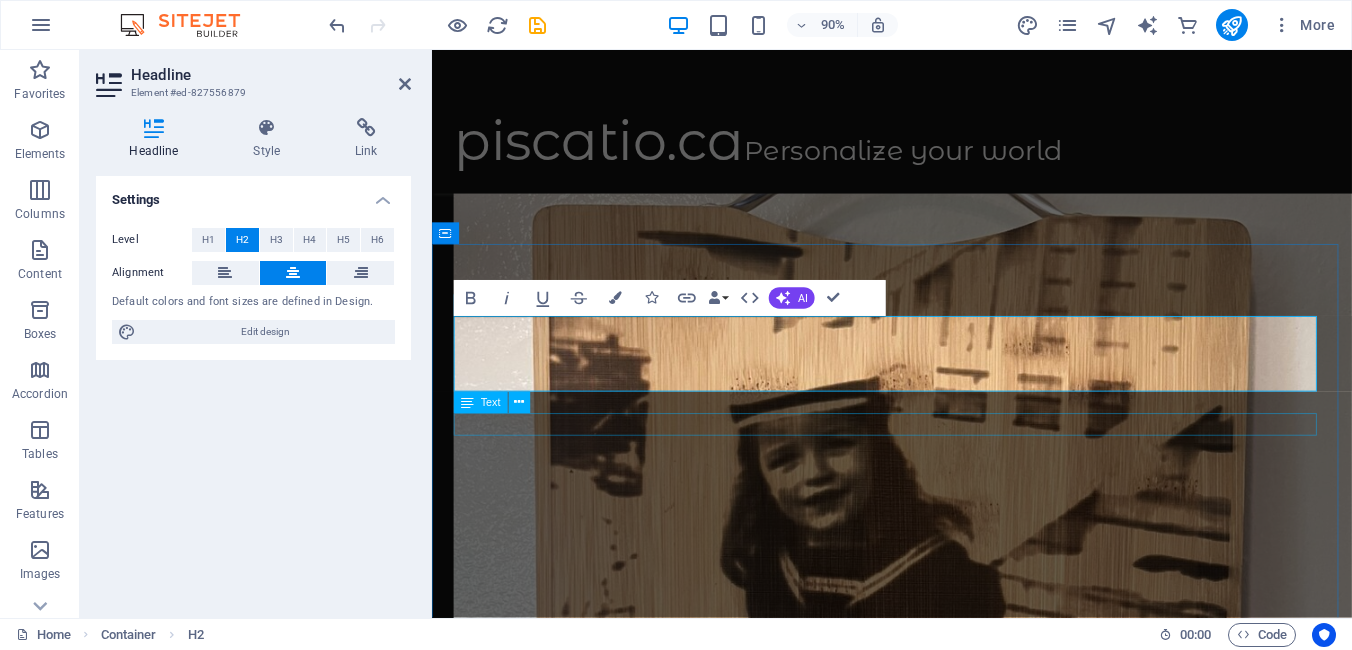 click on "Be the first who gets notified about new episodes!" at bounding box center (943, 5907) 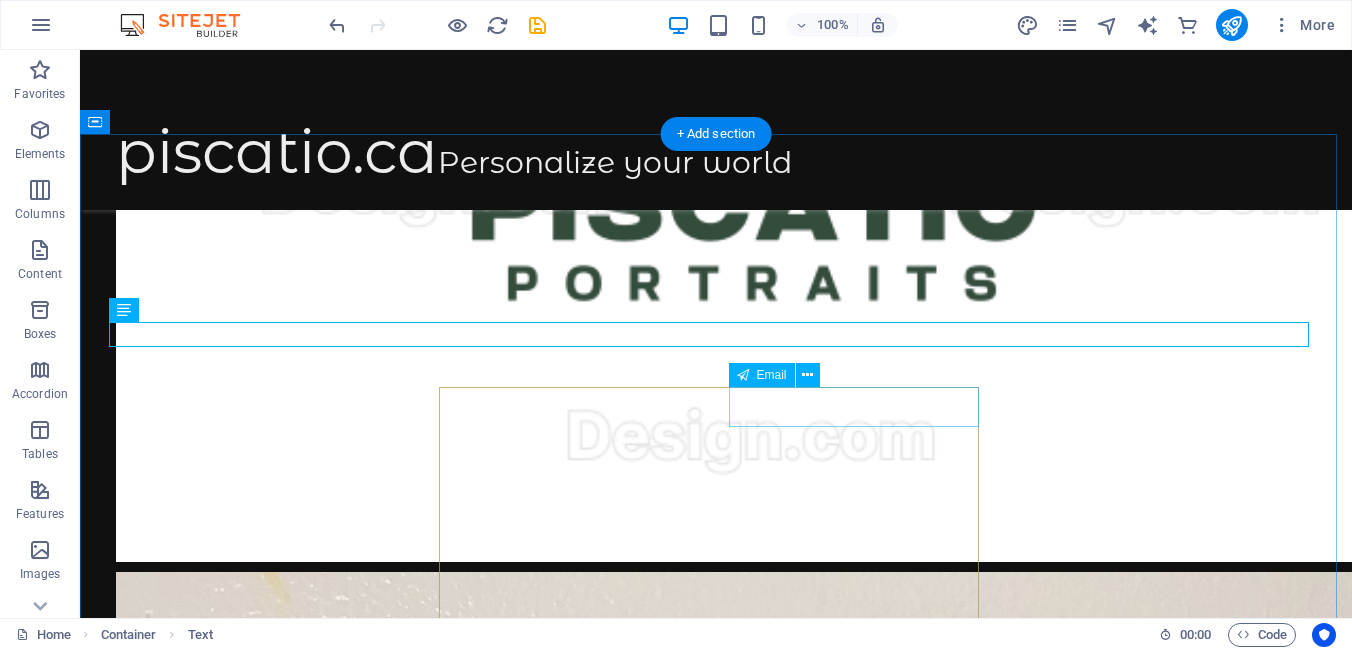 scroll, scrollTop: 4149, scrollLeft: 0, axis: vertical 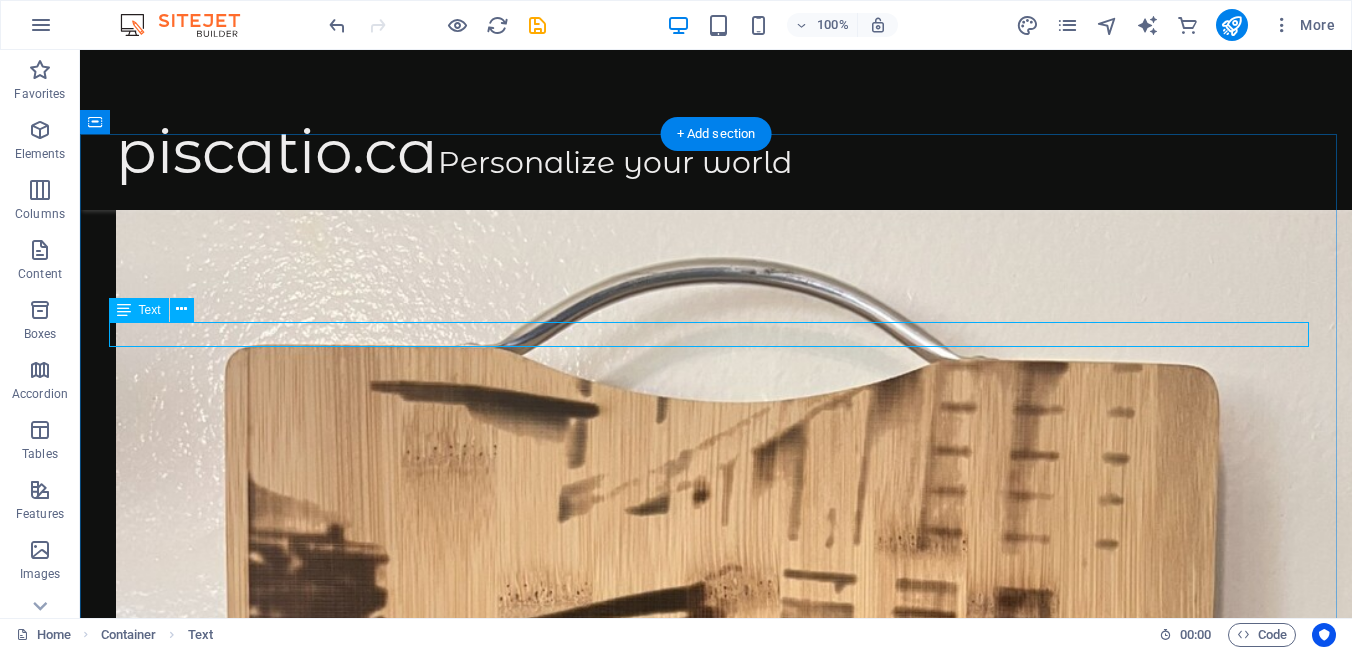 click on "Be the first who gets notified about new episodes!" at bounding box center (716, 6965) 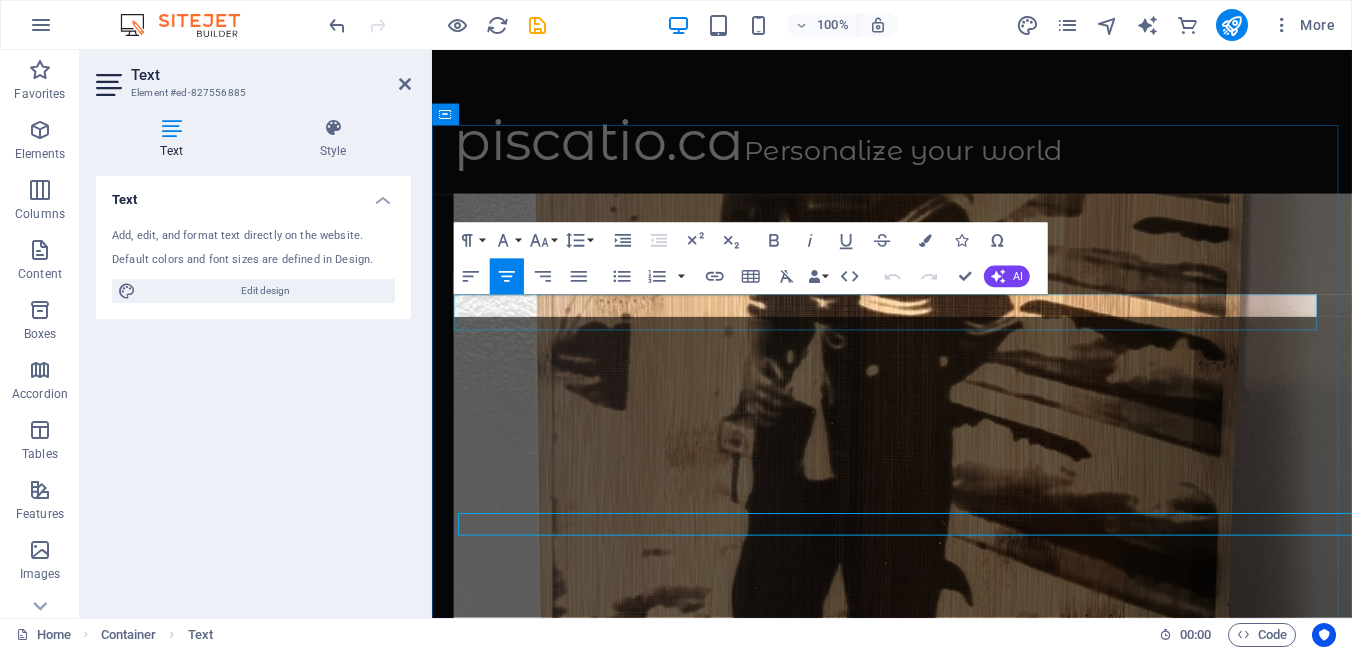 scroll, scrollTop: 3906, scrollLeft: 0, axis: vertical 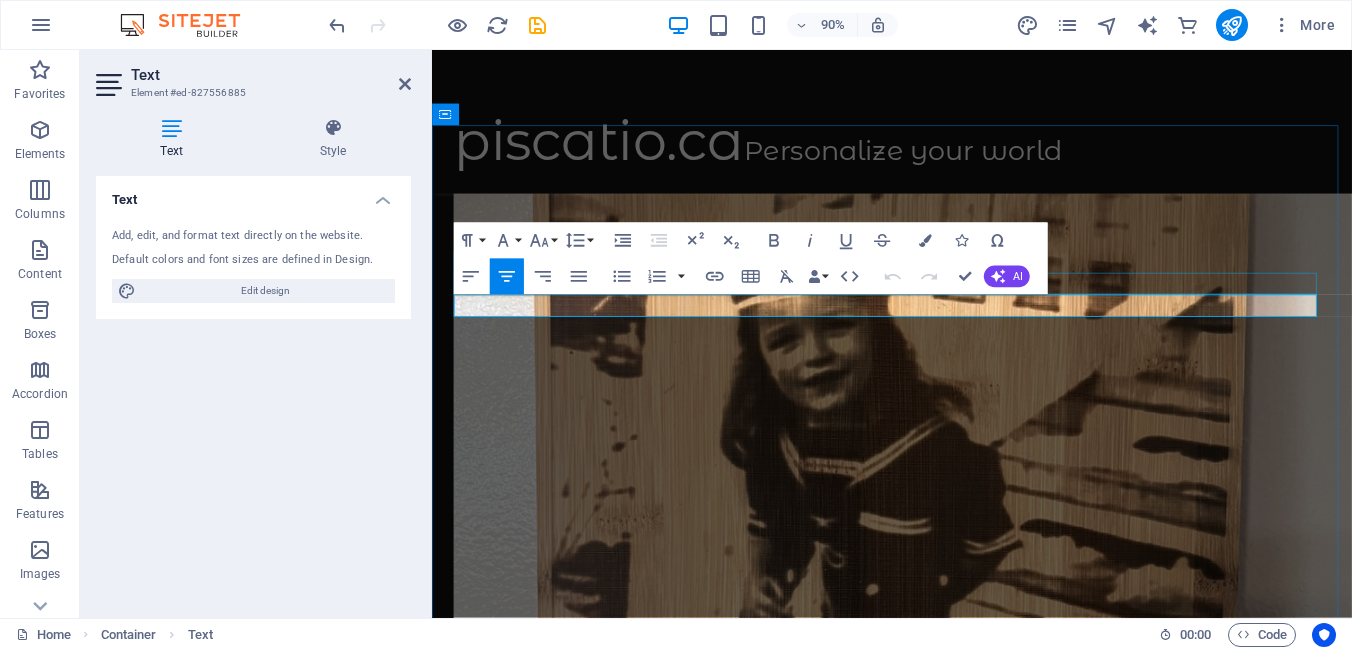 drag, startPoint x: 1161, startPoint y: 337, endPoint x: 520, endPoint y: 306, distance: 641.74915 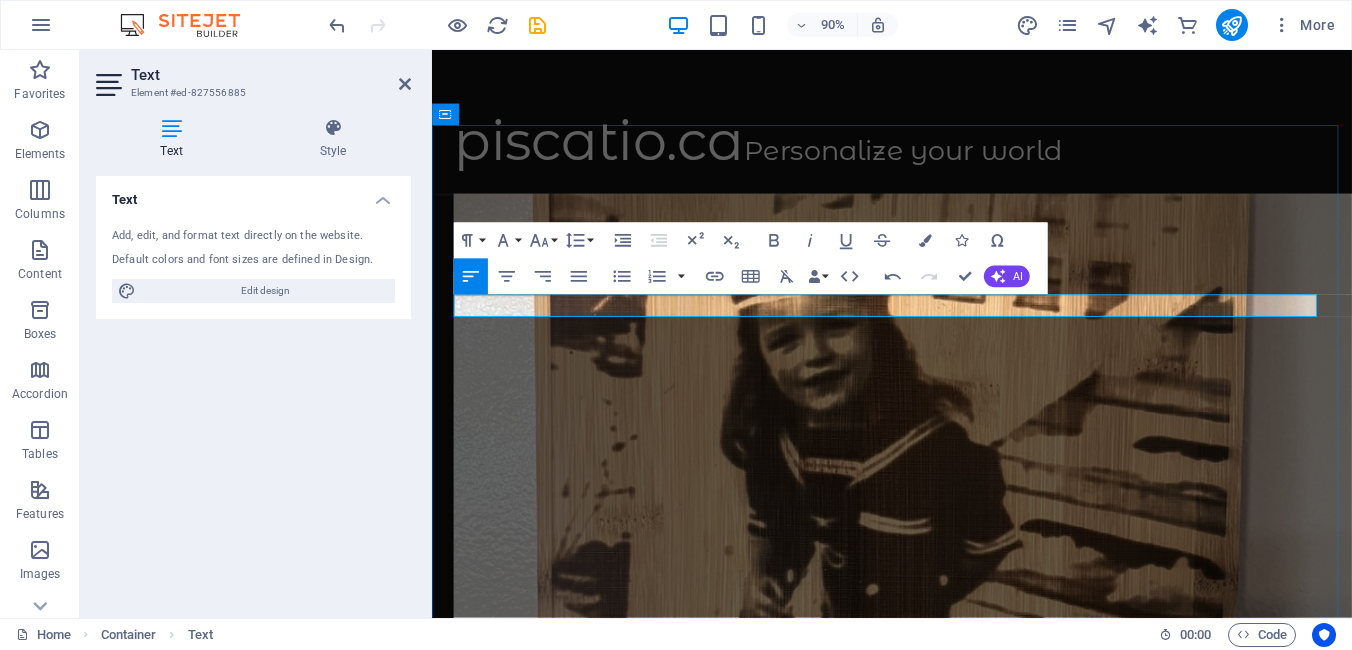 click at bounding box center (943, 5775) 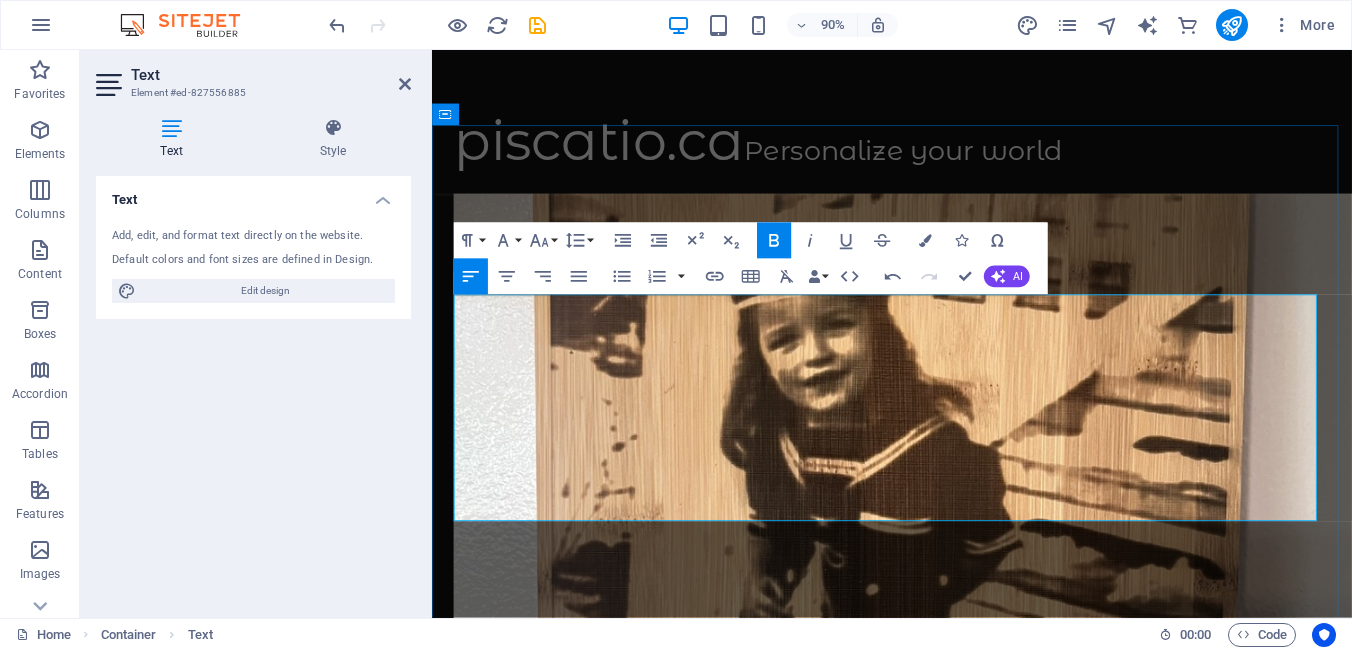 click on "Begin Your Custom Piece" at bounding box center [574, 5851] 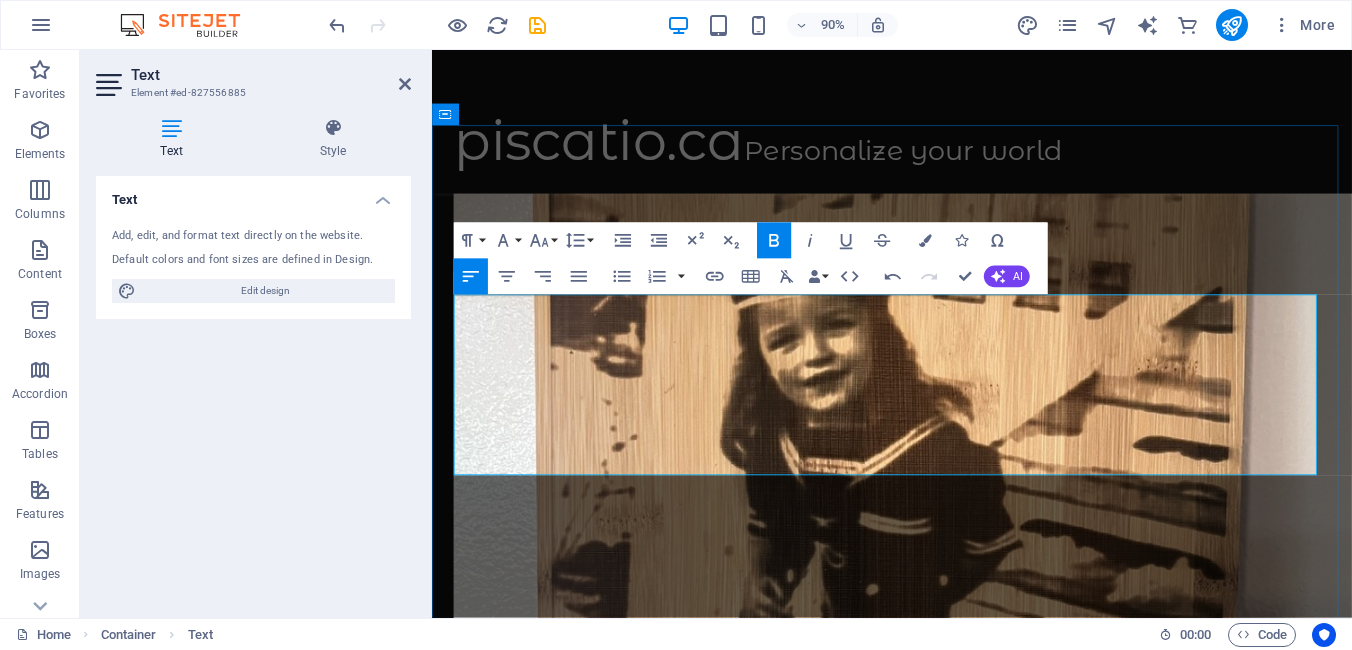 type 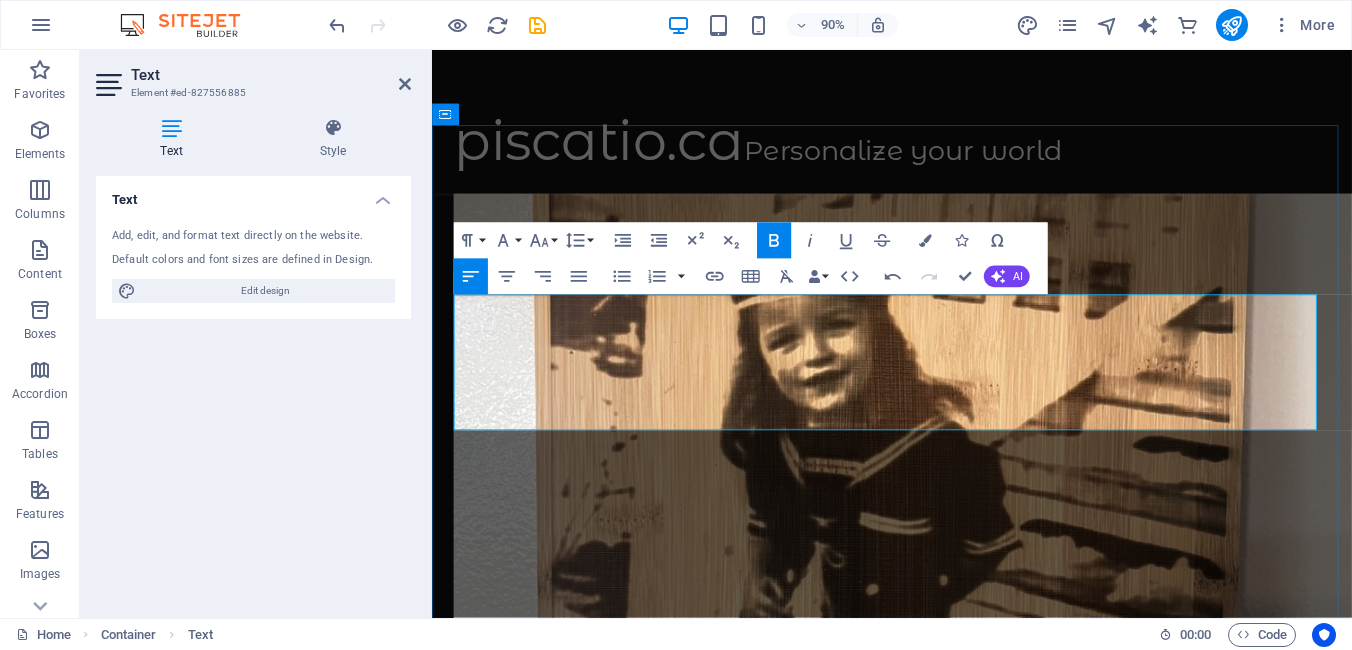 click on "Design Your Keepsake" at bounding box center [561, 5851] 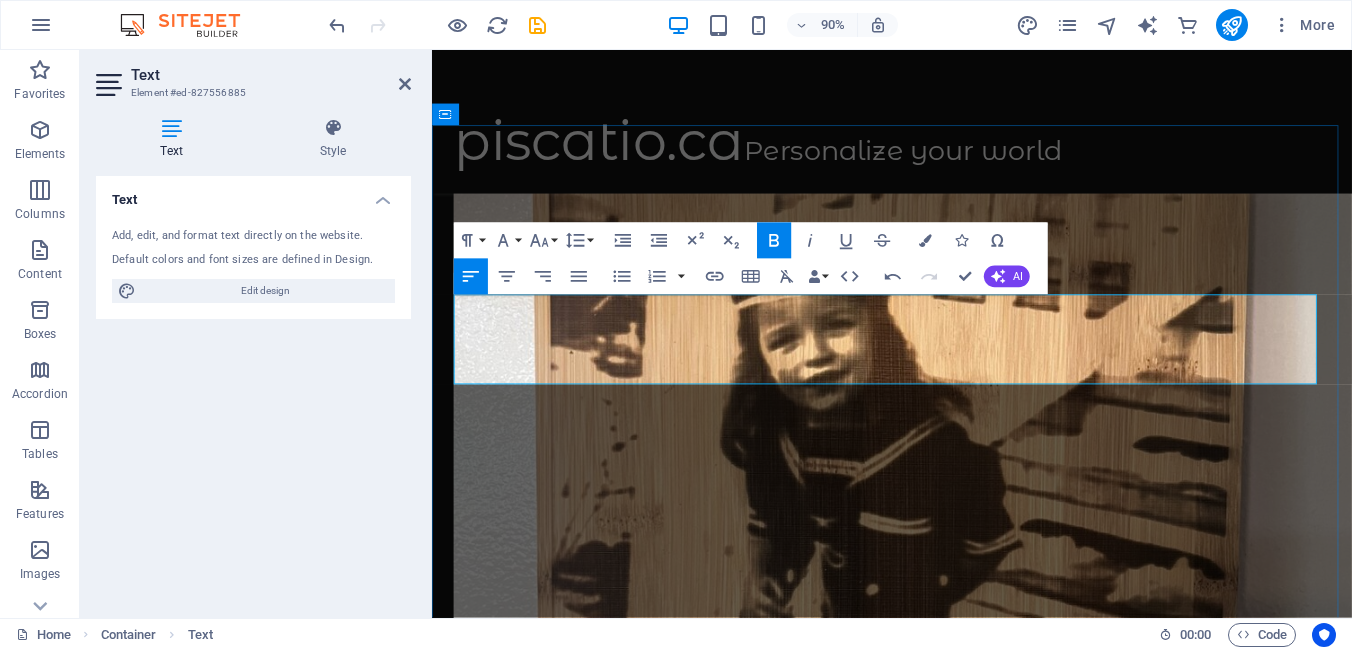 click on "Make It Personal" at bounding box center [538, 5851] 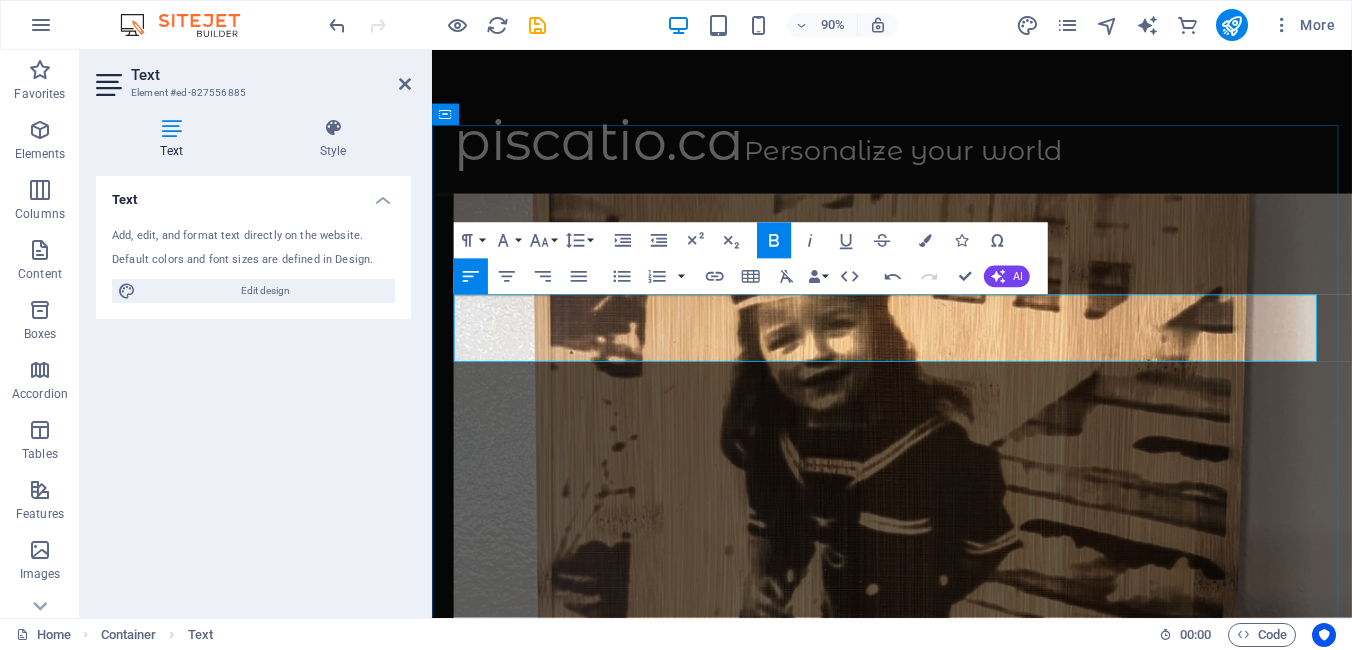 click on "Design Your Keepsake or" at bounding box center (1143, 5800) 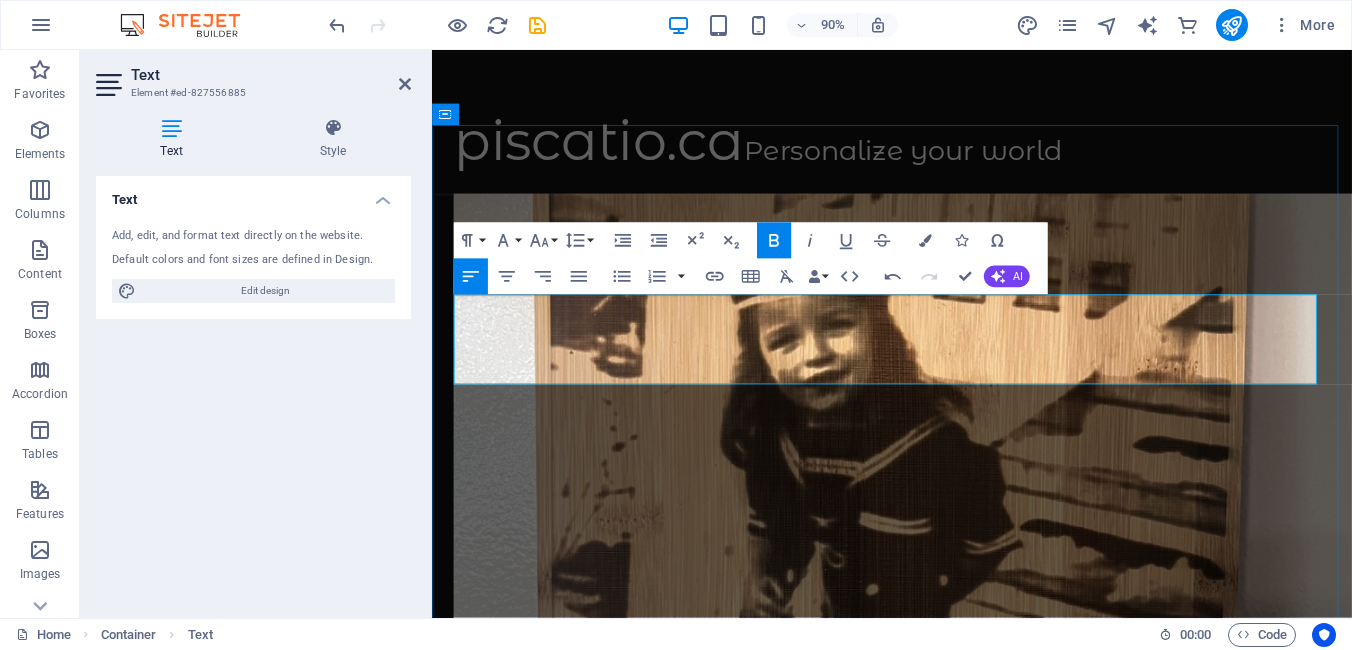 click on "​ Design Your Keepsake or  Make It Personal" at bounding box center [943, 5839] 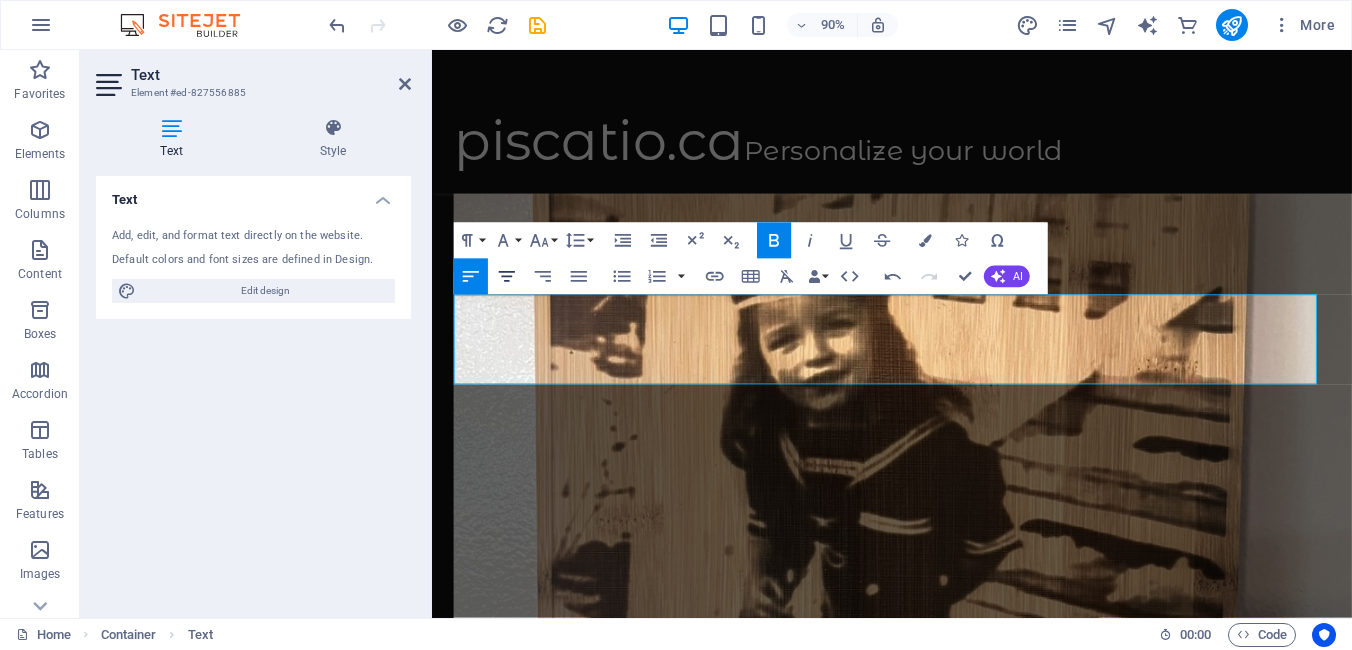 click 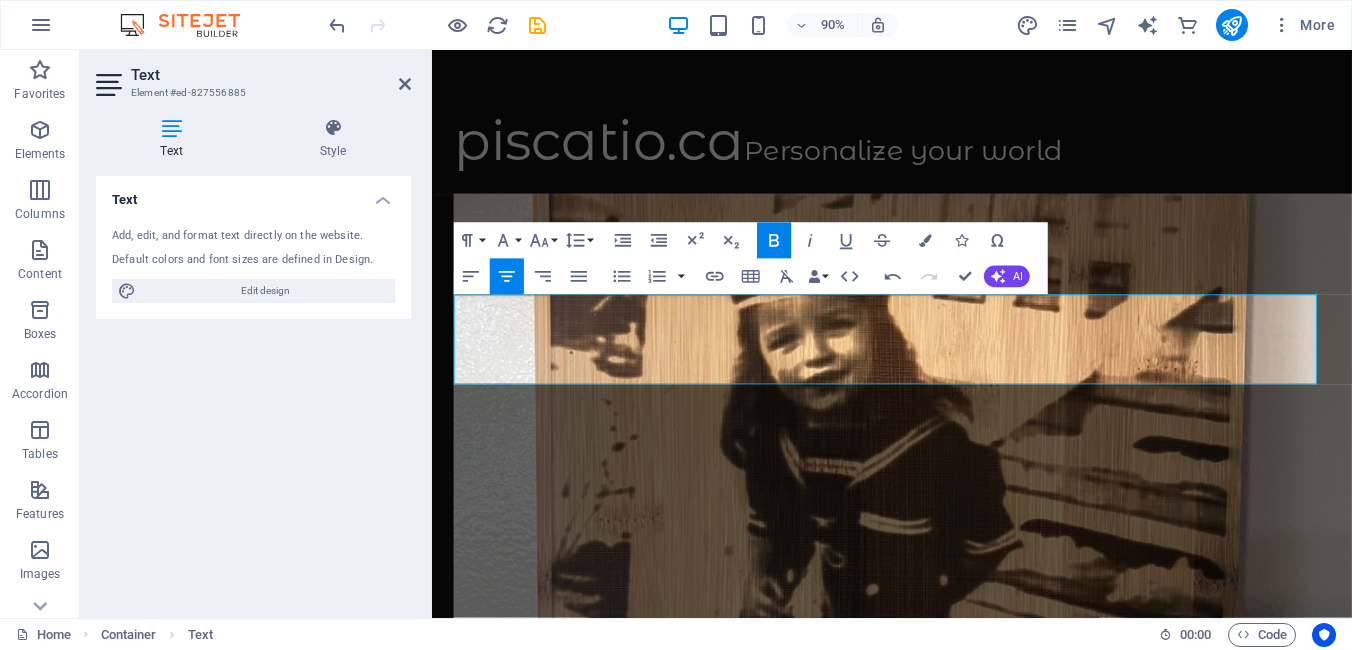 drag, startPoint x: 1045, startPoint y: 363, endPoint x: 857, endPoint y: 374, distance: 188.32153 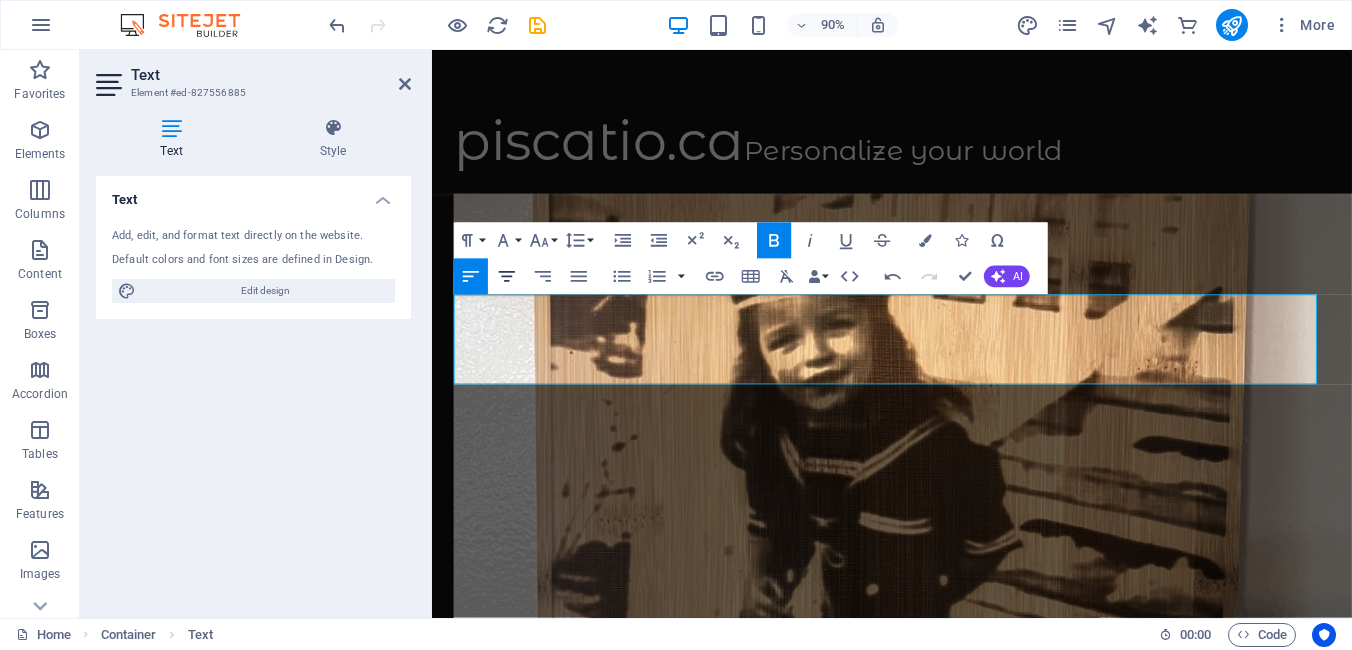 click 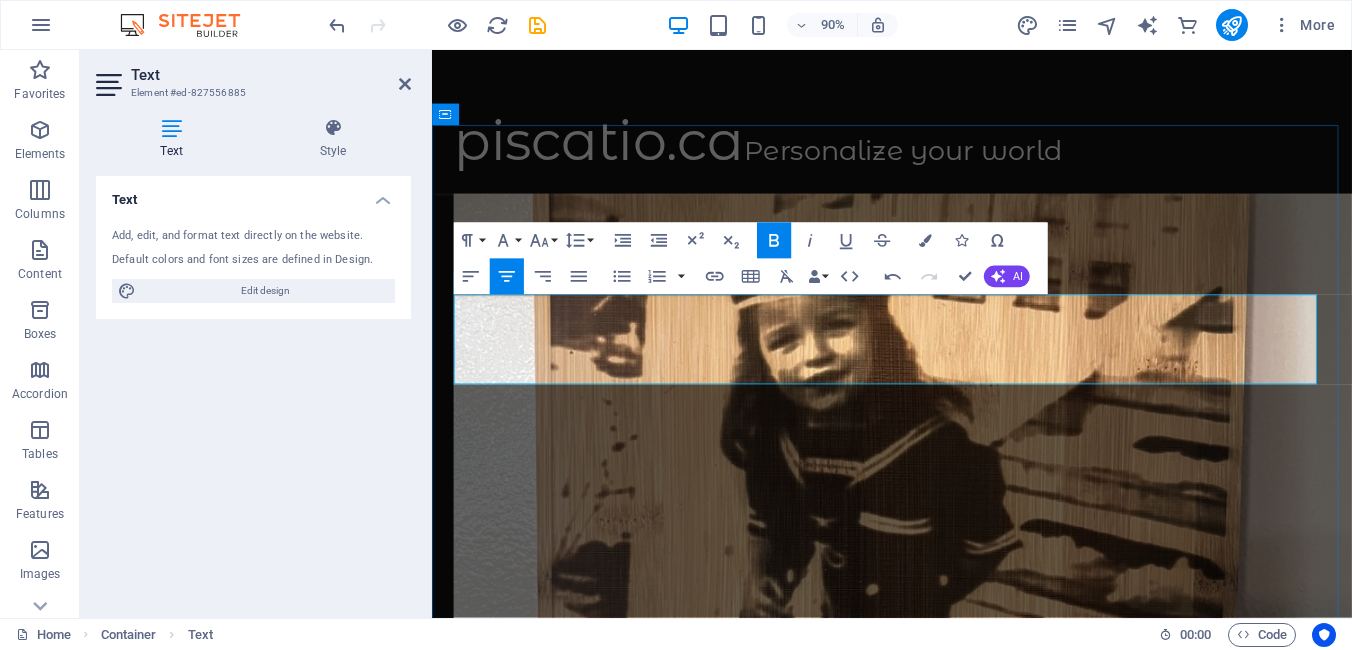 click on "Let’s Create Together,  Begin Your Custom Piece,  Craft With Us," at bounding box center (943, 5788) 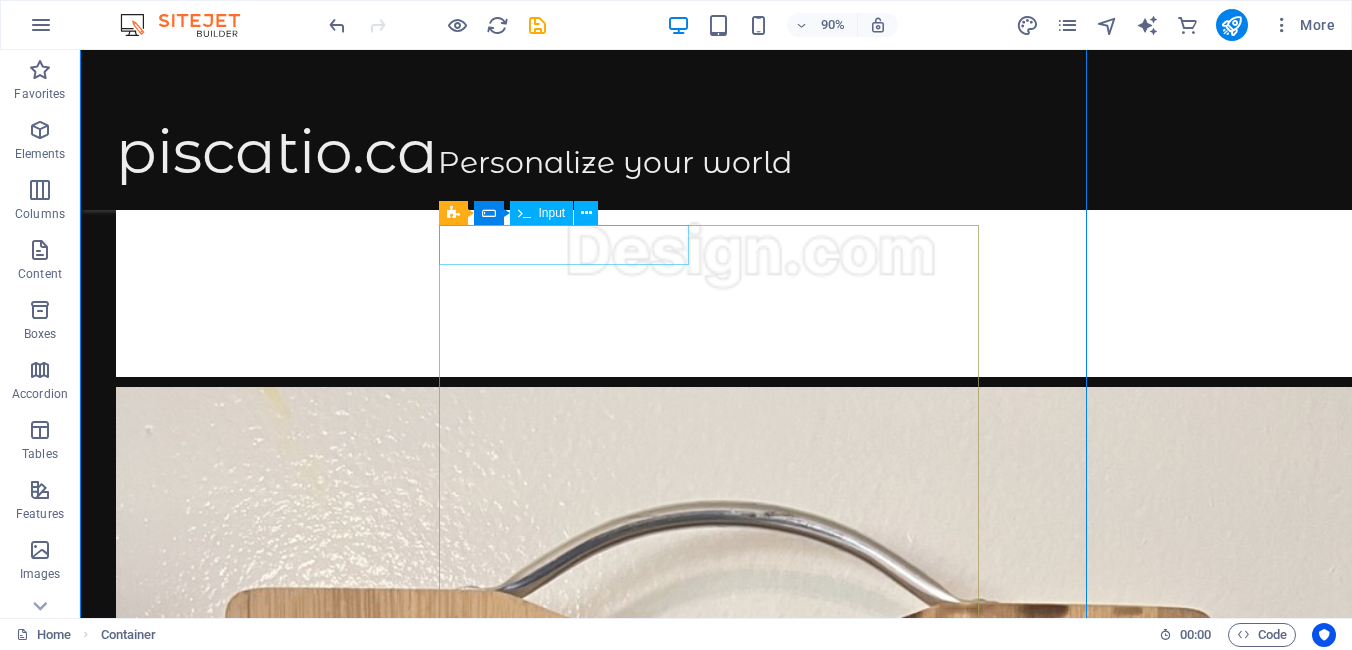 scroll, scrollTop: 4149, scrollLeft: 0, axis: vertical 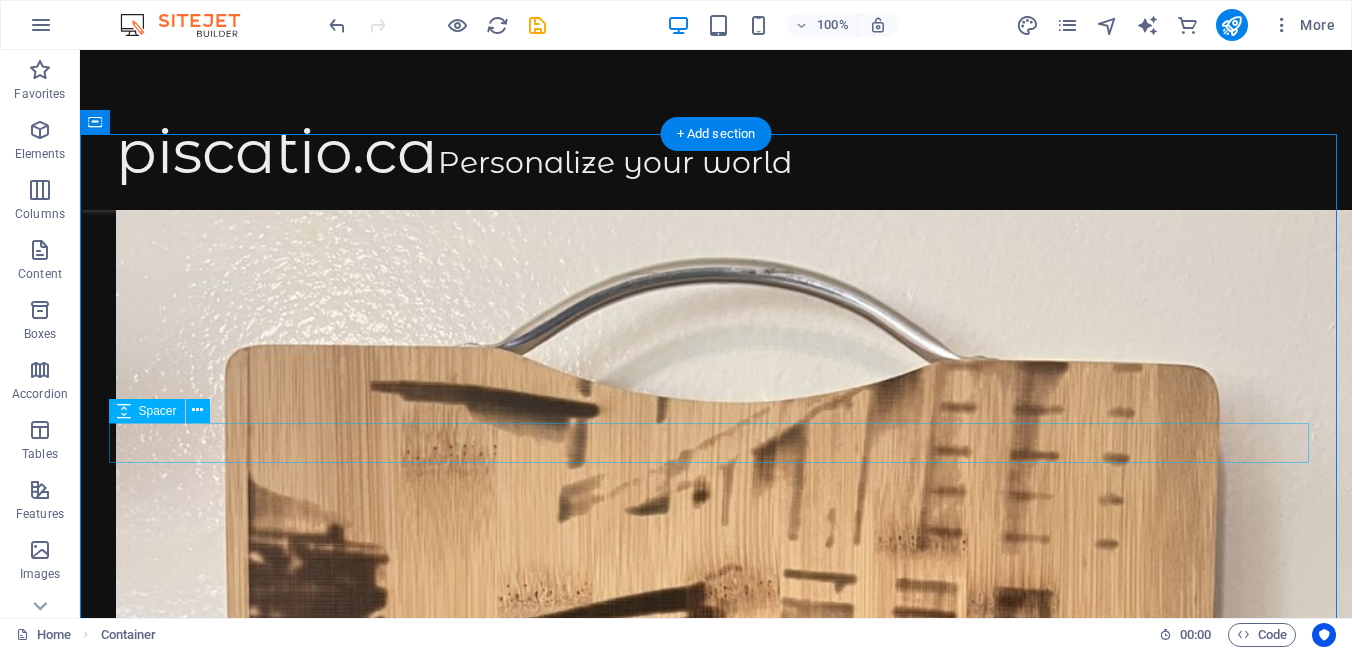 click at bounding box center [716, 7073] 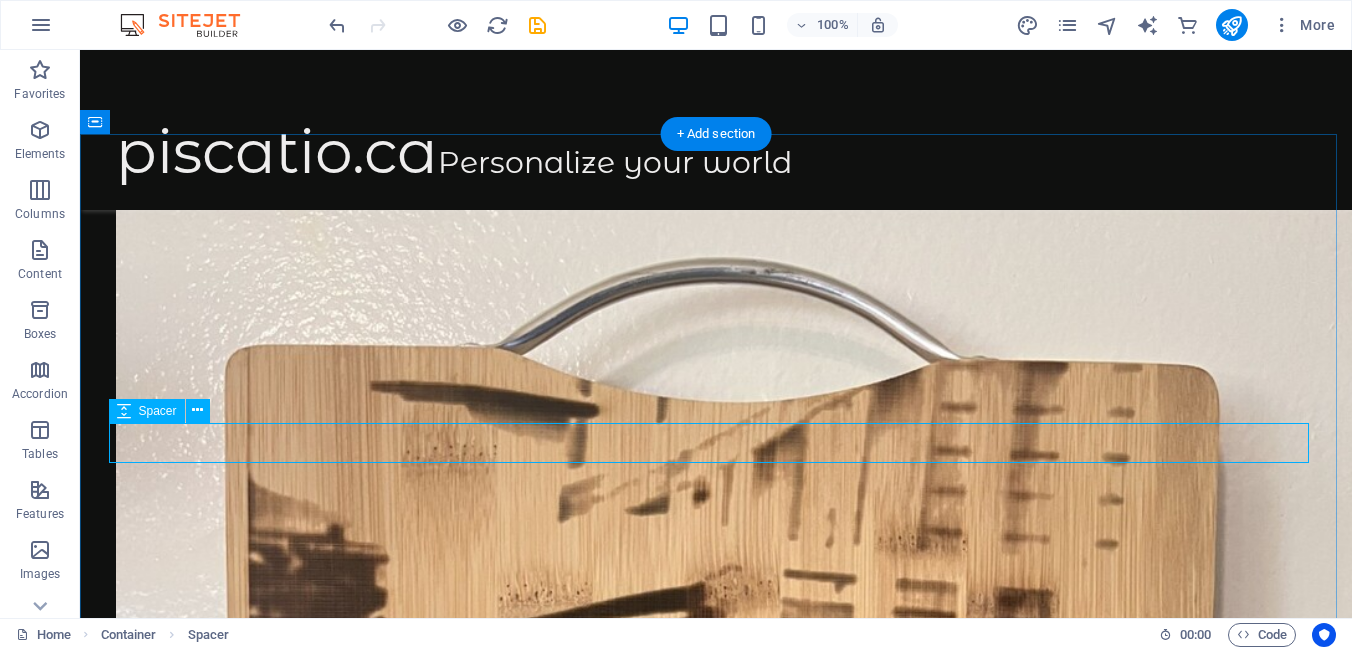 click at bounding box center (716, 7073) 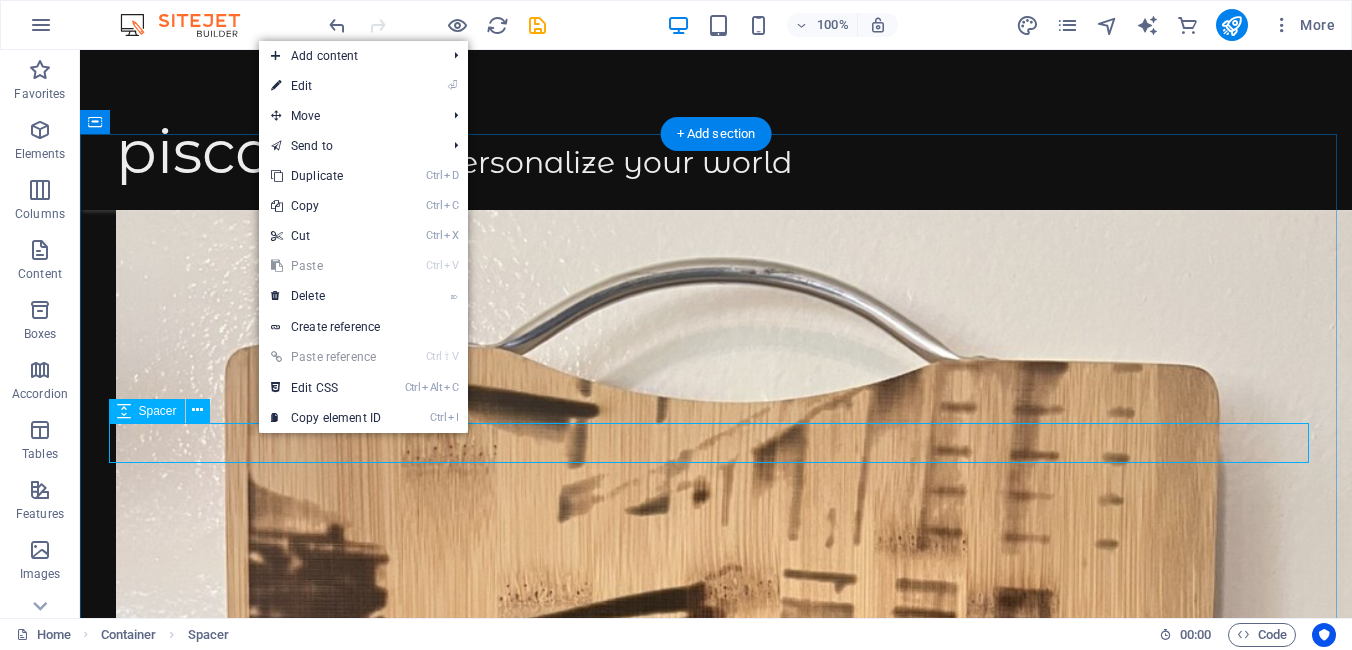 click at bounding box center [716, 7073] 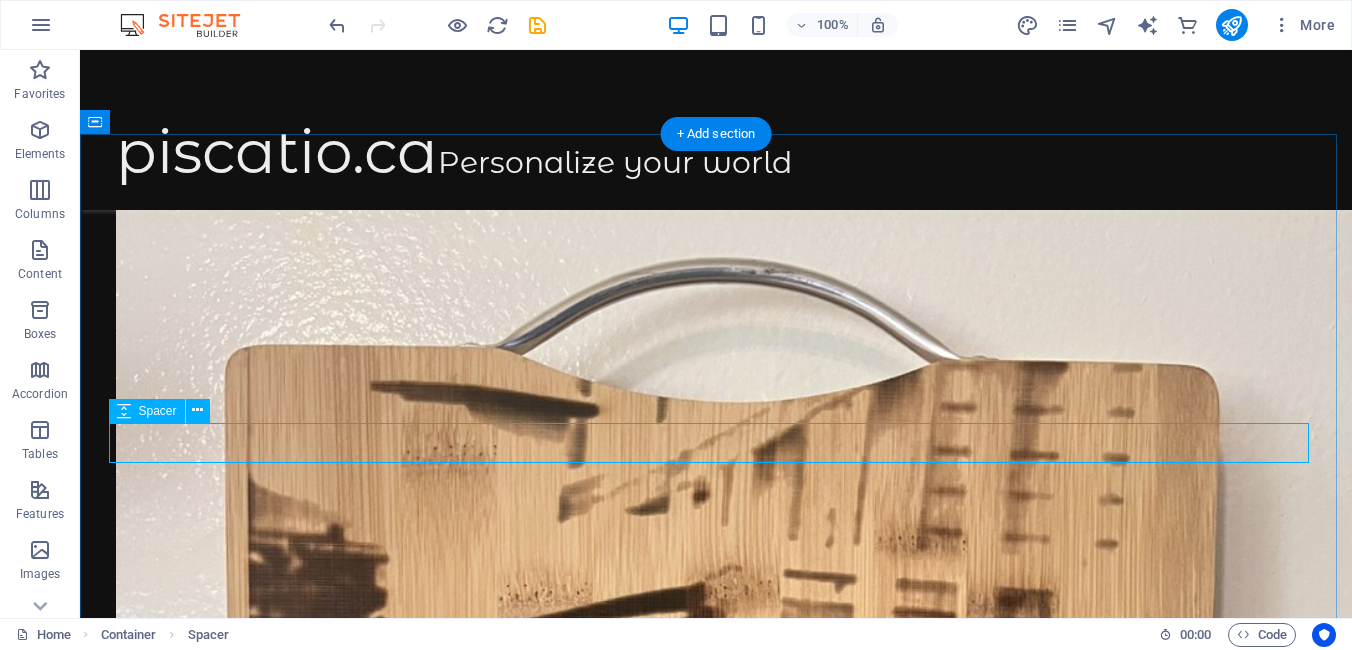 click at bounding box center (716, 7073) 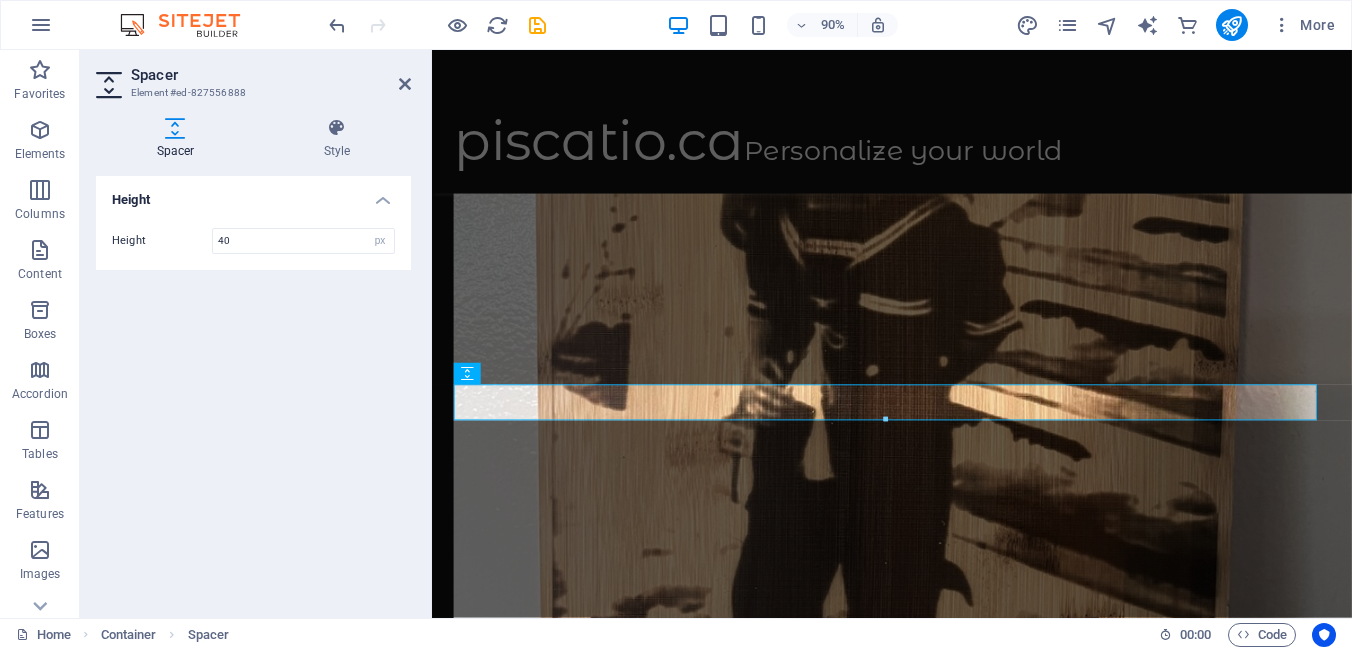 scroll, scrollTop: 3906, scrollLeft: 0, axis: vertical 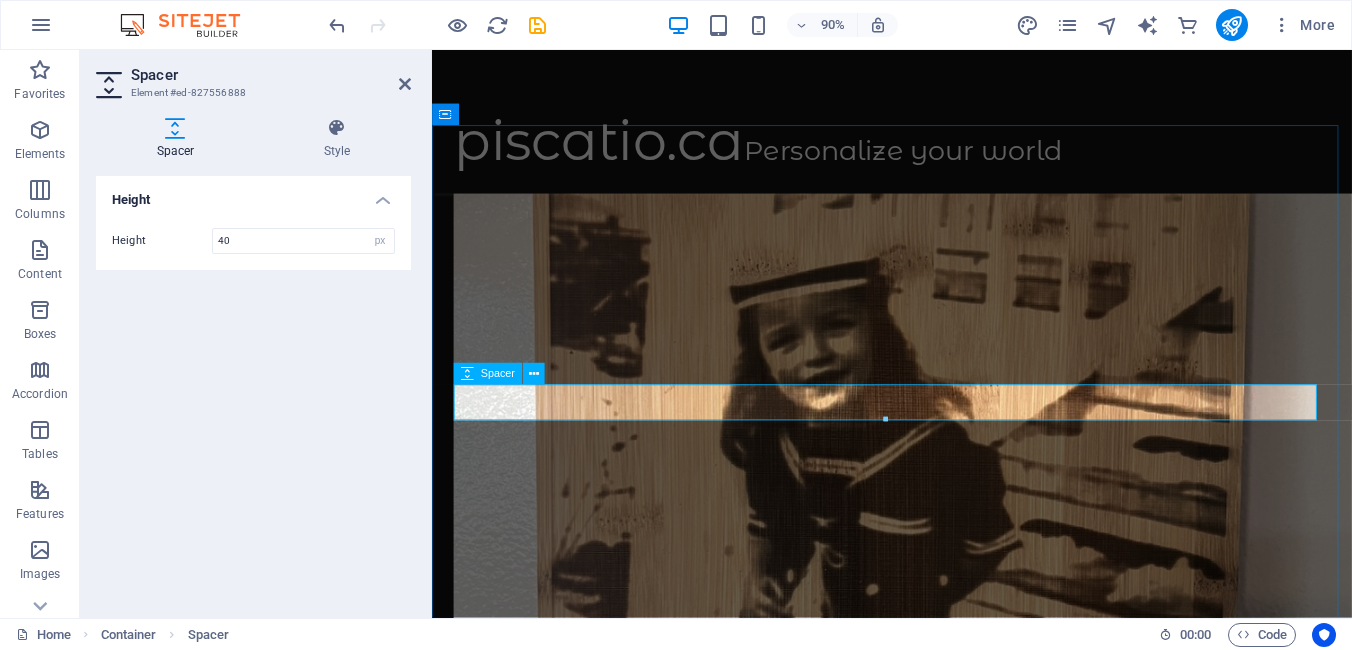 click at bounding box center [943, 5884] 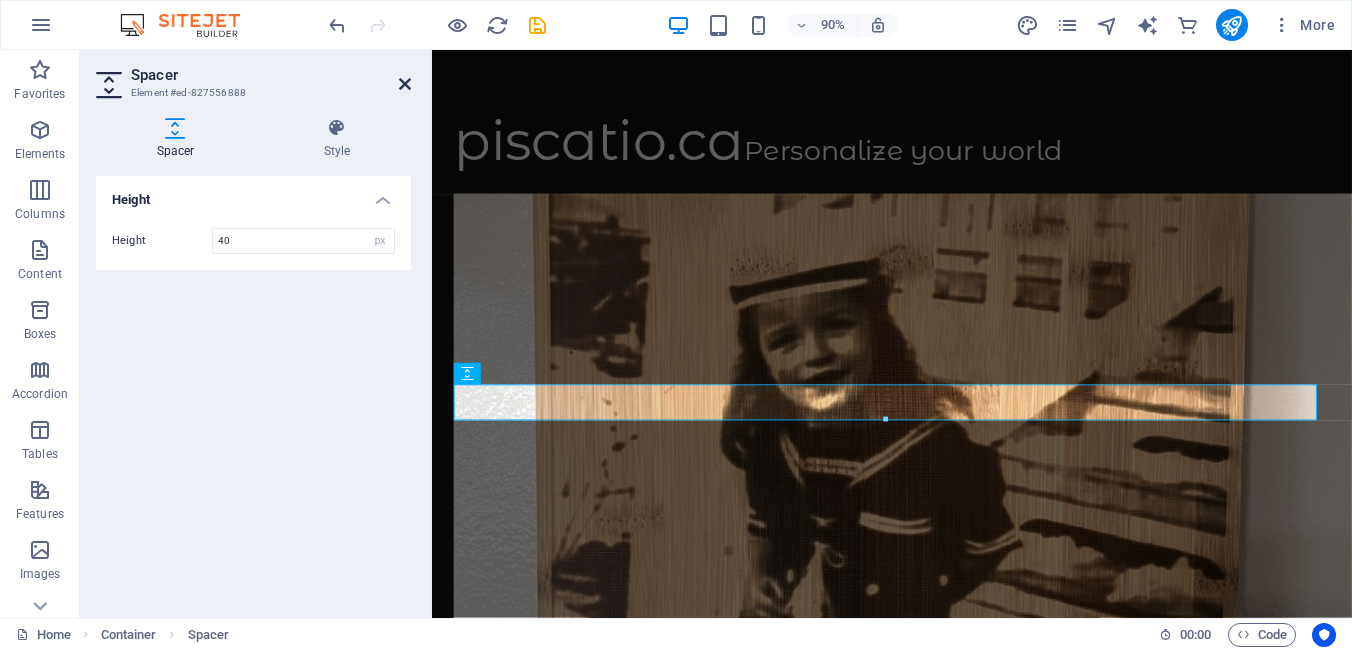 drag, startPoint x: 408, startPoint y: 88, endPoint x: 432, endPoint y: 131, distance: 49.24429 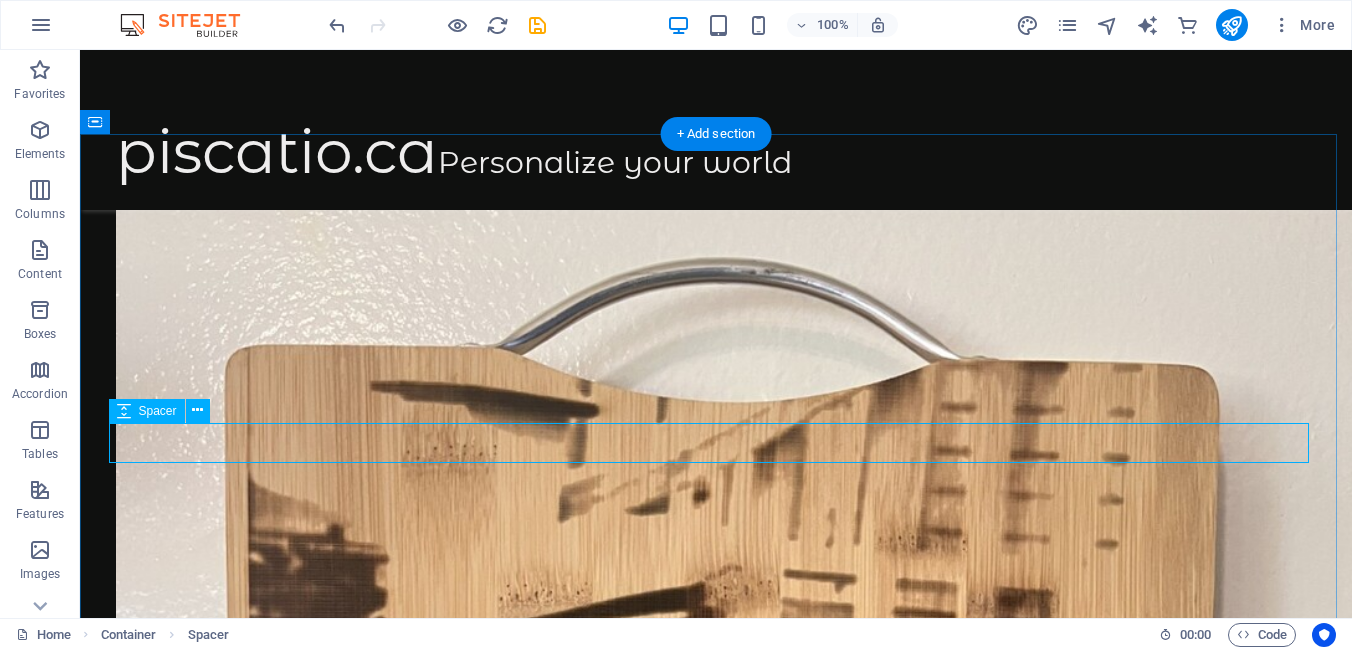 click at bounding box center (716, 7073) 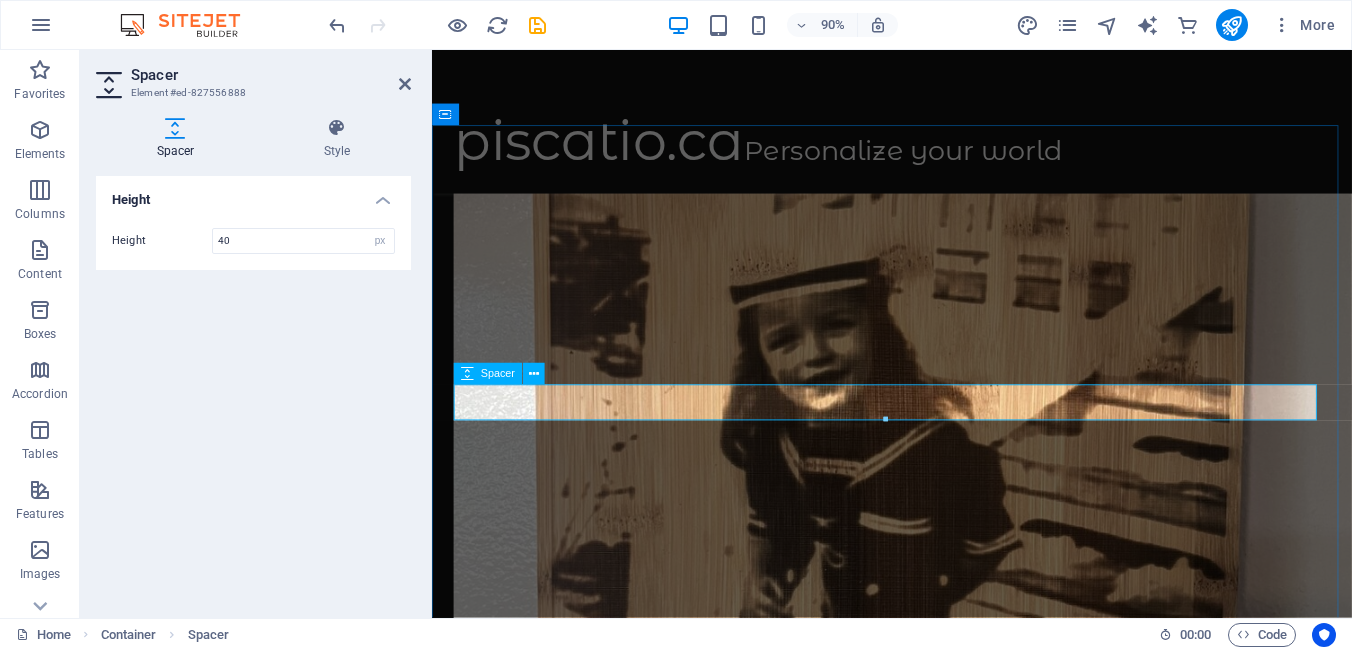 click at bounding box center (943, 5884) 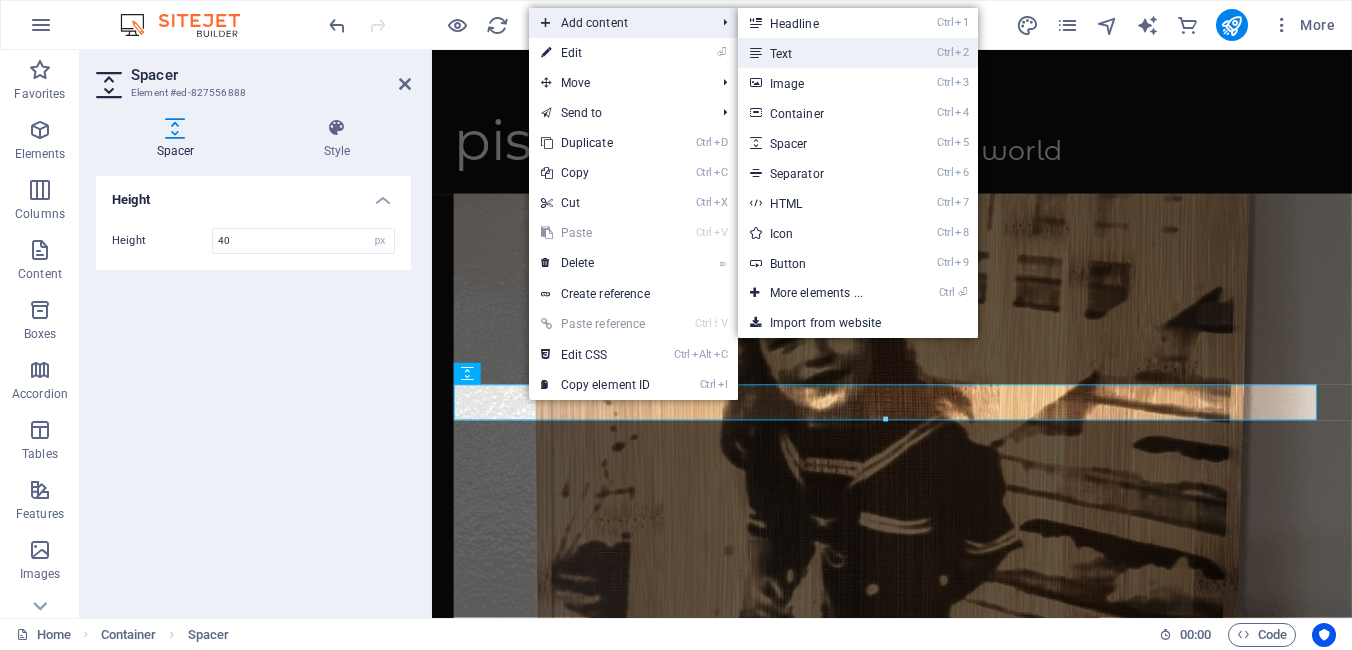 click on "Ctrl 2  Text" at bounding box center [820, 53] 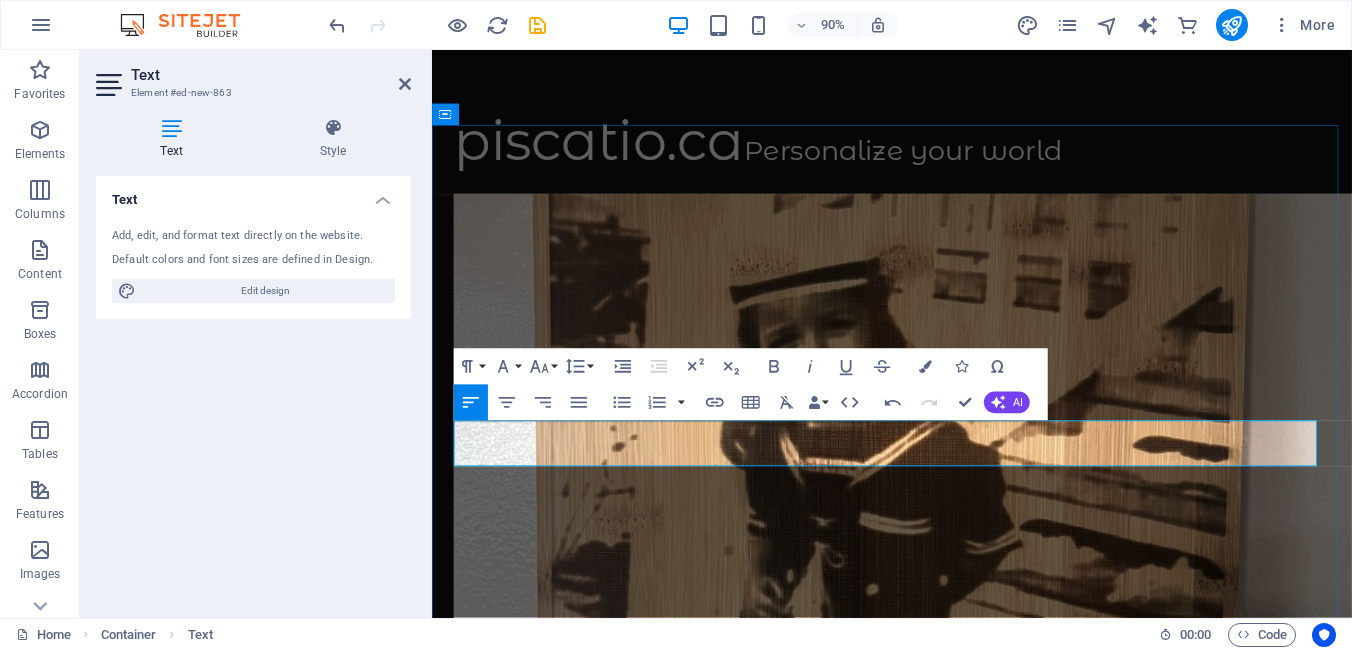 type 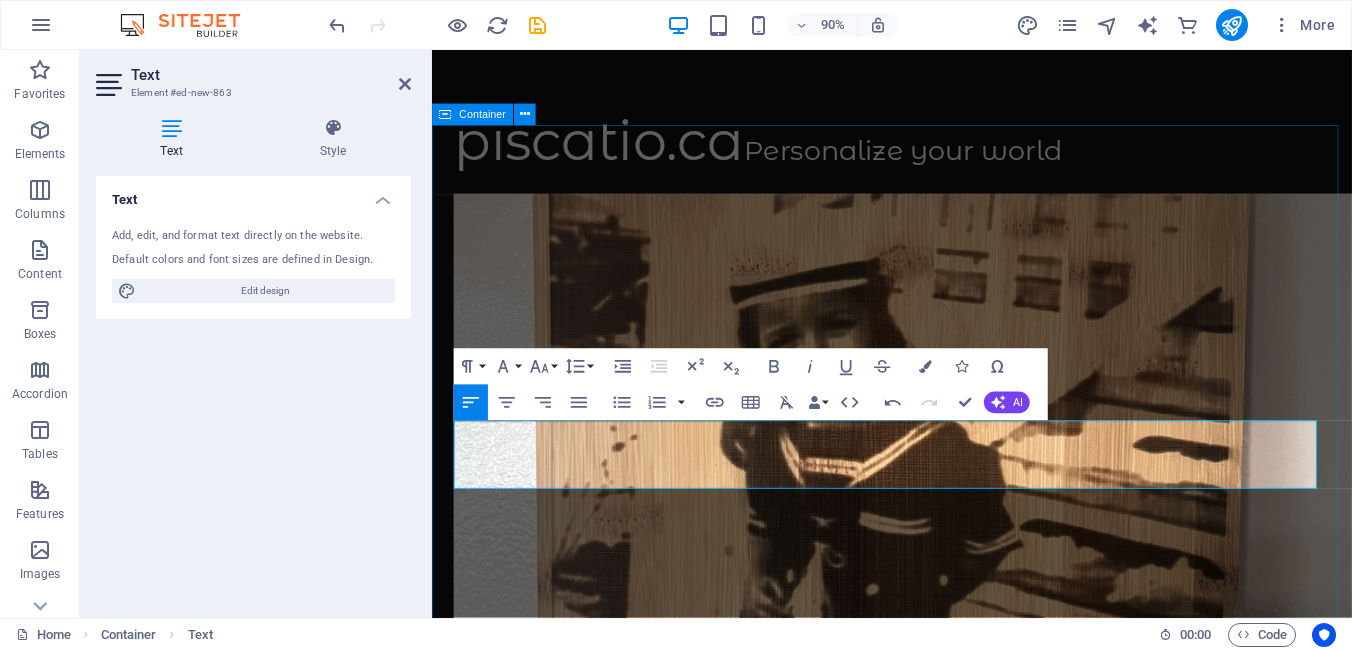 click on "Tell Us What Matters Let’s Create Together,  Begin Your Custom Piece,  Craft With Us,  Design Your Keepsake or  Make It Personal If you want your picture and story to be shared, don’t hesitate to reach out. We love hearing inspiring stories—and even more, we love sharing them. Have a memory that deserves to be shared? We’d love to hear your story—and help you bring it to life Submit   I have read and understand the privacy policy. Unreadable? Load new" at bounding box center [943, 6142] 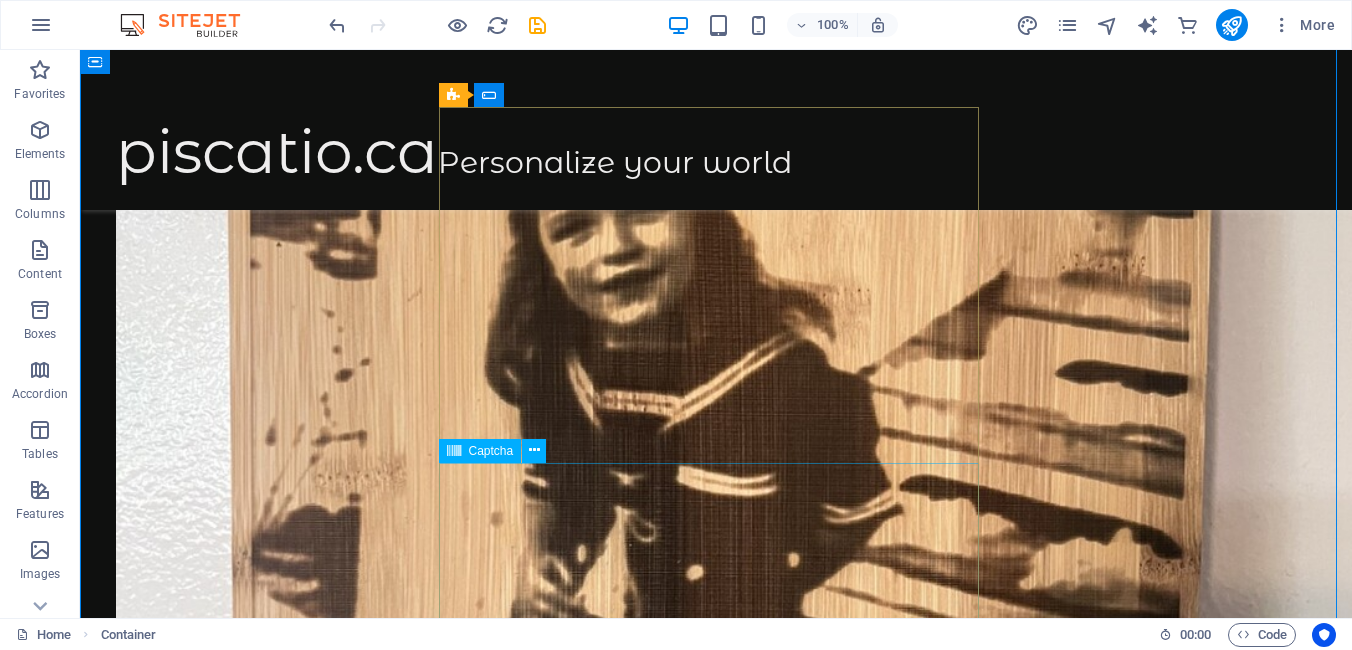 scroll, scrollTop: 4649, scrollLeft: 0, axis: vertical 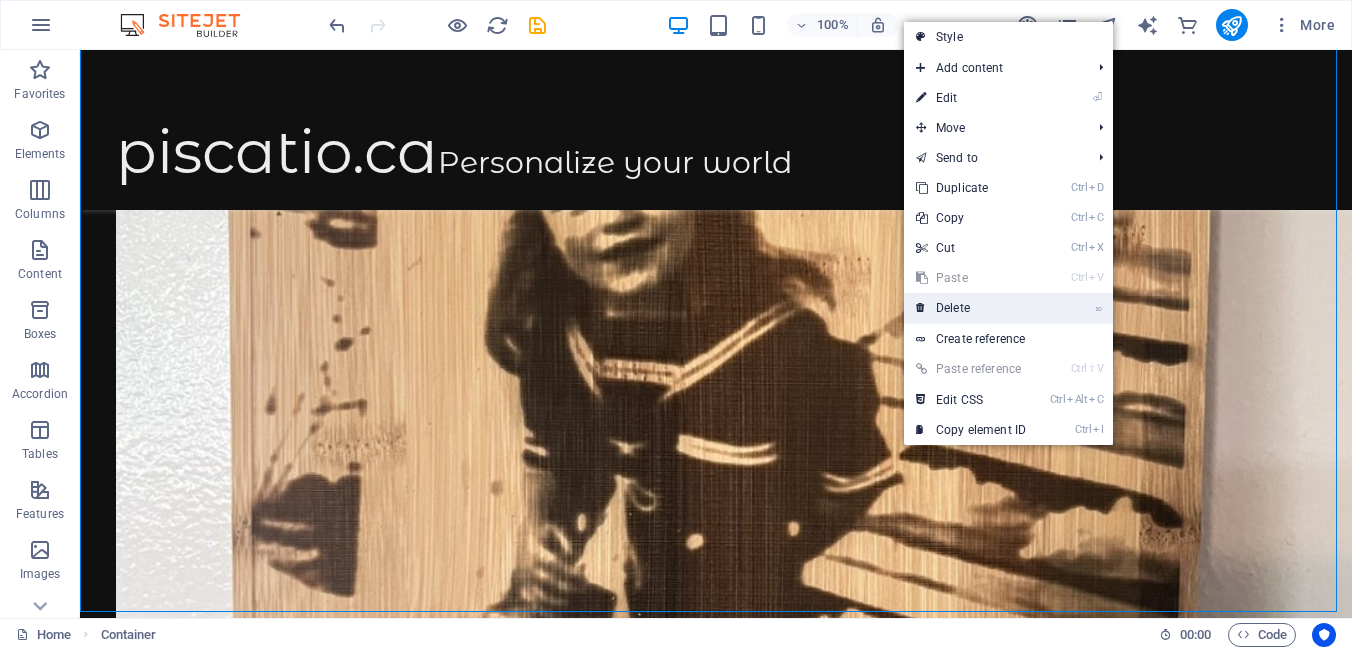 click on "⌦  Delete" at bounding box center (971, 308) 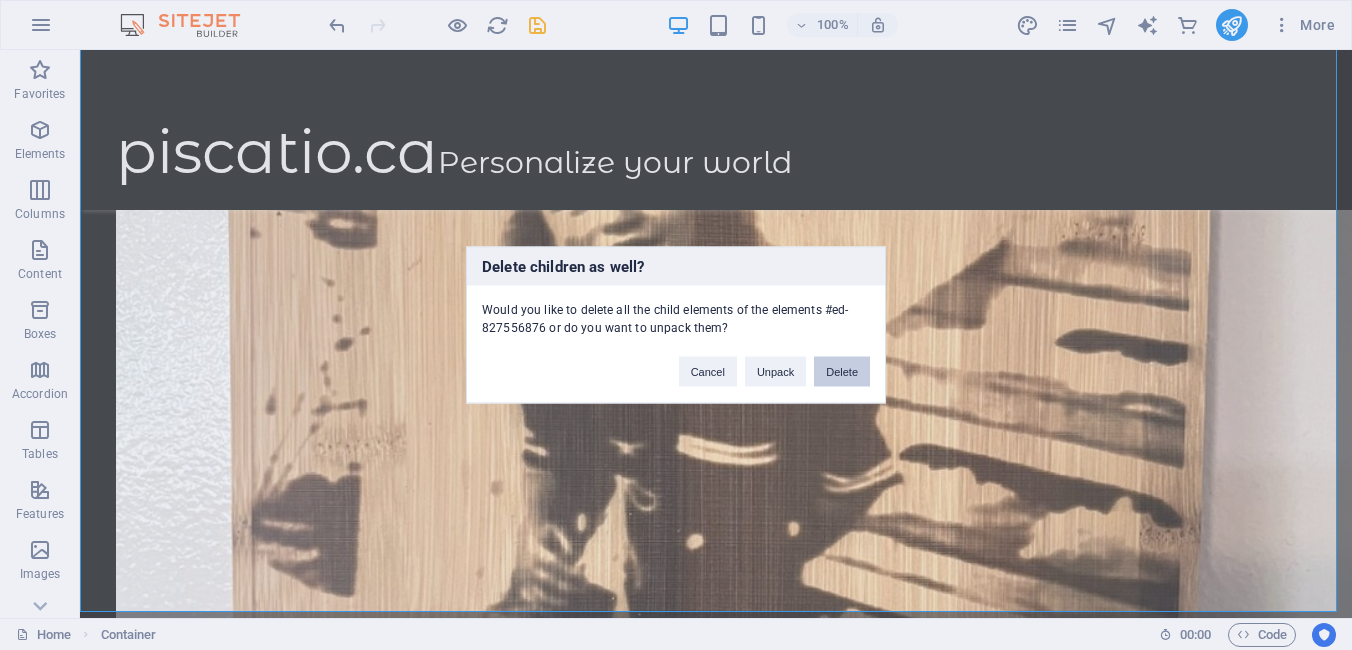 drag, startPoint x: 846, startPoint y: 375, endPoint x: 760, endPoint y: 325, distance: 99.47864 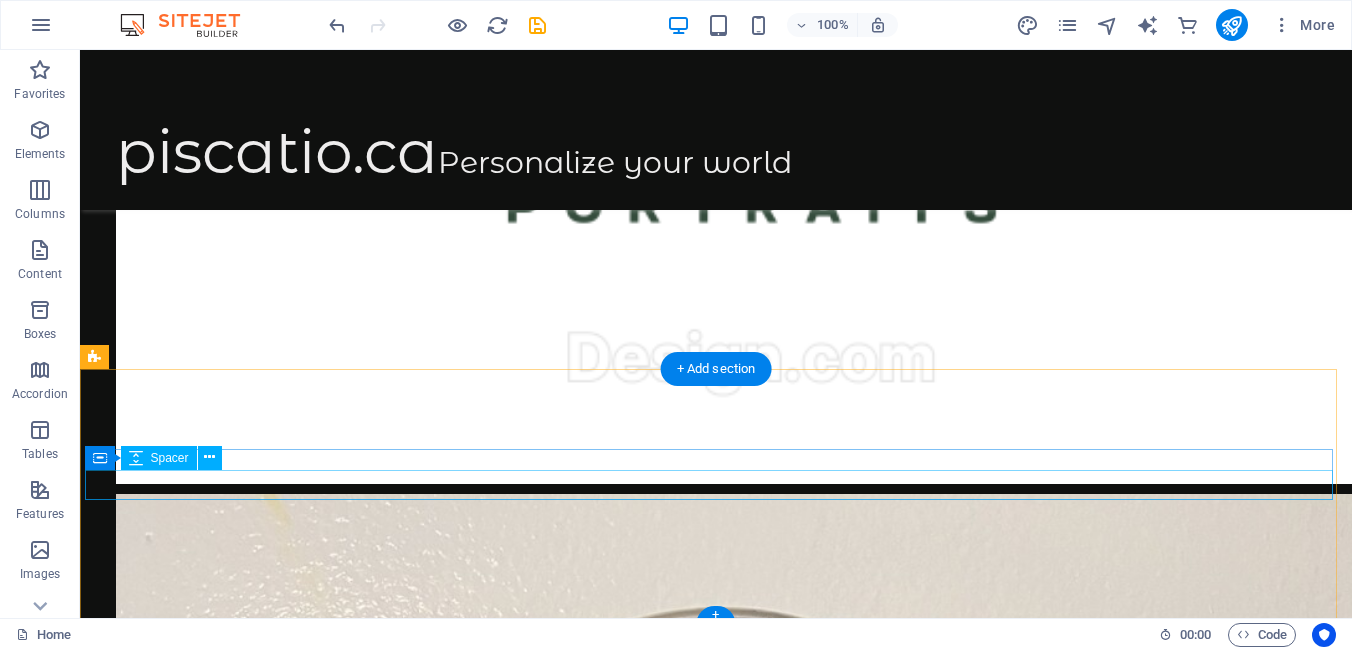 scroll, scrollTop: 3621, scrollLeft: 0, axis: vertical 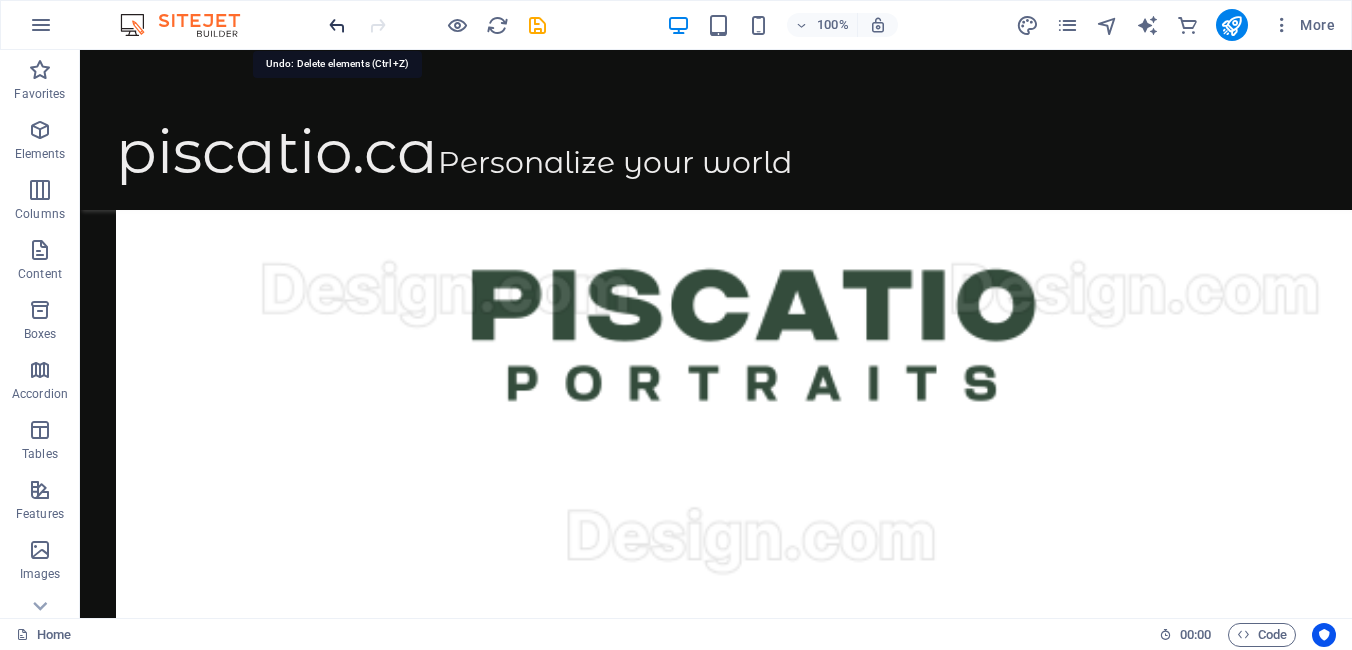 click at bounding box center (337, 25) 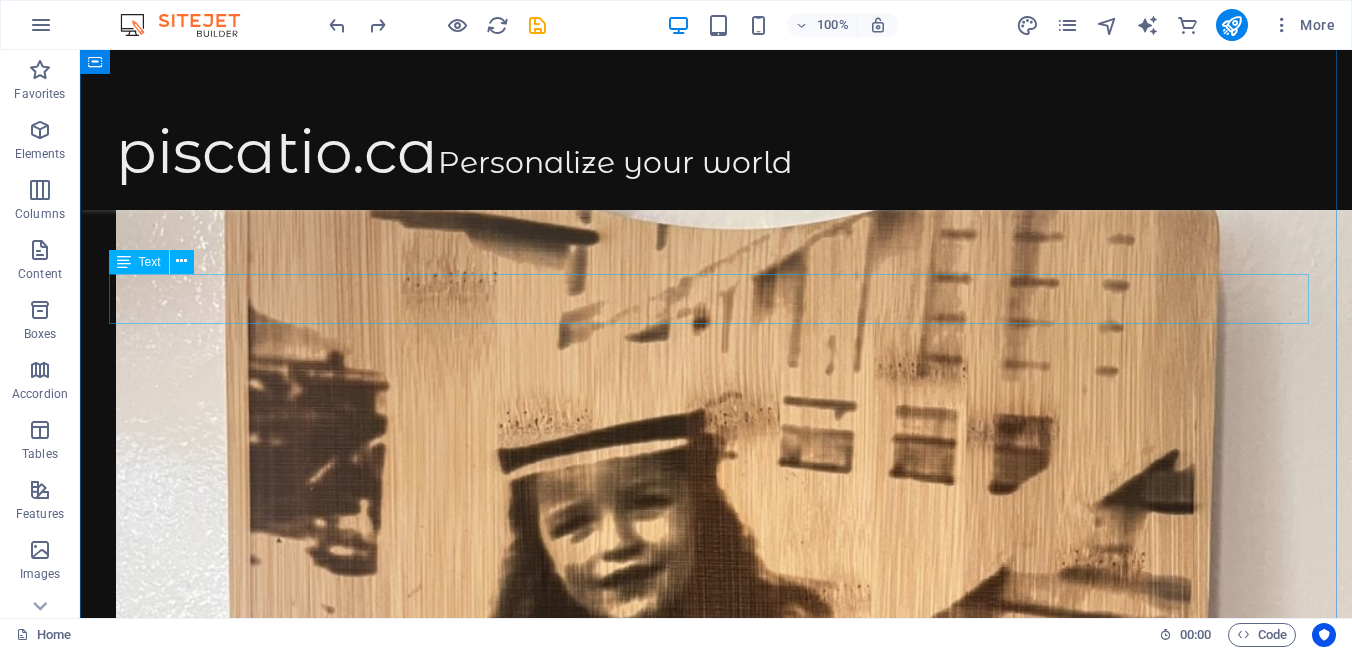 scroll, scrollTop: 4338, scrollLeft: 0, axis: vertical 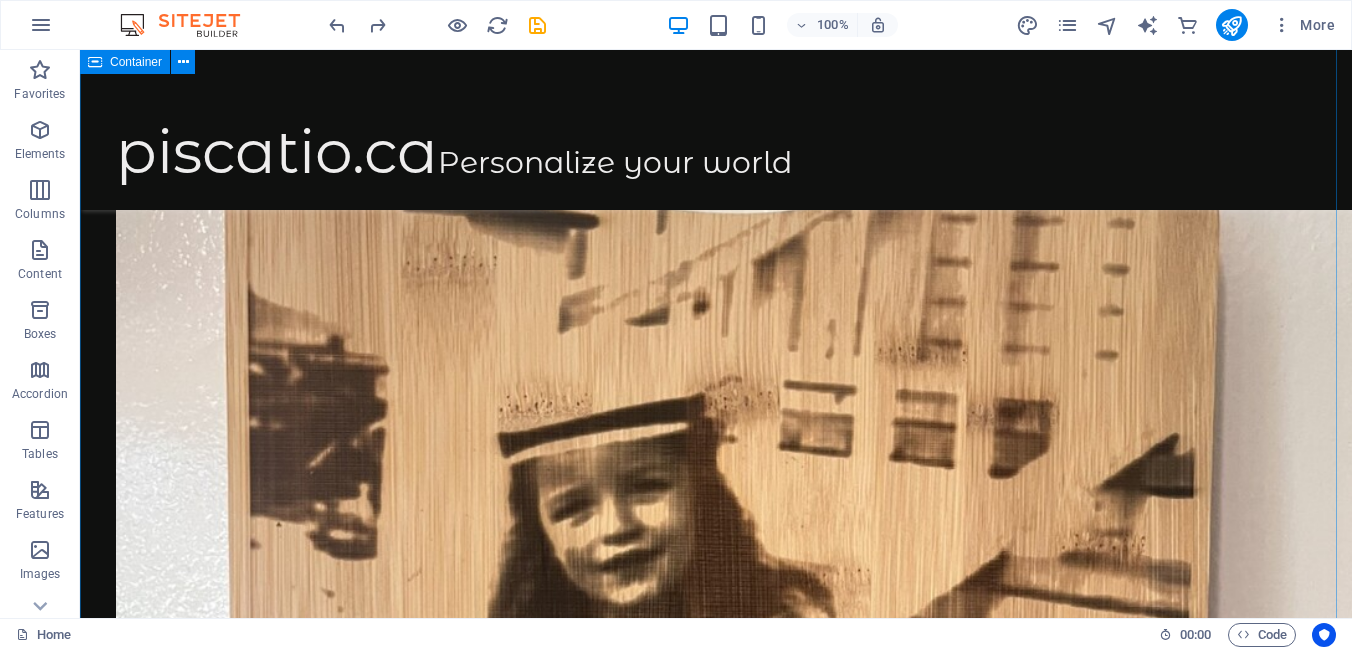 click on "Tell Us What Matters Let’s Create Together,  Begin Your Custom Piece,  Craft With Us,  Design Your Keepsake or  Make It Personal If you want your picture and story to be shared, don’t hesitate to reach out. We love hearing inspiring stories—and even more, we love sharing them. Have a memory that deserves to be shared? We’d love to hear your story—and help you bring it to life Submit   I have read and understand the privacy policy. Unreadable? Load new" at bounding box center (716, 7130) 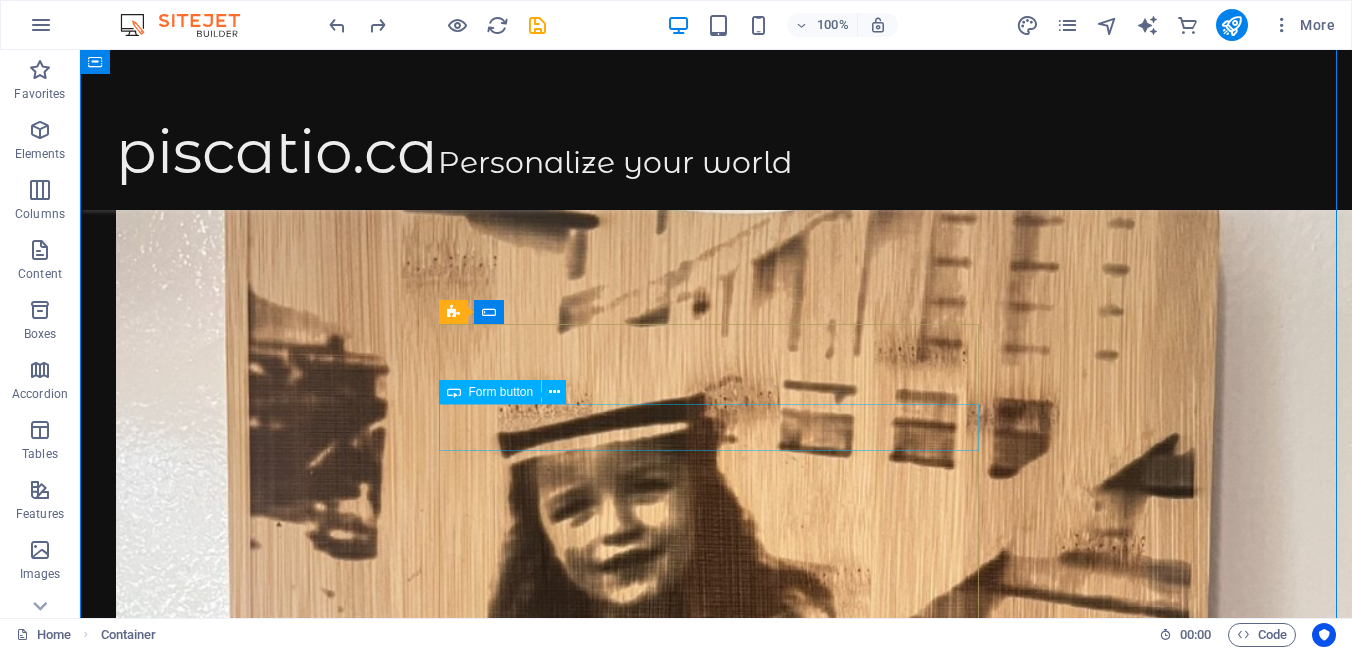 click on "Submit" at bounding box center (386, 7144) 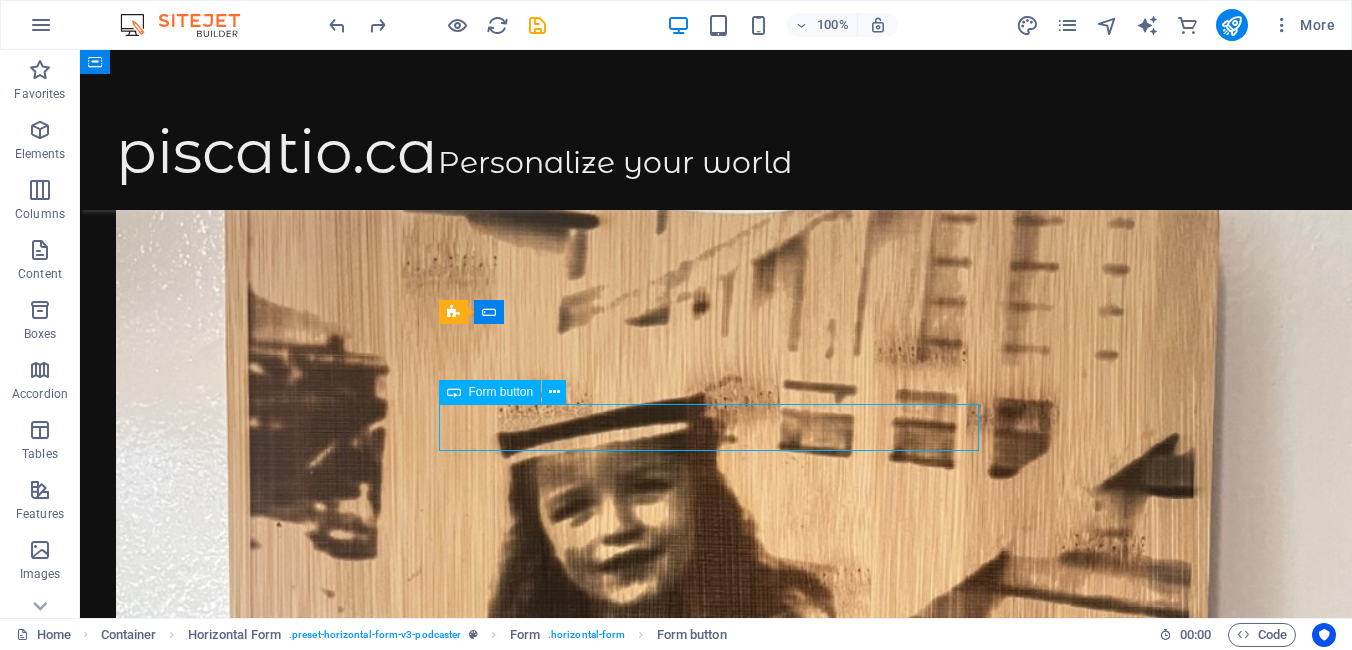 click on "Submit" at bounding box center [386, 7144] 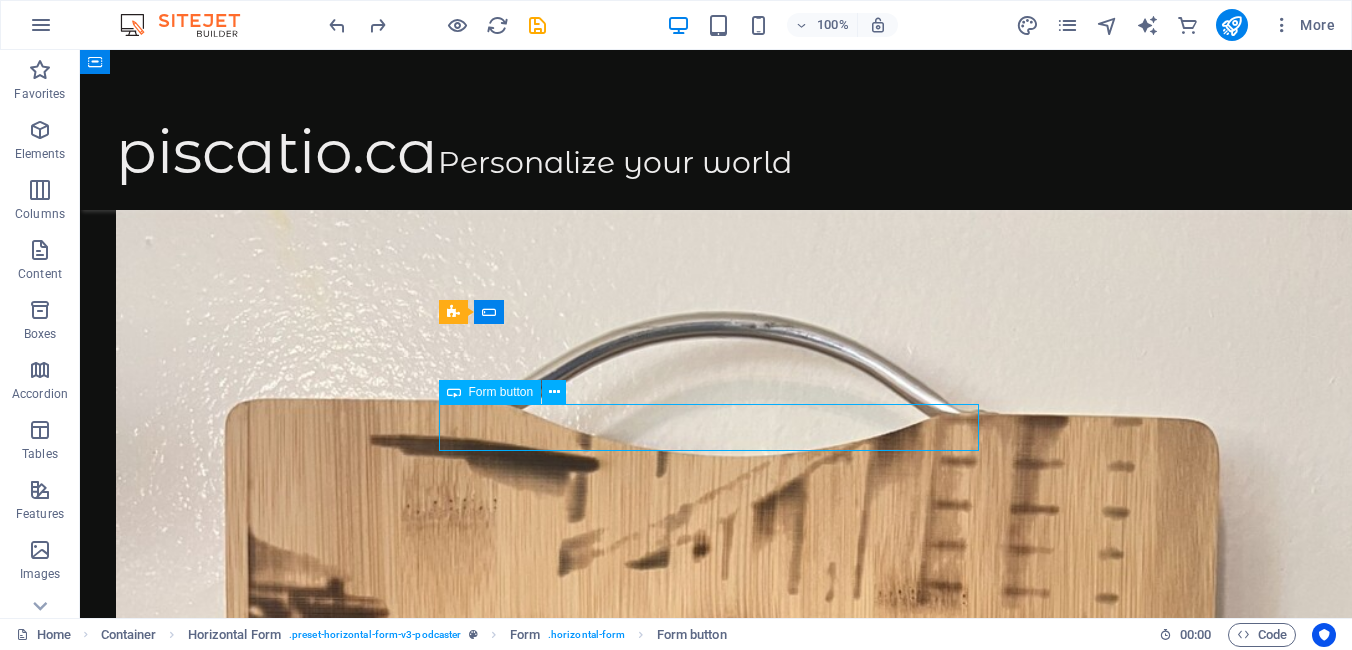 select on "px" 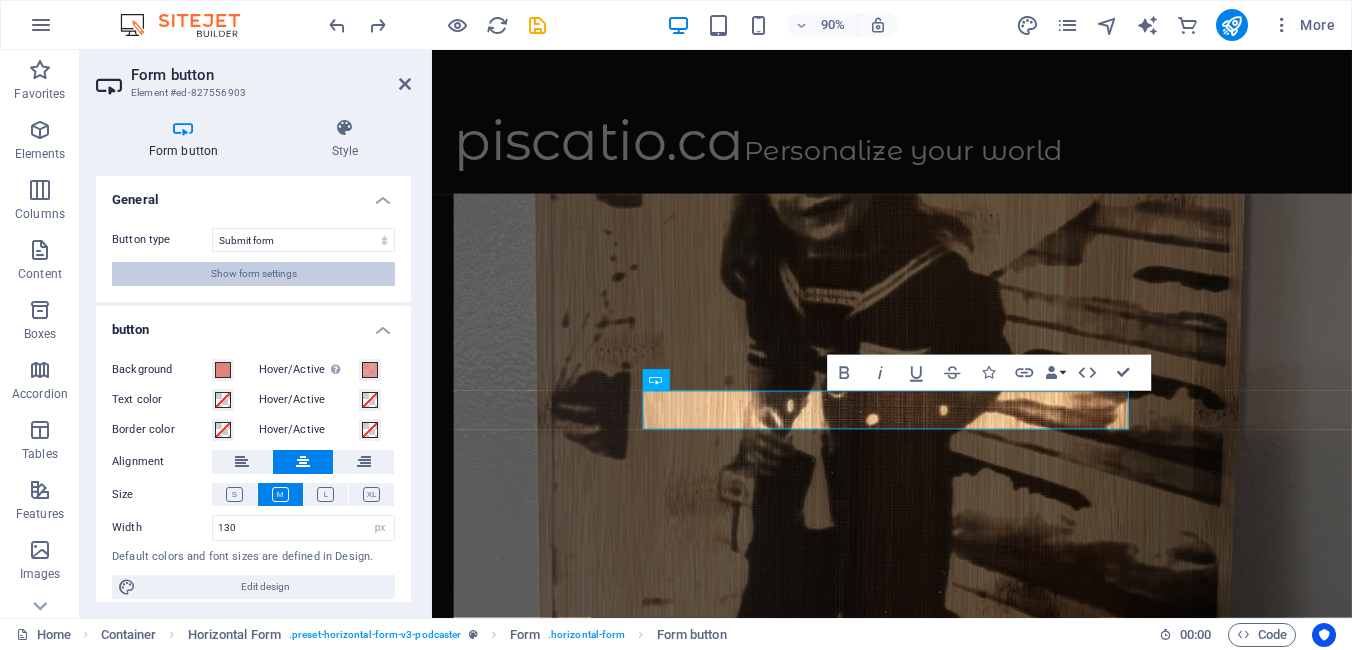 scroll, scrollTop: 13, scrollLeft: 0, axis: vertical 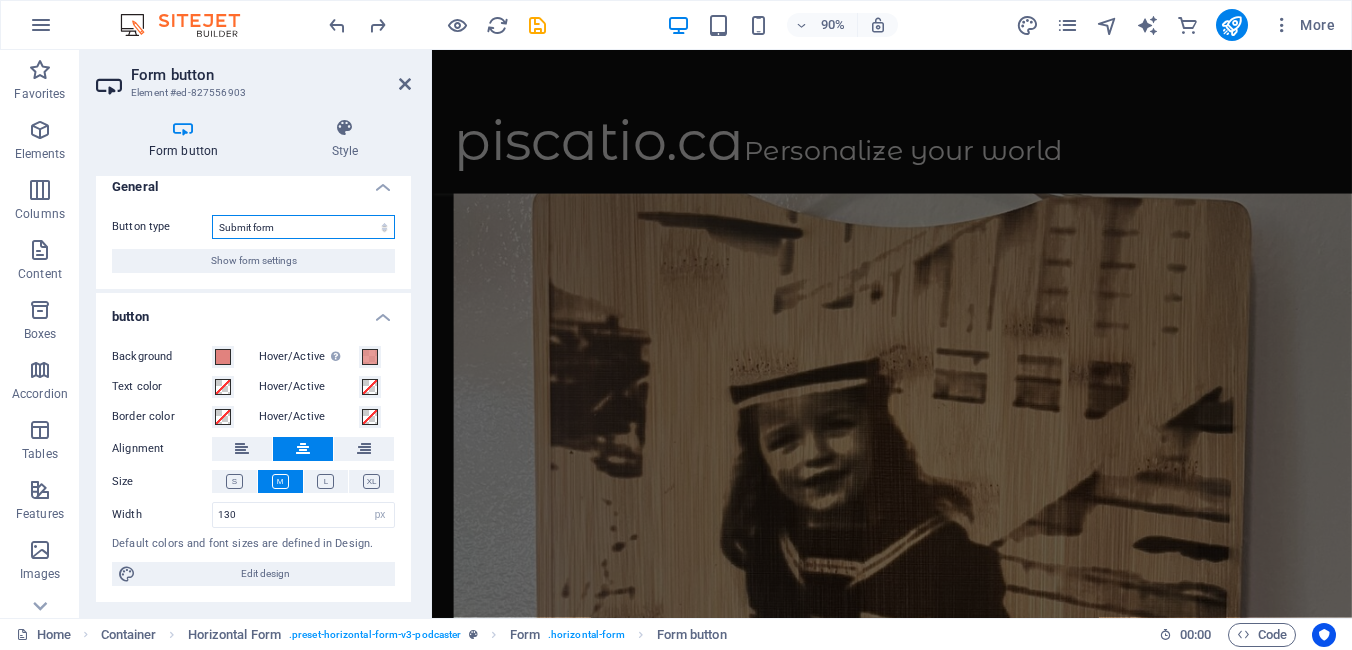 click on "Submit form Reset form No action" at bounding box center [303, 227] 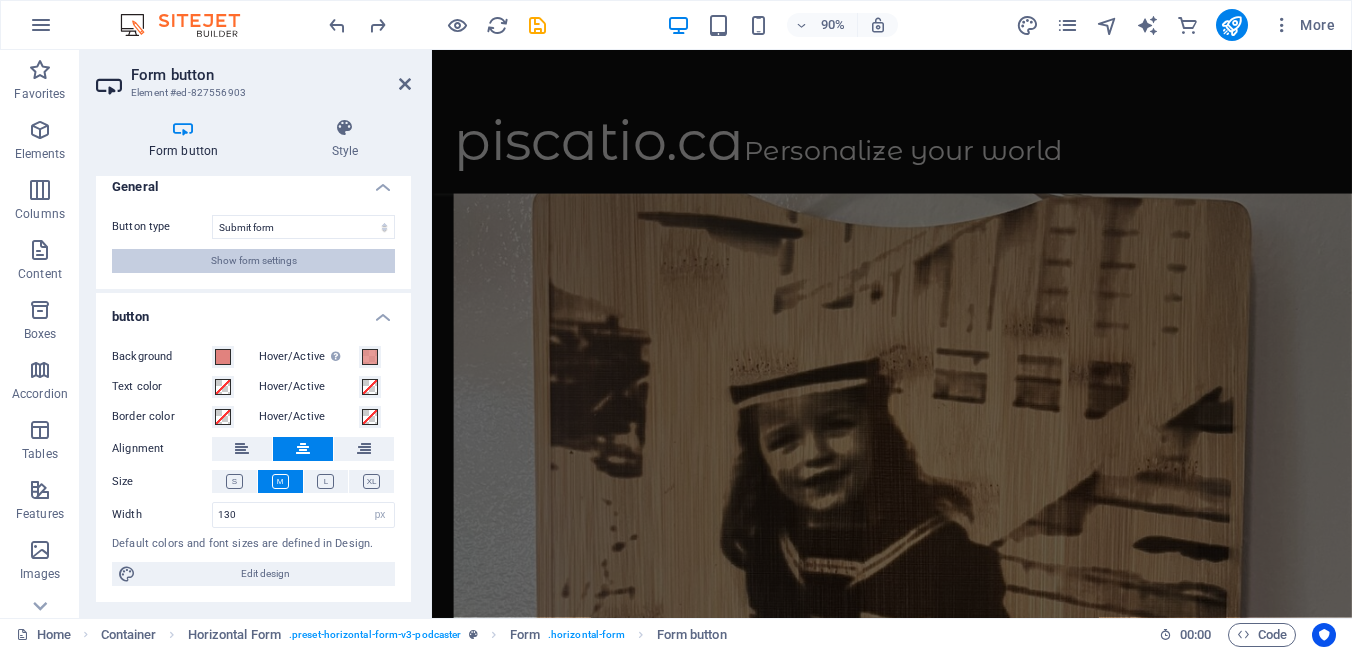 click on "Show form settings" at bounding box center [253, 261] 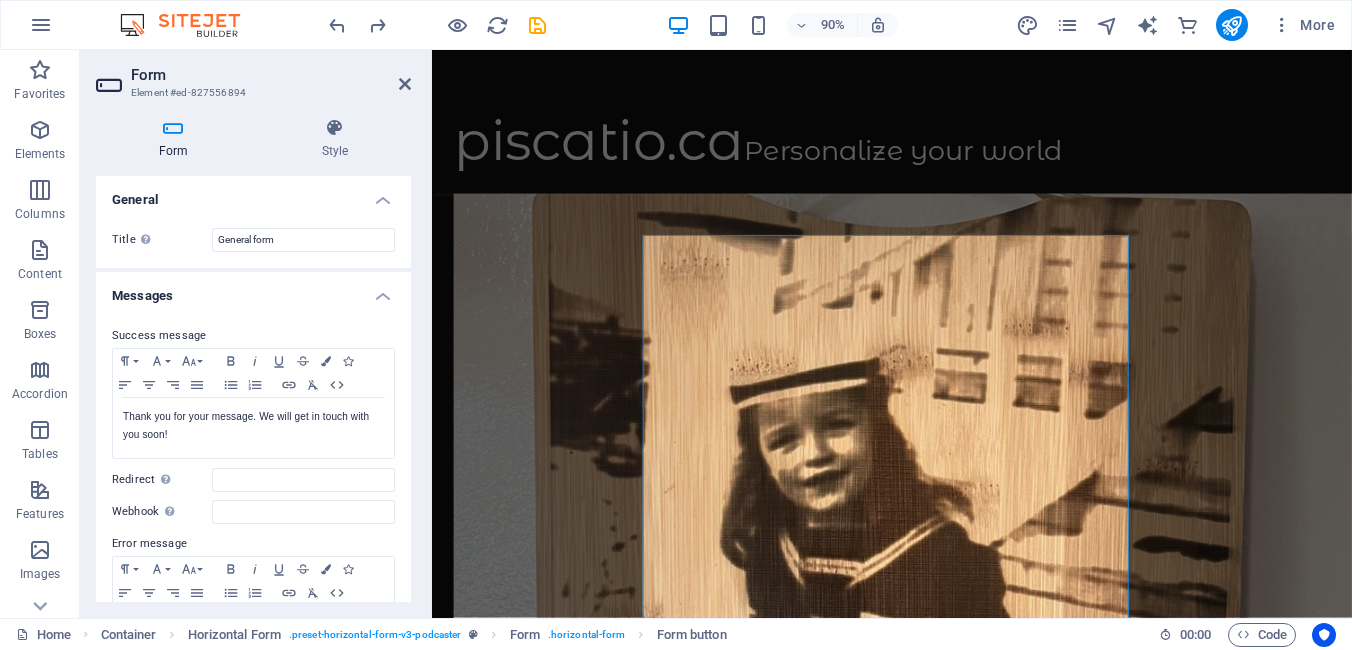 scroll, scrollTop: 4188, scrollLeft: 0, axis: vertical 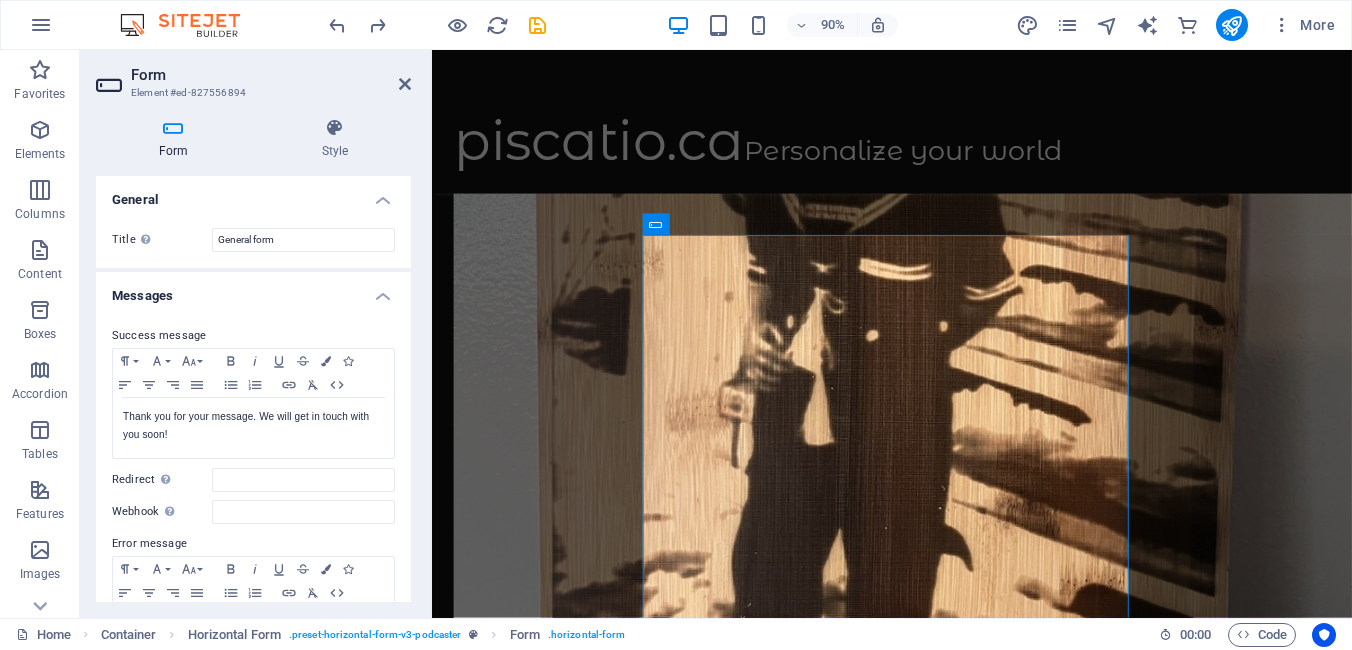 click at bounding box center [173, 128] 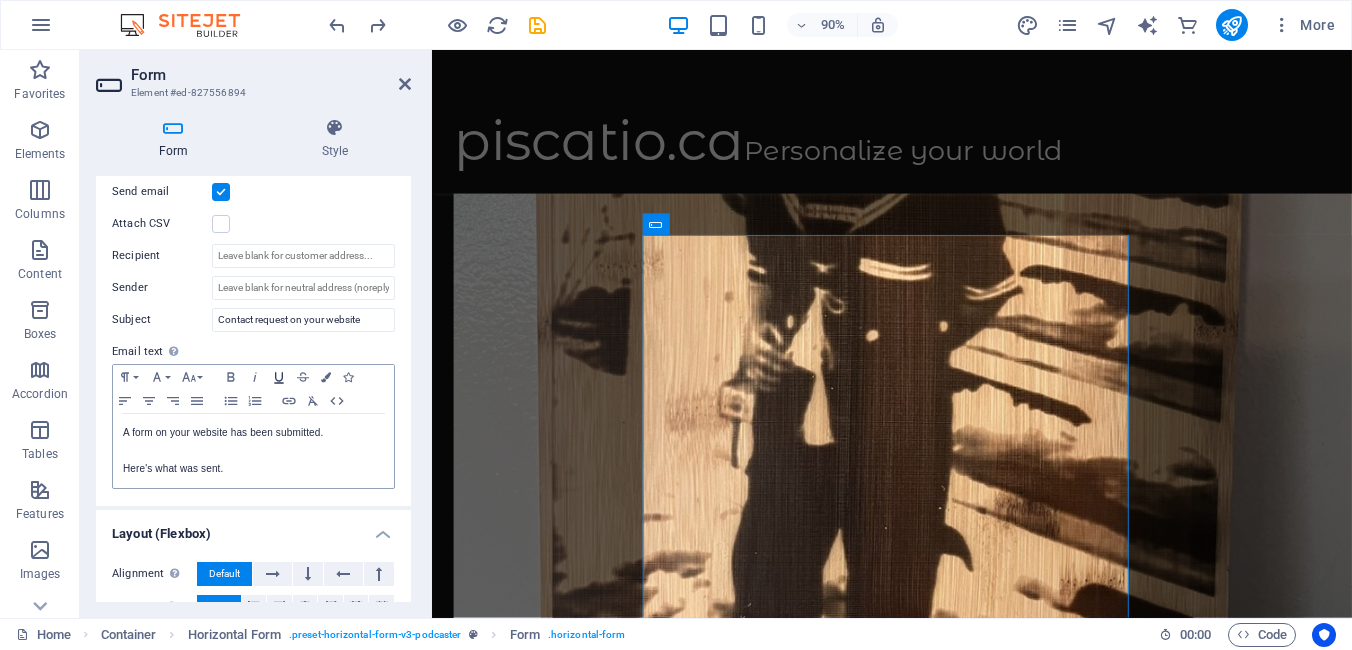 scroll, scrollTop: 393, scrollLeft: 0, axis: vertical 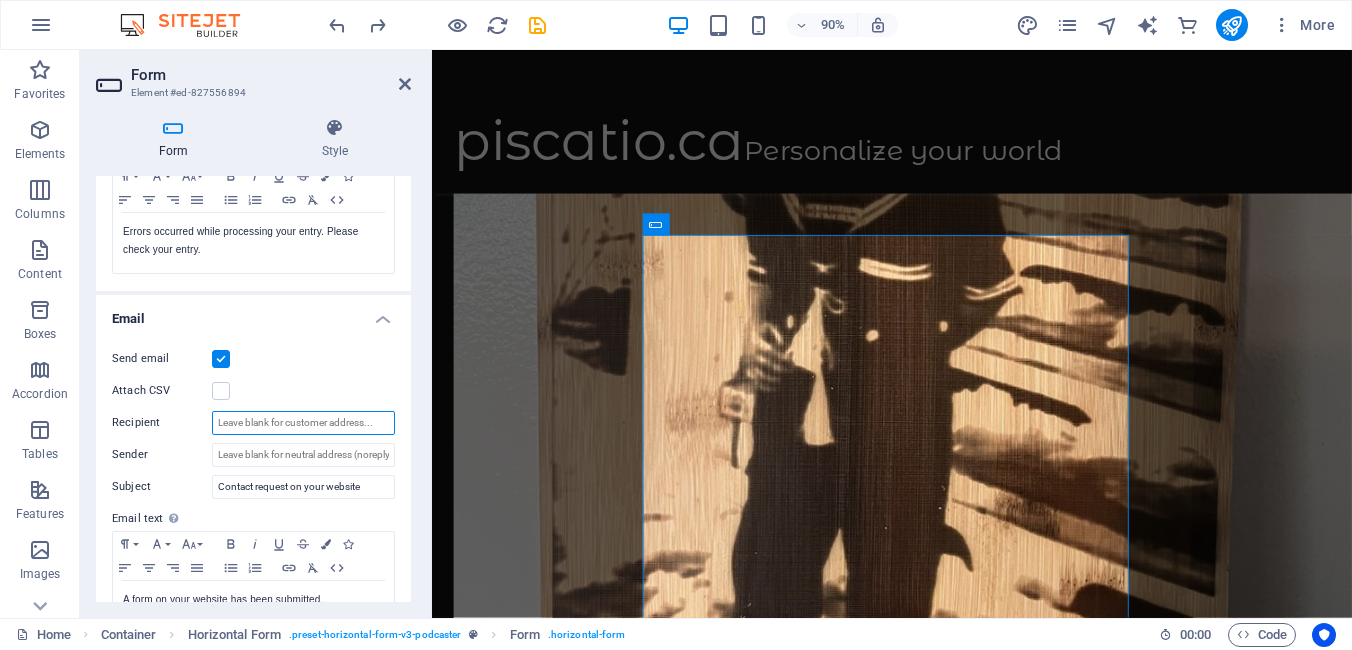 click on "Recipient" at bounding box center (303, 423) 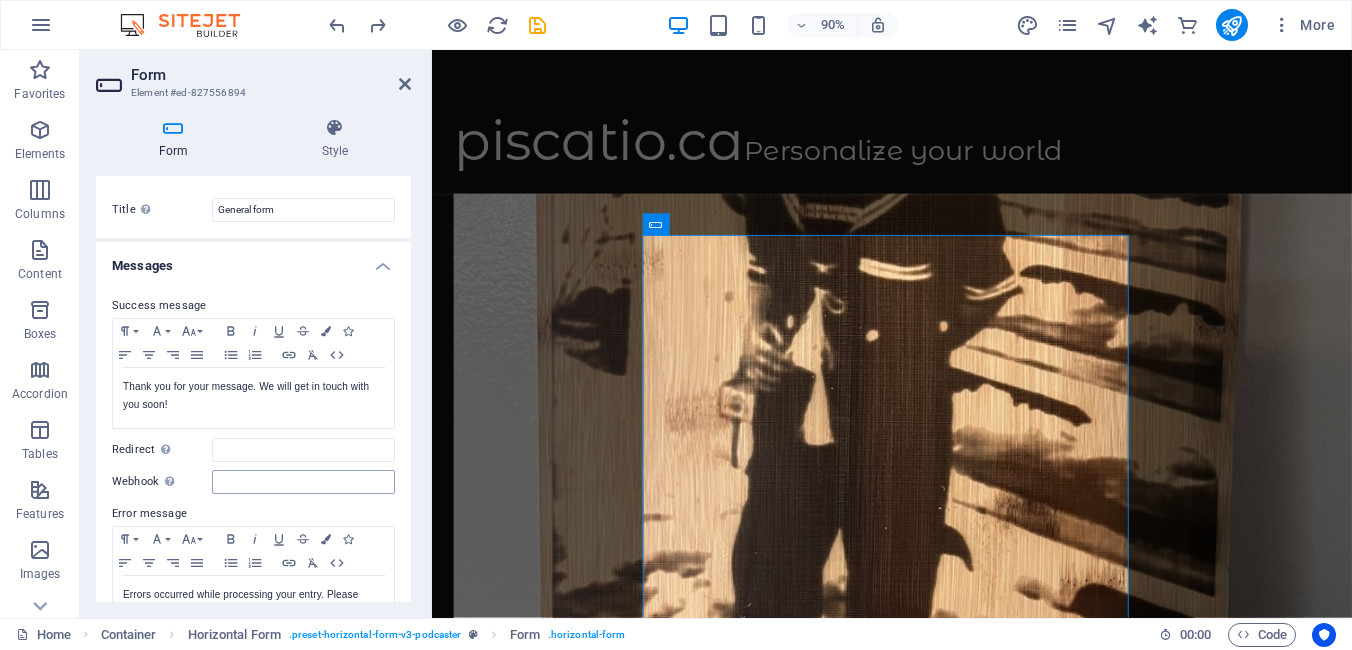 scroll, scrollTop: 0, scrollLeft: 0, axis: both 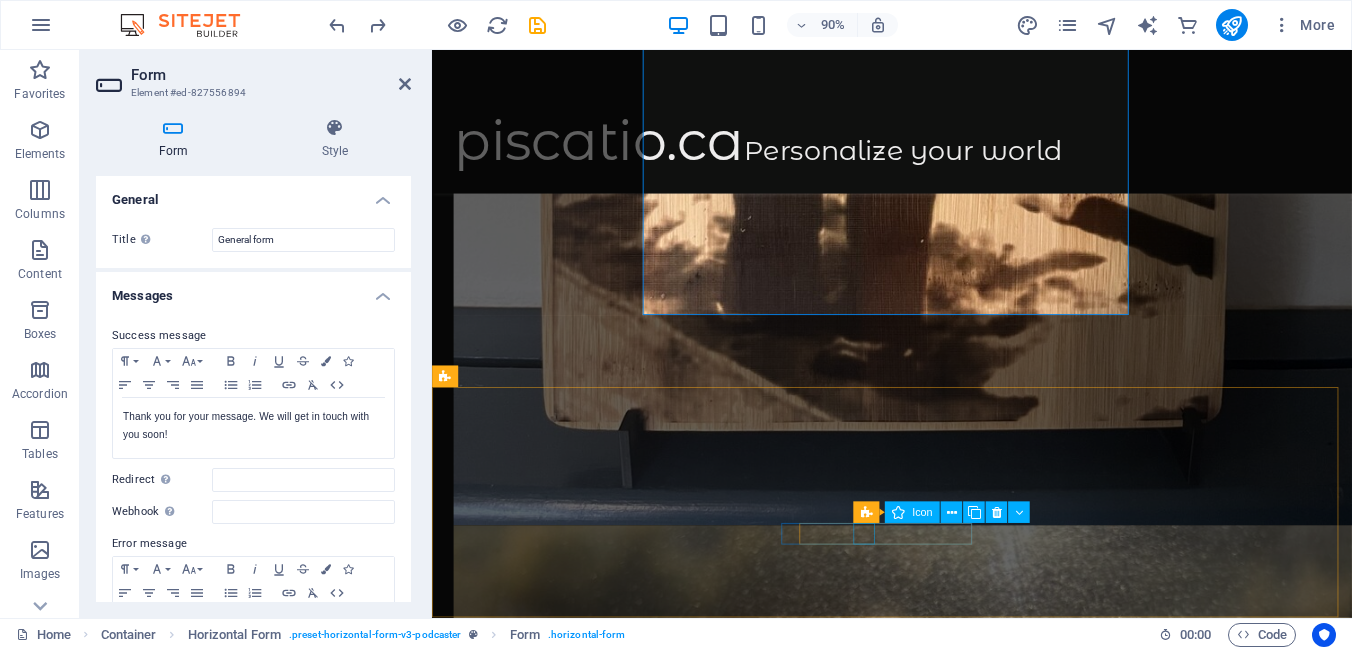 drag, startPoint x: 907, startPoint y: 587, endPoint x: 1218, endPoint y: 542, distance: 314.23877 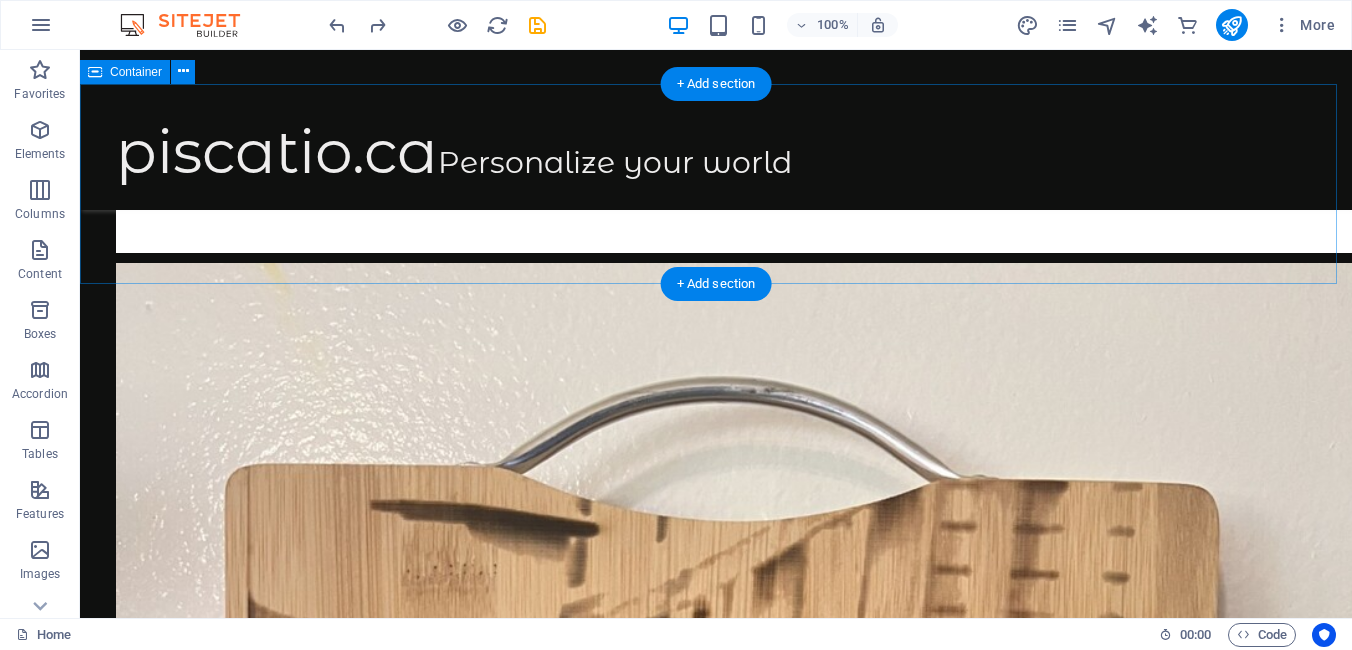 scroll, scrollTop: 3999, scrollLeft: 0, axis: vertical 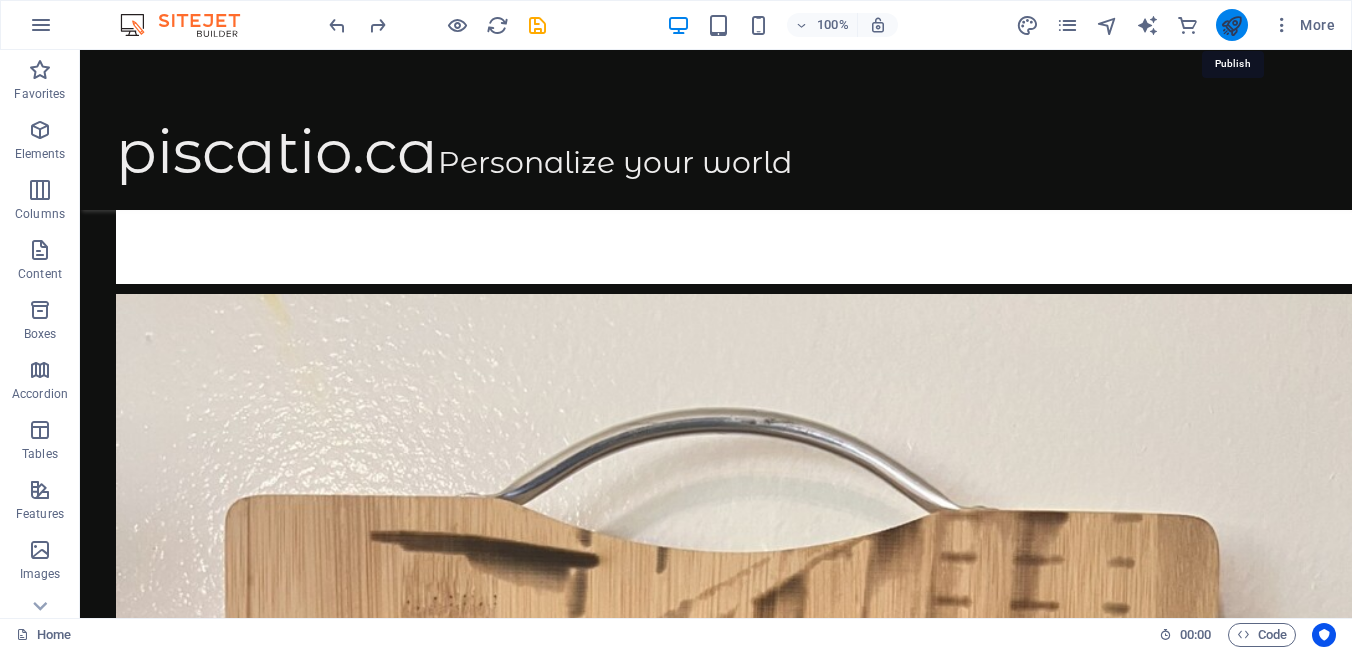 click at bounding box center [1231, 25] 